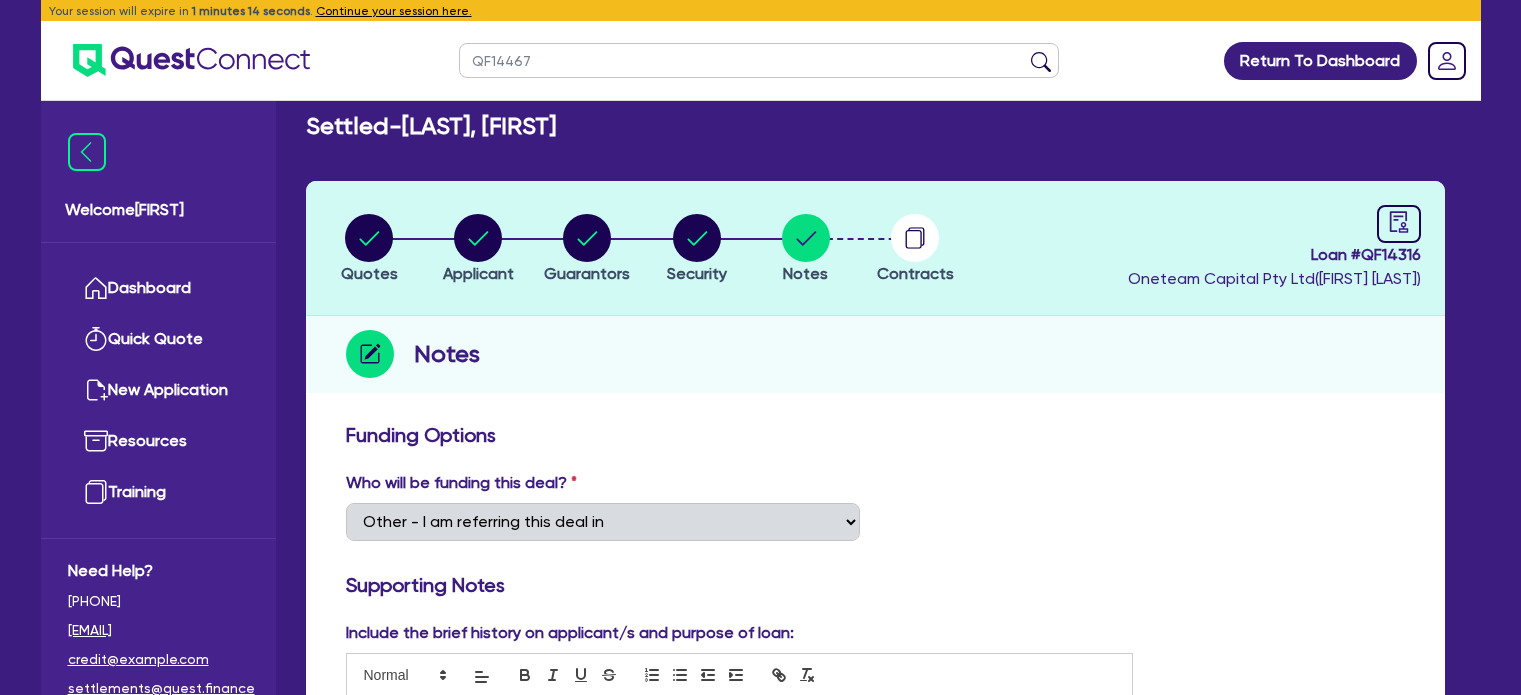 scroll, scrollTop: 0, scrollLeft: 0, axis: both 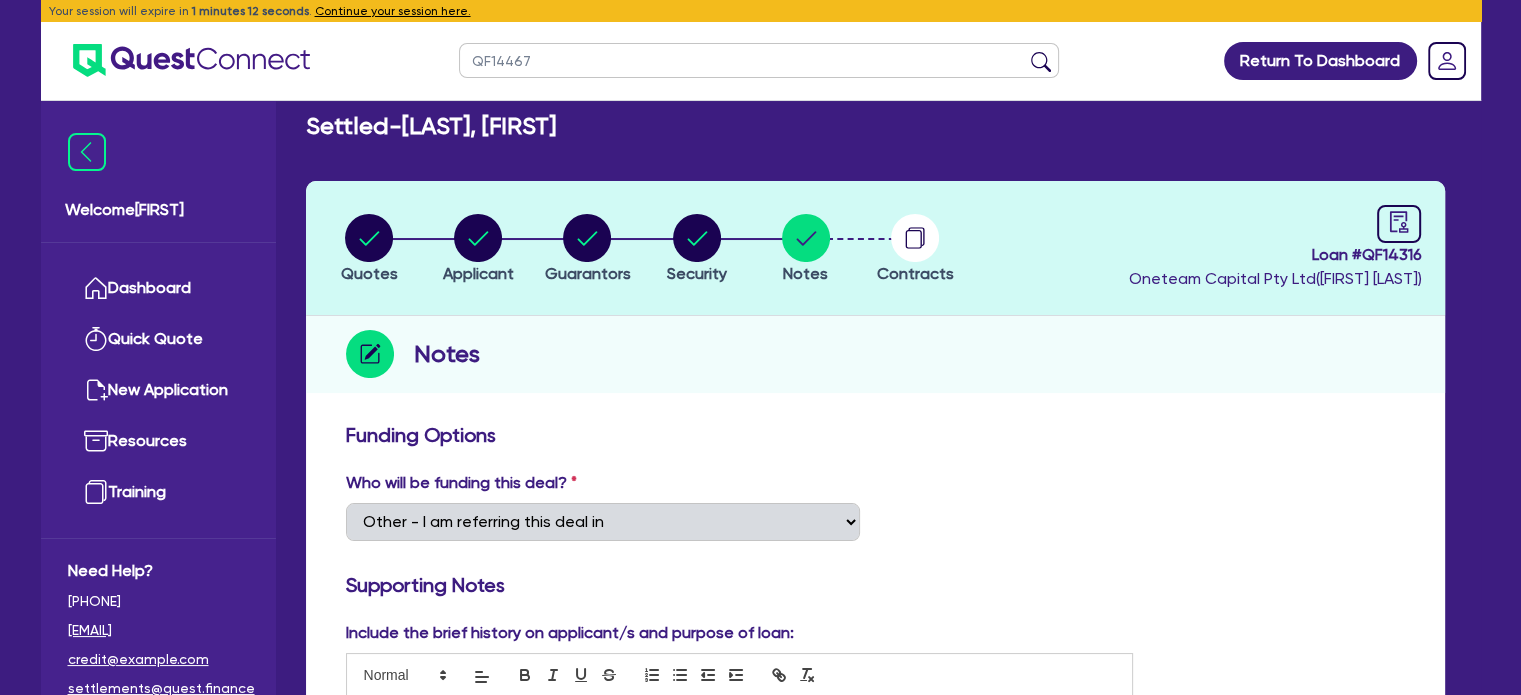 click at bounding box center [1041, 65] 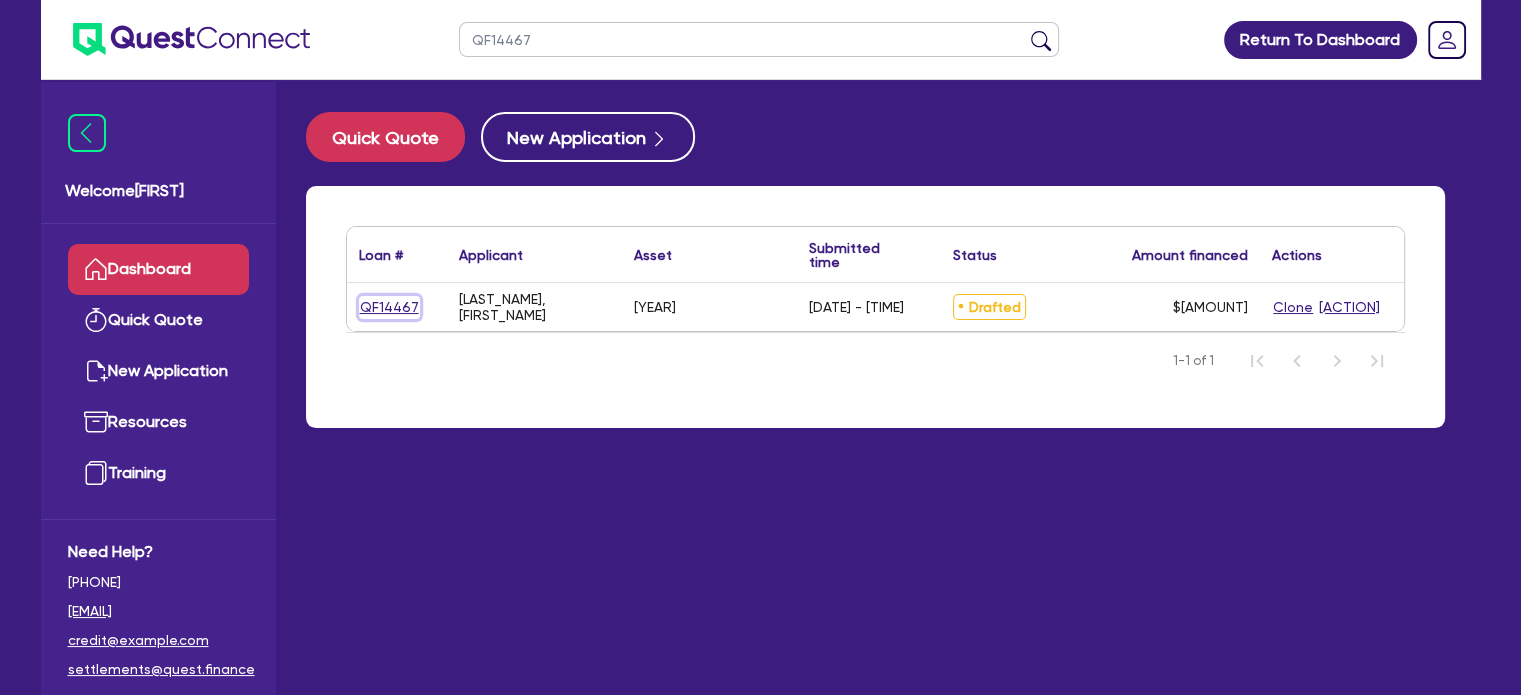 click on "QF14467" at bounding box center (389, 307) 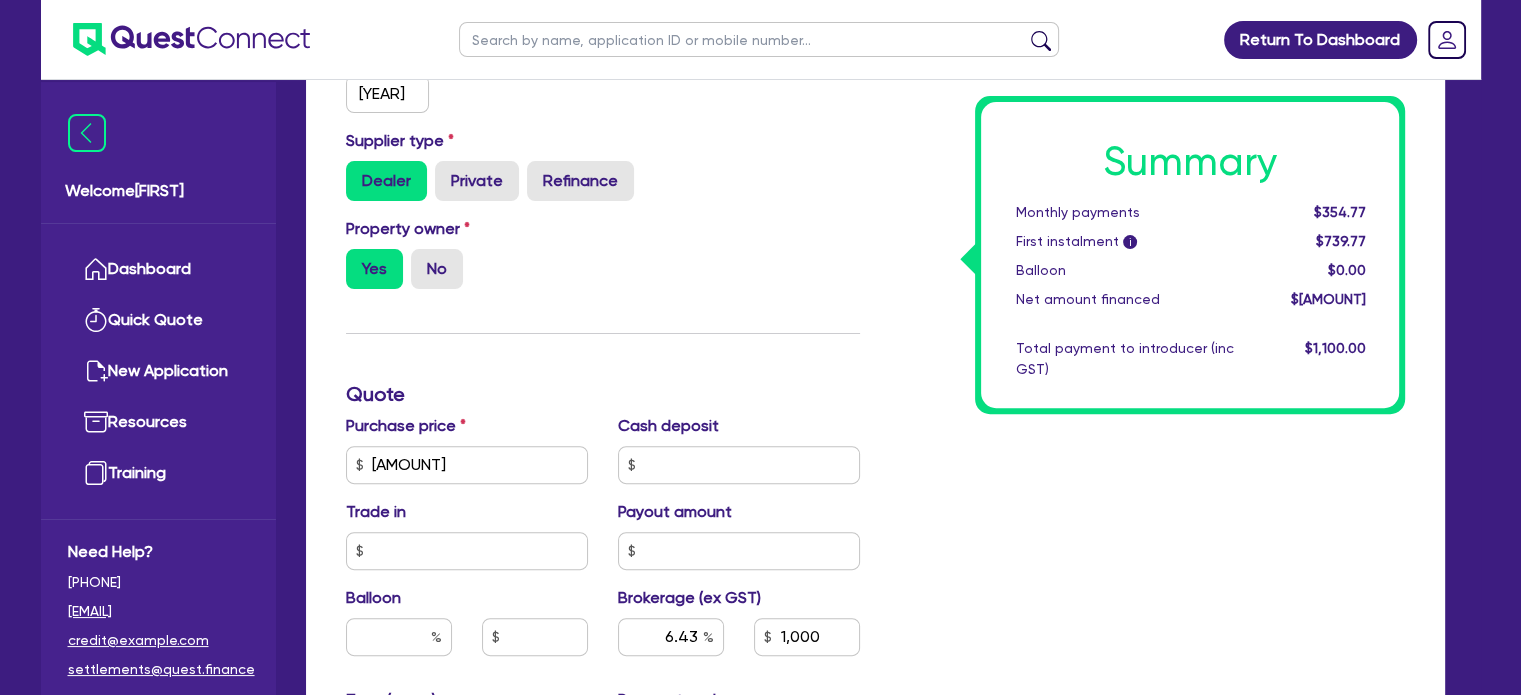 scroll, scrollTop: 0, scrollLeft: 0, axis: both 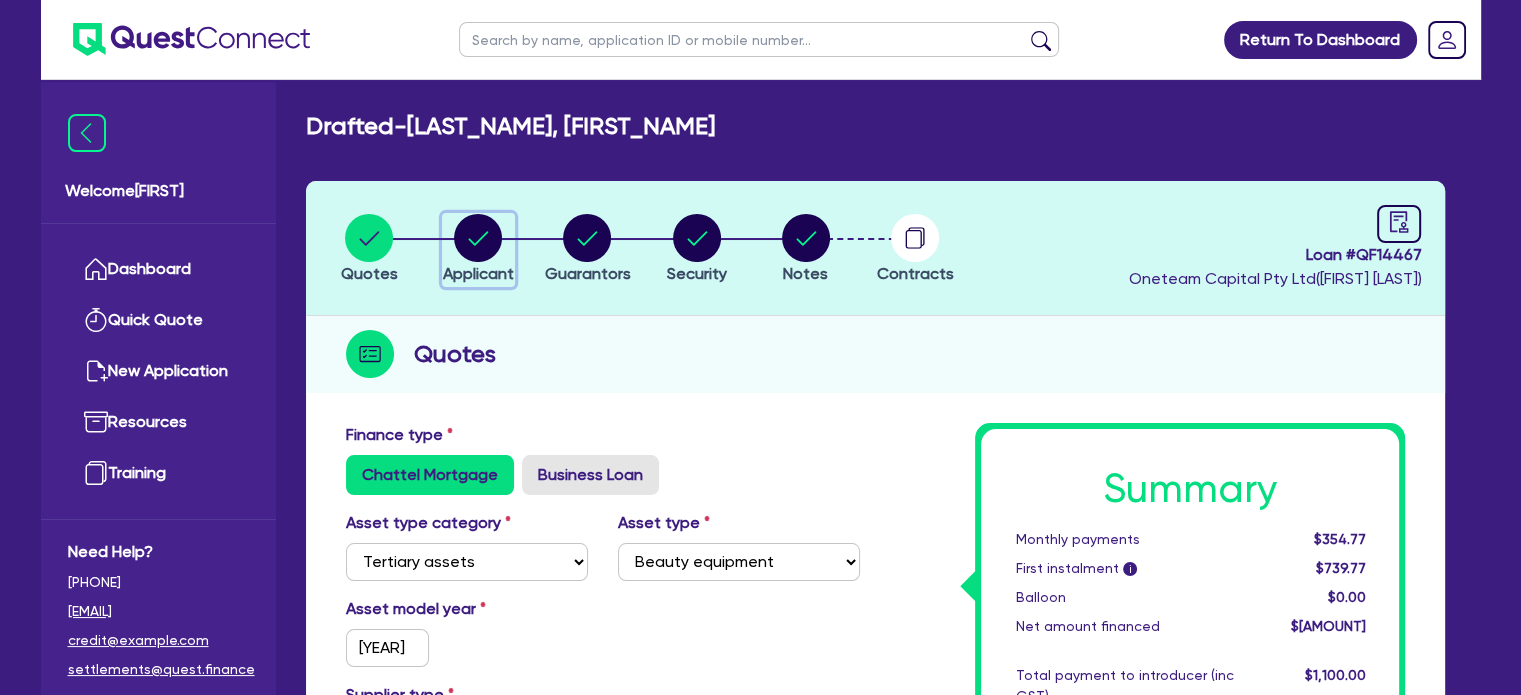 click at bounding box center [478, 238] 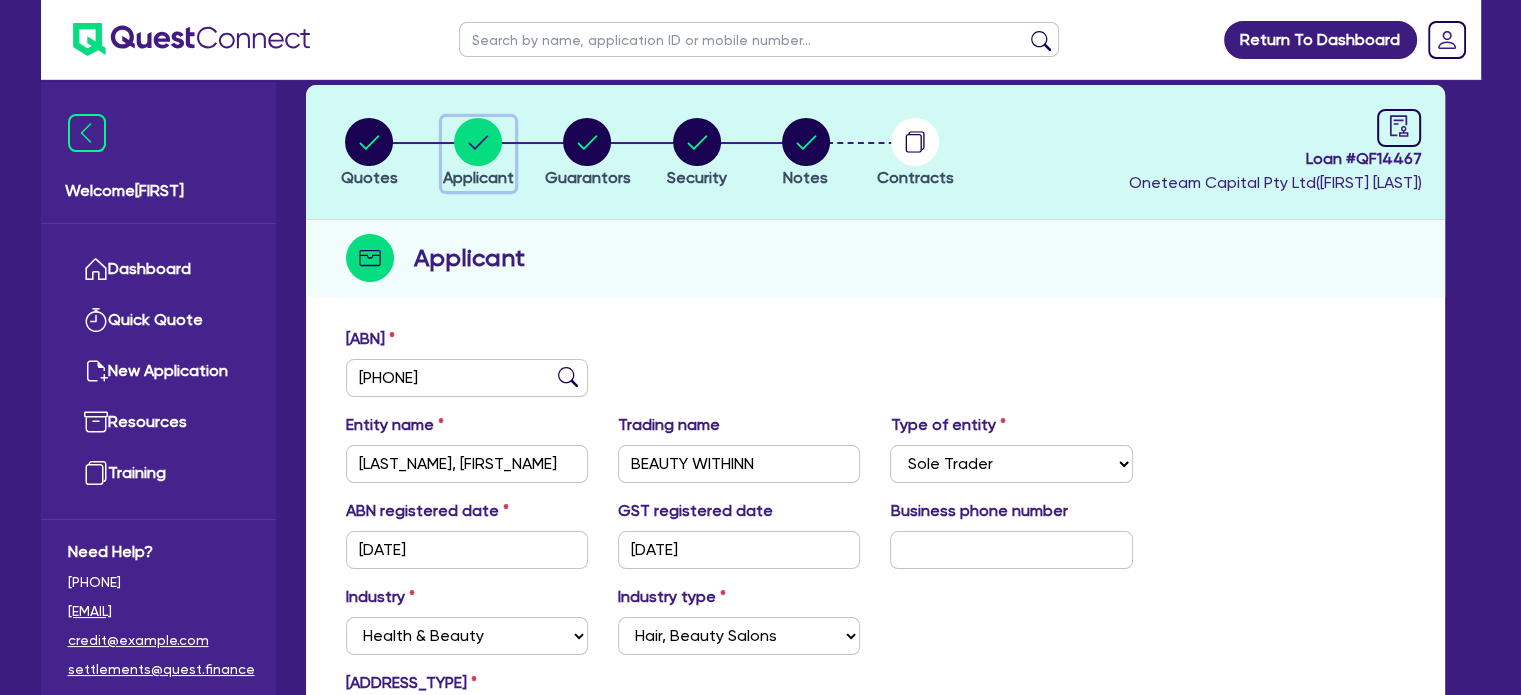 scroll, scrollTop: 96, scrollLeft: 0, axis: vertical 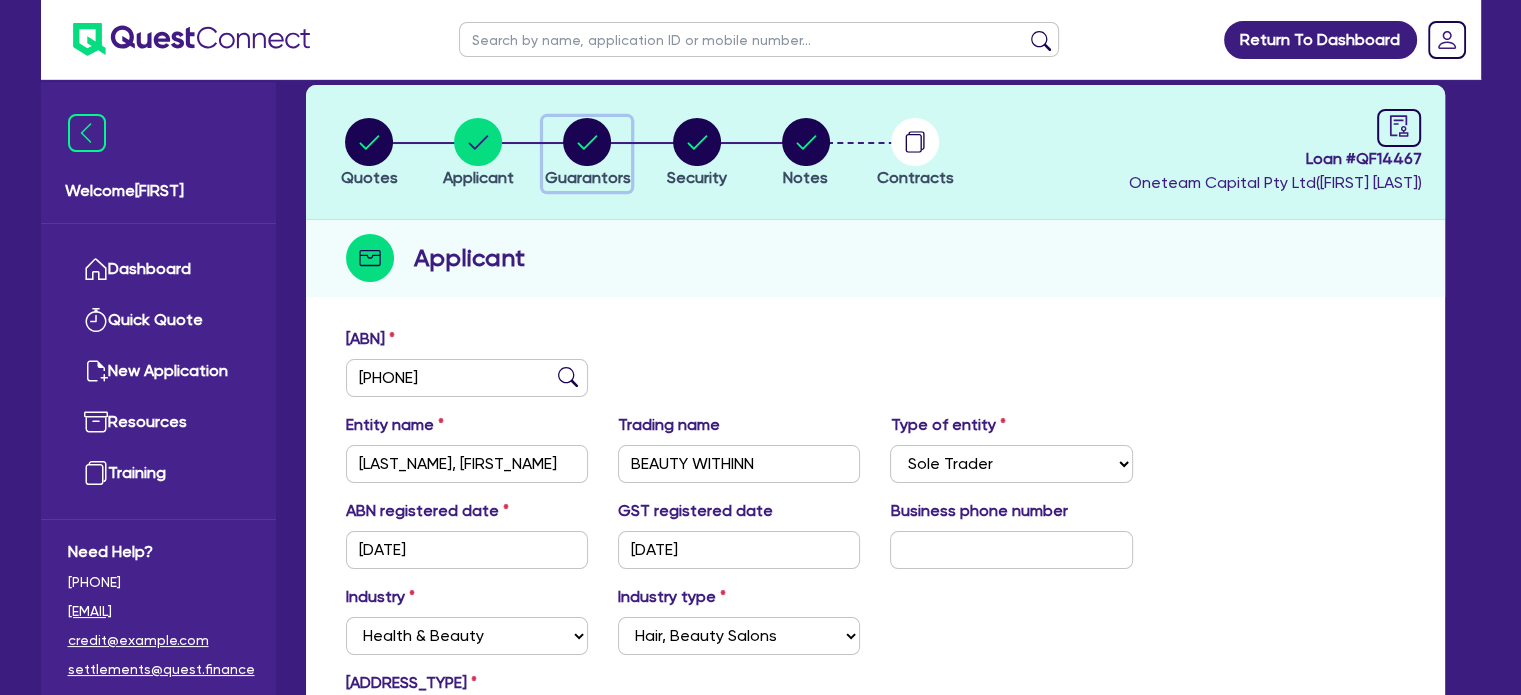 click at bounding box center (587, 142) 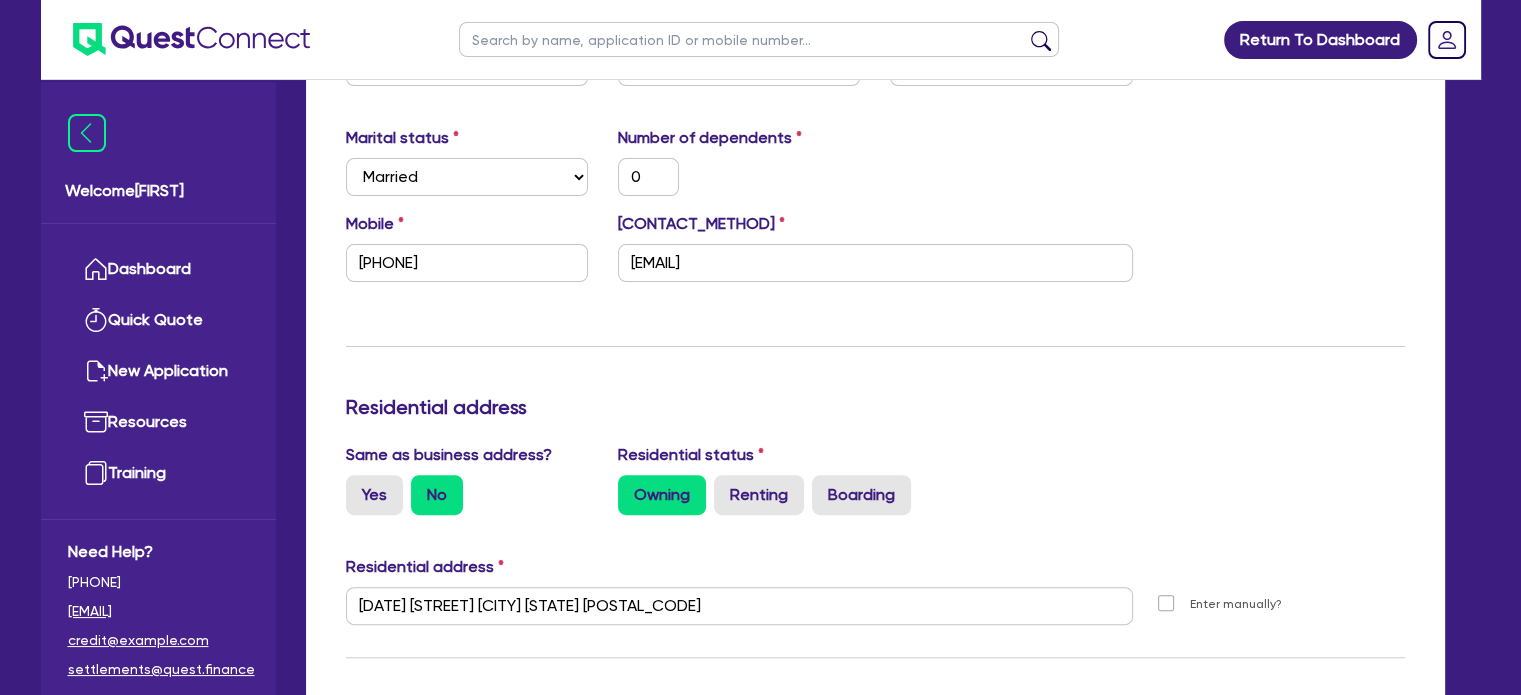 scroll, scrollTop: 0, scrollLeft: 0, axis: both 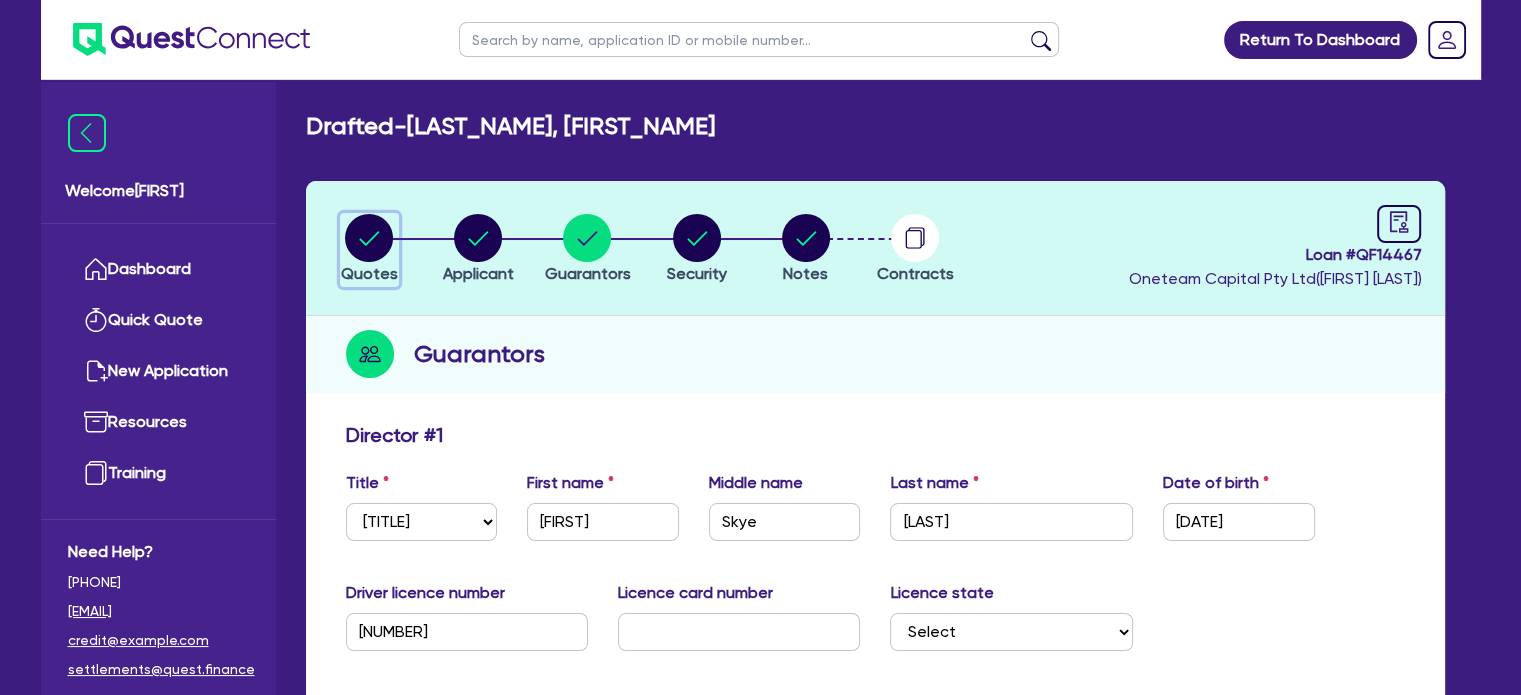 click at bounding box center (369, 238) 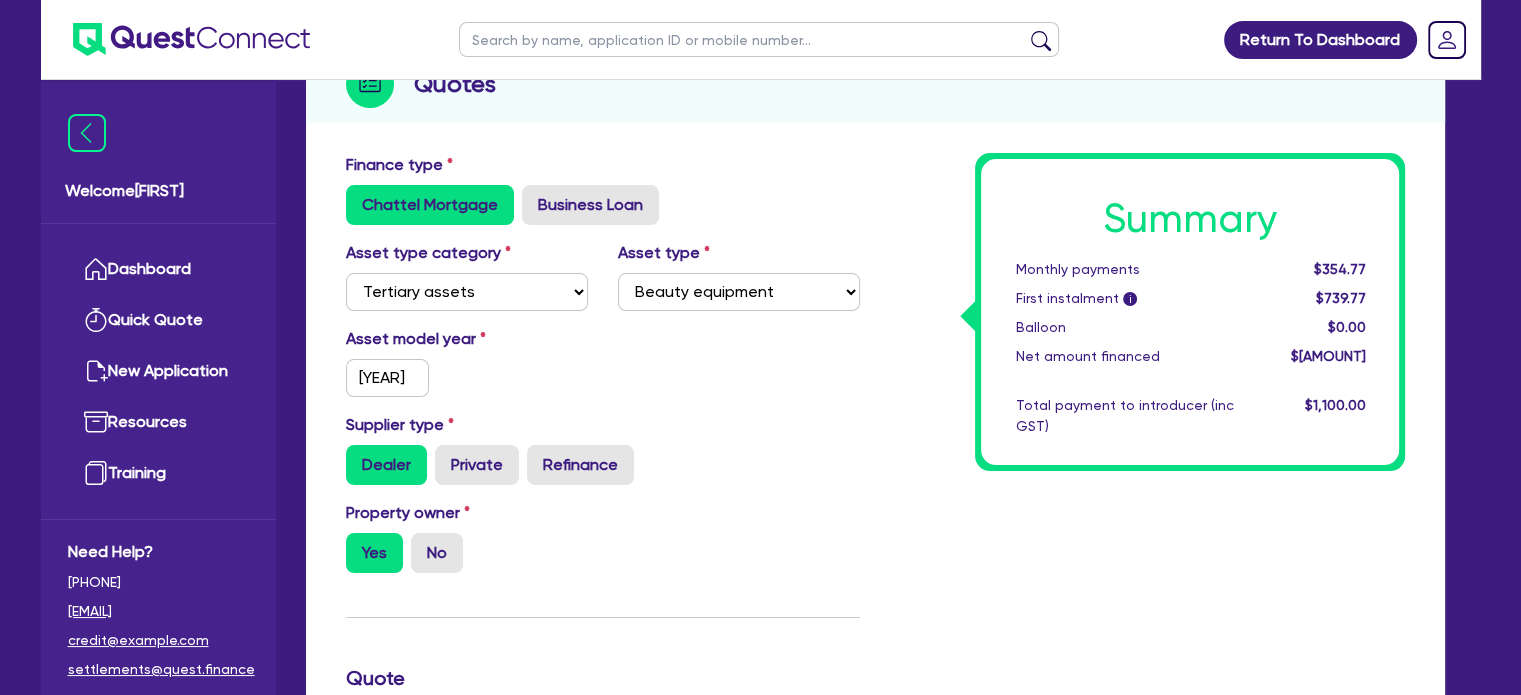 scroll, scrollTop: 98, scrollLeft: 0, axis: vertical 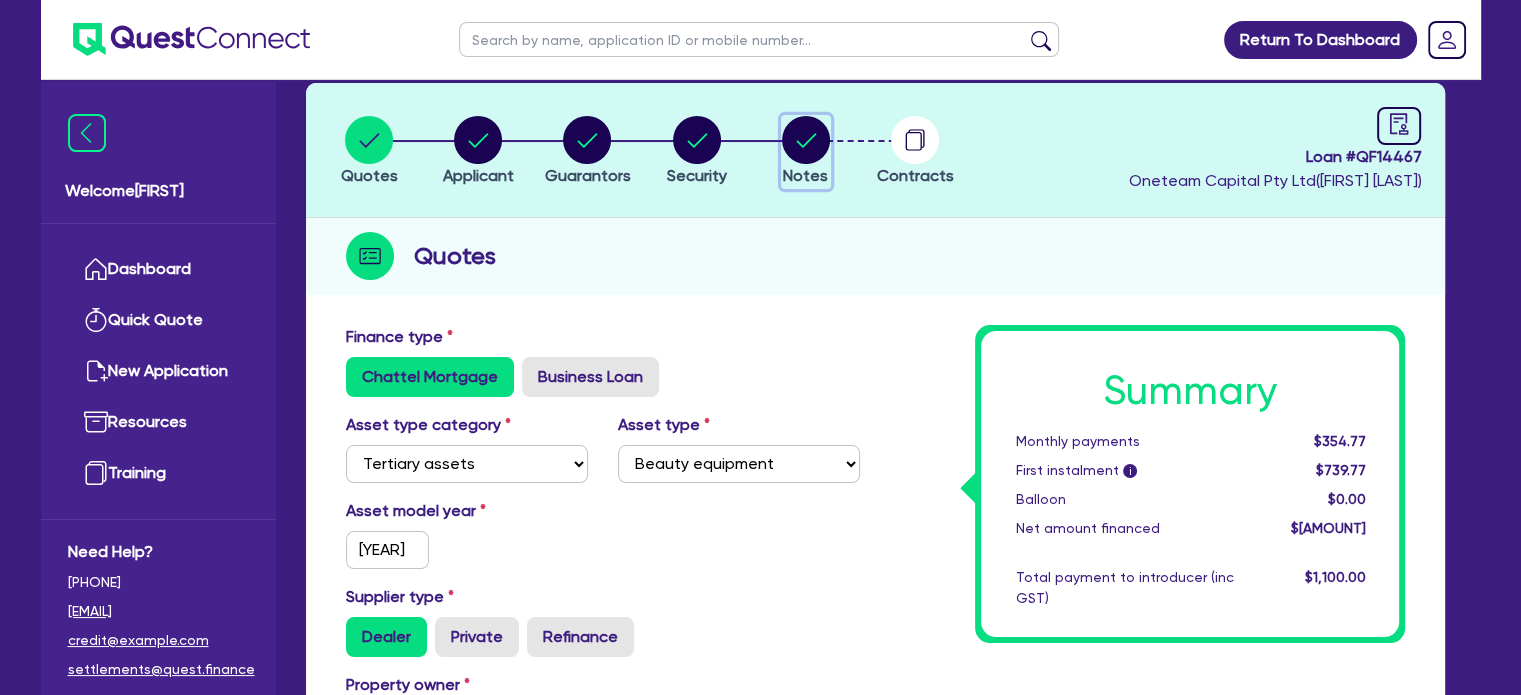 click at bounding box center [806, 140] 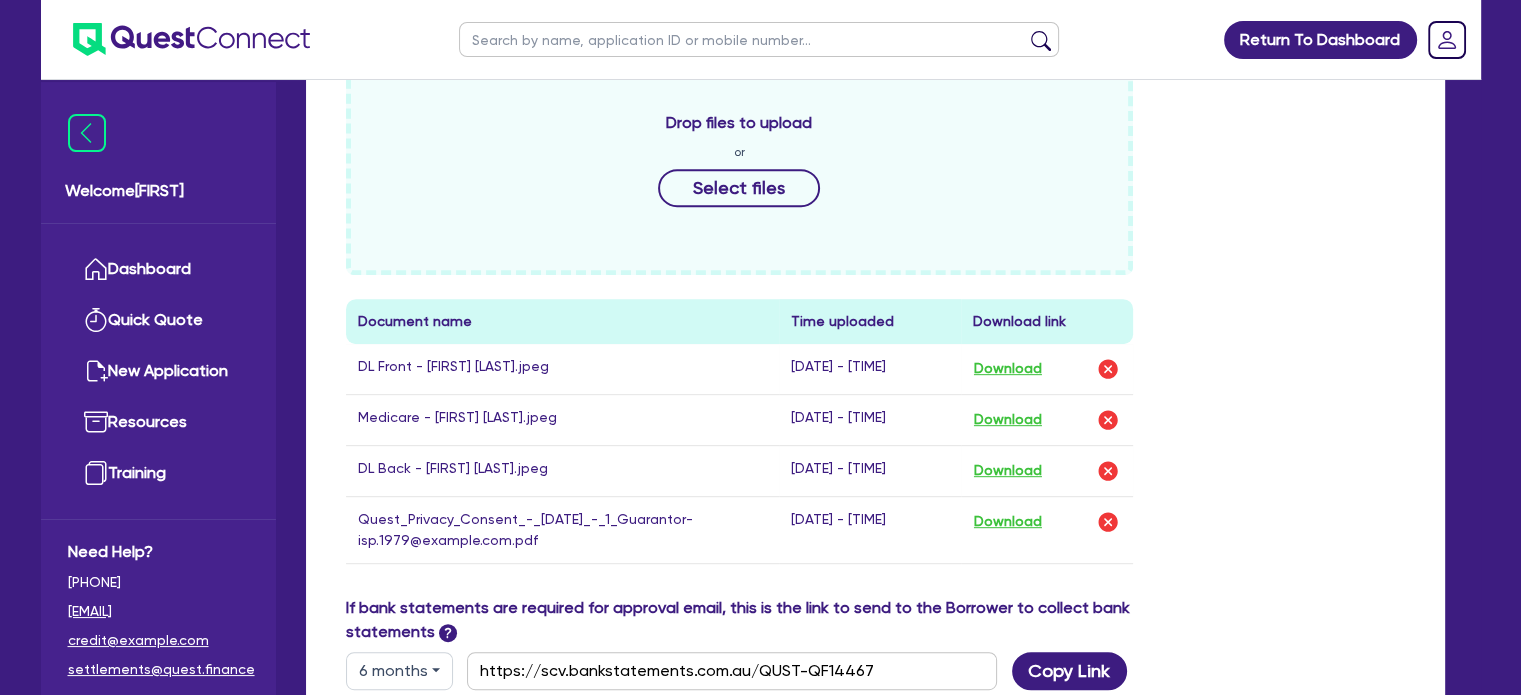 scroll, scrollTop: 926, scrollLeft: 0, axis: vertical 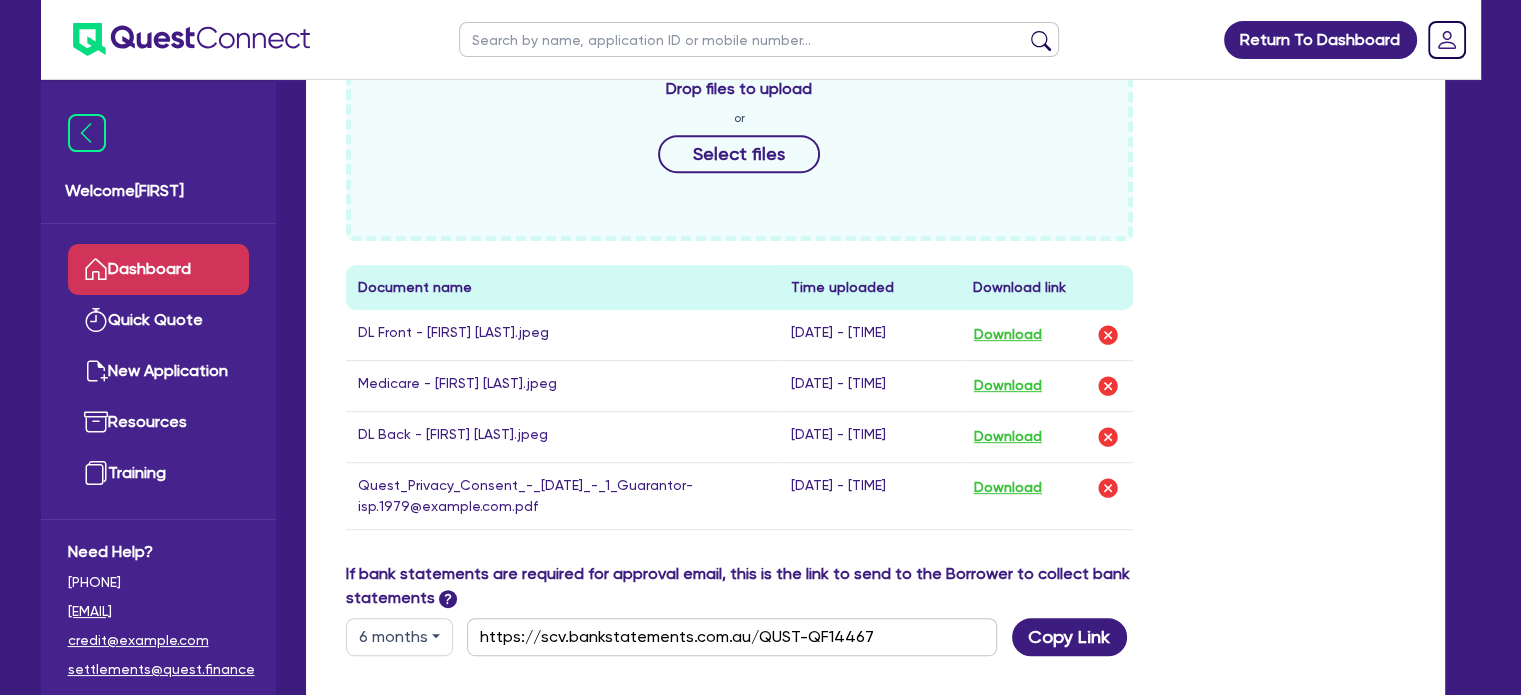 click on "Dashboard" at bounding box center [158, 269] 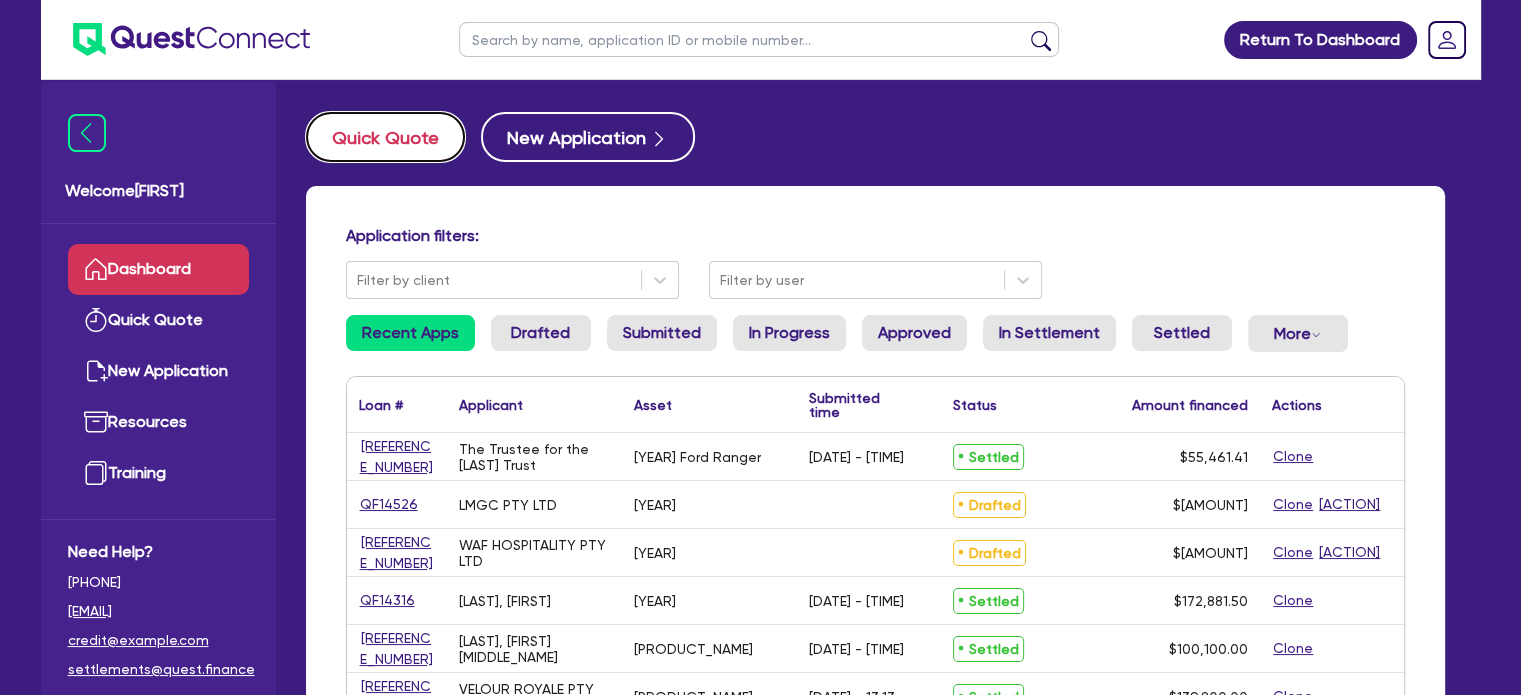 click on "Quick Quote" at bounding box center (385, 137) 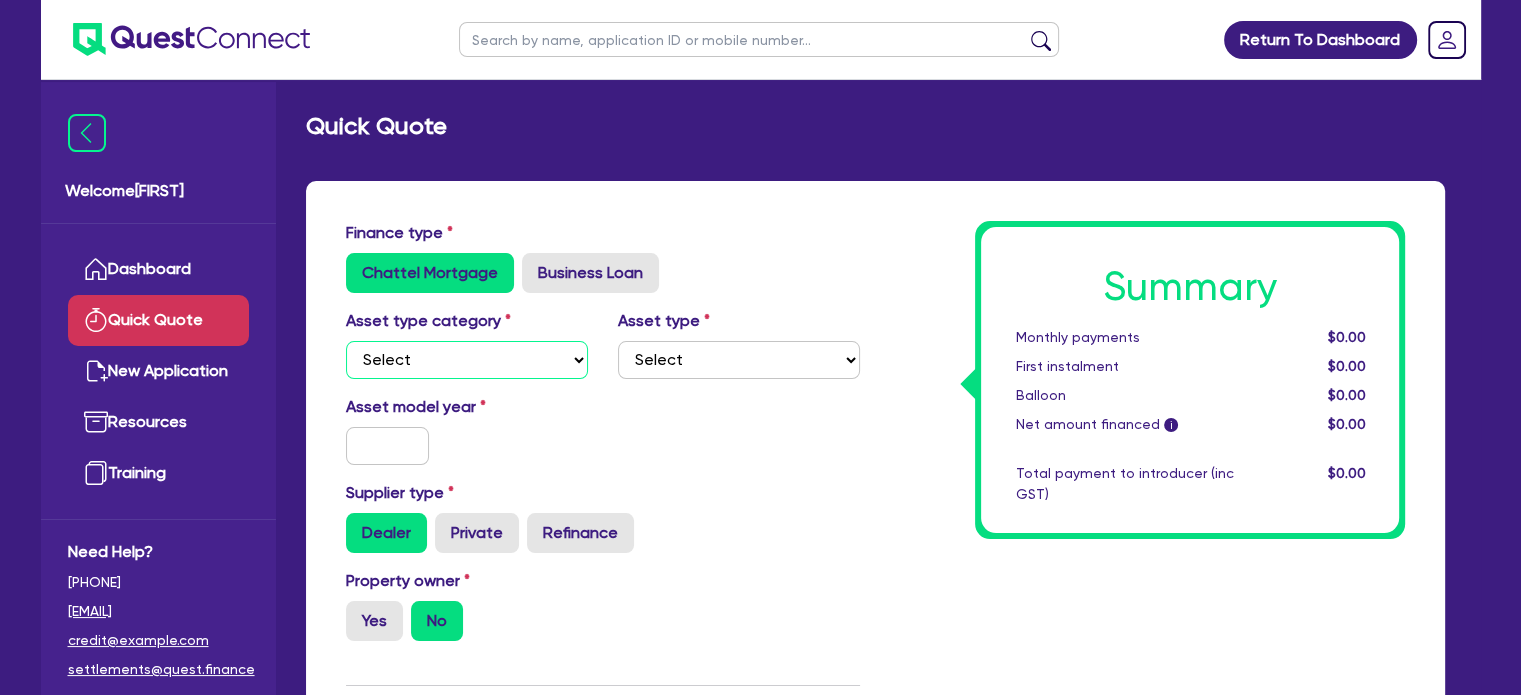 click on "Select Cars and light trucks Primary assets Secondary assets Tertiary assets" at bounding box center (467, 360) 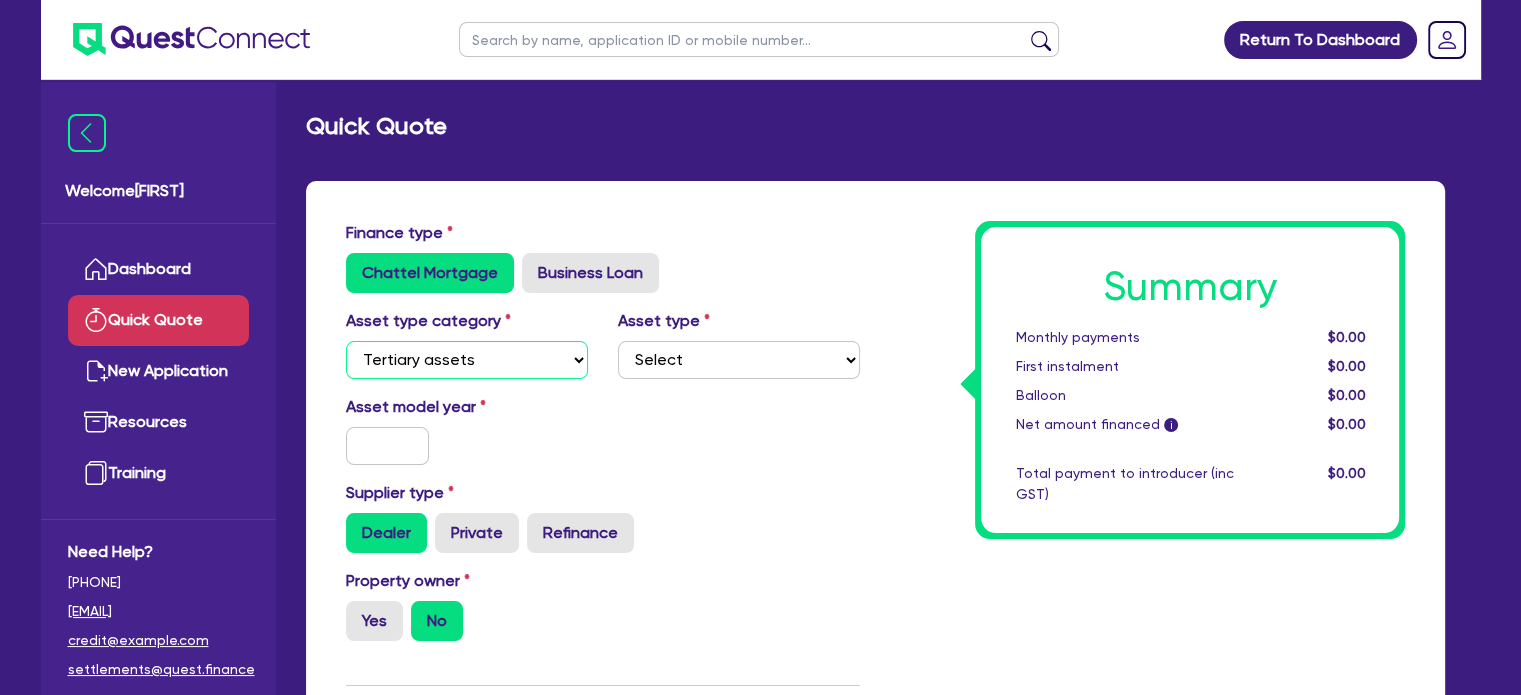 click on "Select Cars and light trucks Primary assets Secondary assets Tertiary assets" at bounding box center [467, 360] 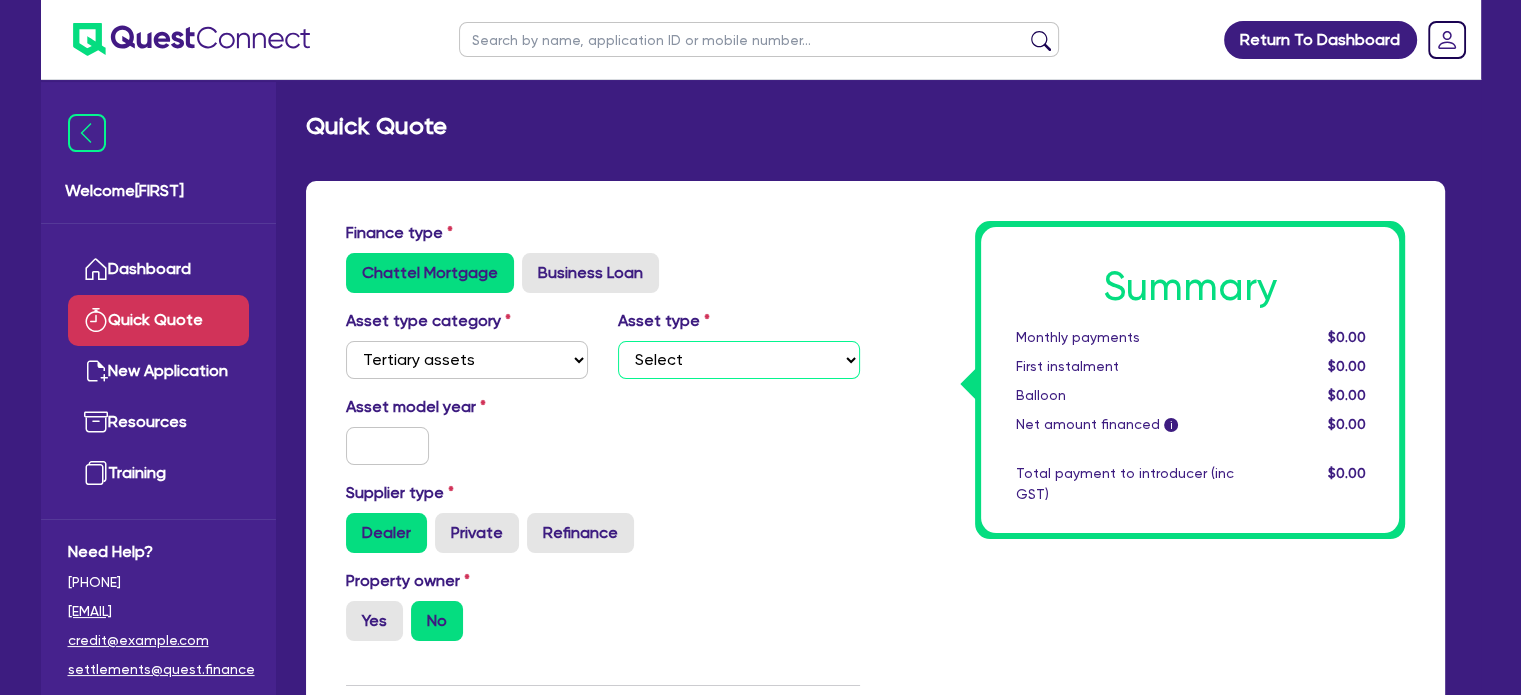 click on "Select Beauty equipment IT equipment IT software Watercraft Other" at bounding box center [739, 360] 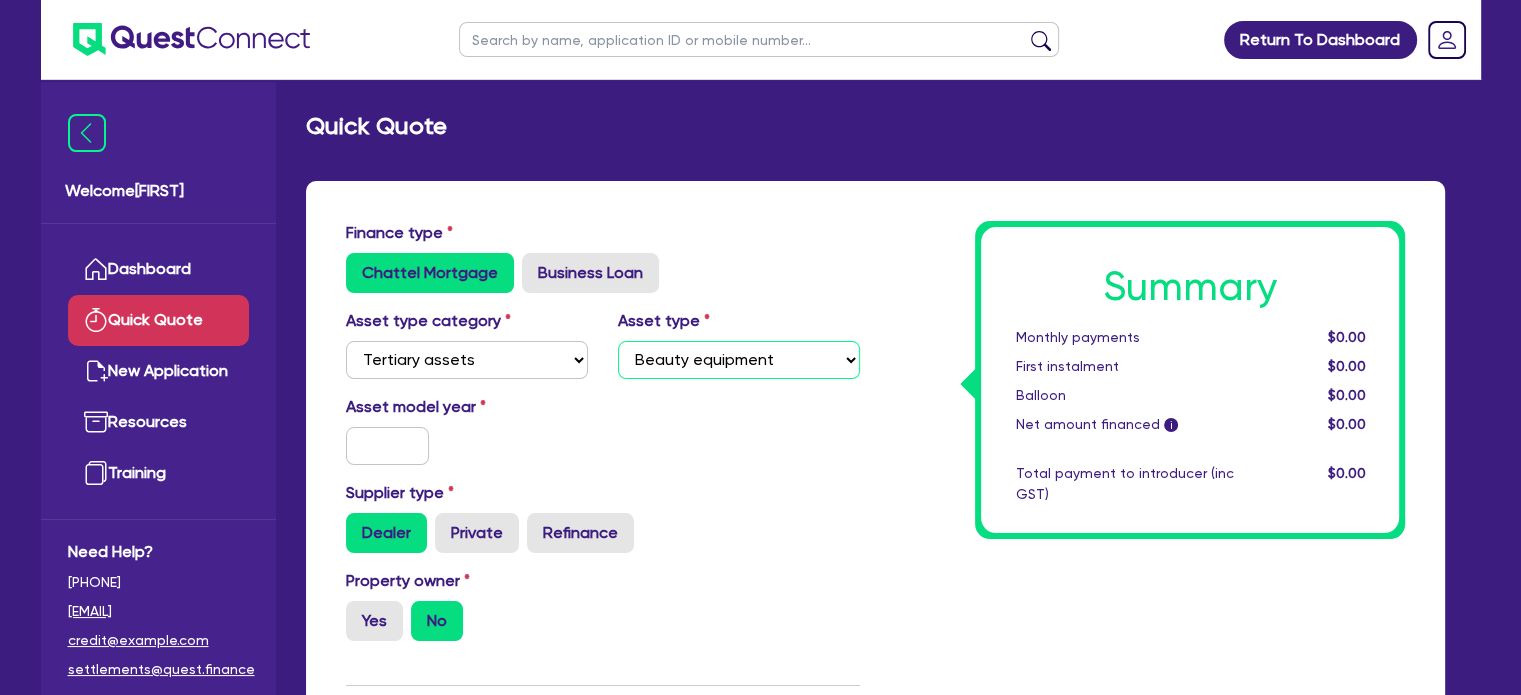 click on "Select Beauty equipment IT equipment IT software Watercraft Other" at bounding box center (739, 360) 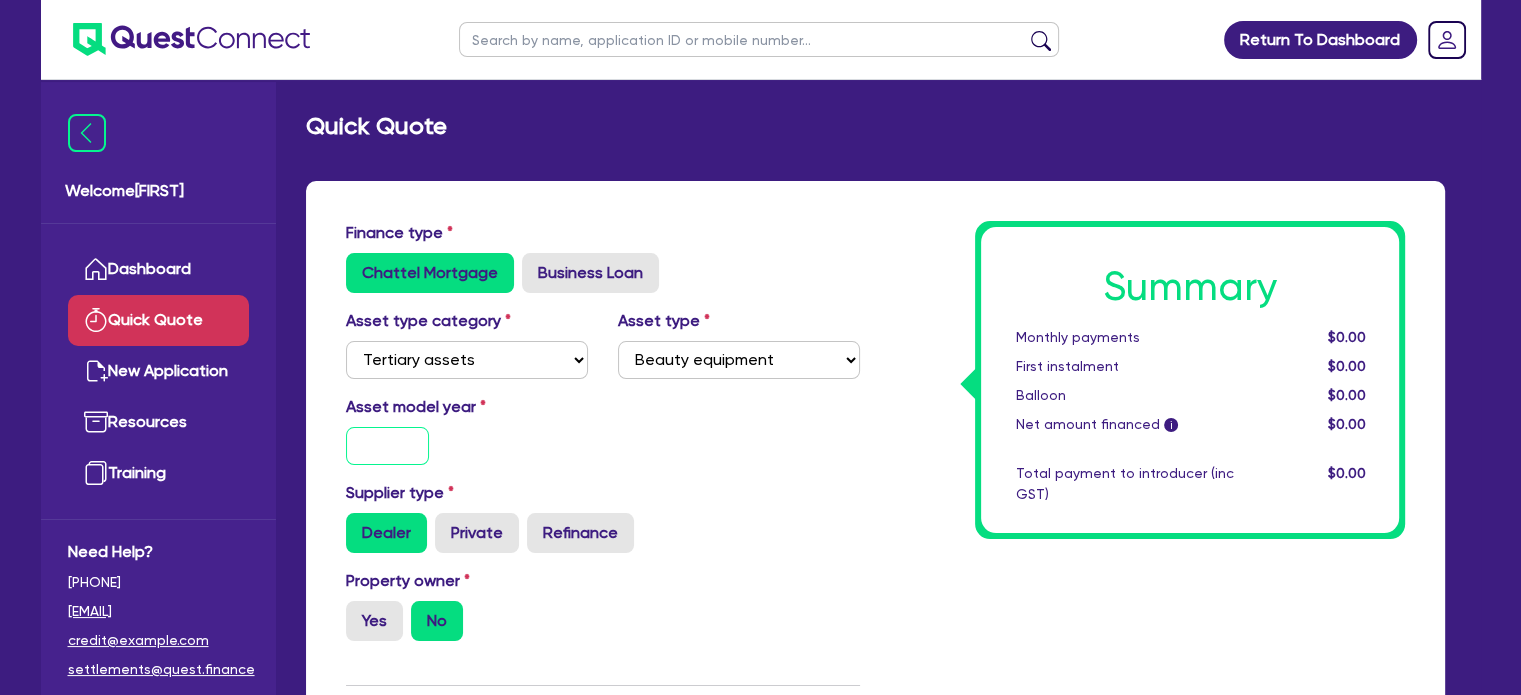 click at bounding box center [388, 446] 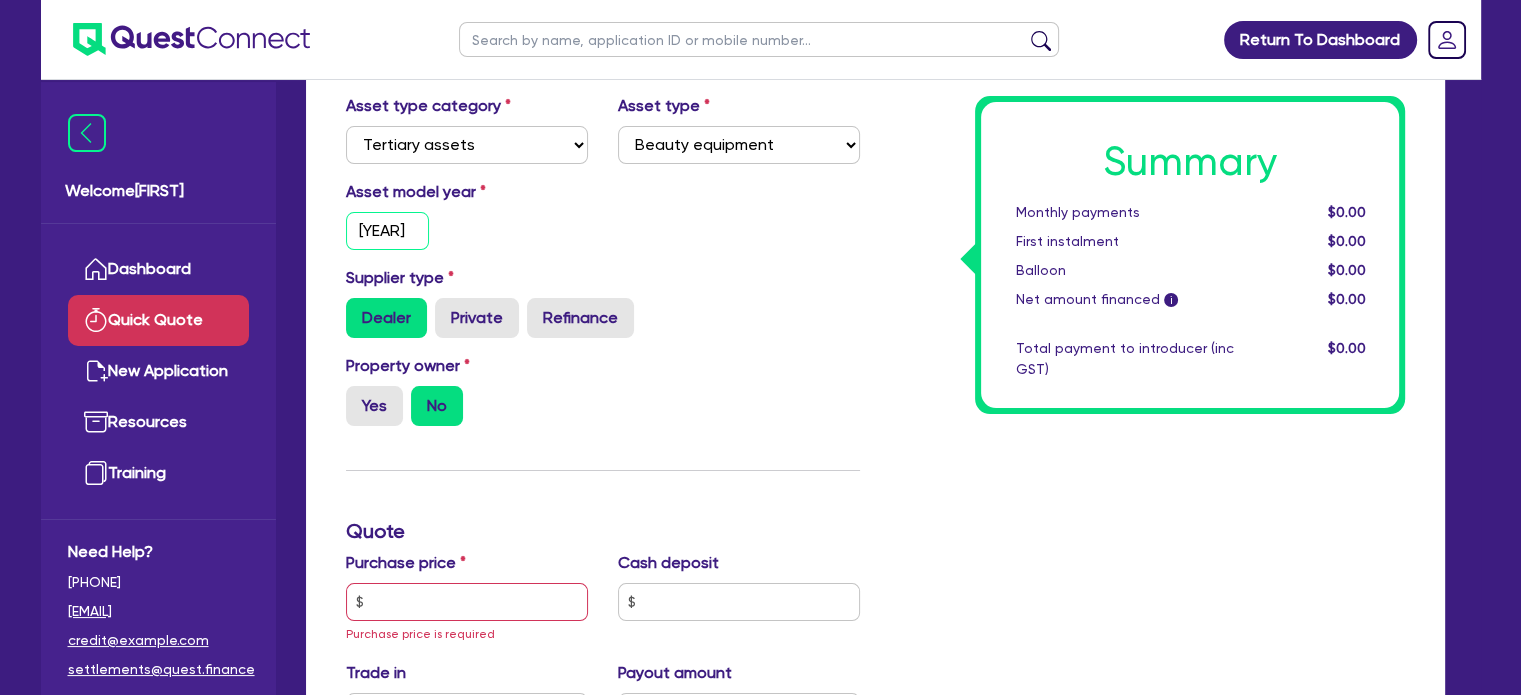 scroll, scrollTop: 216, scrollLeft: 0, axis: vertical 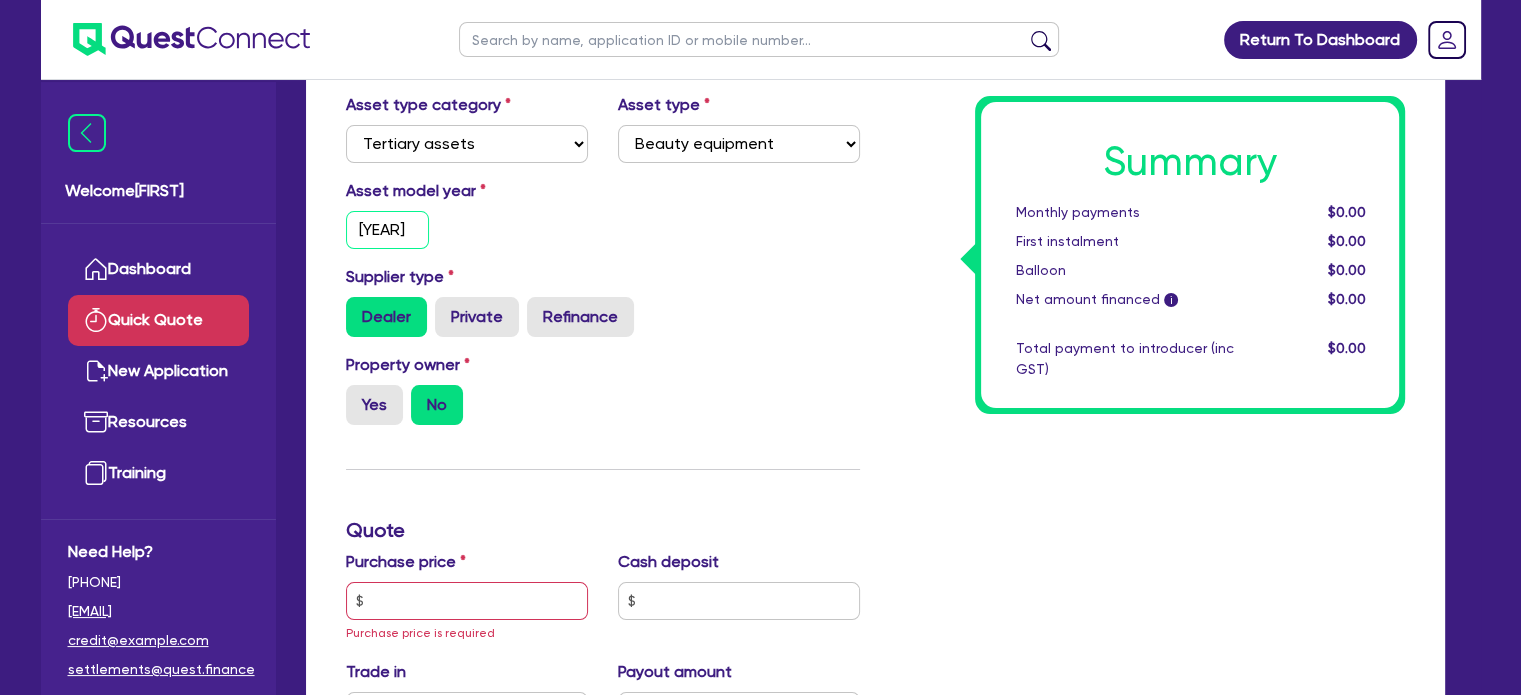type on "2025" 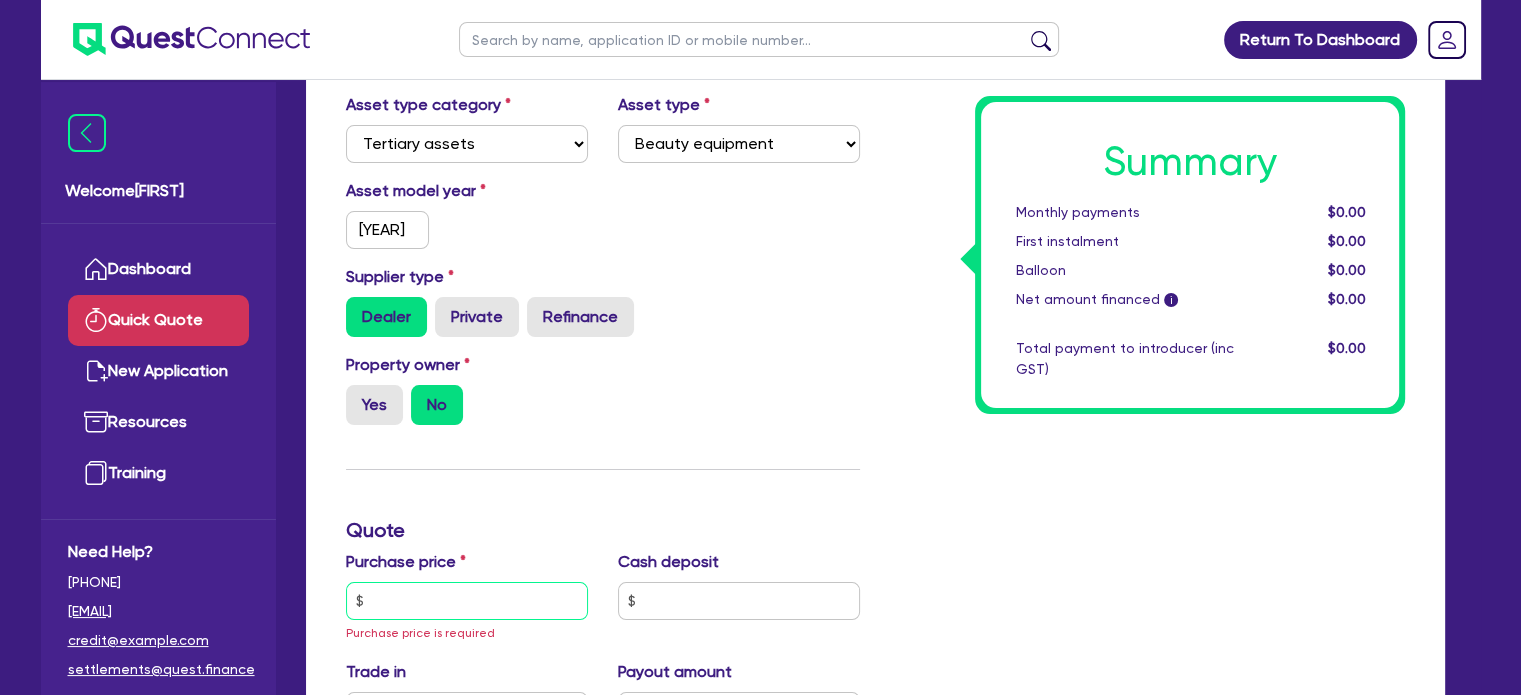 click at bounding box center [467, 601] 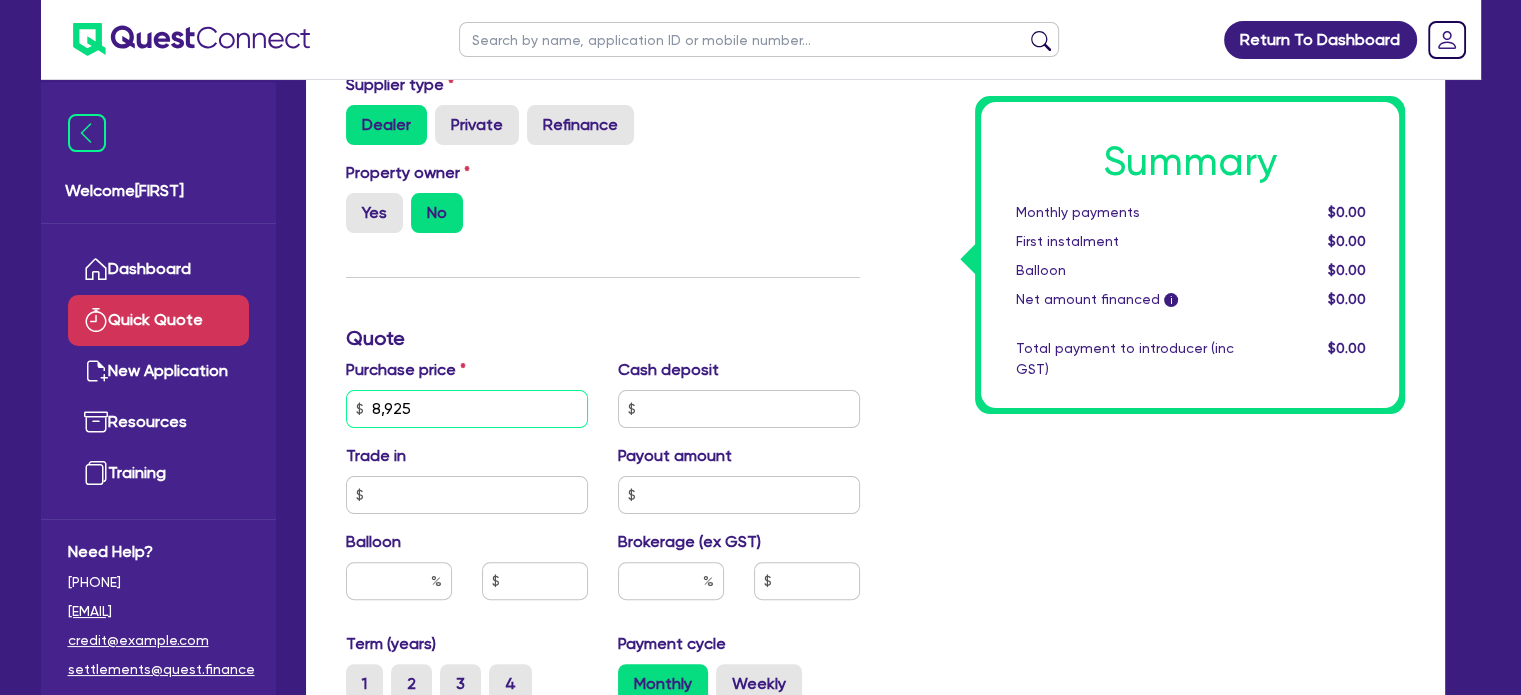 scroll, scrollTop: 412, scrollLeft: 0, axis: vertical 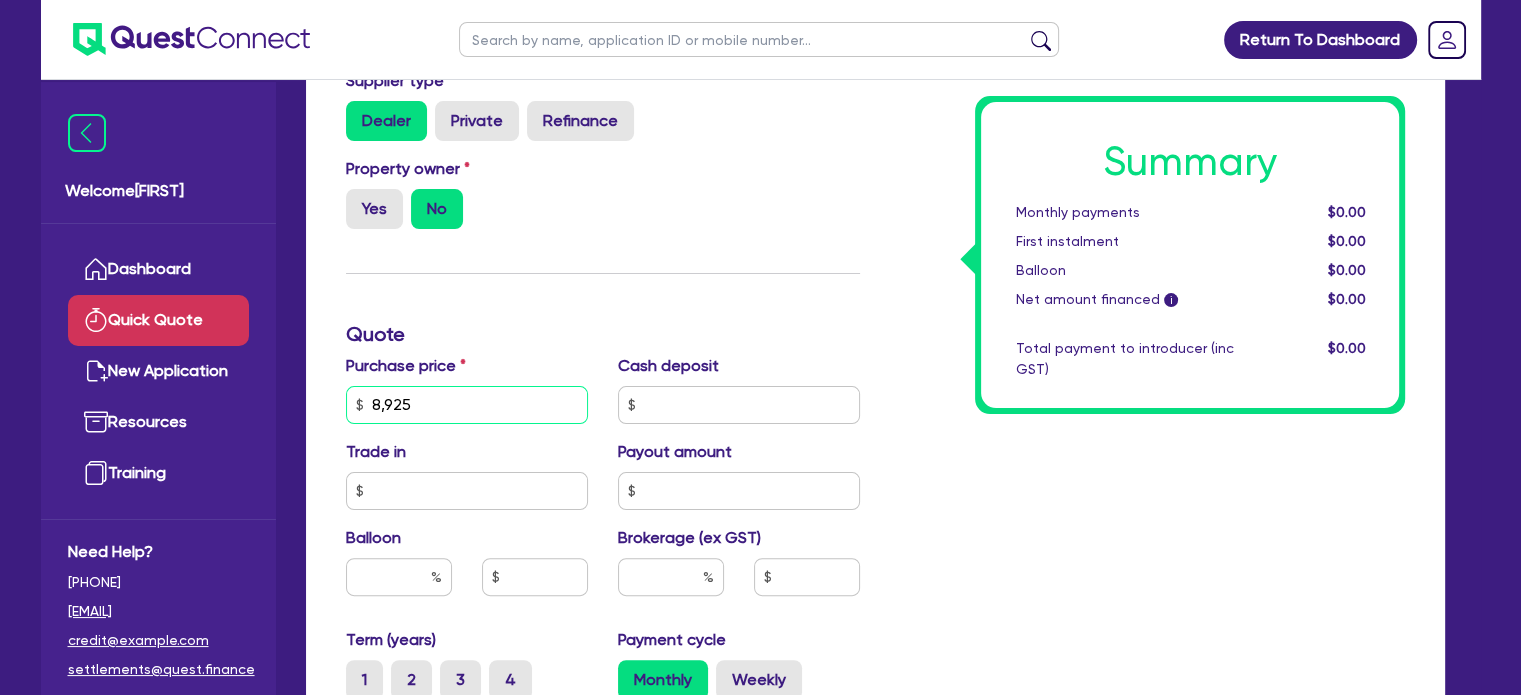 type on "8,925" 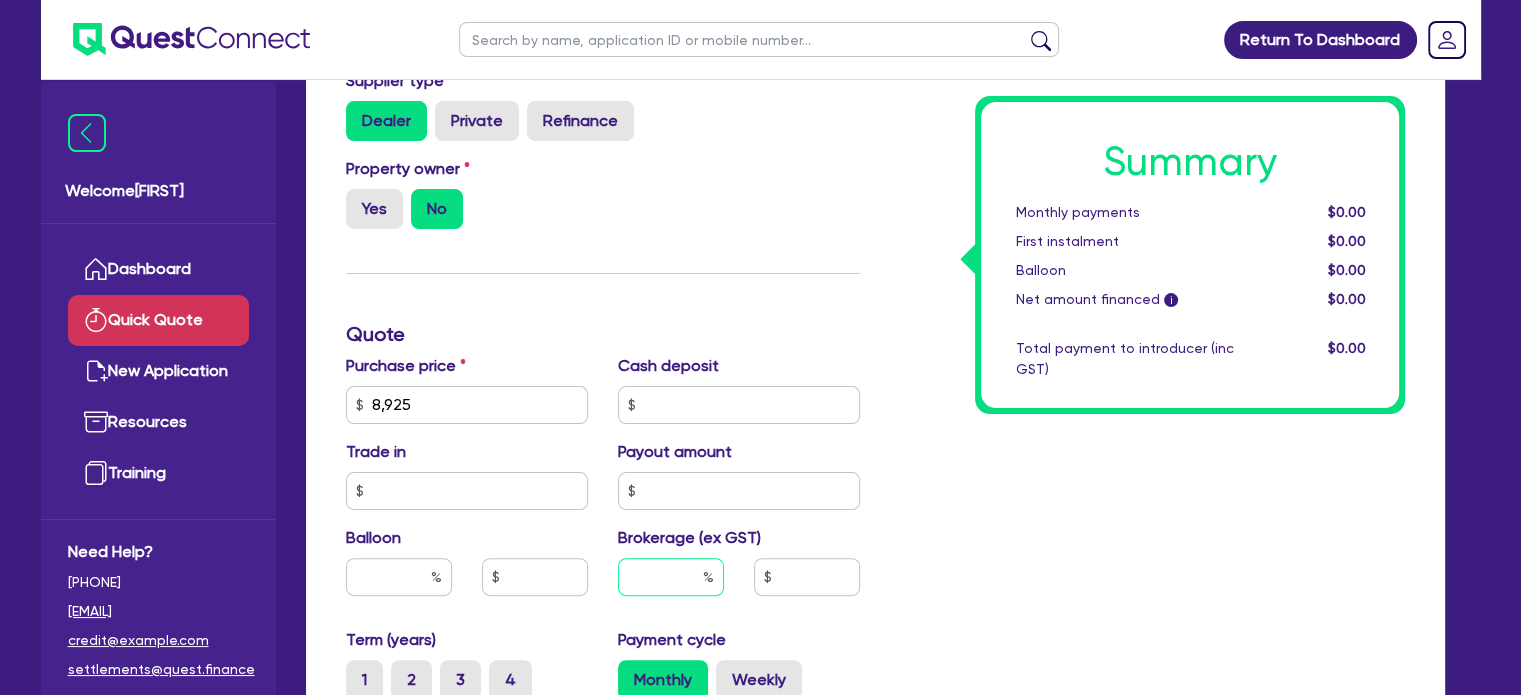 click at bounding box center (671, 577) 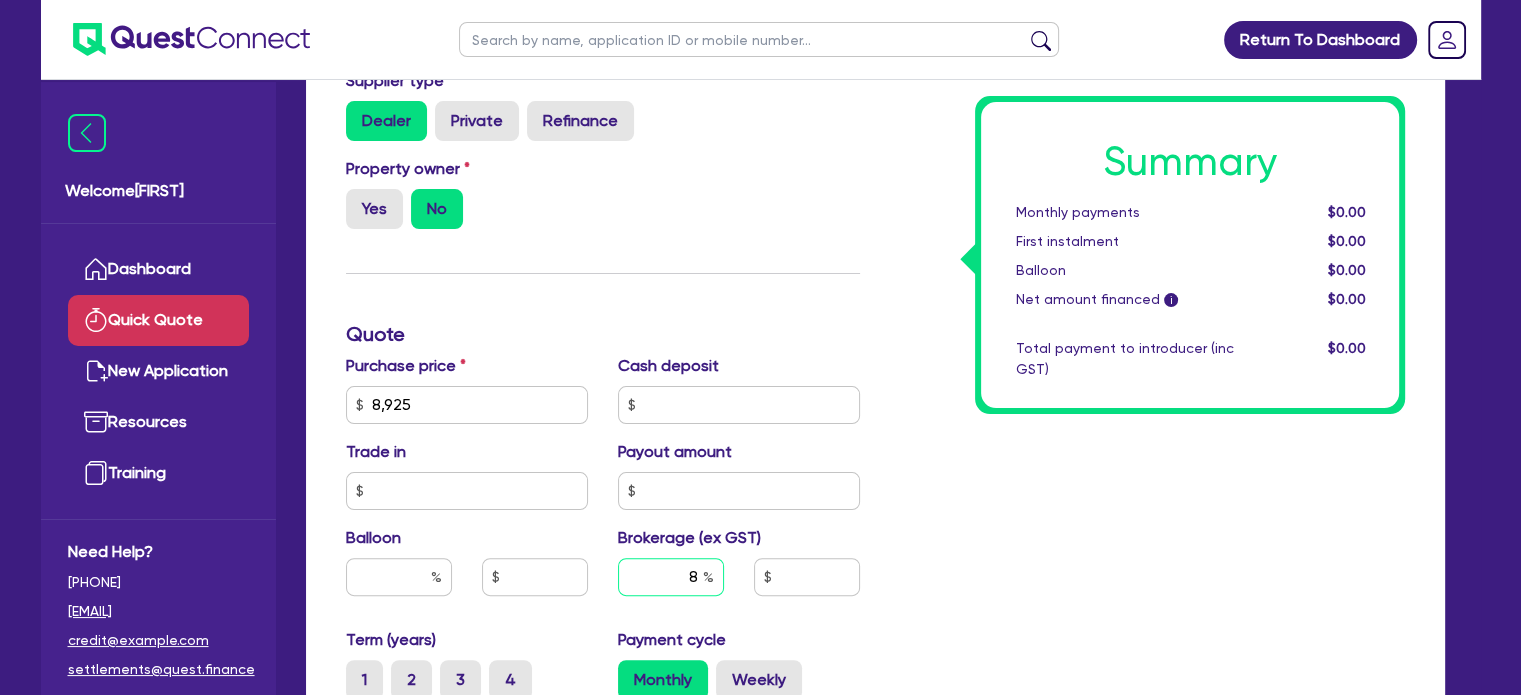 type on "8" 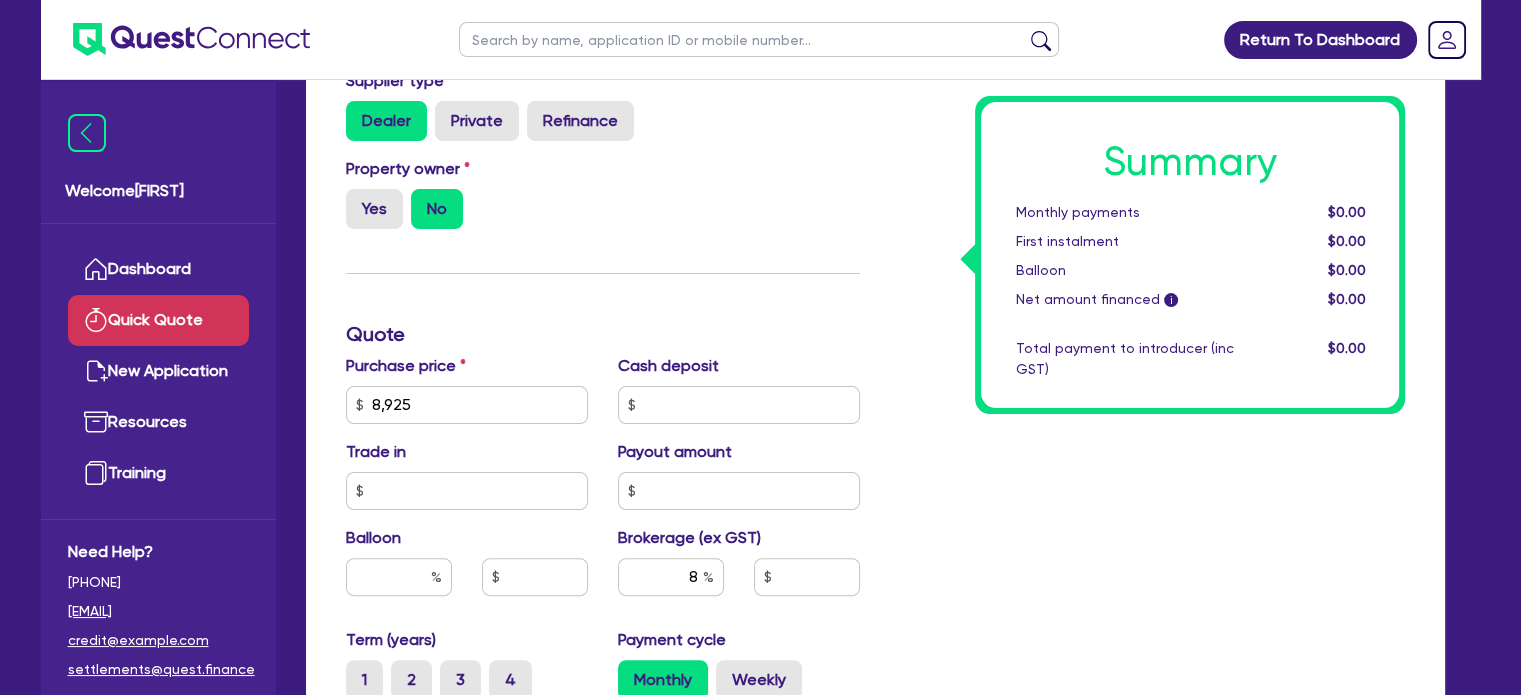 click on "Summary Monthly   payments $0.00 First instalment $0.00 Balloon $0.00 Net amount financed i $0.00 Total payment to introducer (inc GST) $0.00" at bounding box center (1147, 424) 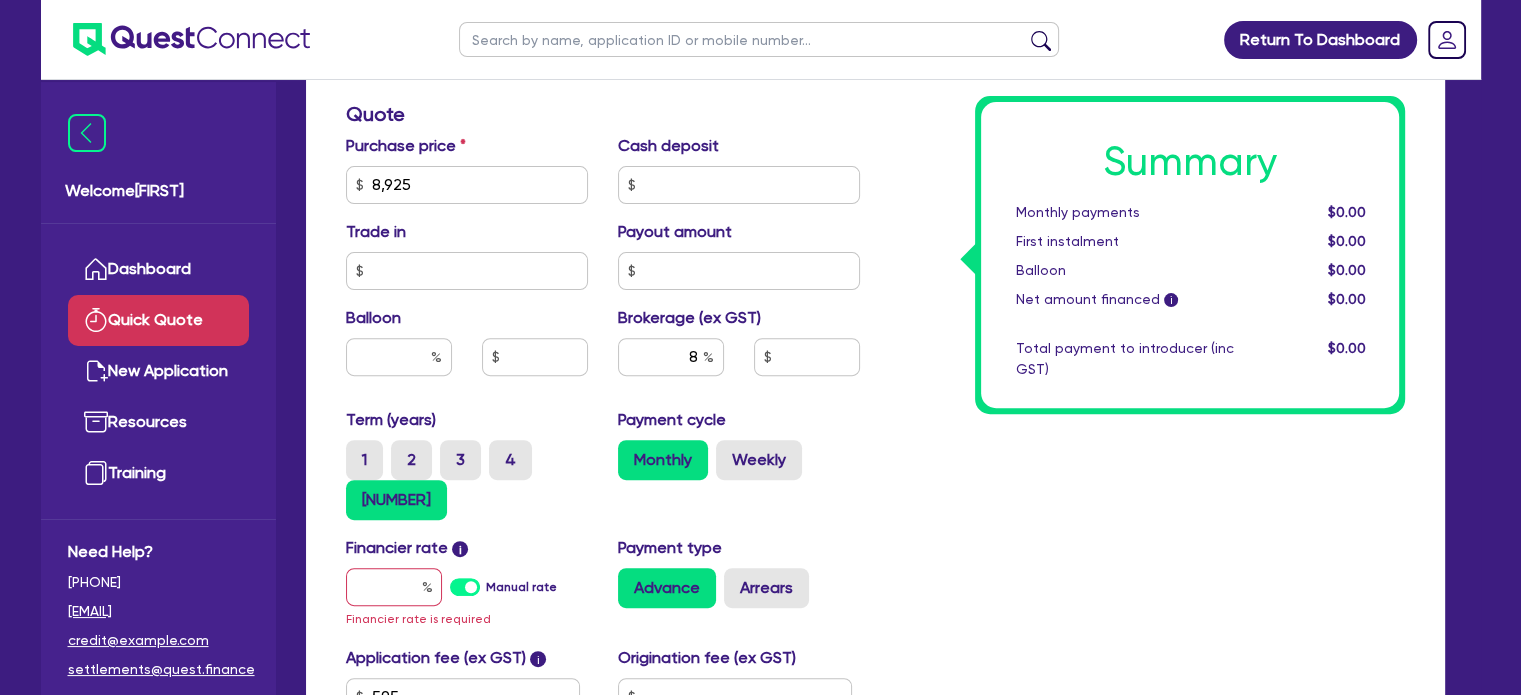 scroll, scrollTop: 634, scrollLeft: 0, axis: vertical 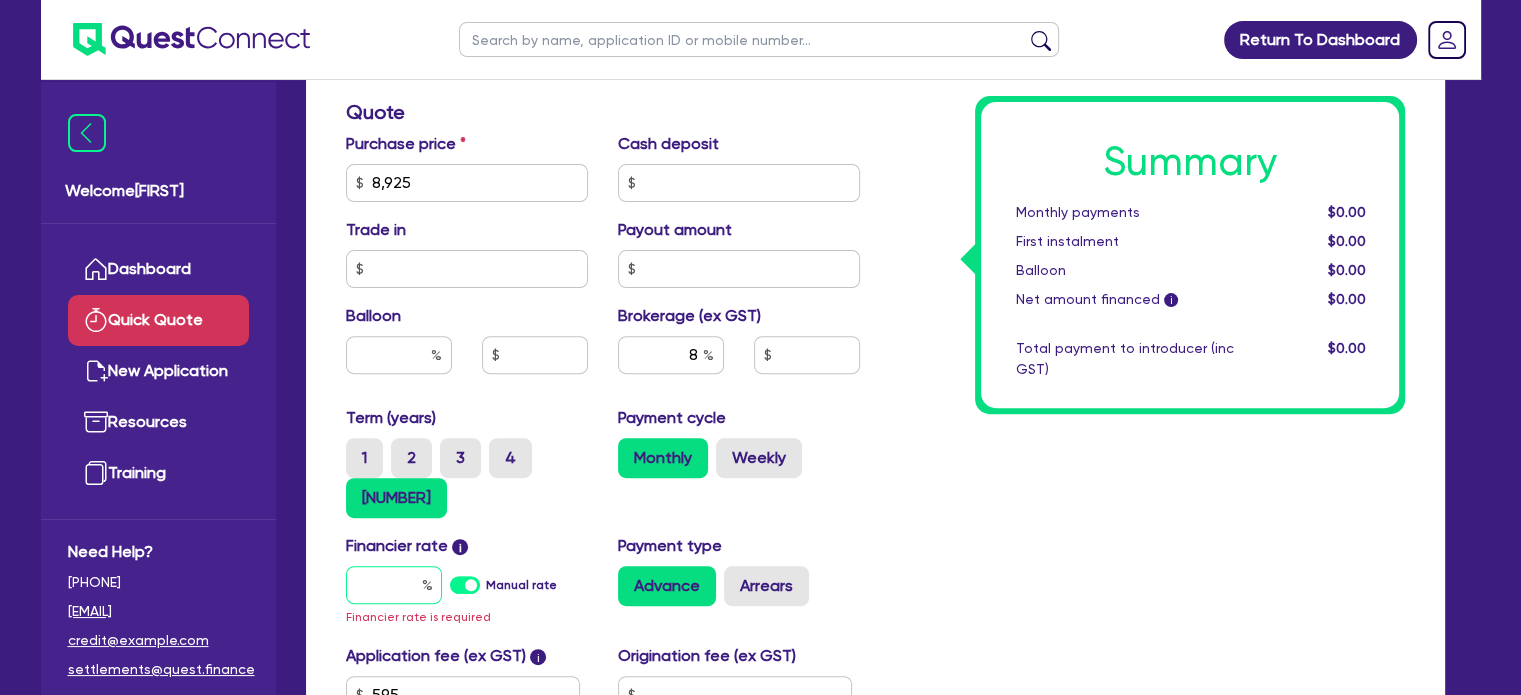 click at bounding box center [394, 585] 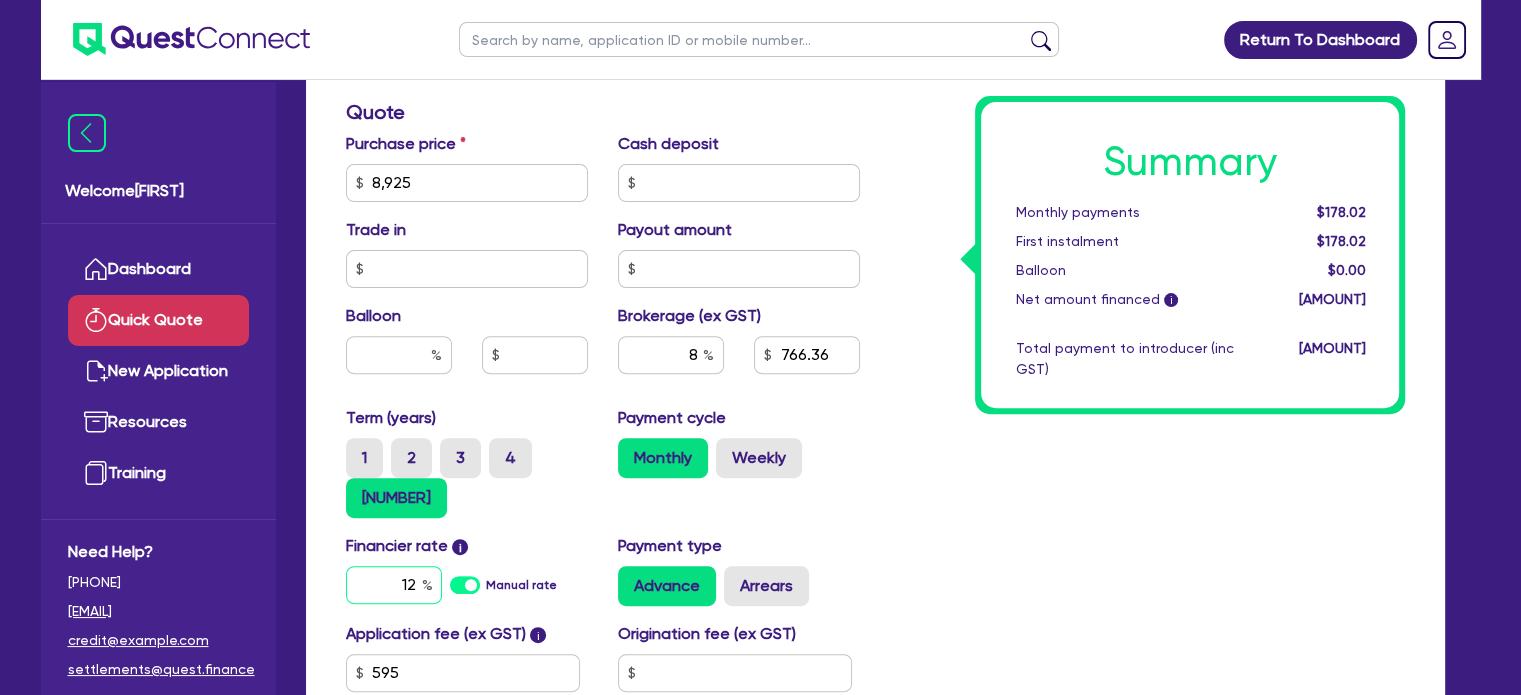 type on "12" 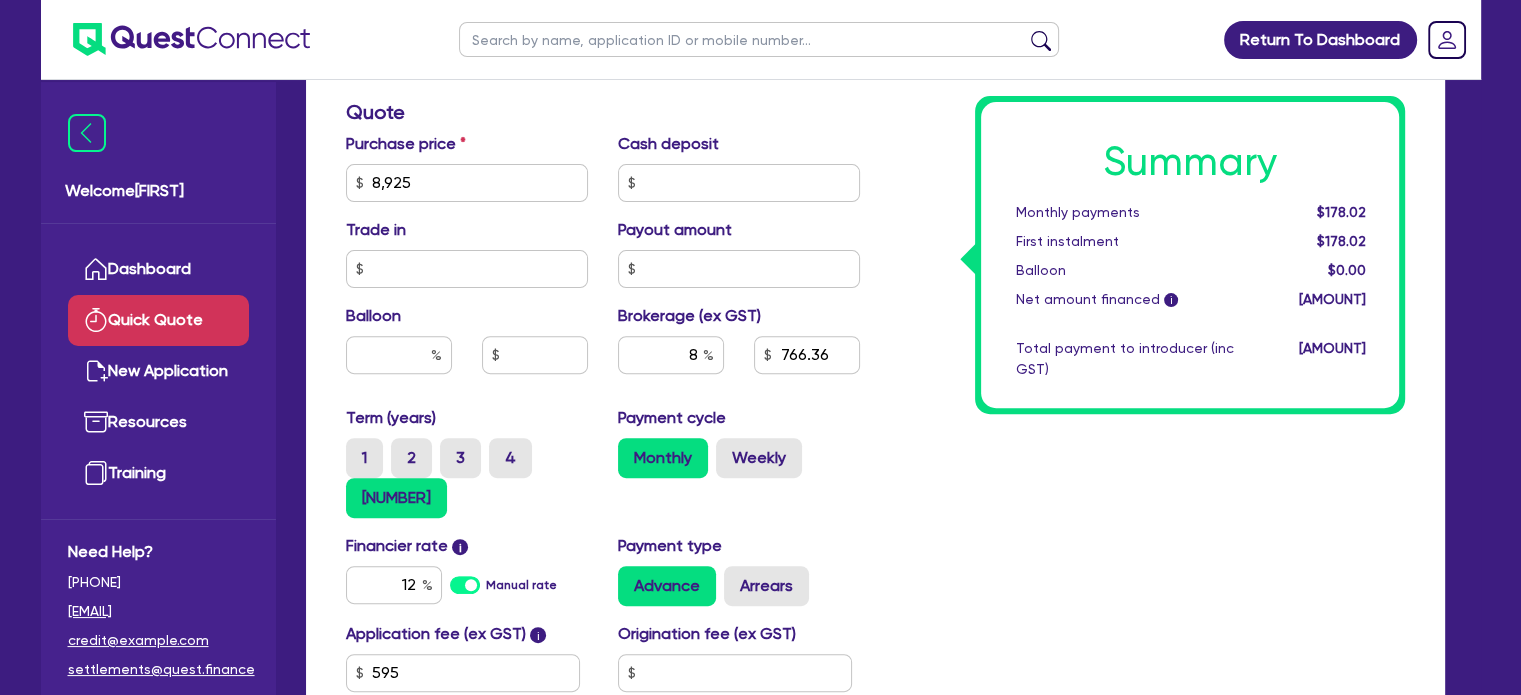 click on "Summary Monthly   payments $178.02 First instalment $178.02 Balloon $0.00 Net amount financed i $9,579.50 Total payment to introducer (inc GST) $843.00" at bounding box center [1147, 191] 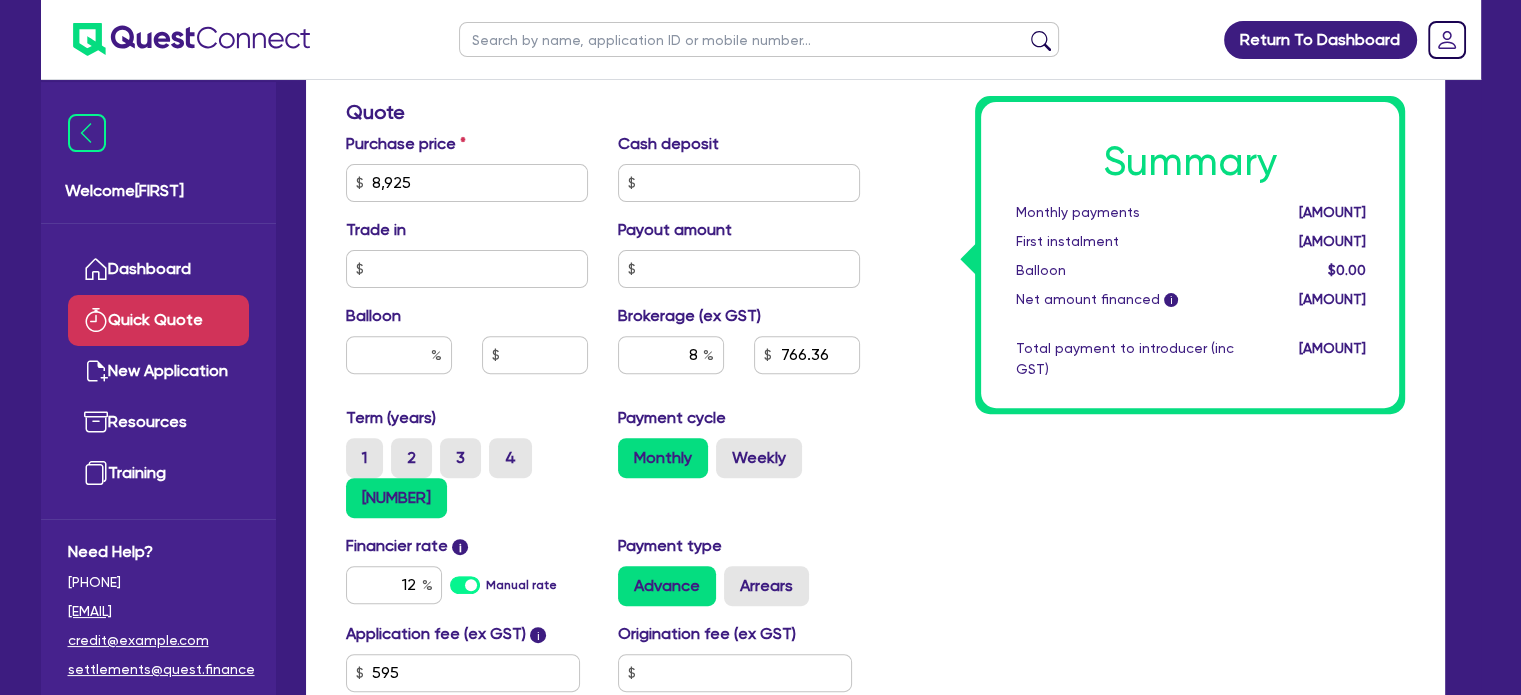scroll, scrollTop: 888, scrollLeft: 0, axis: vertical 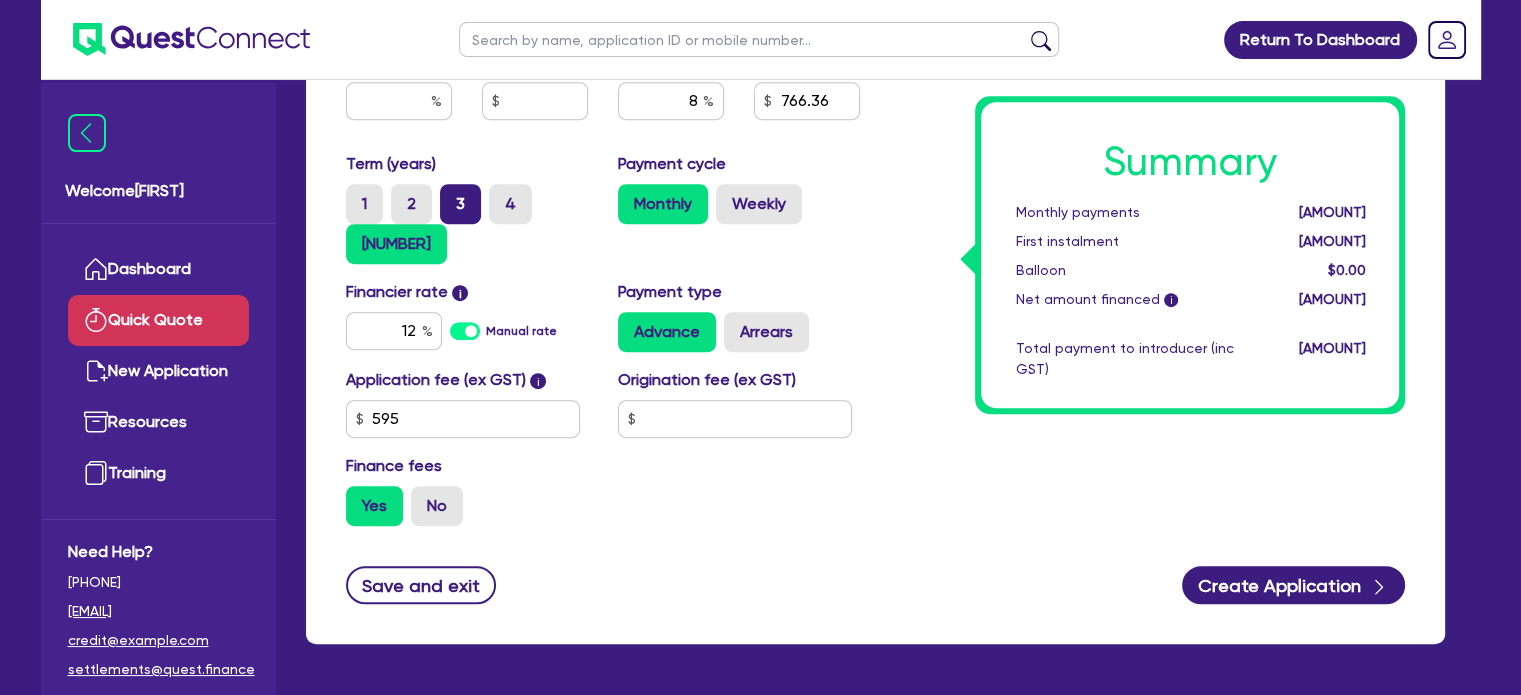 click on "3" at bounding box center [460, 204] 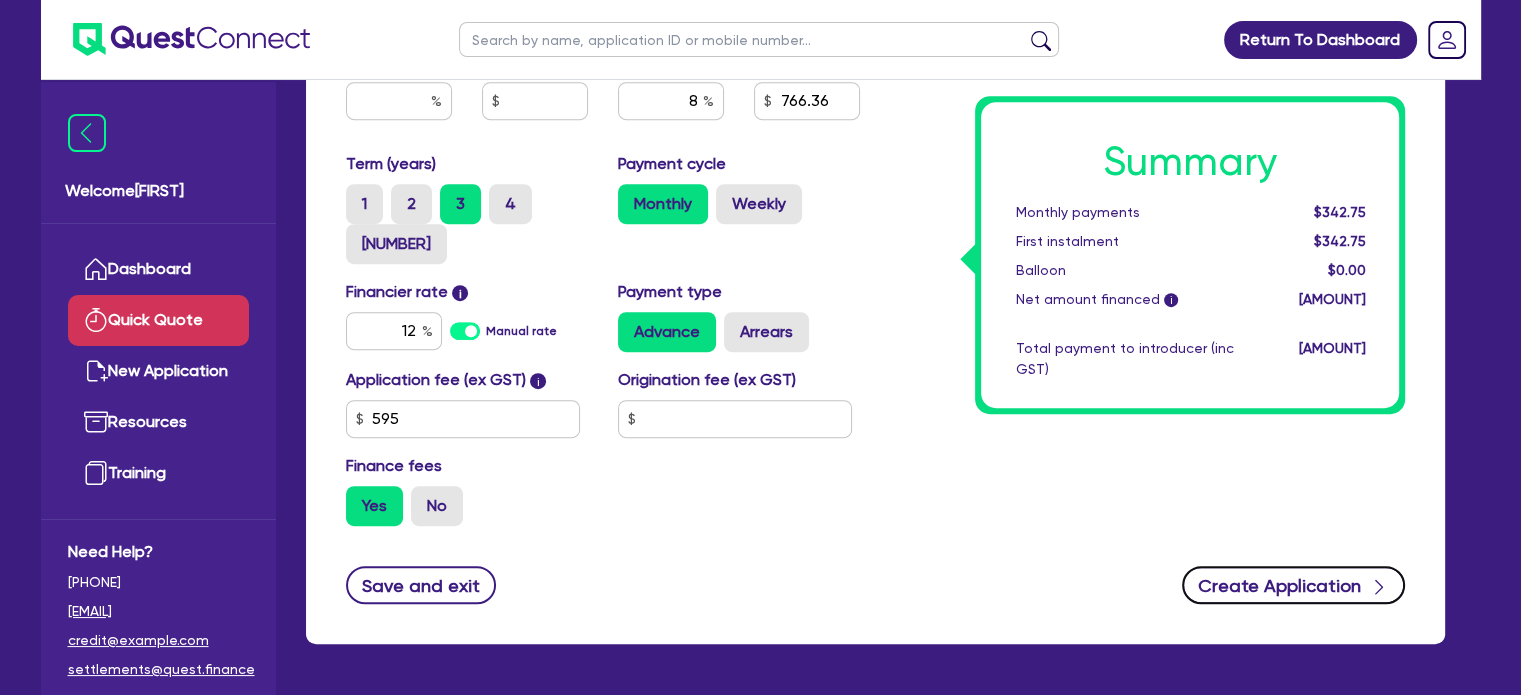 click on "Create Application" at bounding box center [1294, 585] 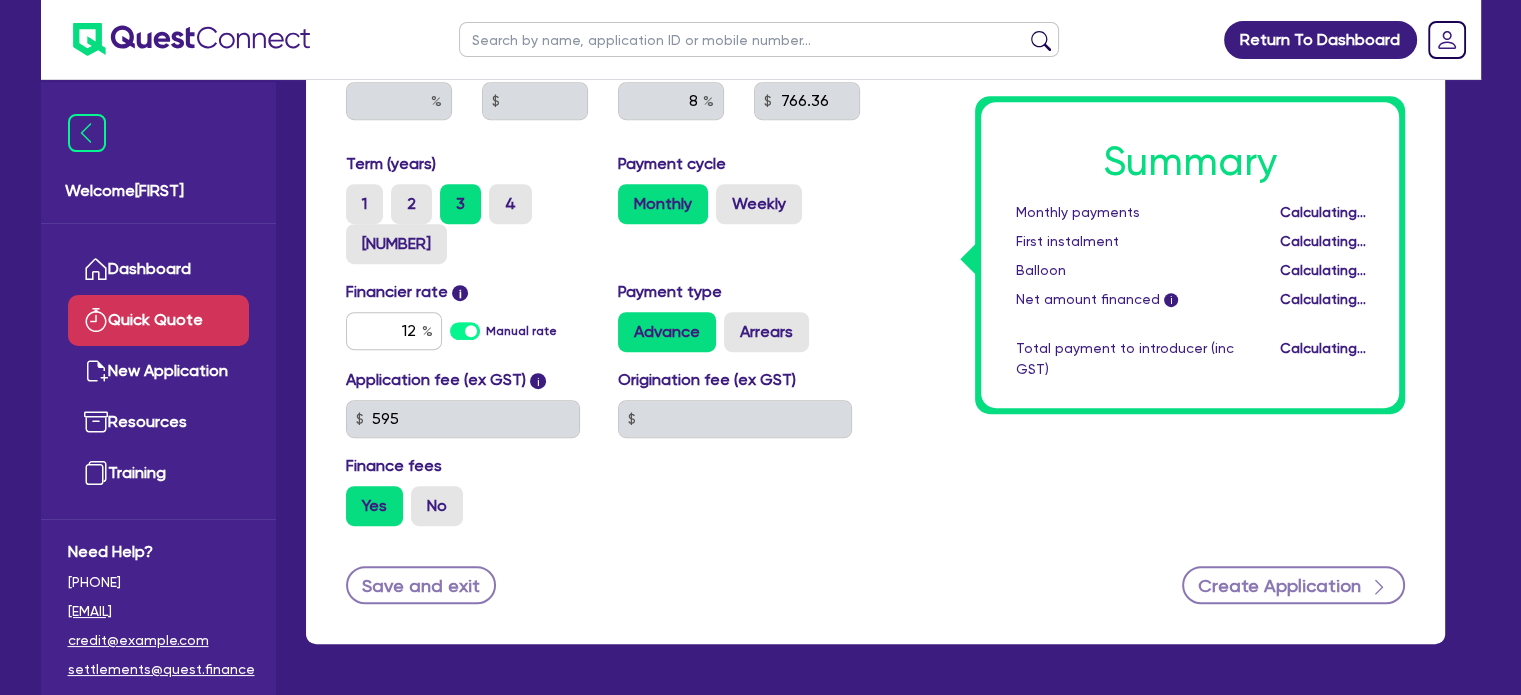 scroll, scrollTop: 0, scrollLeft: 0, axis: both 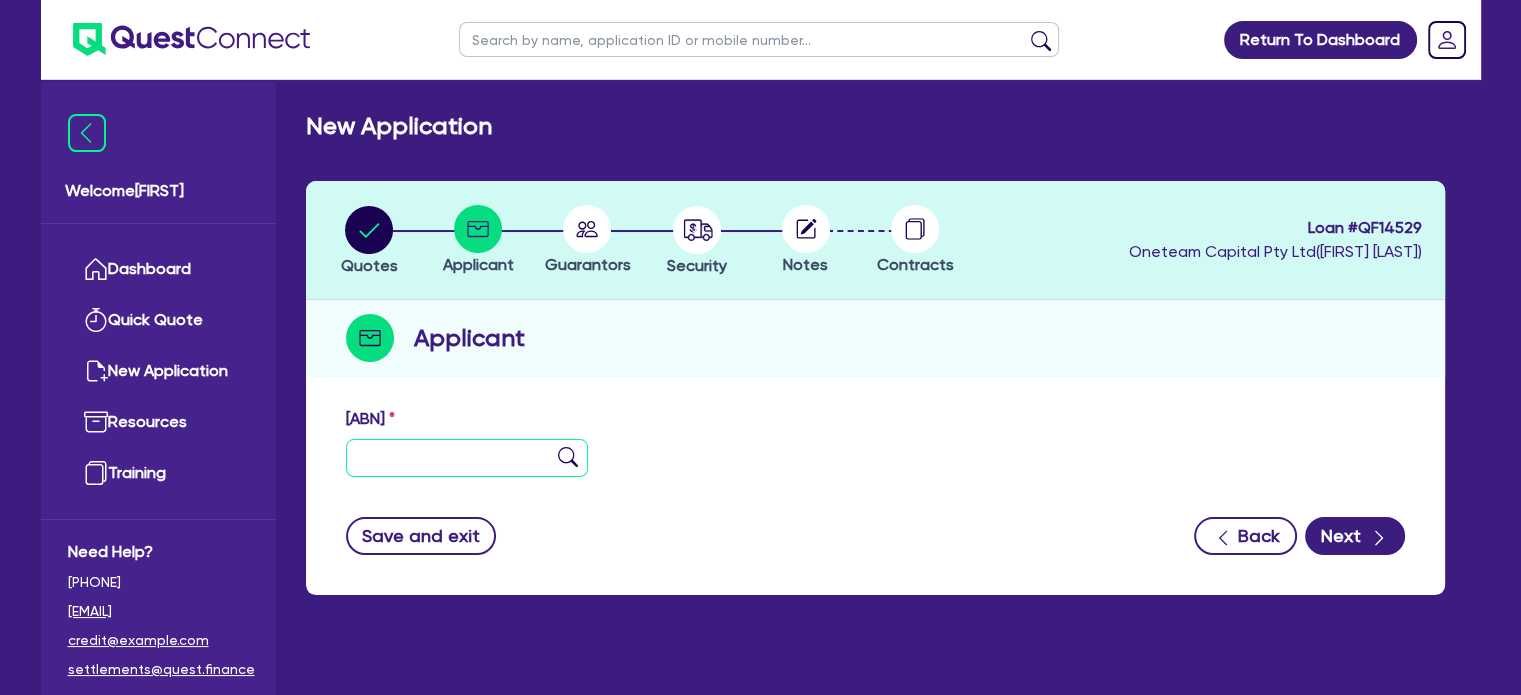 click at bounding box center (467, 458) 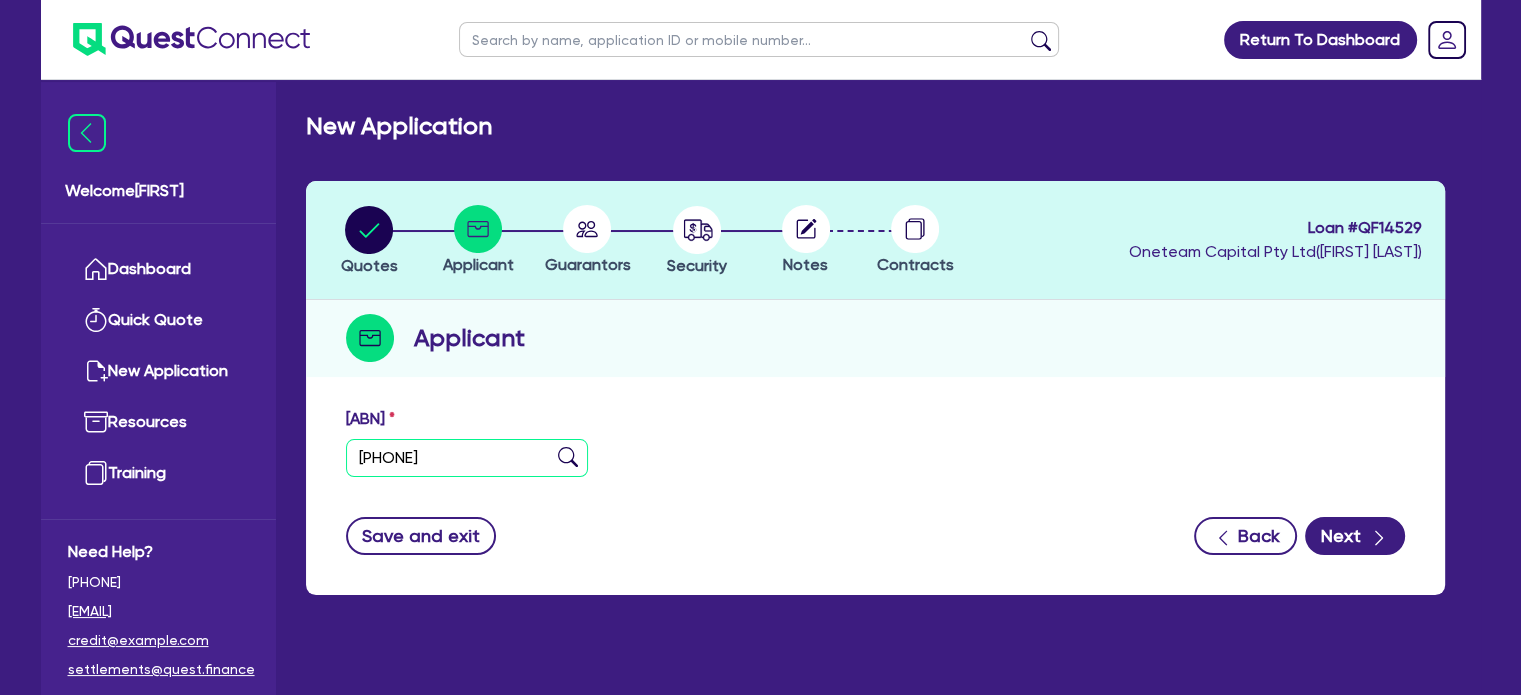 type on "18 989 195 396" 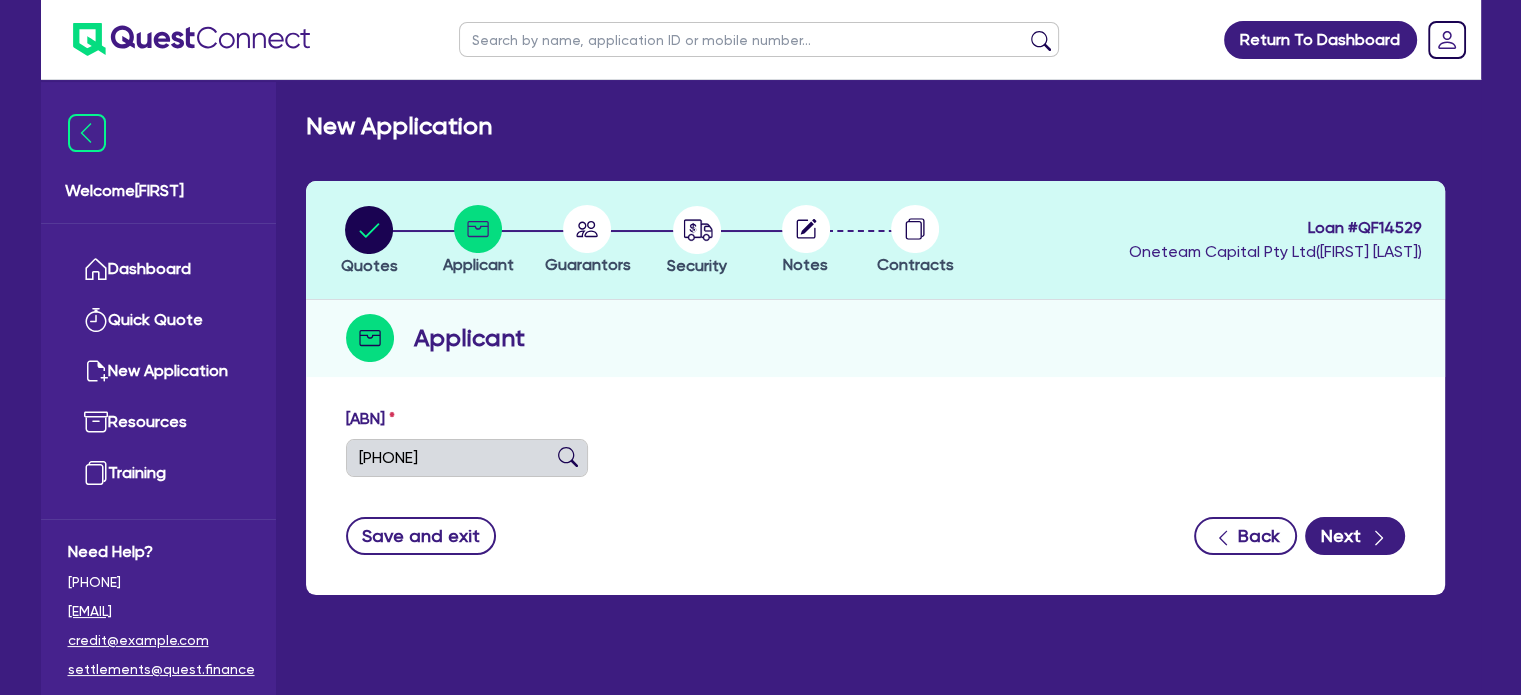 click at bounding box center [568, 457] 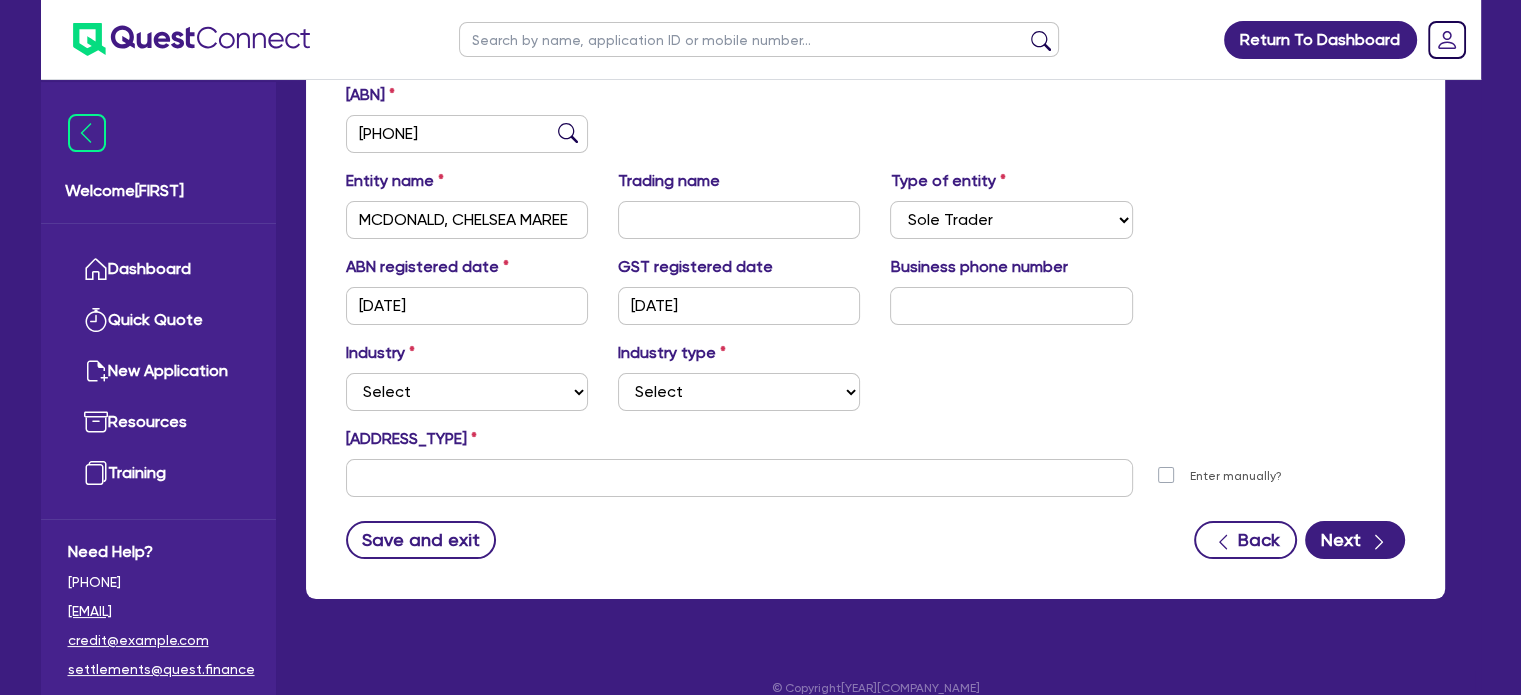 scroll, scrollTop: 338, scrollLeft: 0, axis: vertical 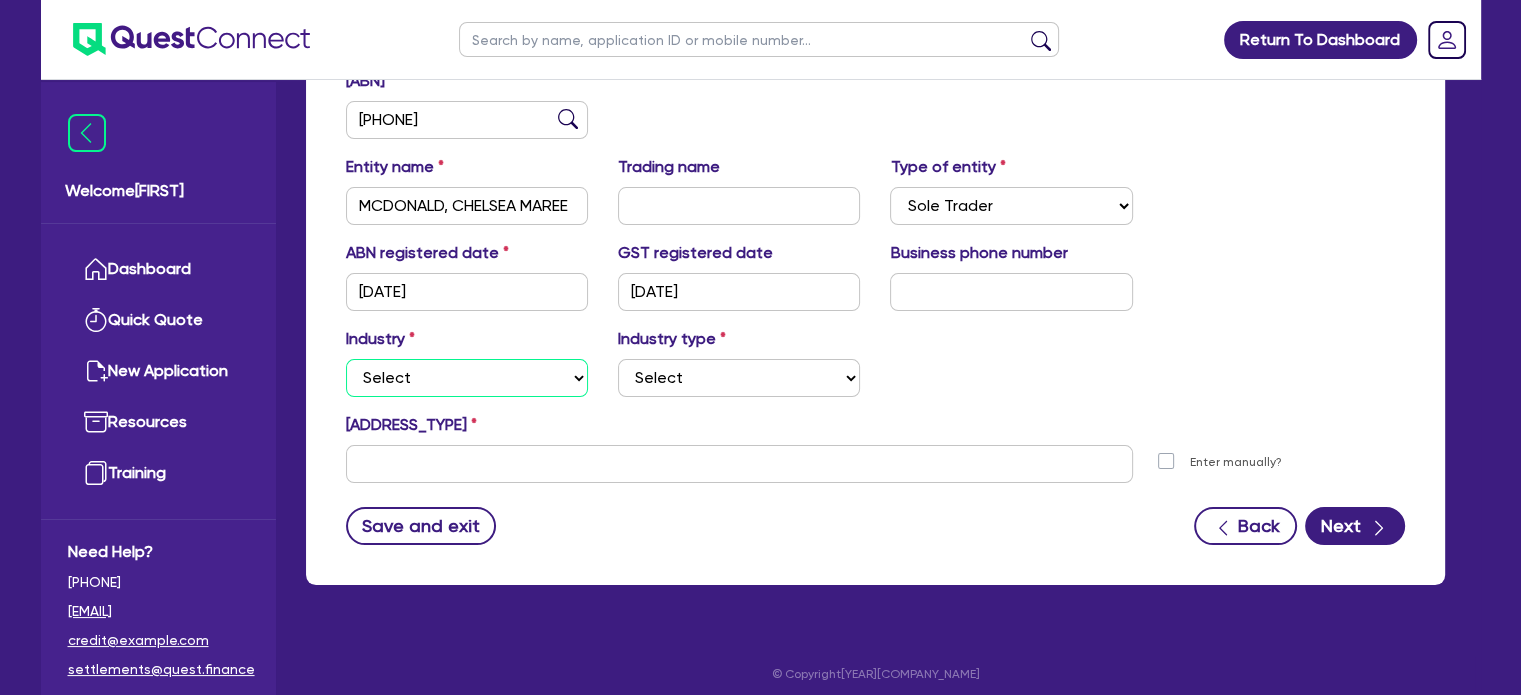click on "Select Accomodation & Food Services Administrative & Support Services Agriculture Arts & Recreation Services Building and Construction Financial & Insurance Services Fisheries Forestry Health & Beauty Information Media & Telecommunication Manufacturing Professional, Scientific and Technical Services Rental, Hiring and Real Estate Services Retail & Wholesale Trade Tourism Transport, Postal & Warehousing Services" at bounding box center (467, 378) 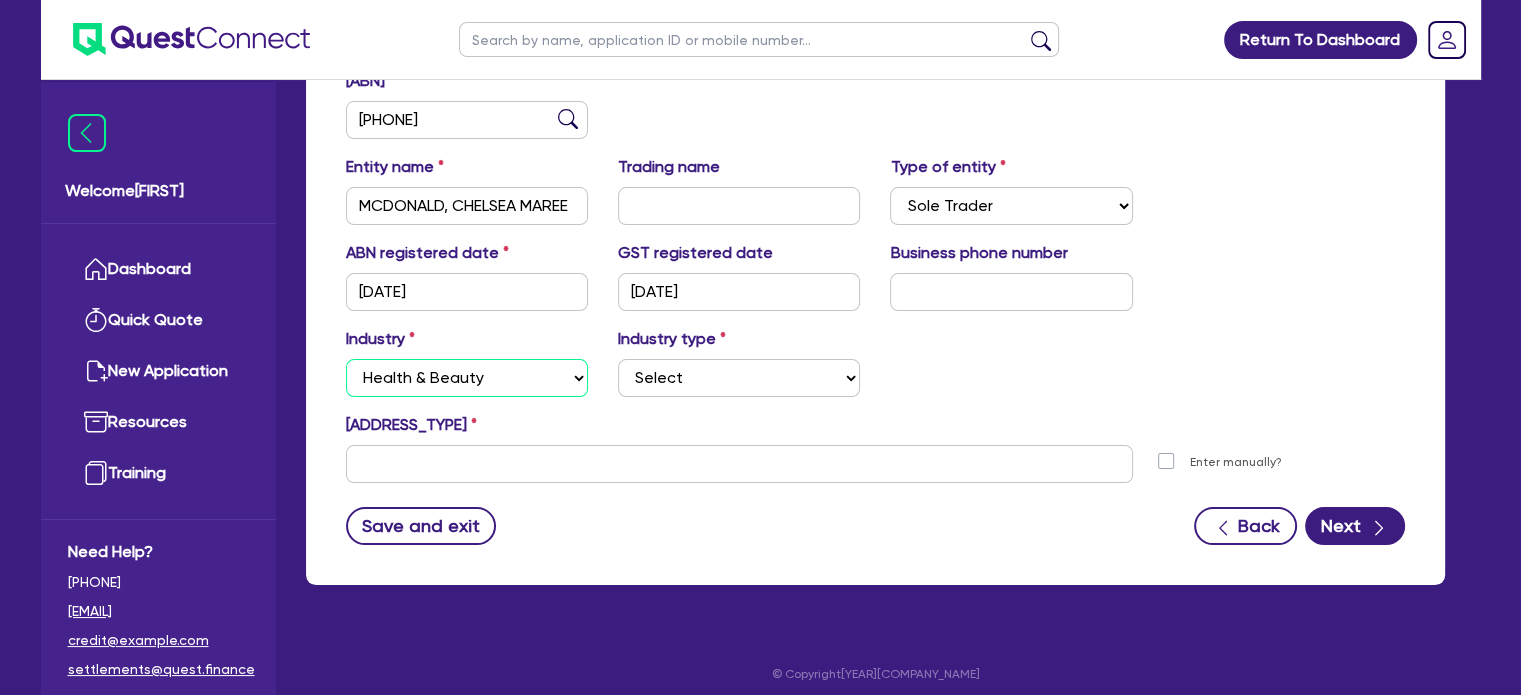 click on "Select Accomodation & Food Services Administrative & Support Services Agriculture Arts & Recreation Services Building and Construction Financial & Insurance Services Fisheries Forestry Health & Beauty Information Media & Telecommunication Manufacturing Professional, Scientific and Technical Services Rental, Hiring and Real Estate Services Retail & Wholesale Trade Tourism Transport, Postal & Warehousing Services" at bounding box center [467, 378] 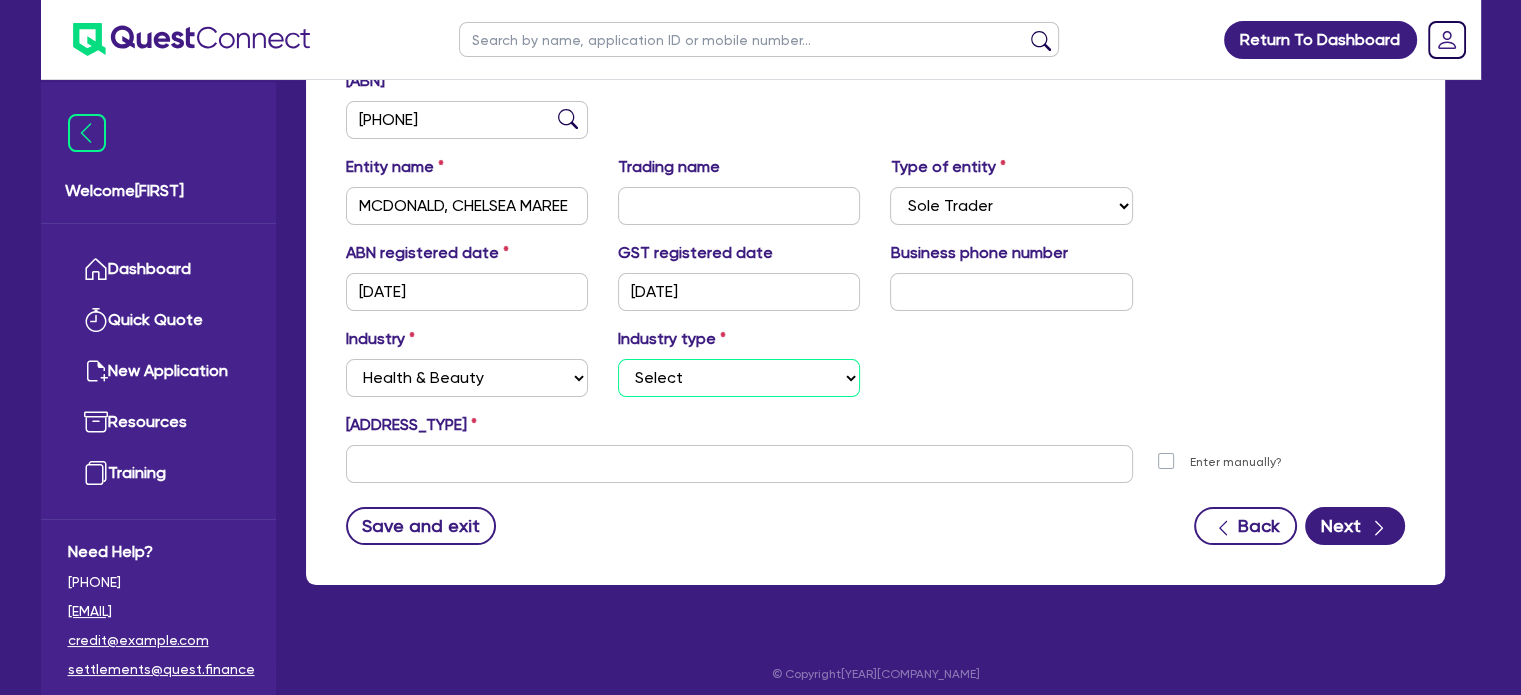 click on "Select Chiropractic, Osteopathic Services Cosmetics Supplies Day Spas, Health Retreats Dental Services General Practice Medical Services Hair, Beauty Salons Health Foods, Nutrition, Supplements Optometry Services Pathology & Imaging Services Physiotherapy Services Specialist Medical Services Other Health & Beauty" at bounding box center [739, 378] 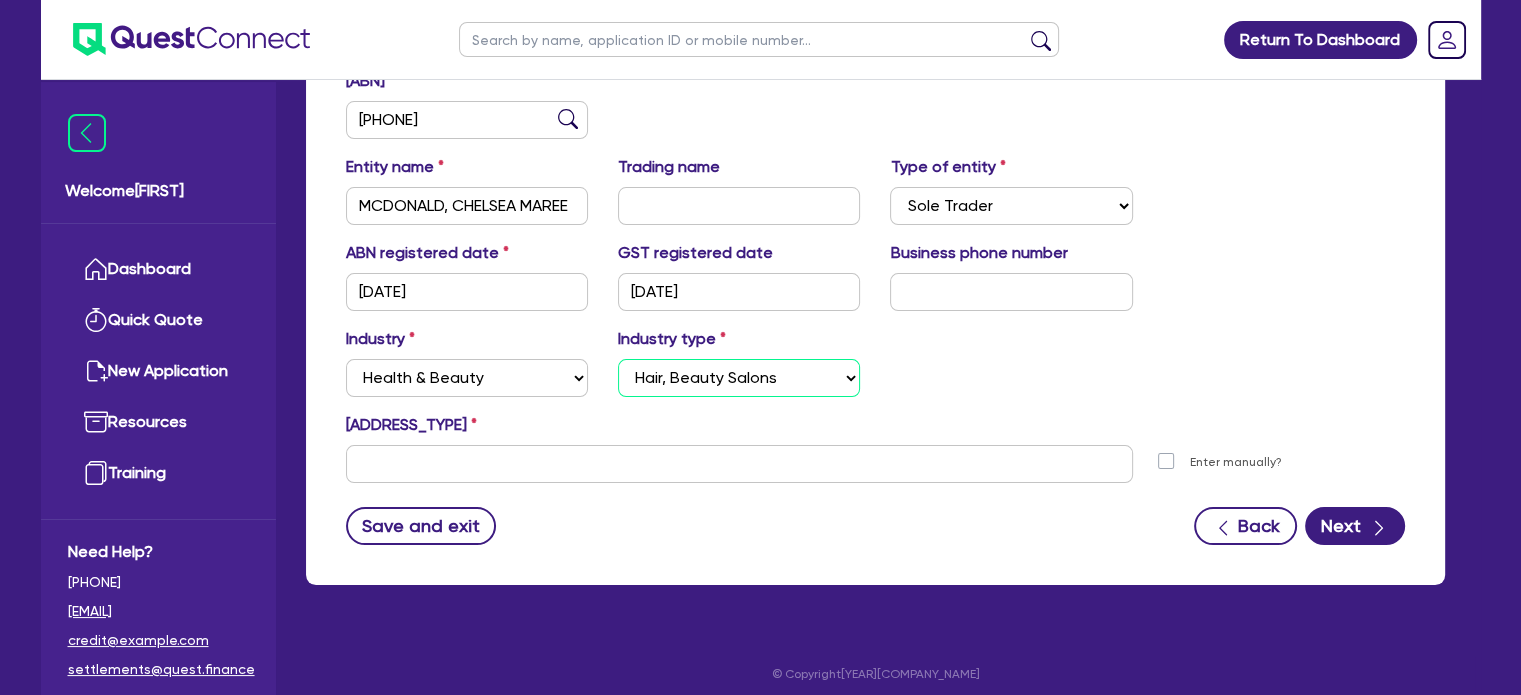 click on "Select Chiropractic, Osteopathic Services Cosmetics Supplies Day Spas, Health Retreats Dental Services General Practice Medical Services Hair, Beauty Salons Health Foods, Nutrition, Supplements Optometry Services Pathology & Imaging Services Physiotherapy Services Specialist Medical Services Other Health & Beauty" at bounding box center (739, 378) 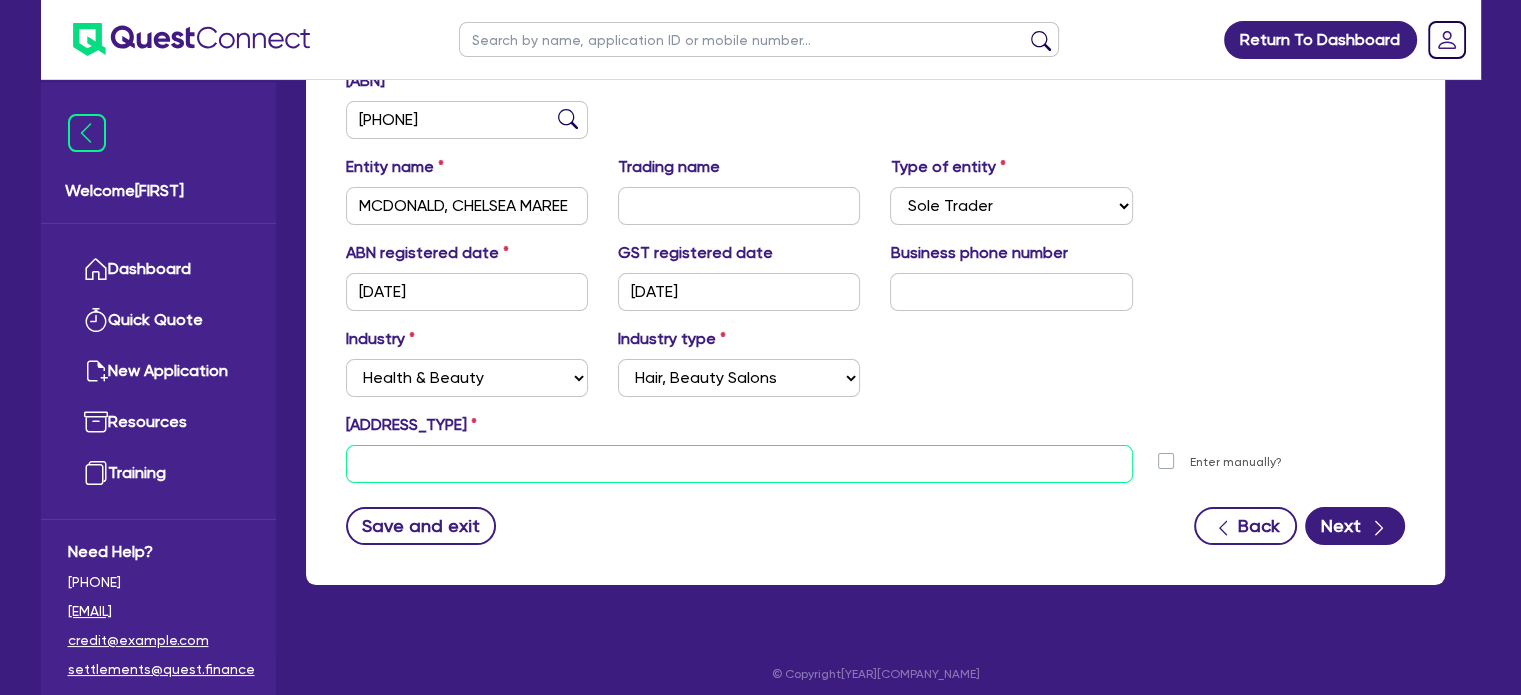 click at bounding box center (739, 464) 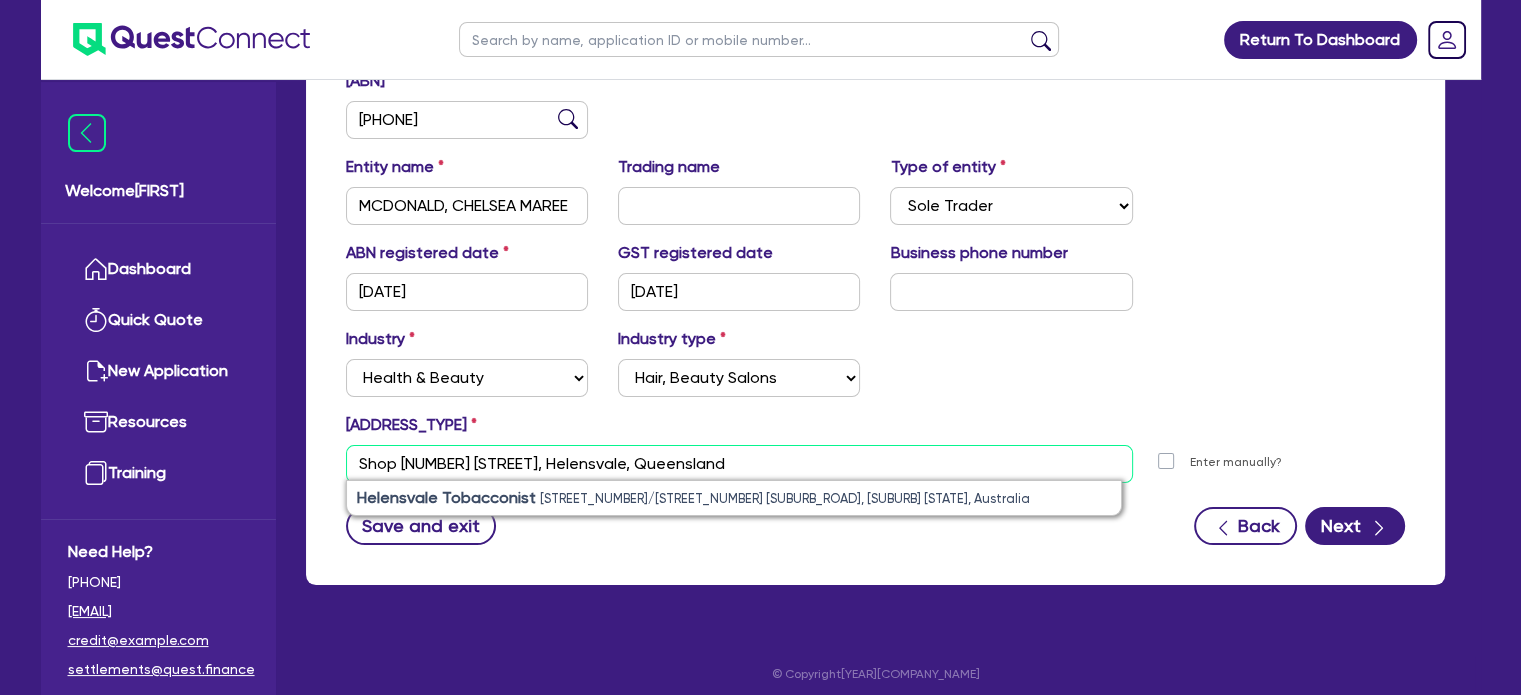 type on "Shop 5 108 Helensvale Road, Helensvale, Queensland" 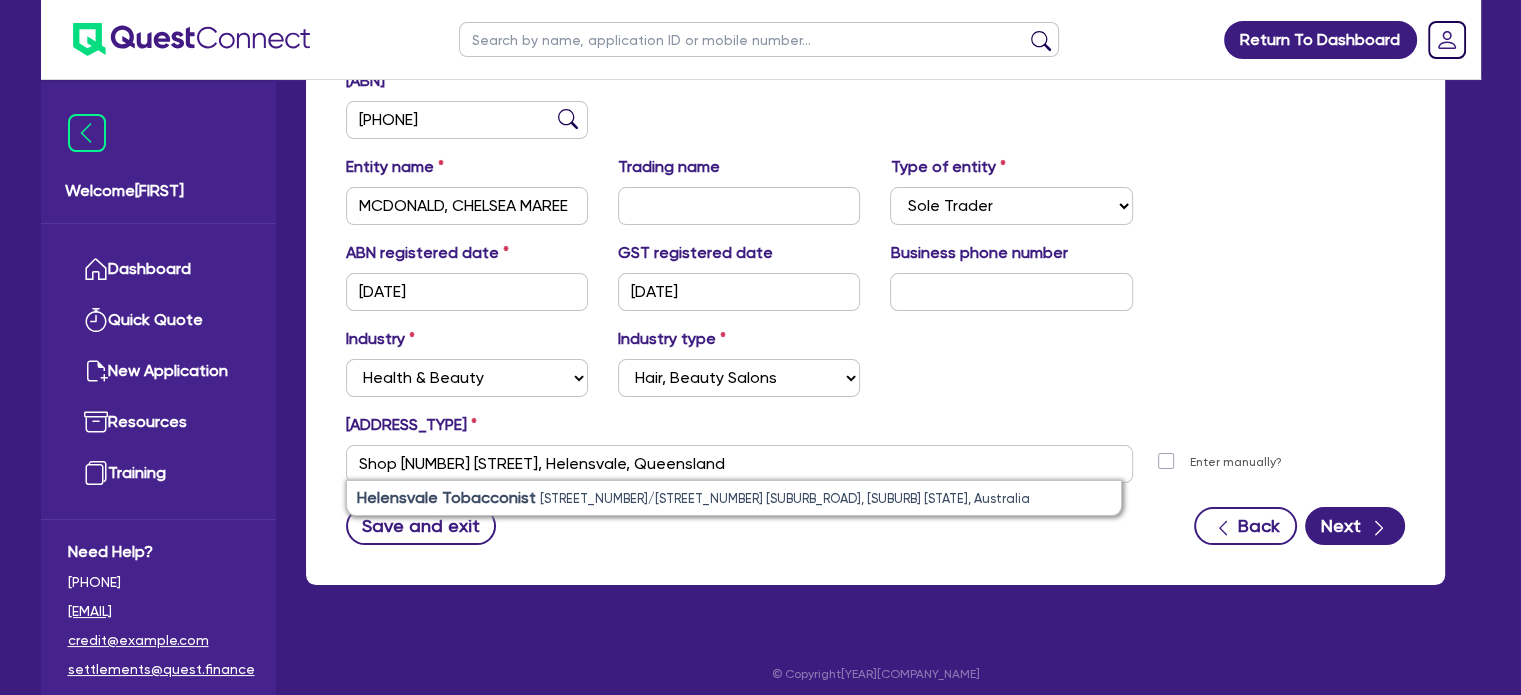 click on "Helensvale Tobacconist   Shop 5/108 Helensvale Road, Helensvale Queensland, Australia" at bounding box center [734, 498] 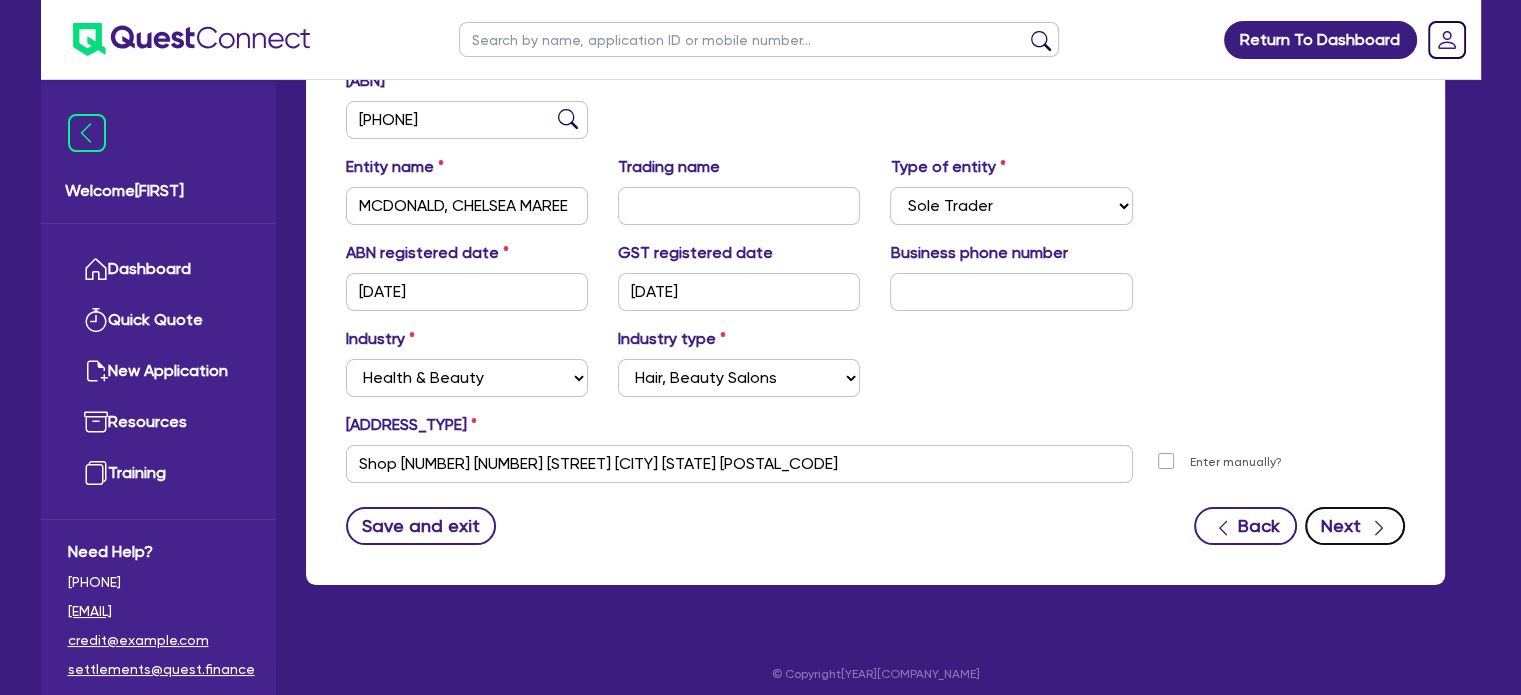 click on "Next" at bounding box center [1355, 526] 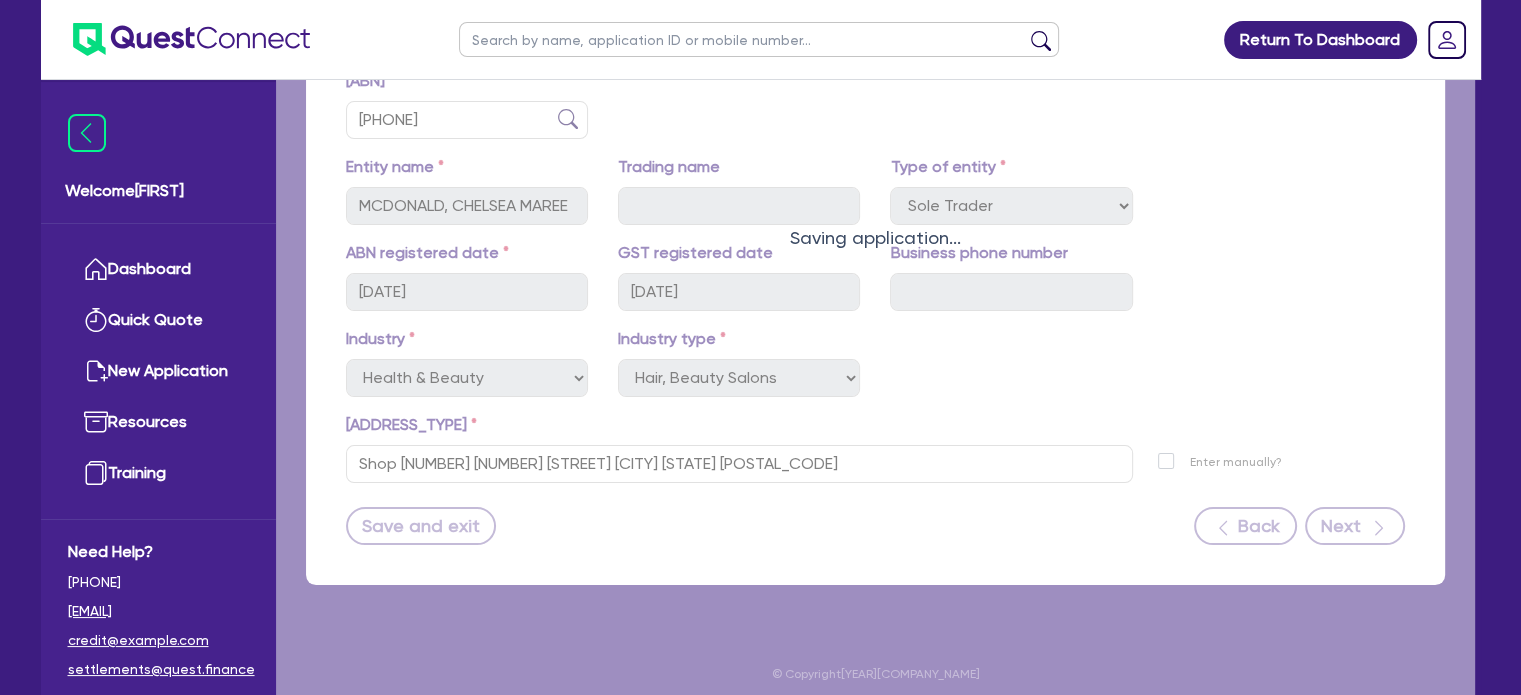 scroll, scrollTop: 0, scrollLeft: 0, axis: both 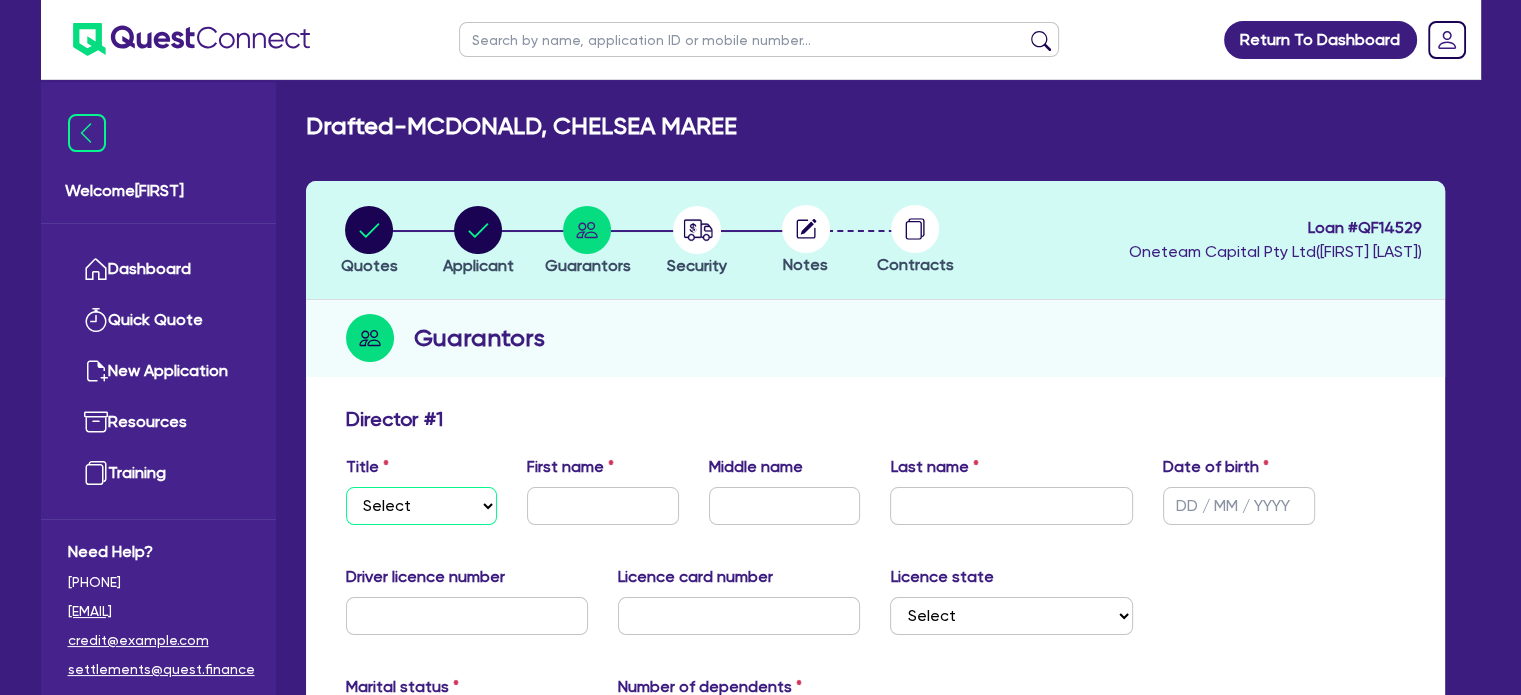 click on "Select Mr Mrs Ms Miss Dr" at bounding box center [422, 506] 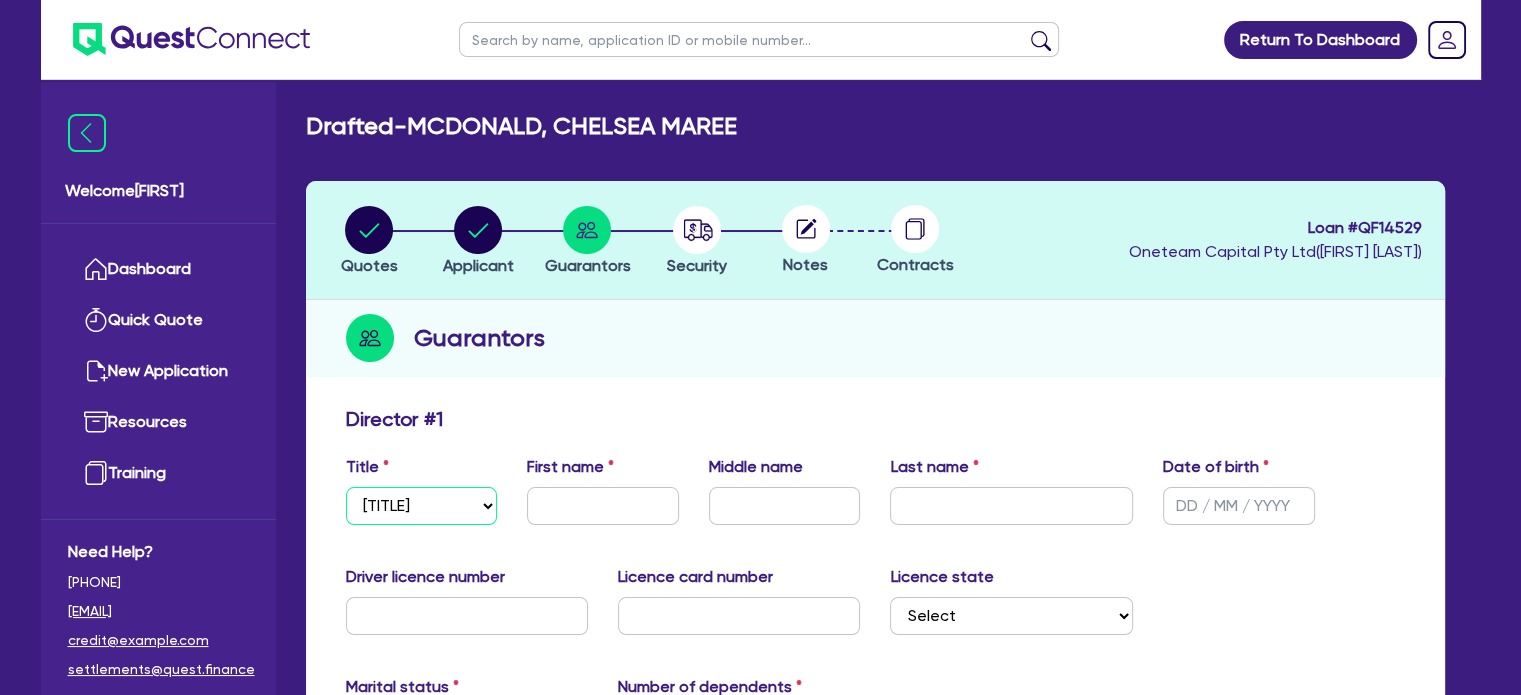 click on "Select Mr Mrs Ms Miss Dr" at bounding box center [422, 506] 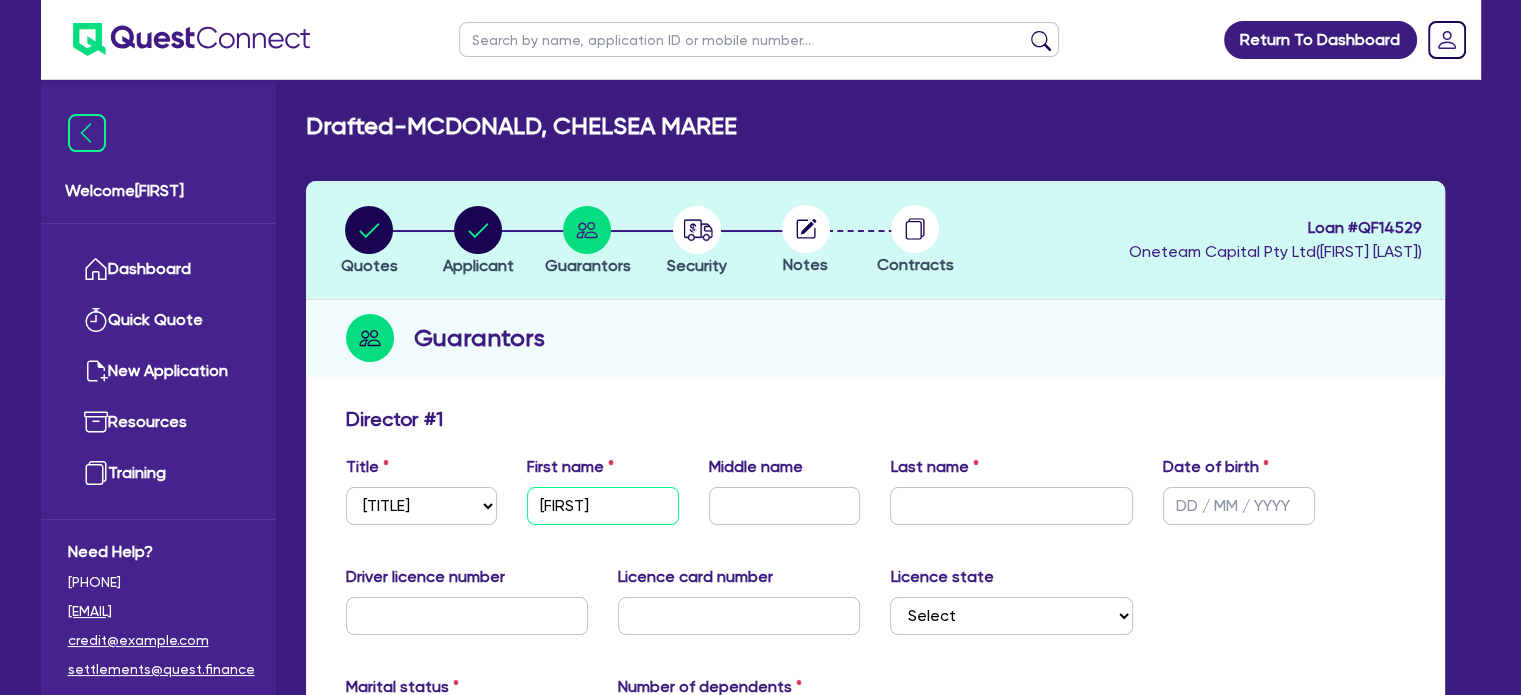 type on "Chelsea" 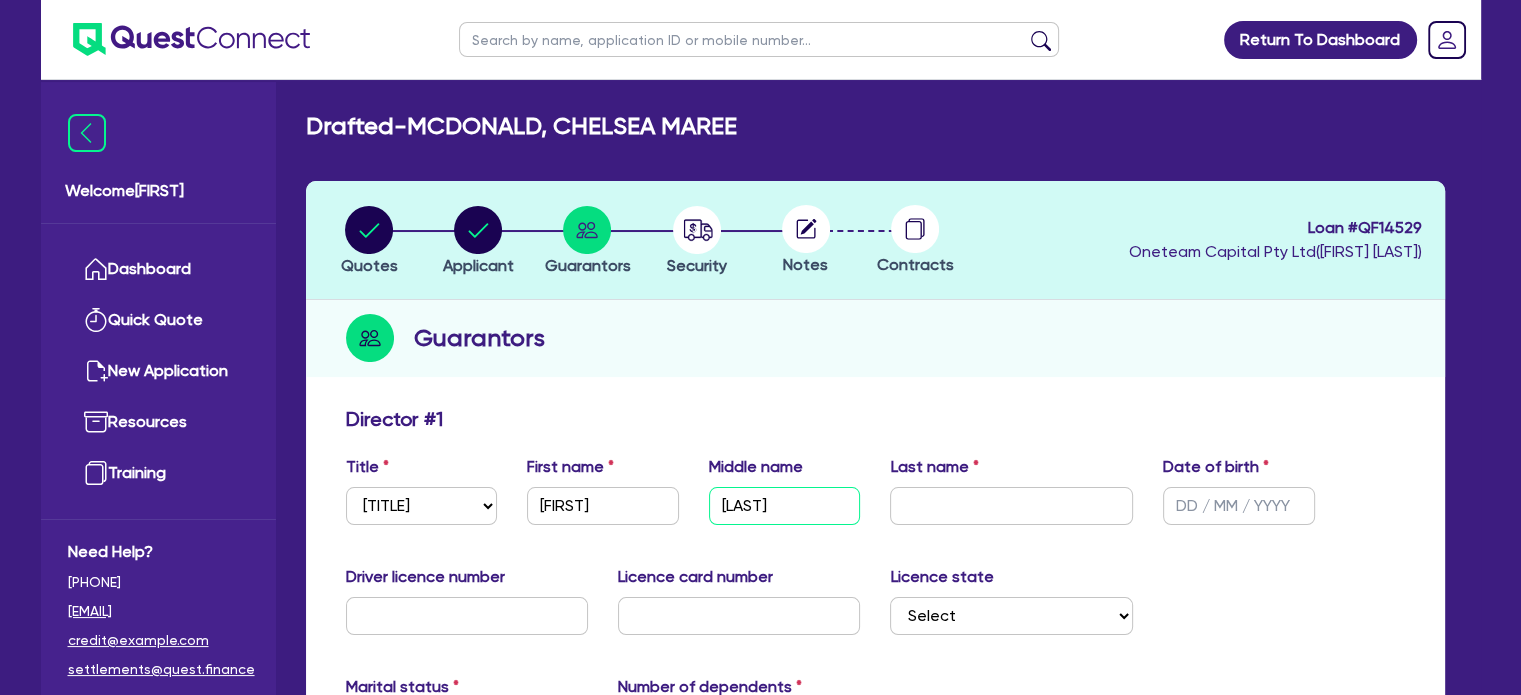 type on "Maree" 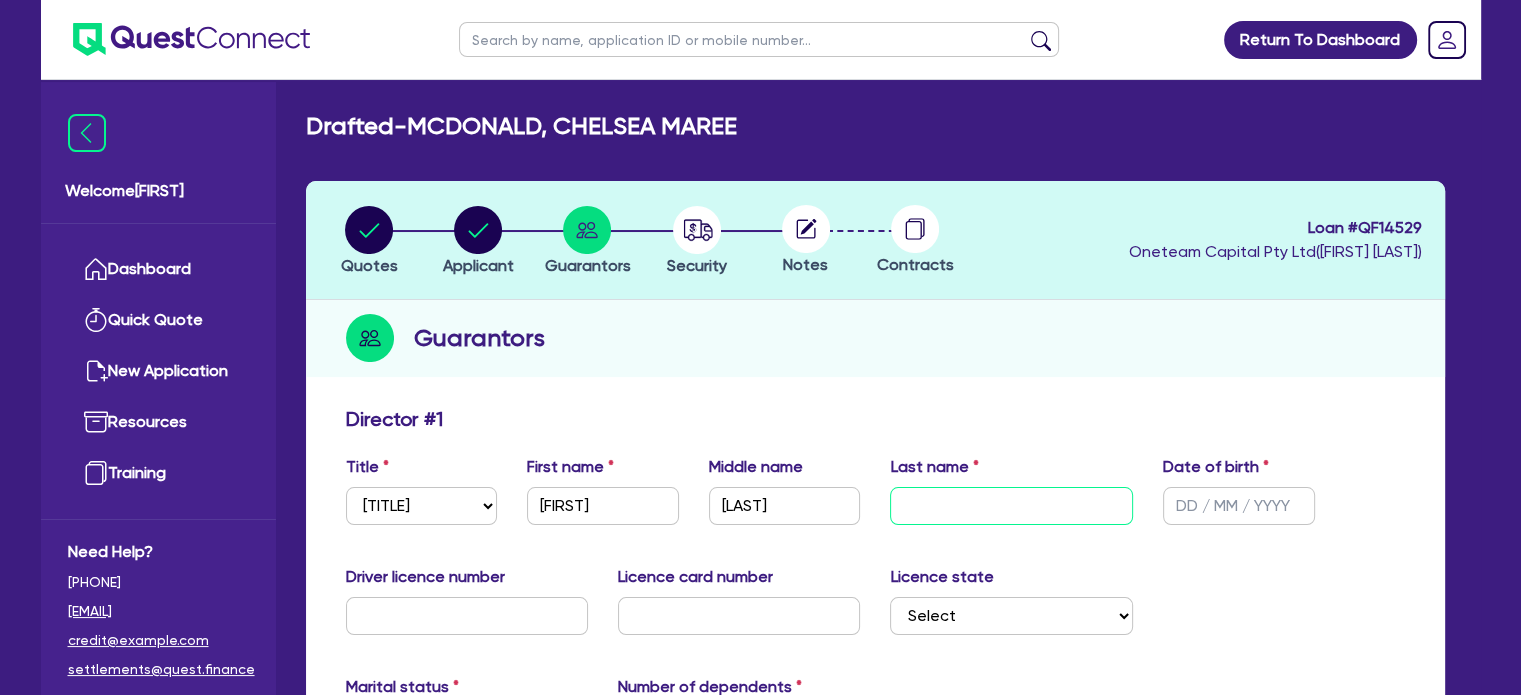 click at bounding box center [1011, 506] 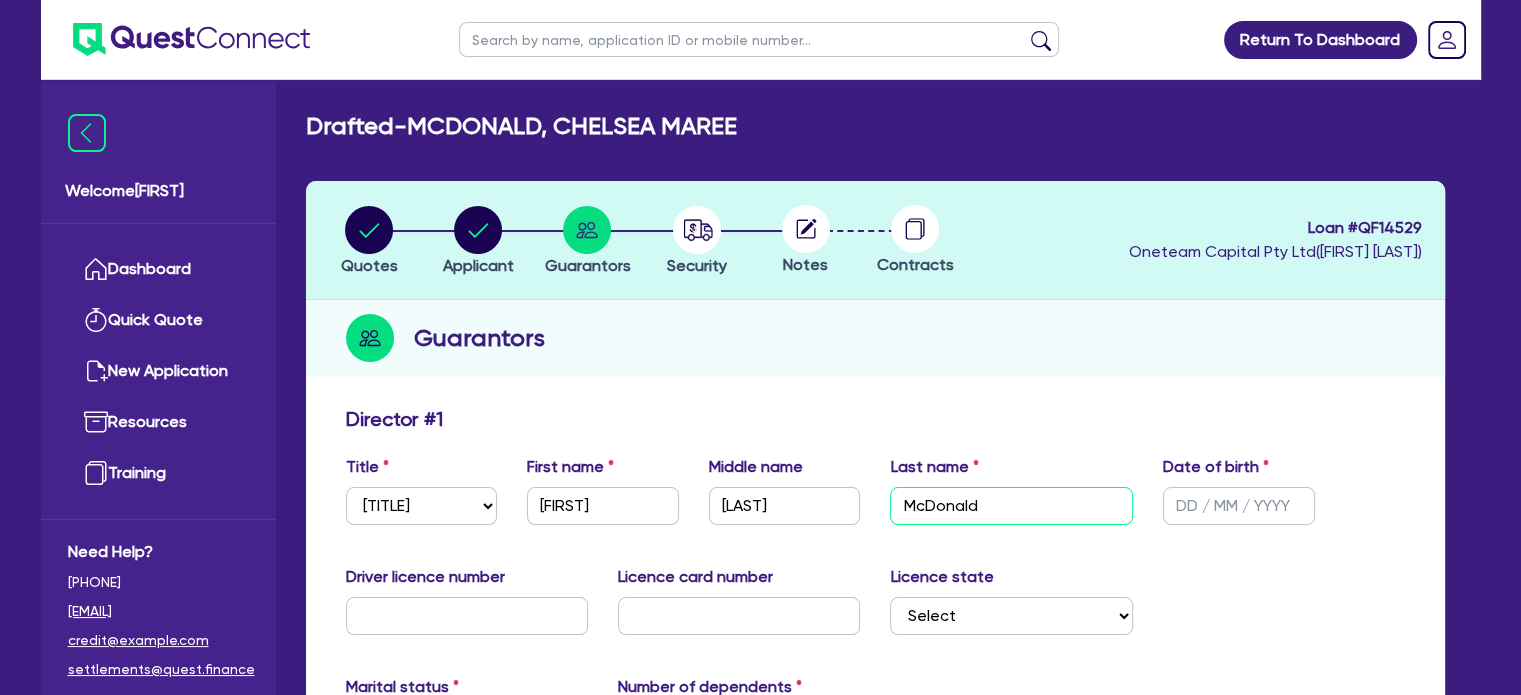 type on "McDonald" 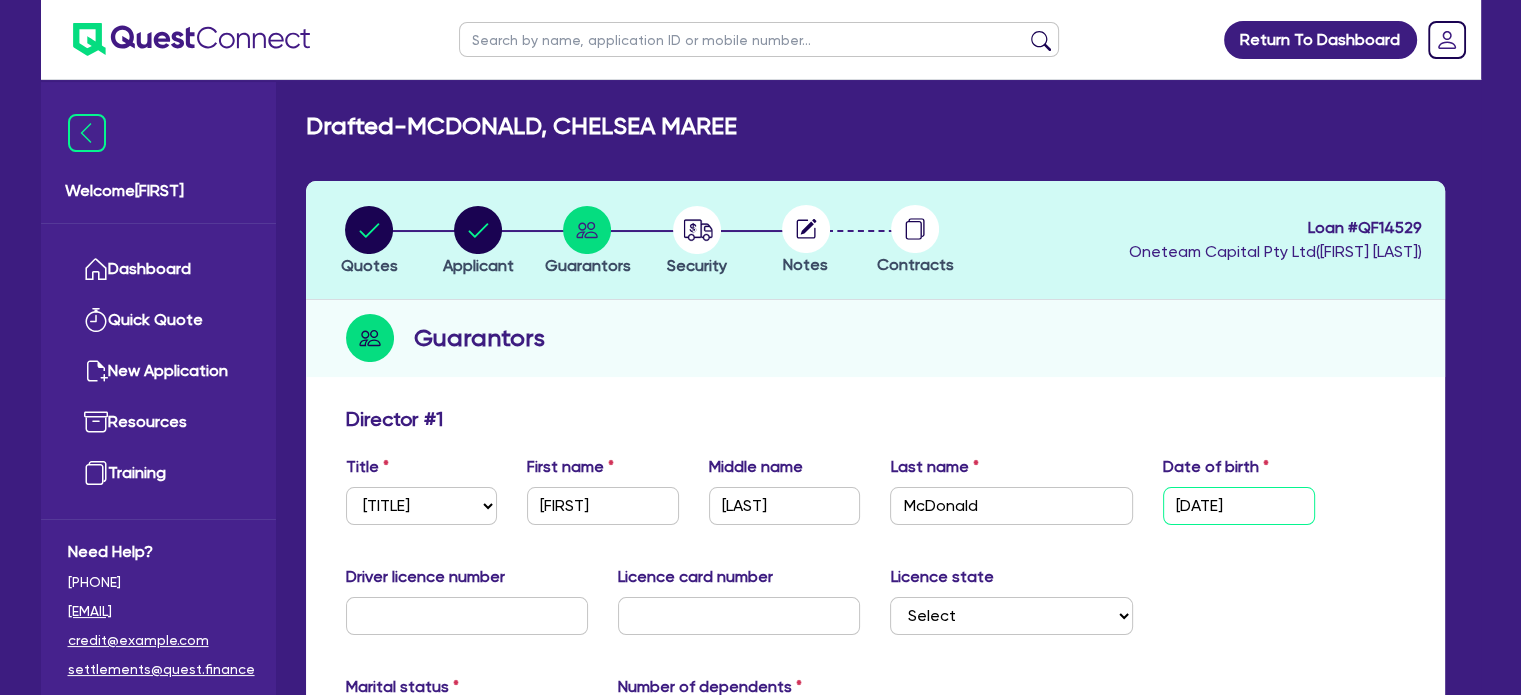 type on "24/10/1985" 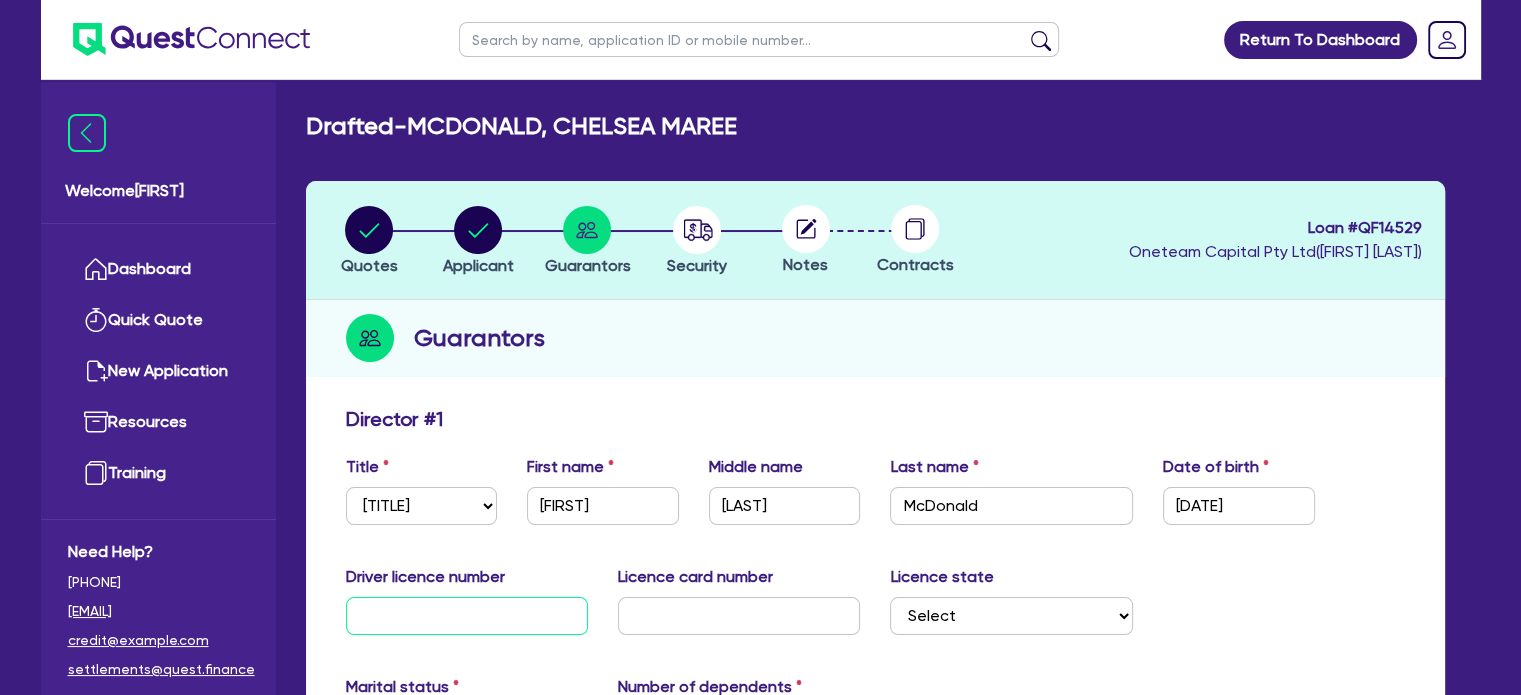 click at bounding box center [467, 616] 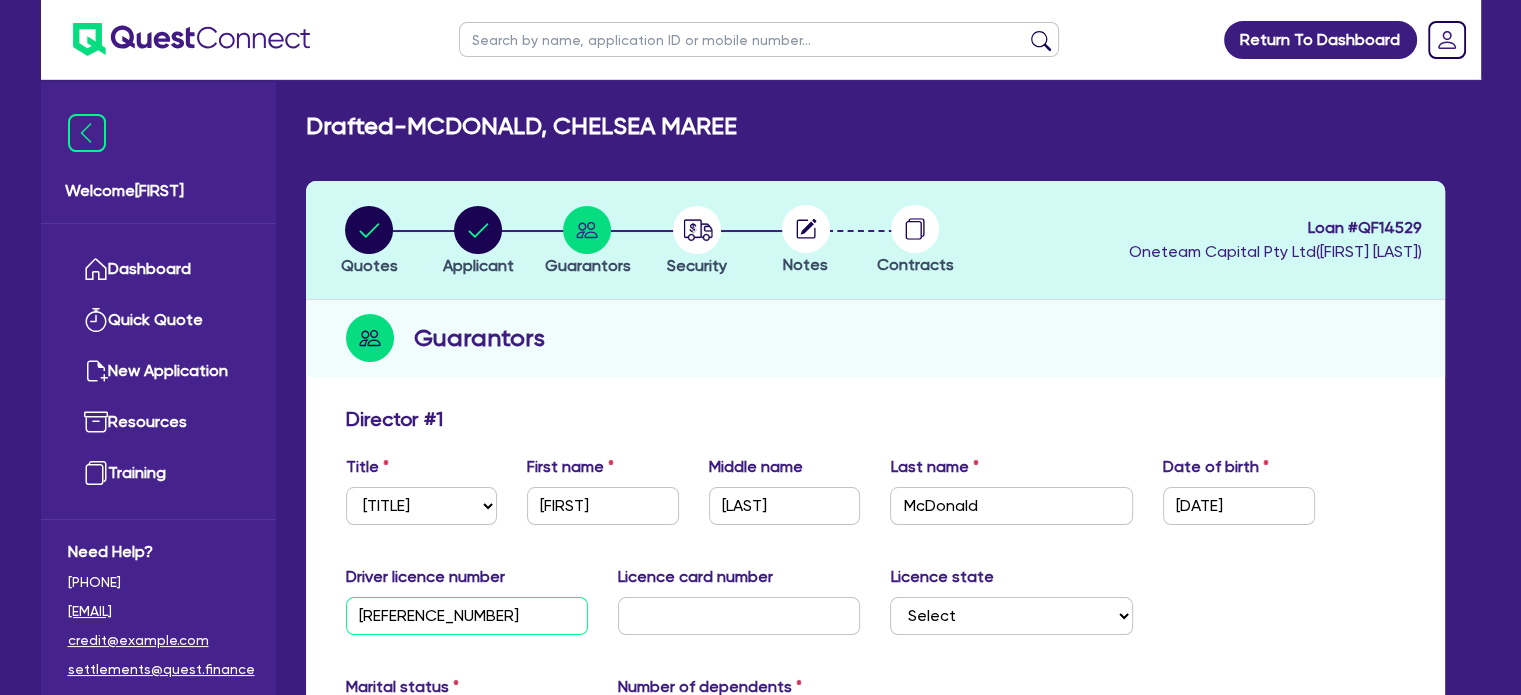 drag, startPoint x: 458, startPoint y: 610, endPoint x: 354, endPoint y: 604, distance: 104.172935 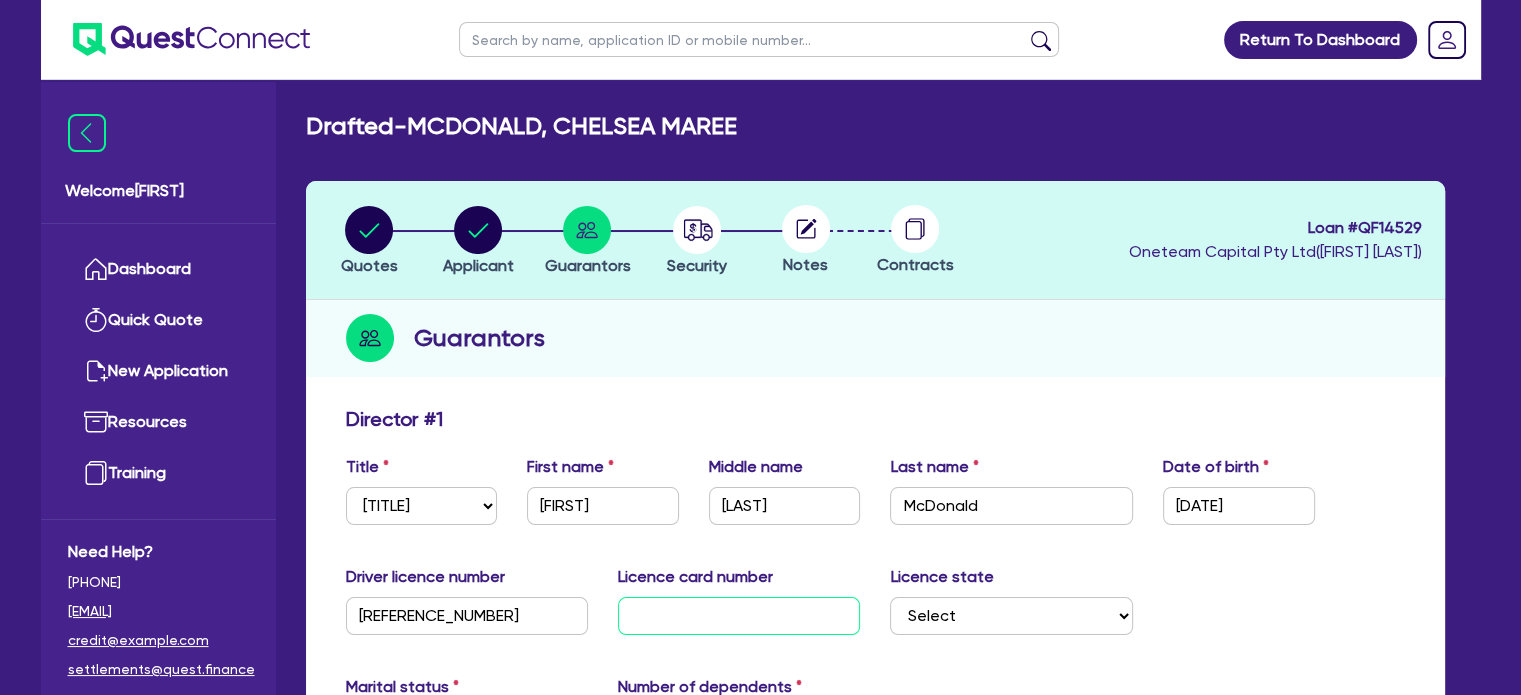 click at bounding box center [739, 616] 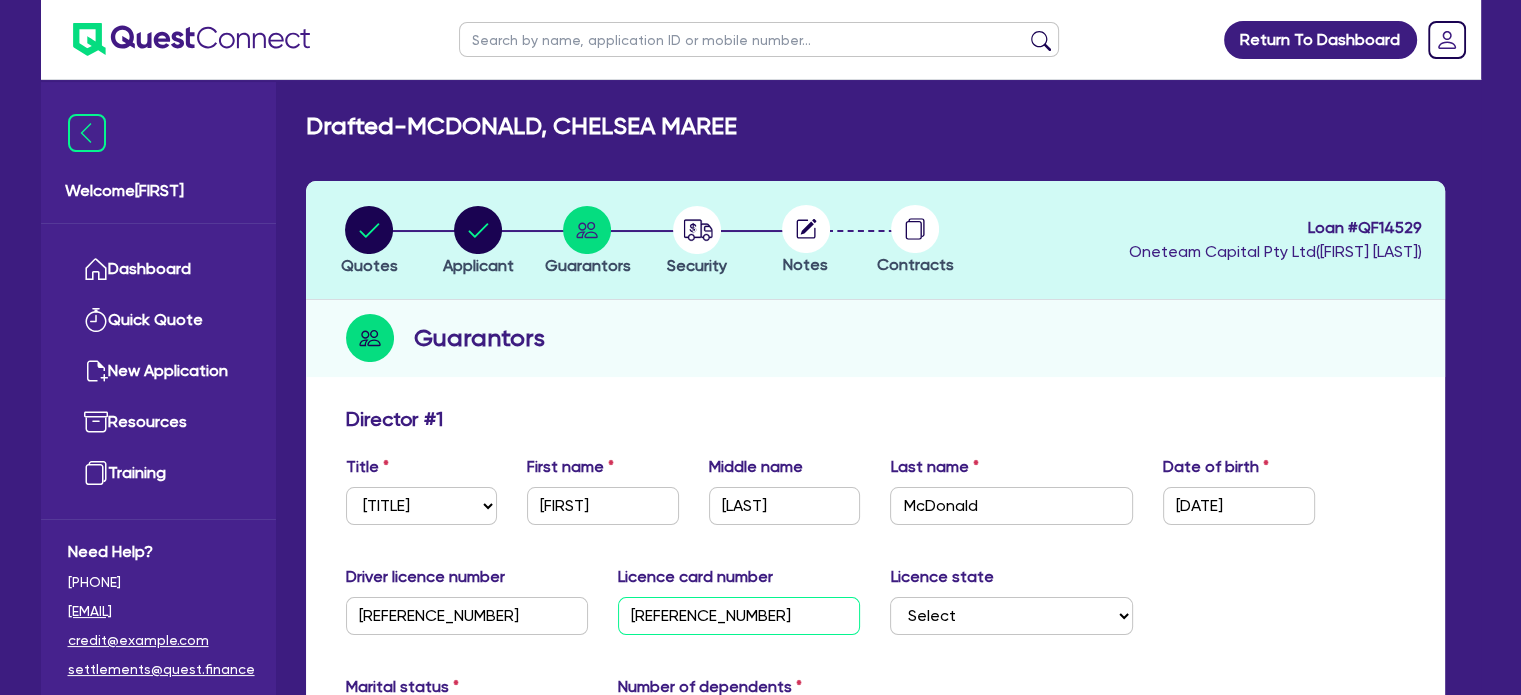 type on "7C215098EF" 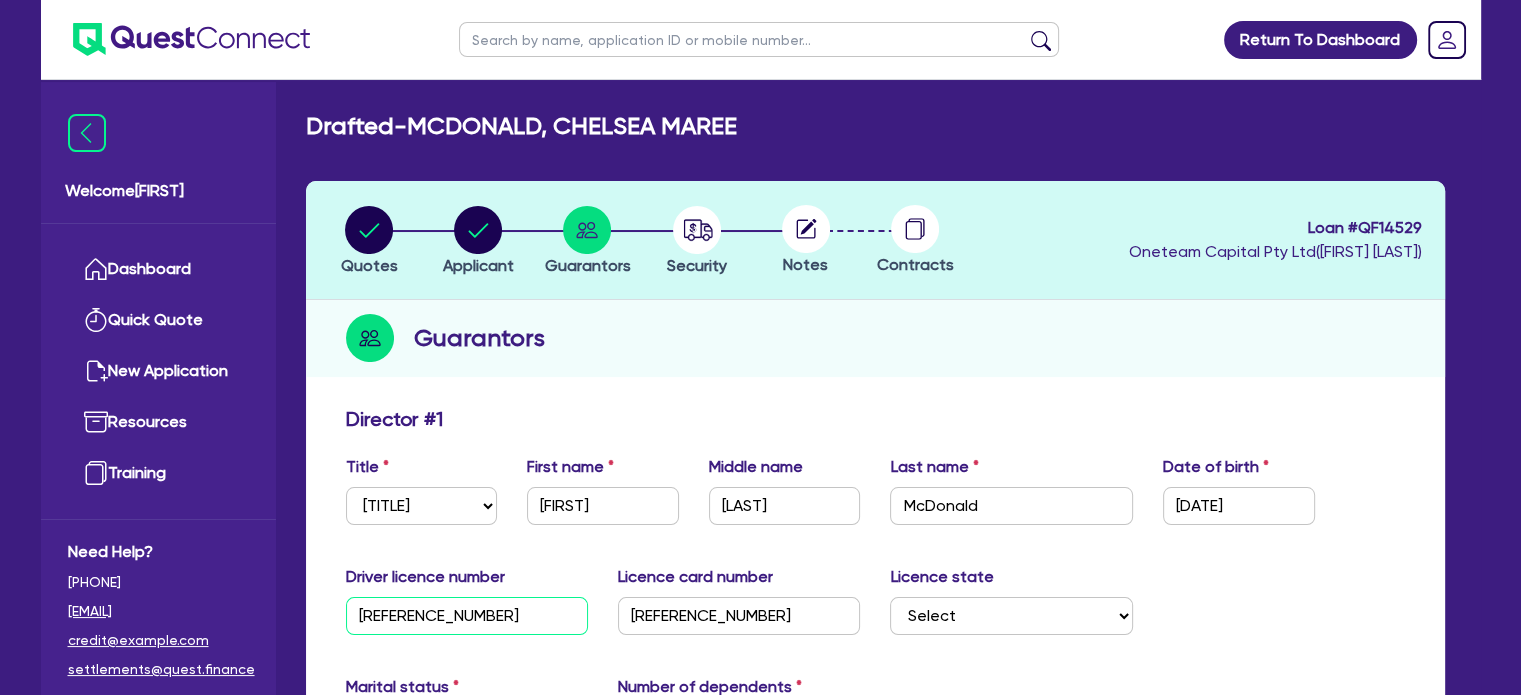 drag, startPoint x: 490, startPoint y: 620, endPoint x: 254, endPoint y: 610, distance: 236.21178 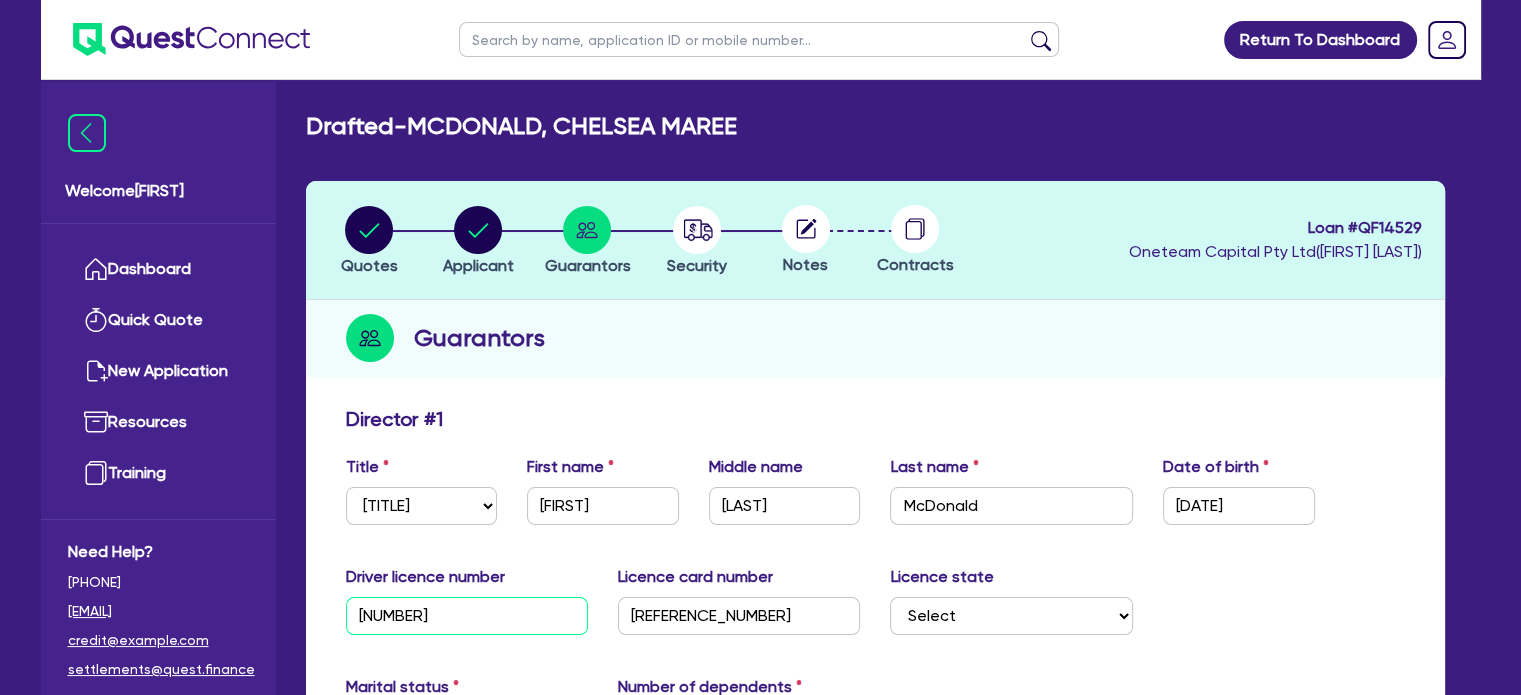 type on "109169444" 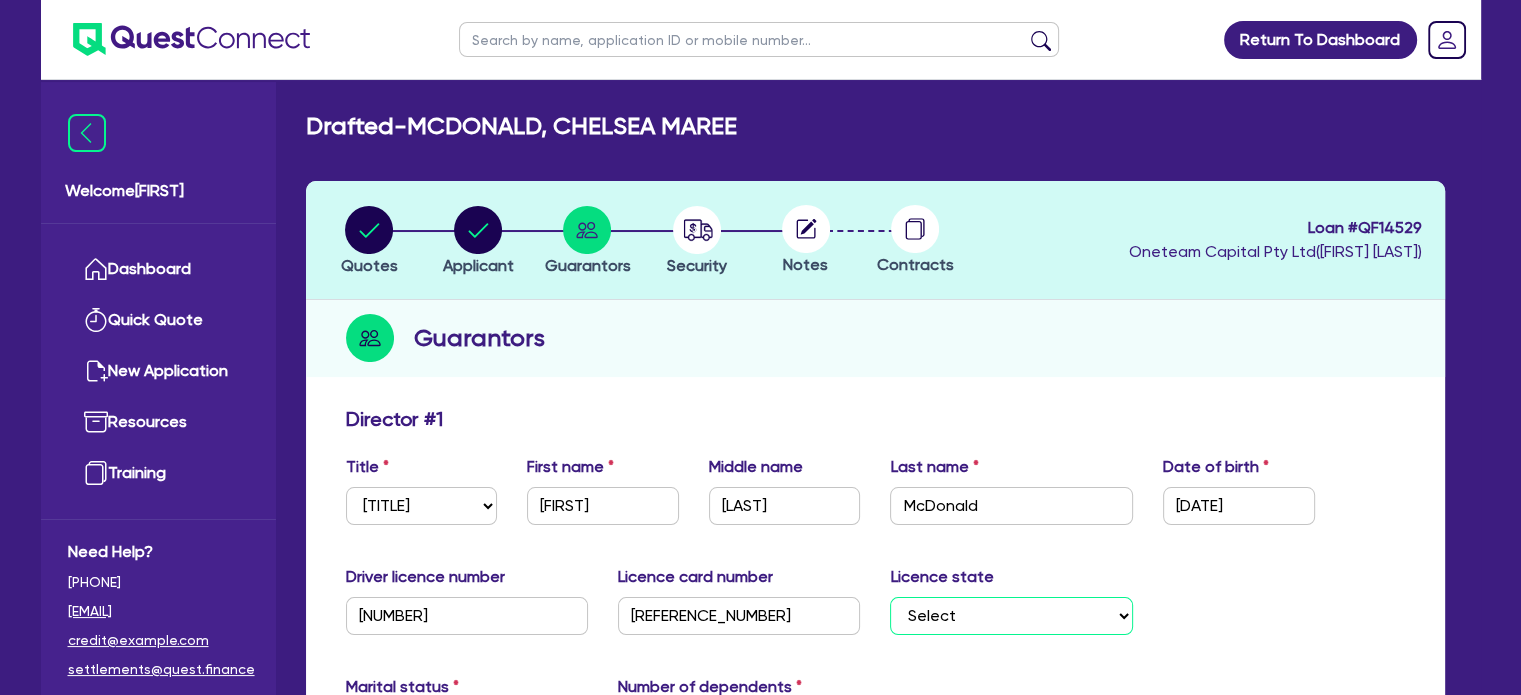 click on "Select NSW VIC QLD TAS ACT SA NT WA" at bounding box center [1011, 616] 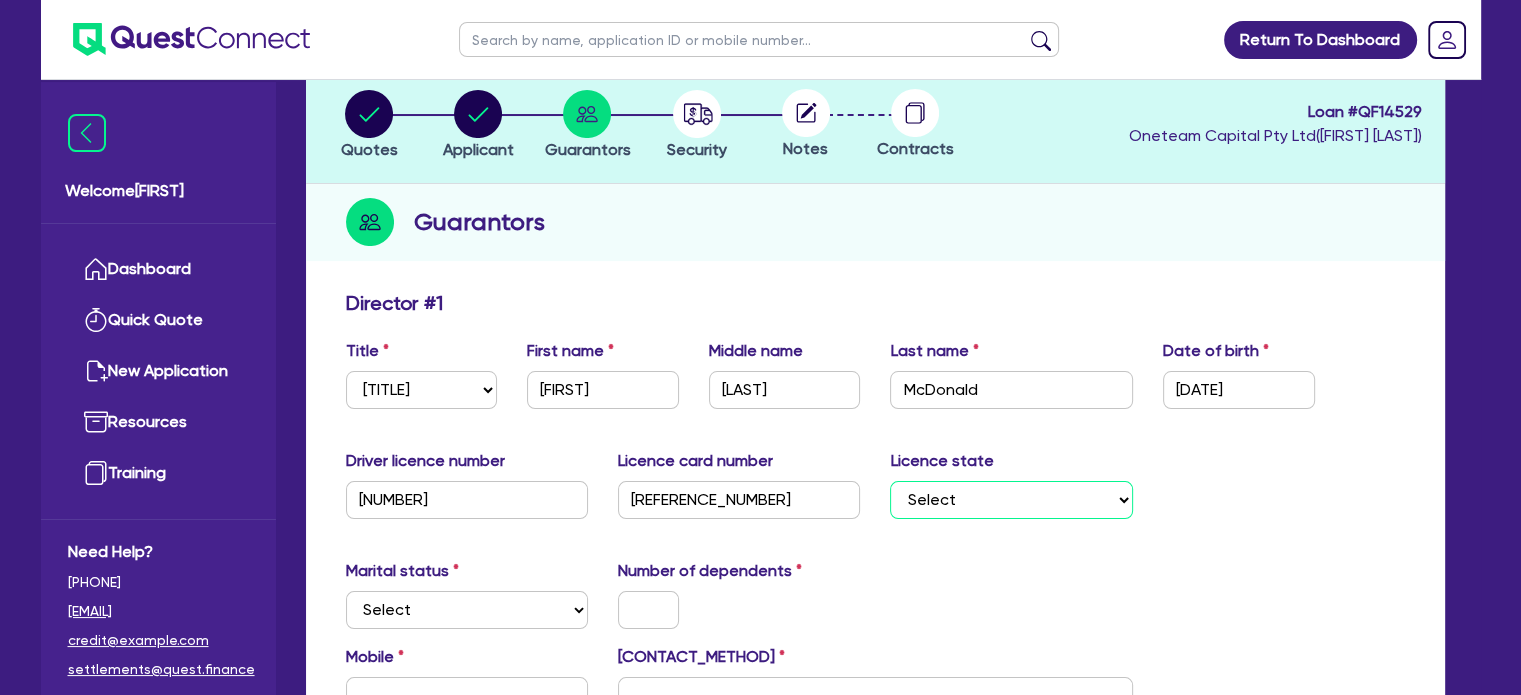 scroll, scrollTop: 120, scrollLeft: 0, axis: vertical 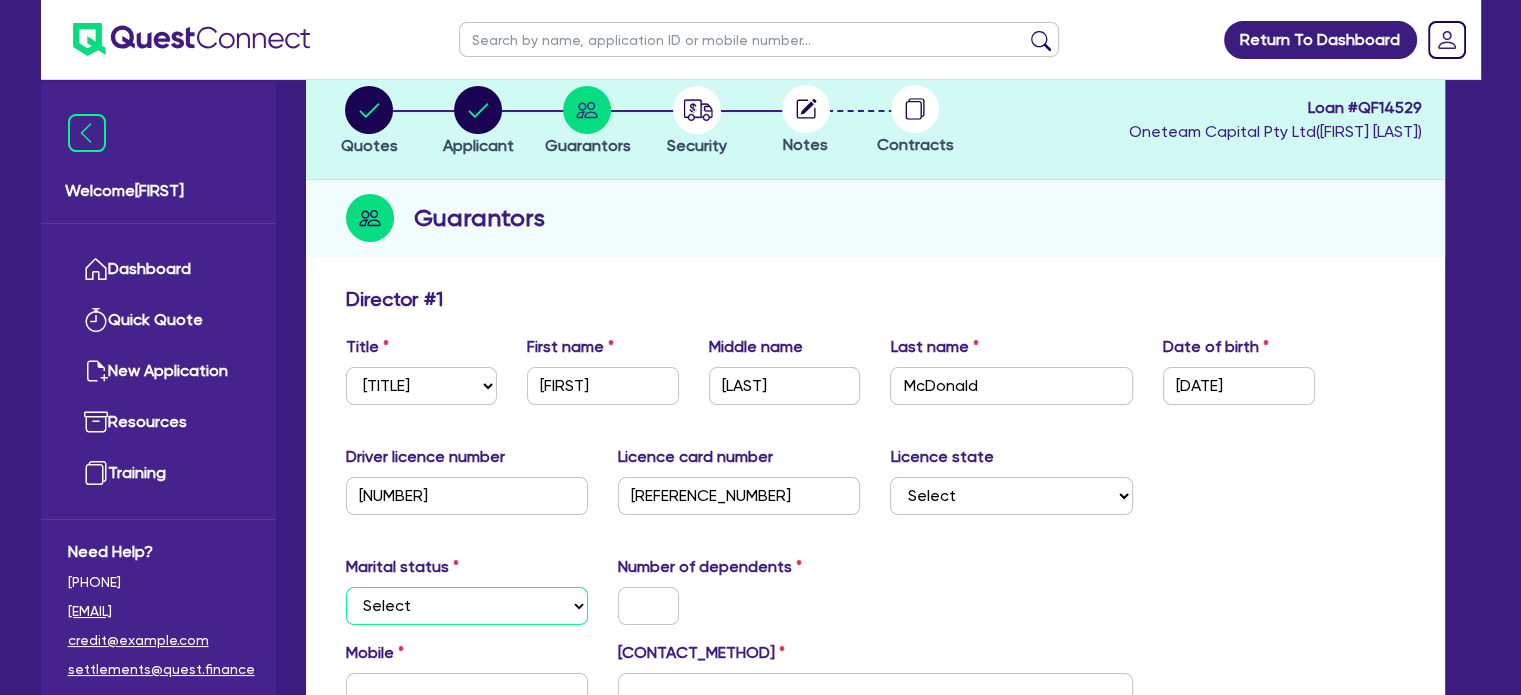 click on "Select Single Married De Facto / Partner" at bounding box center (467, 606) 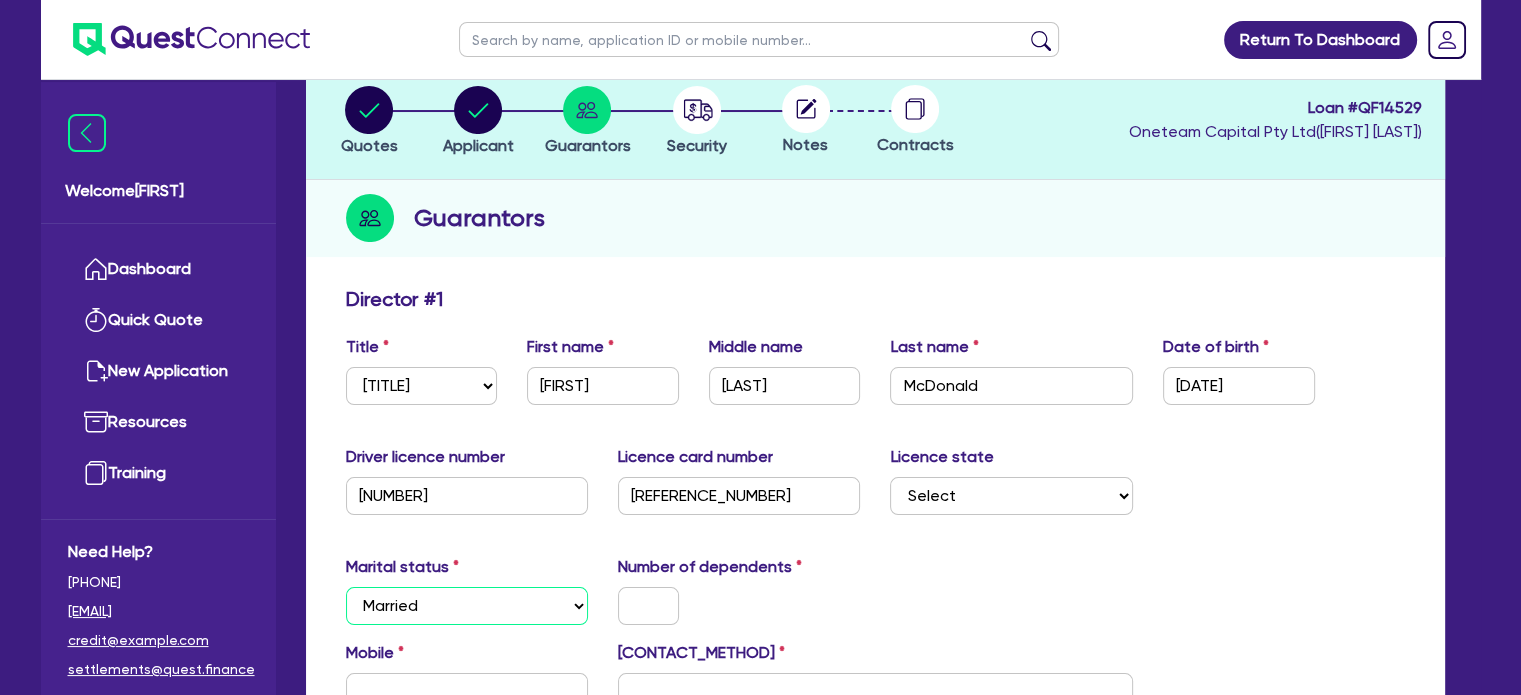 click on "Select Single Married De Facto / Partner" at bounding box center (467, 606) 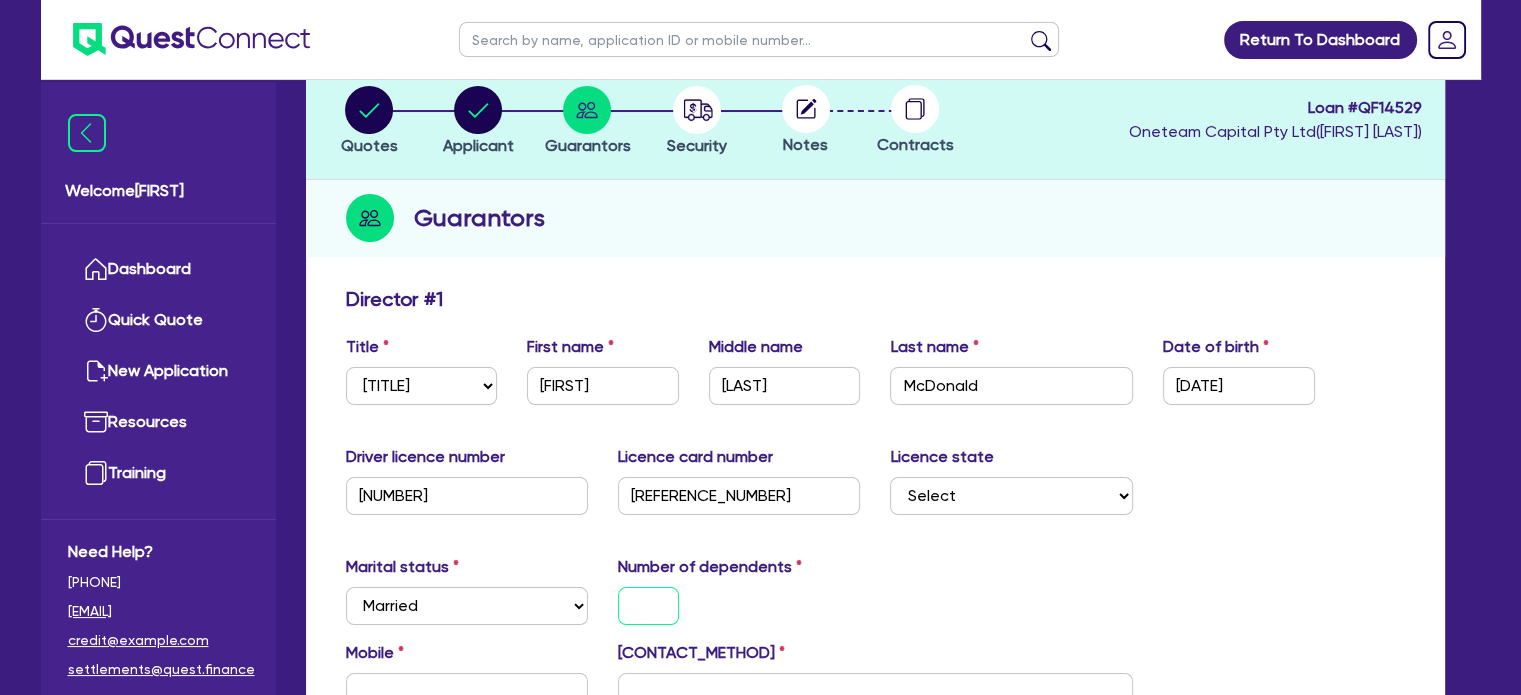 click at bounding box center [648, 606] 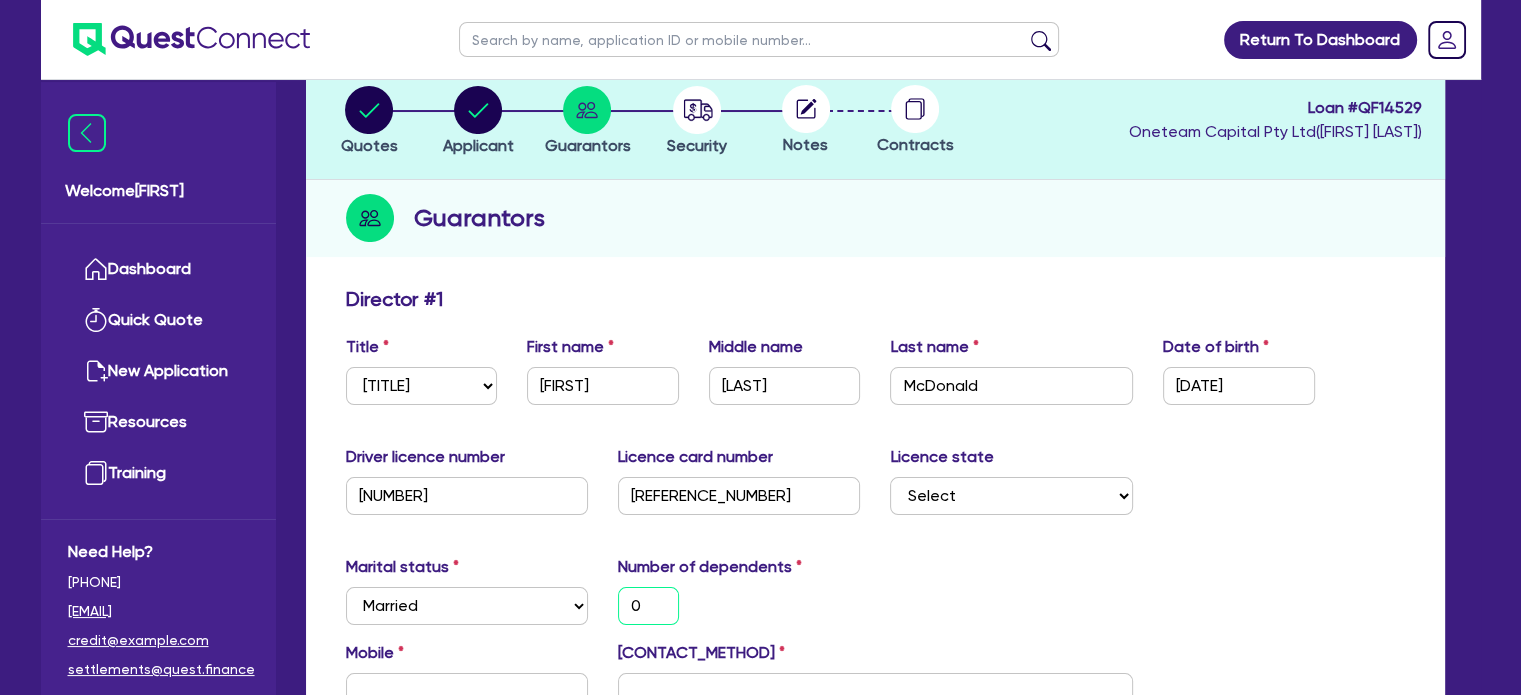 type on "0" 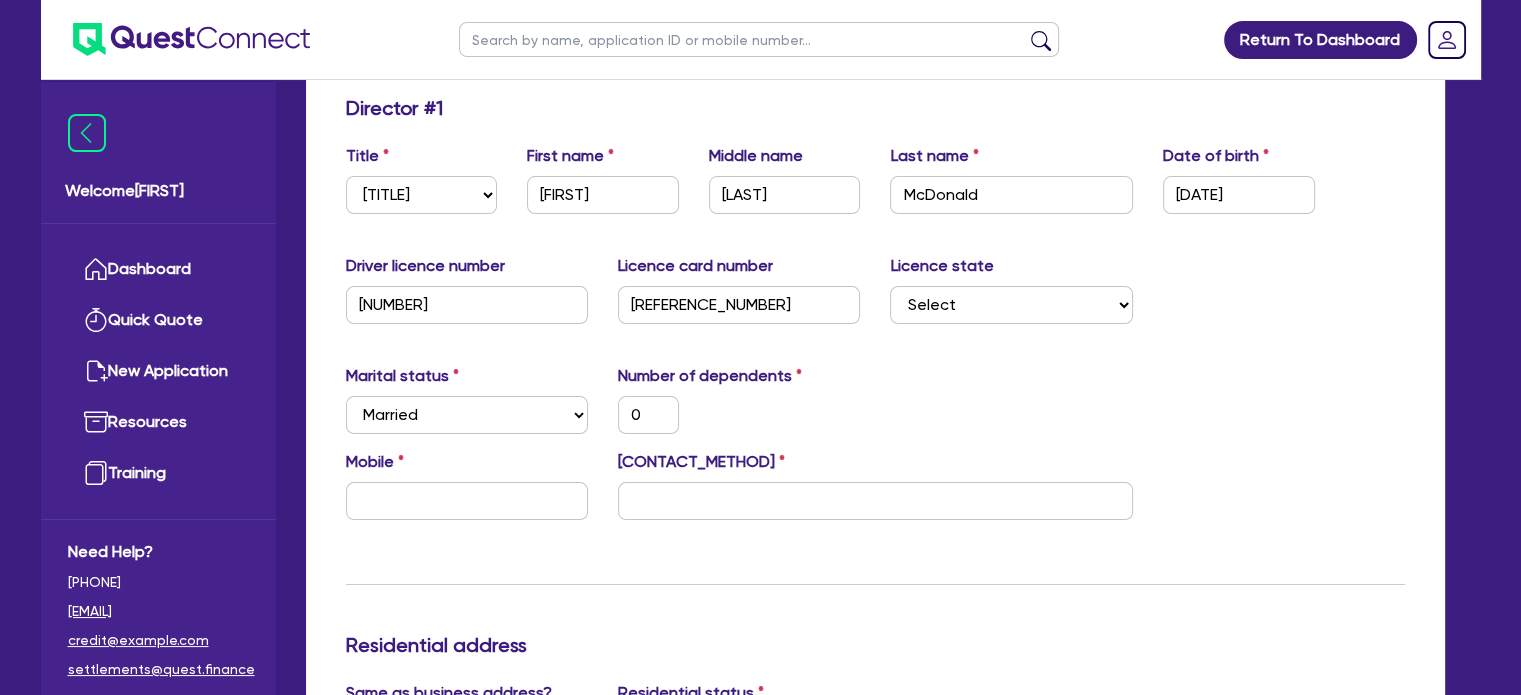 scroll, scrollTop: 320, scrollLeft: 0, axis: vertical 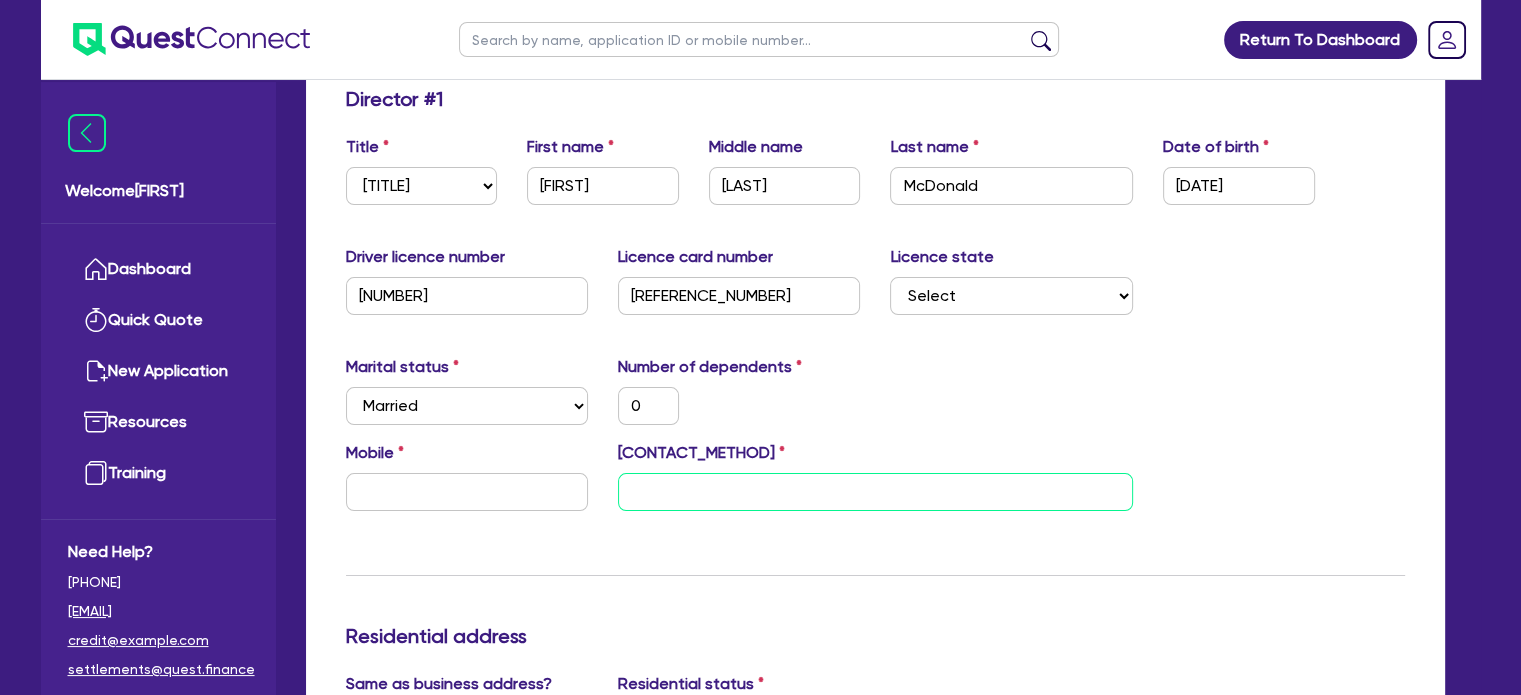 click at bounding box center (875, 492) 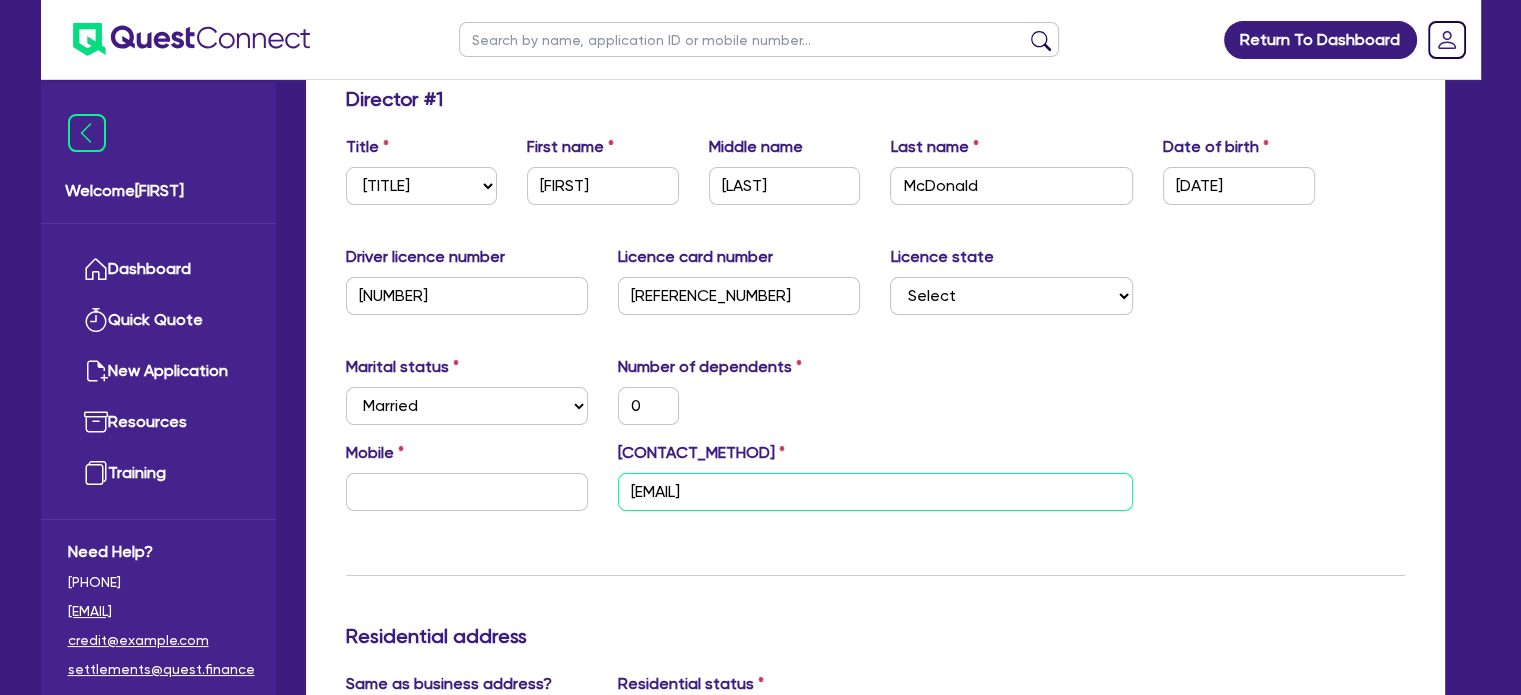 type on "chelseamaree2020@gmail.com" 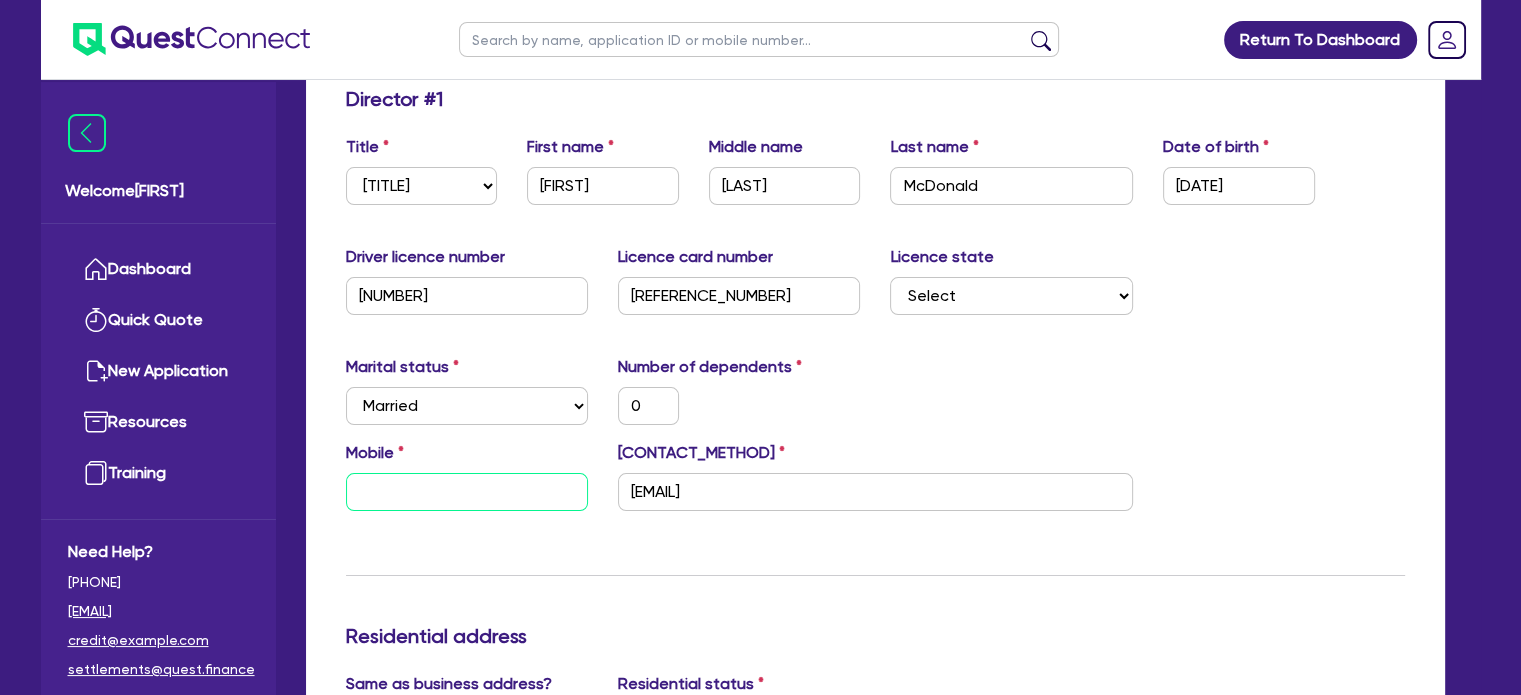 click at bounding box center [467, 492] 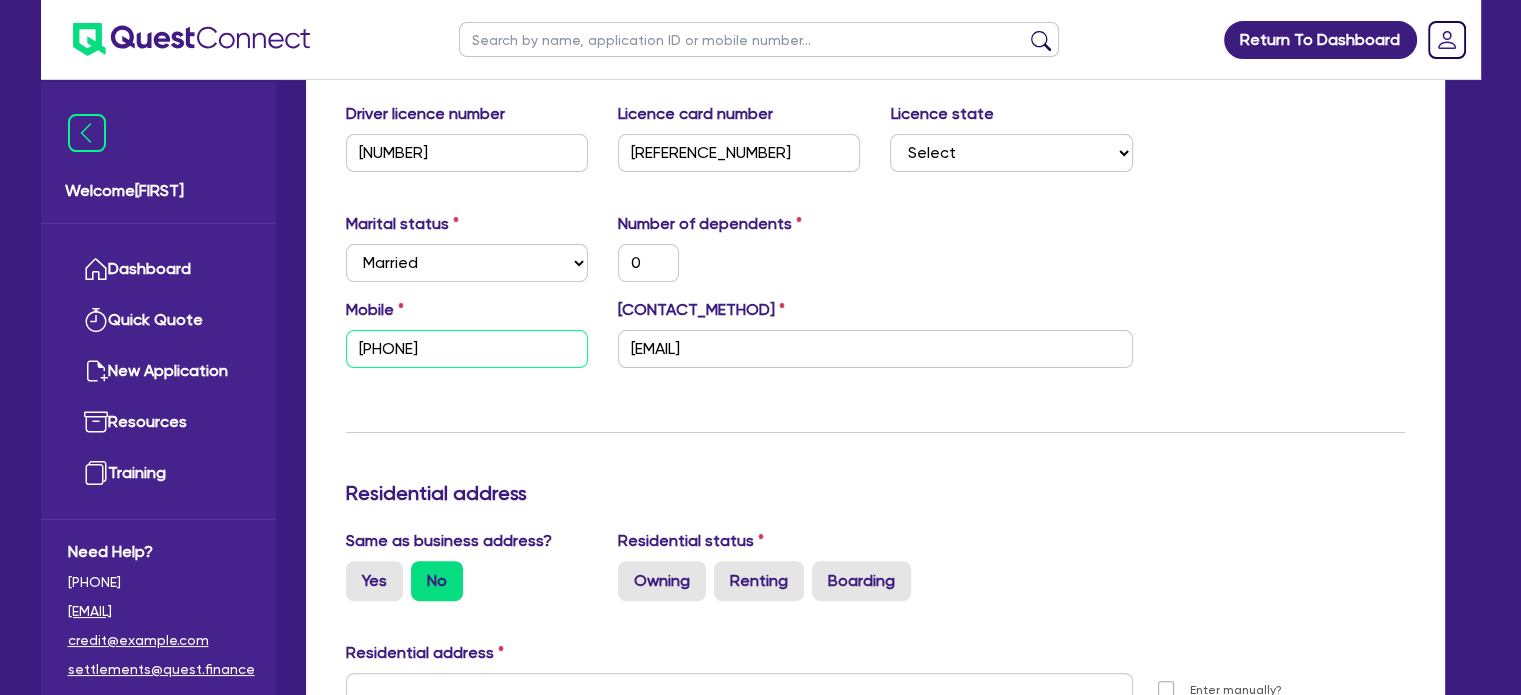 scroll, scrollTop: 464, scrollLeft: 0, axis: vertical 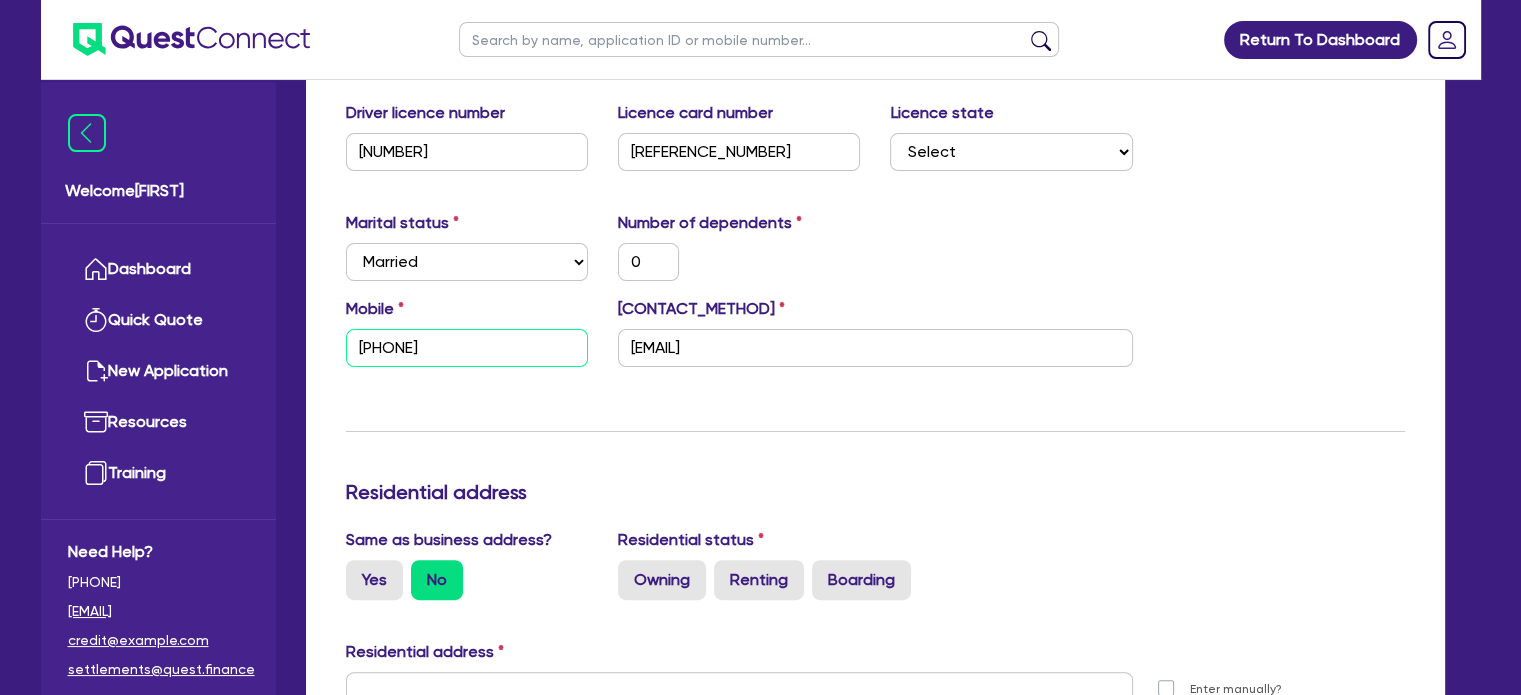type on "0402 515 501" 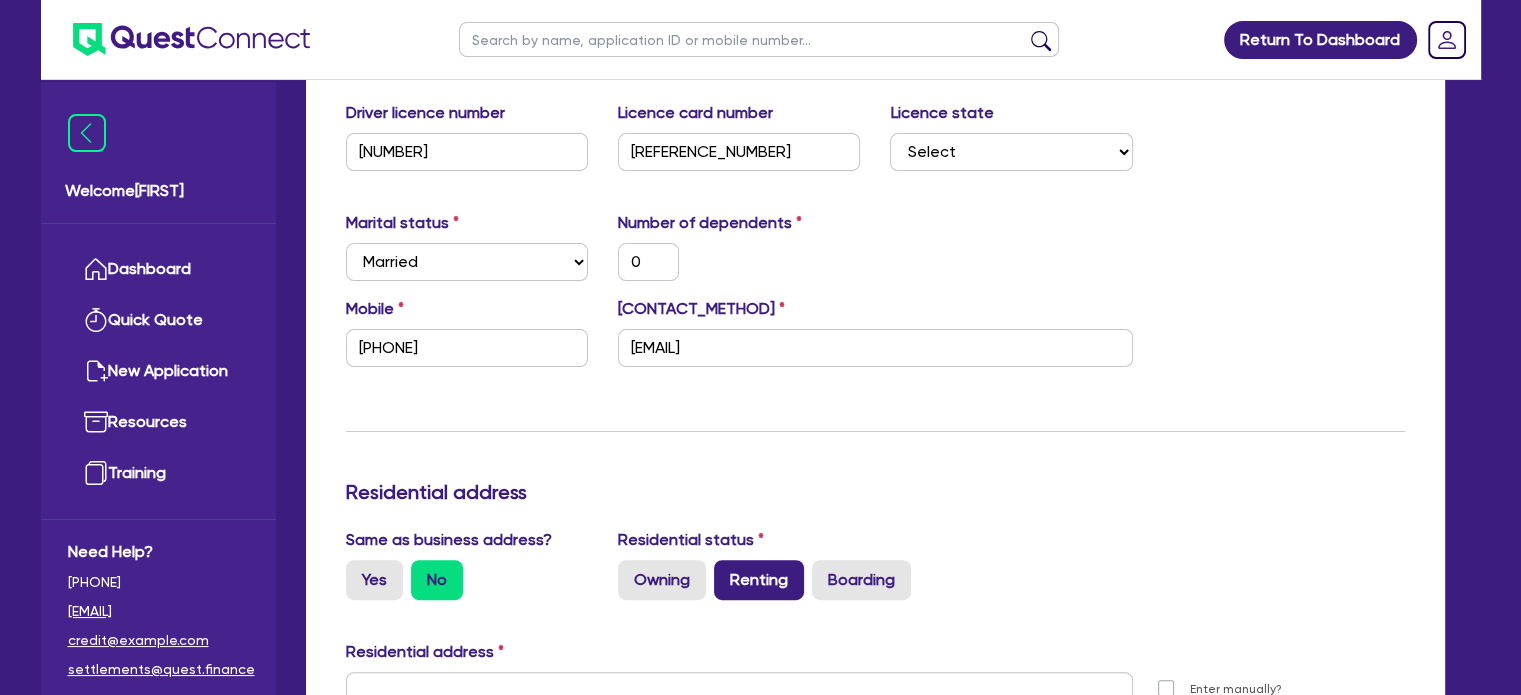 click on "Renting" at bounding box center [759, 580] 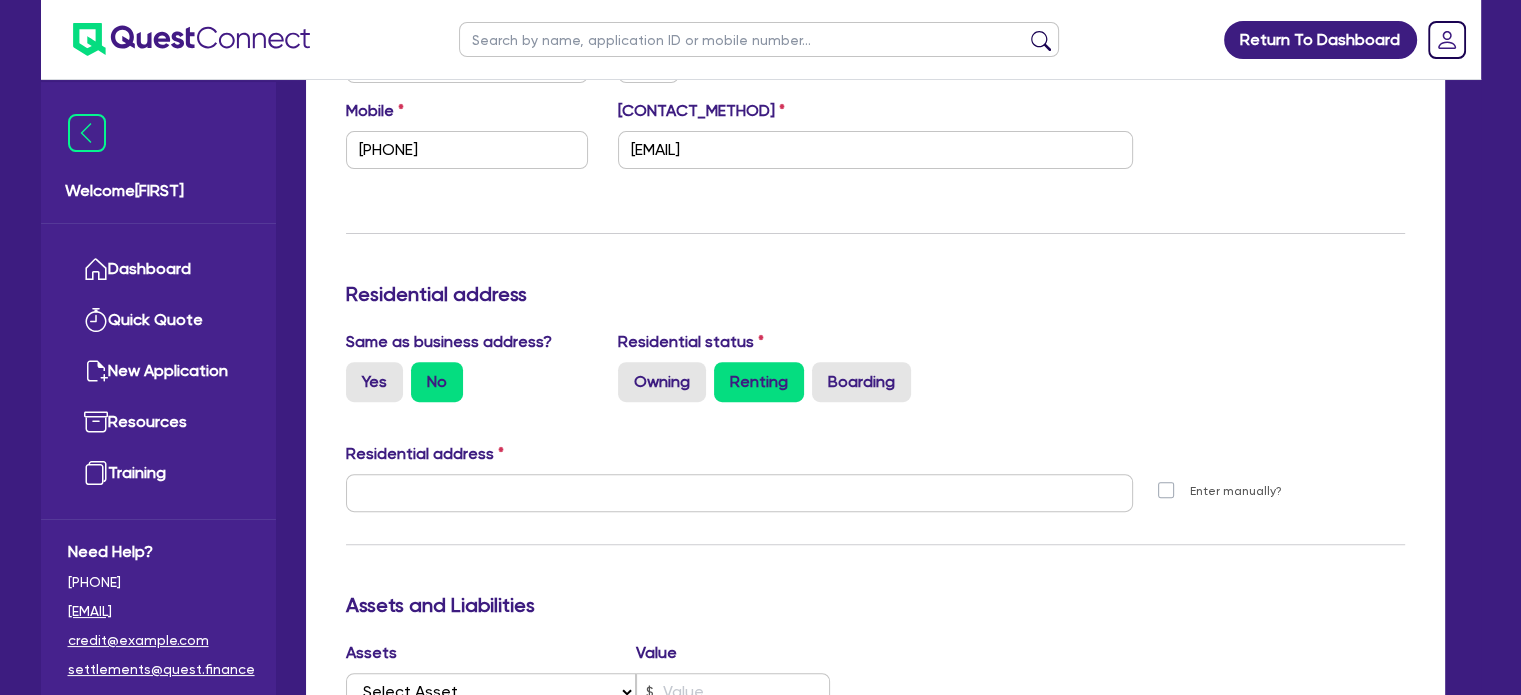 scroll, scrollTop: 668, scrollLeft: 0, axis: vertical 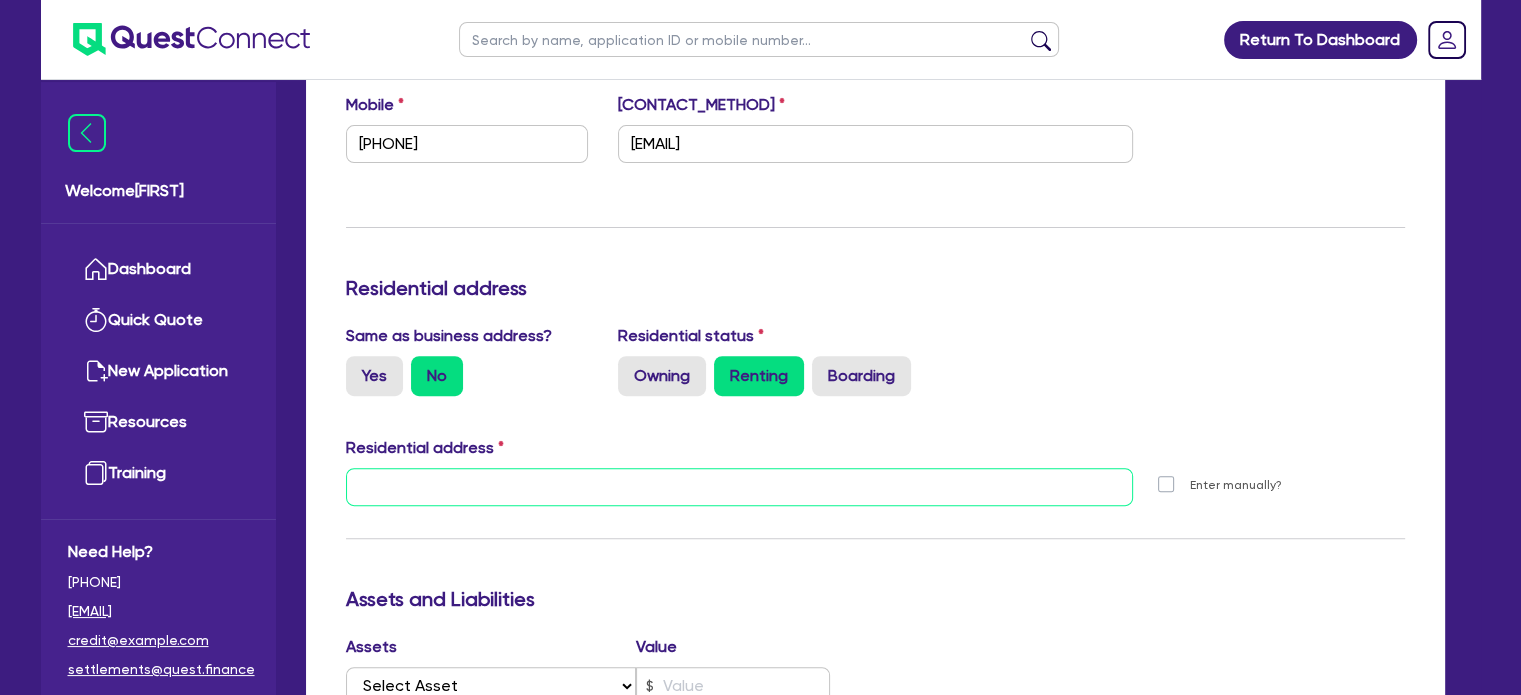 click at bounding box center [739, 487] 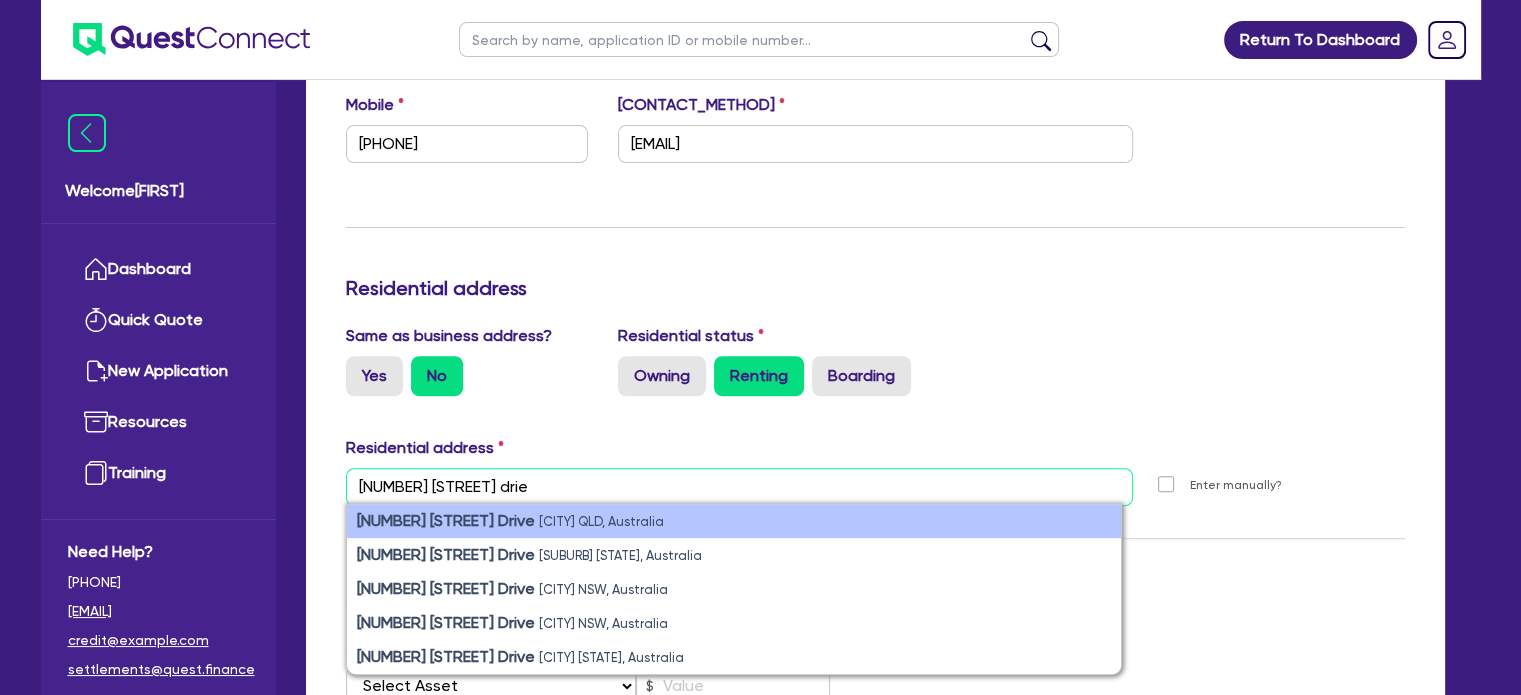 type on "2135 riverside drie" 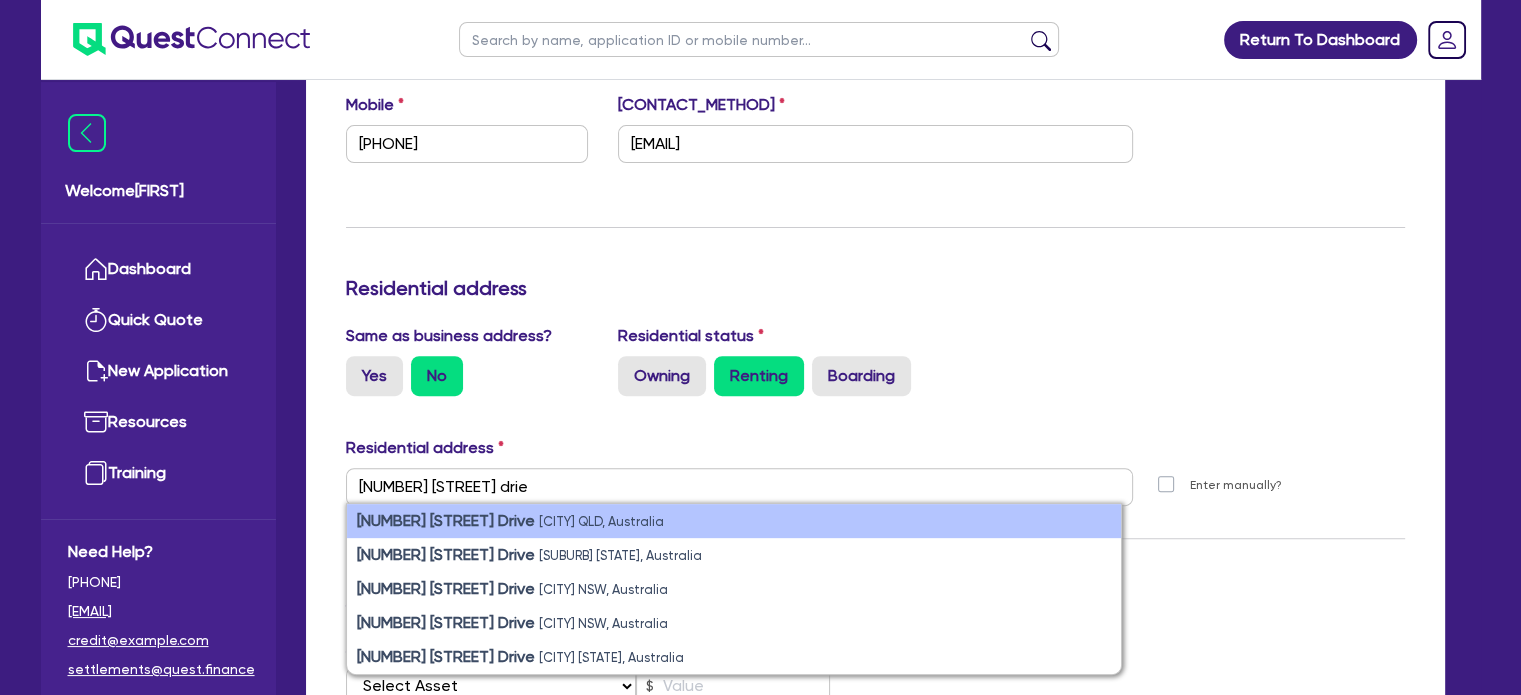 click on "2135 Riverside Drive" at bounding box center [446, 520] 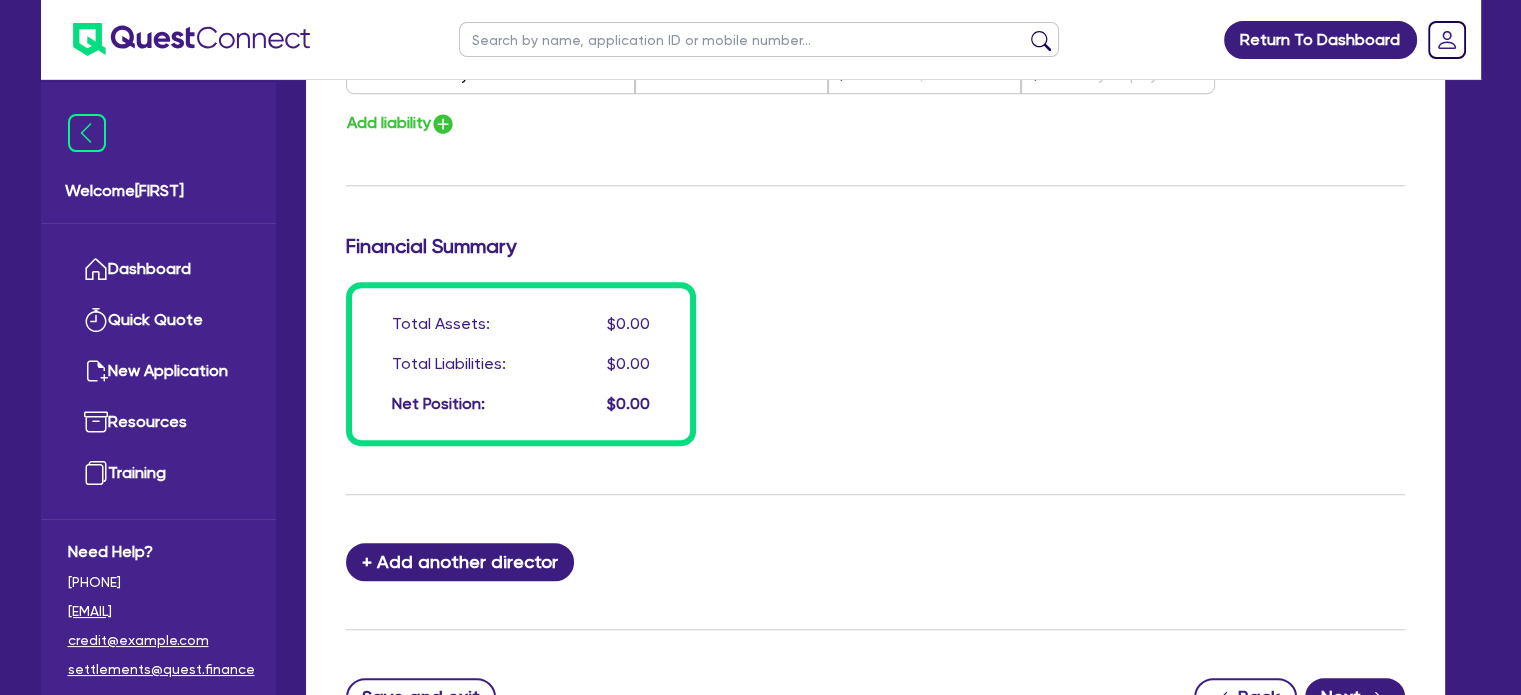 scroll, scrollTop: 1620, scrollLeft: 0, axis: vertical 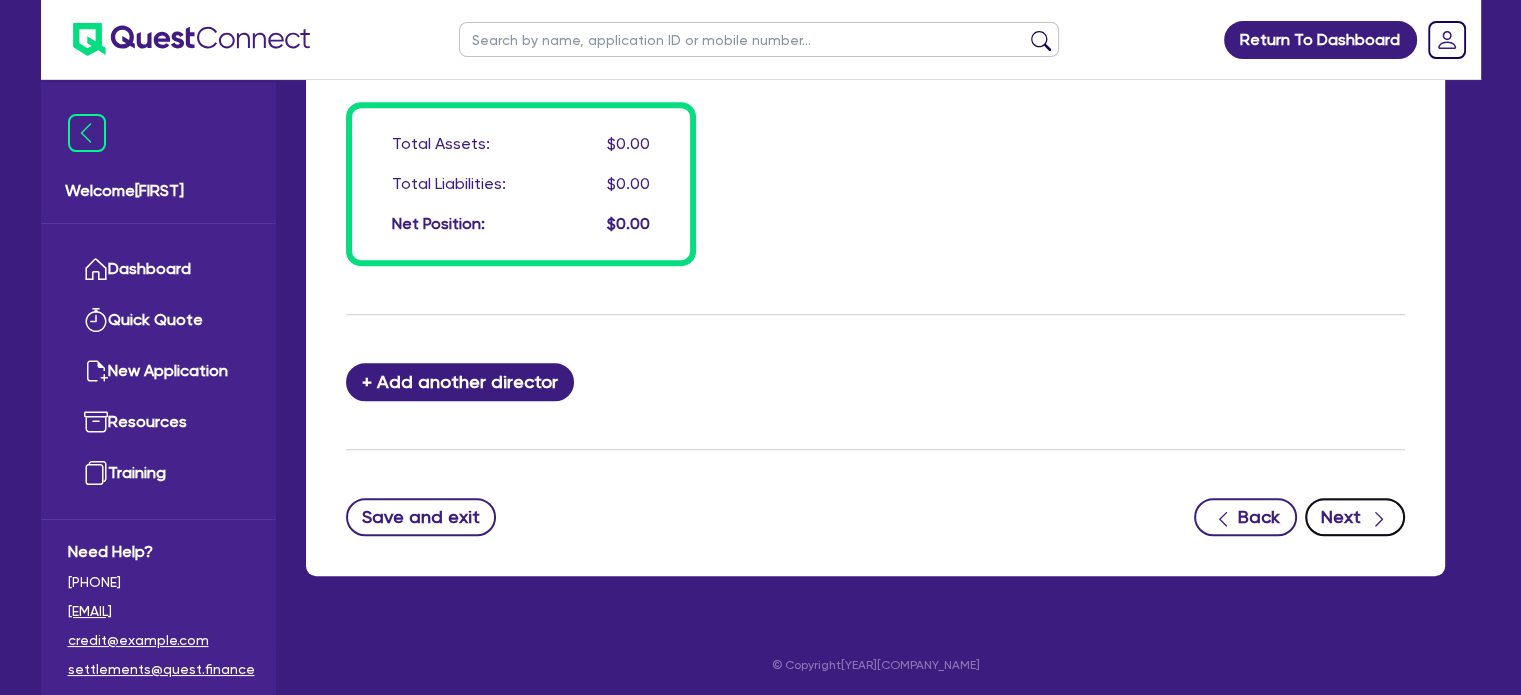 click on "Next" at bounding box center (1355, 517) 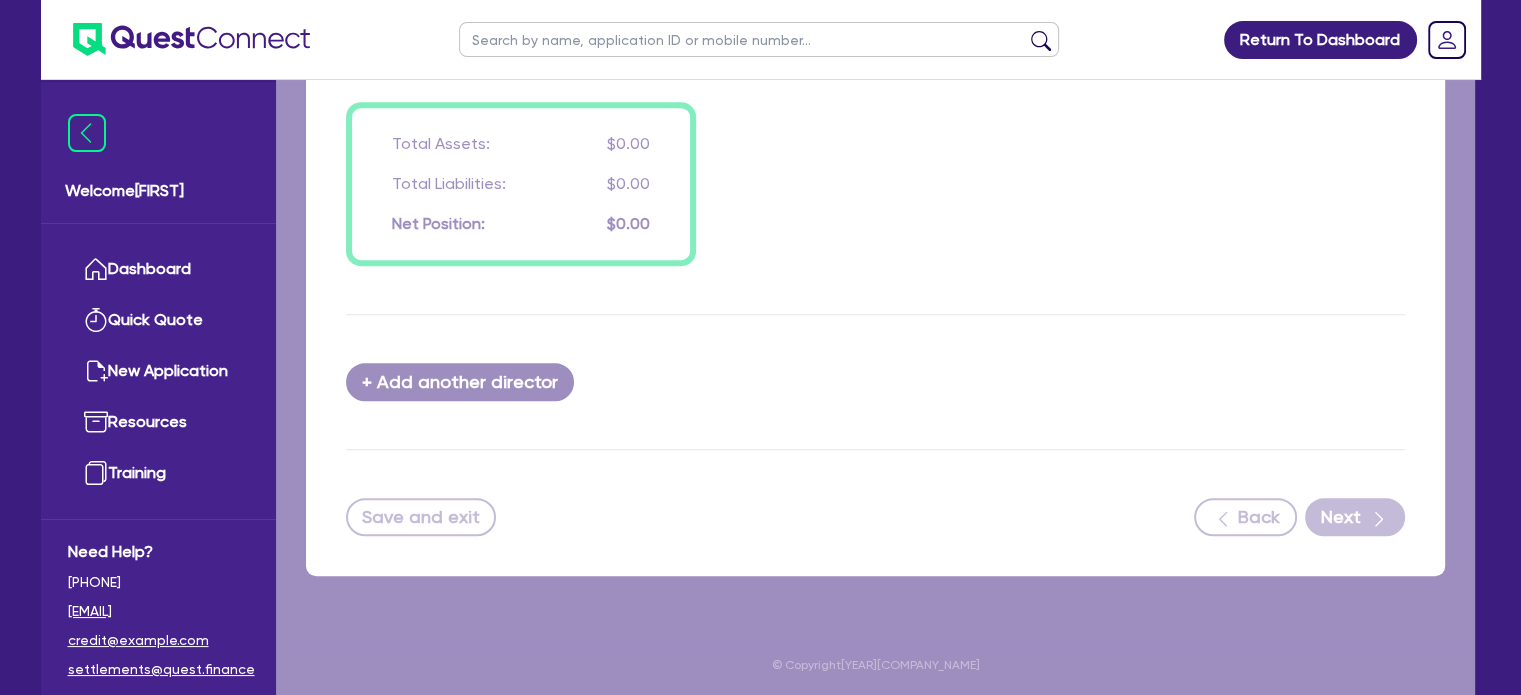 scroll, scrollTop: 0, scrollLeft: 0, axis: both 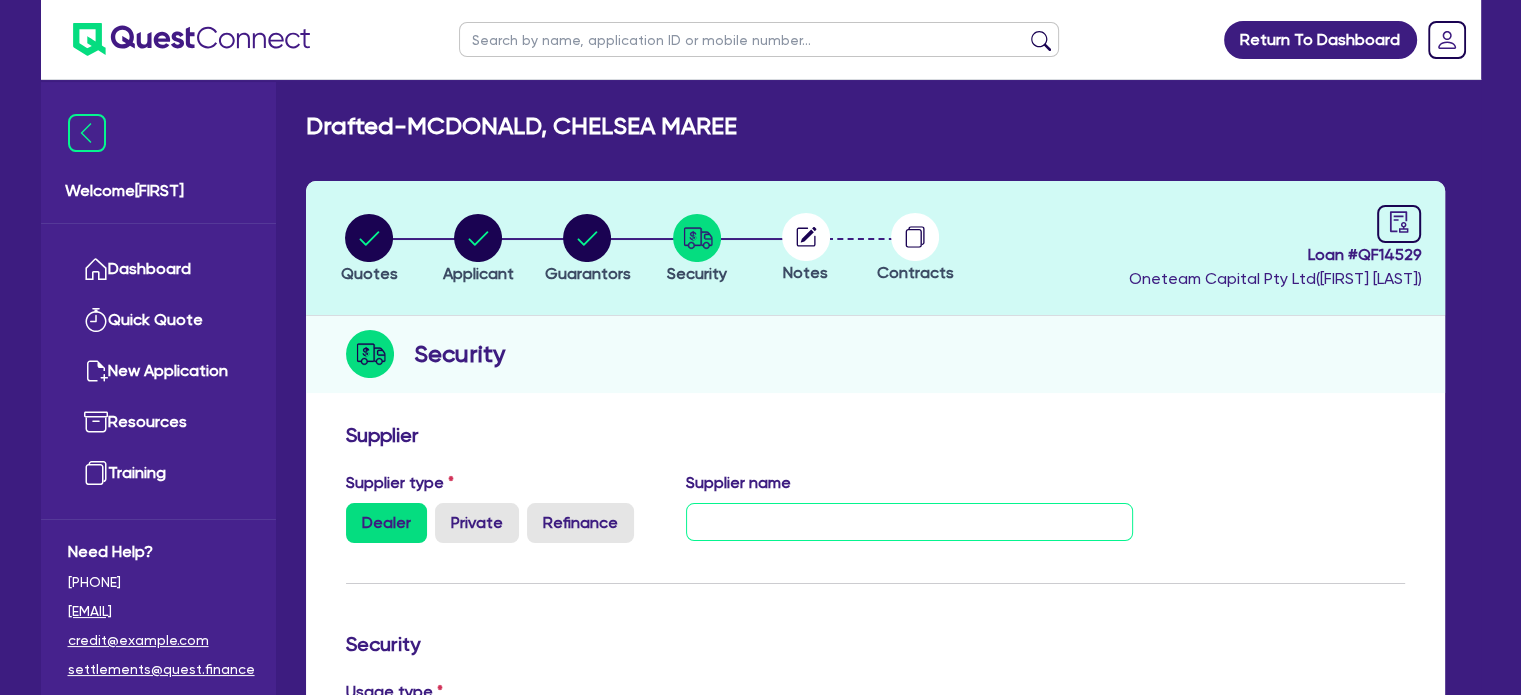 click at bounding box center [909, 522] 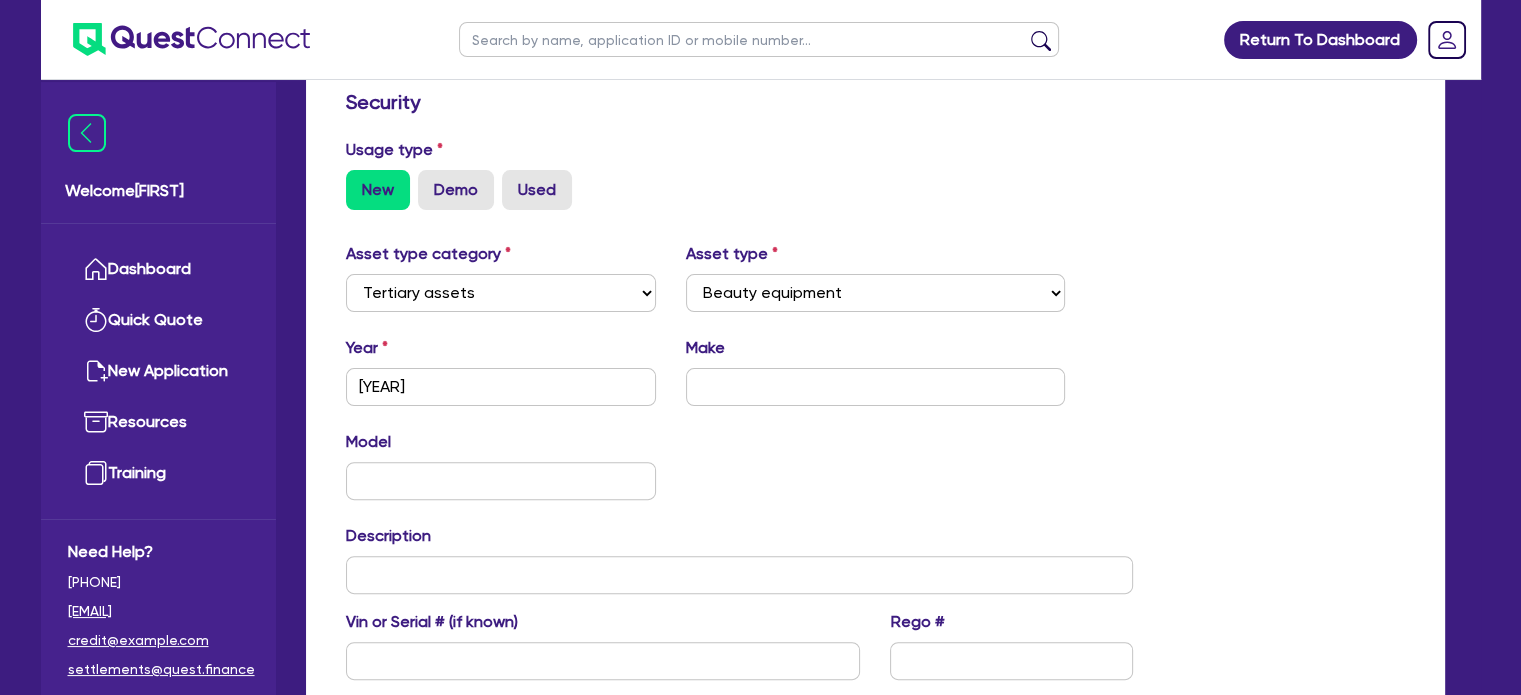 scroll, scrollTop: 683, scrollLeft: 0, axis: vertical 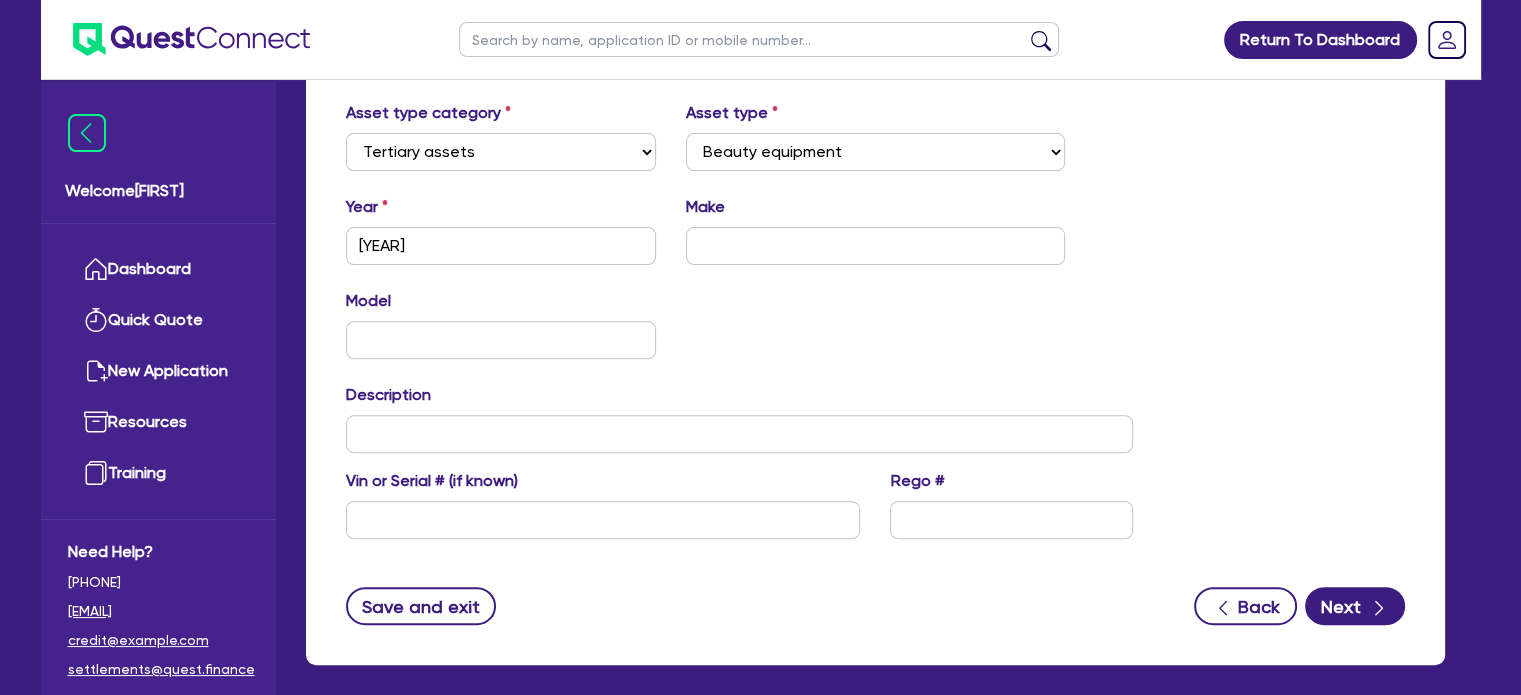 type on "Professional Beauty Solutions" 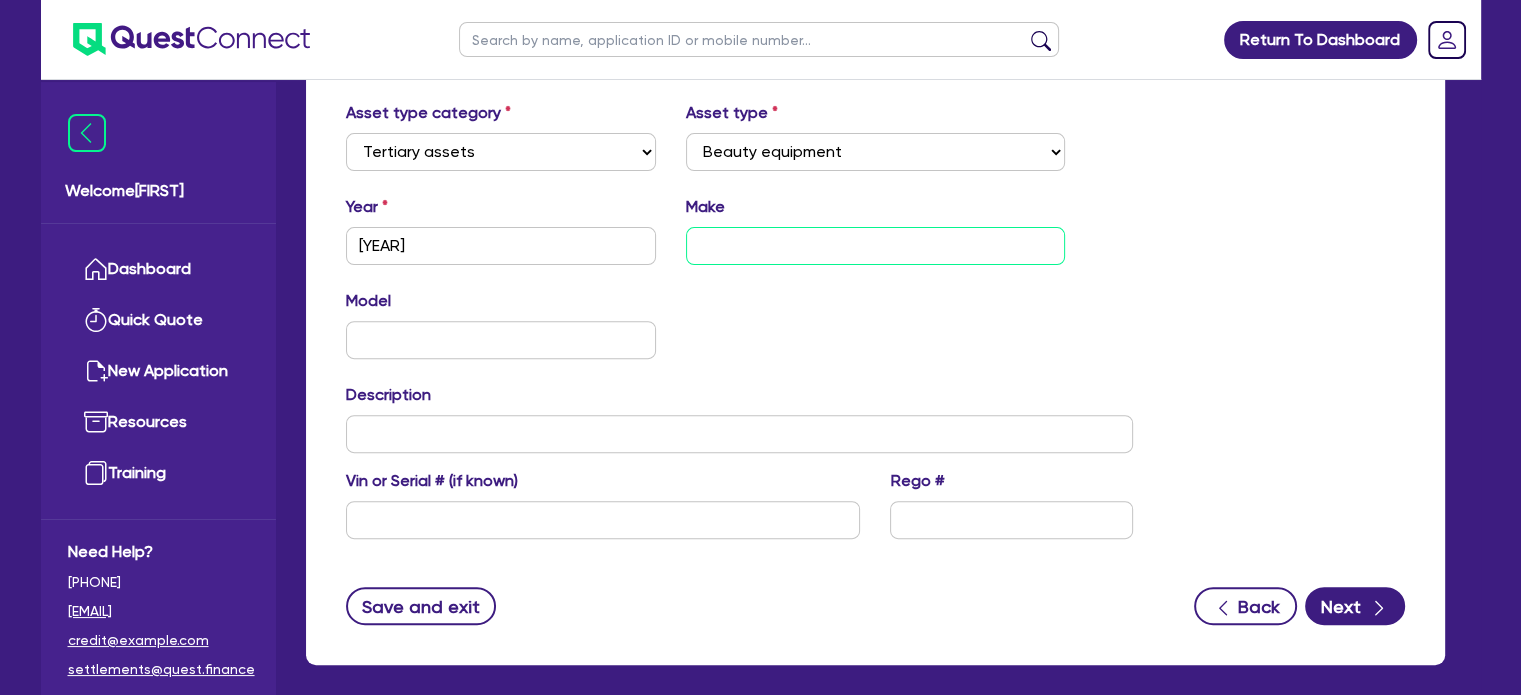 click at bounding box center [875, 246] 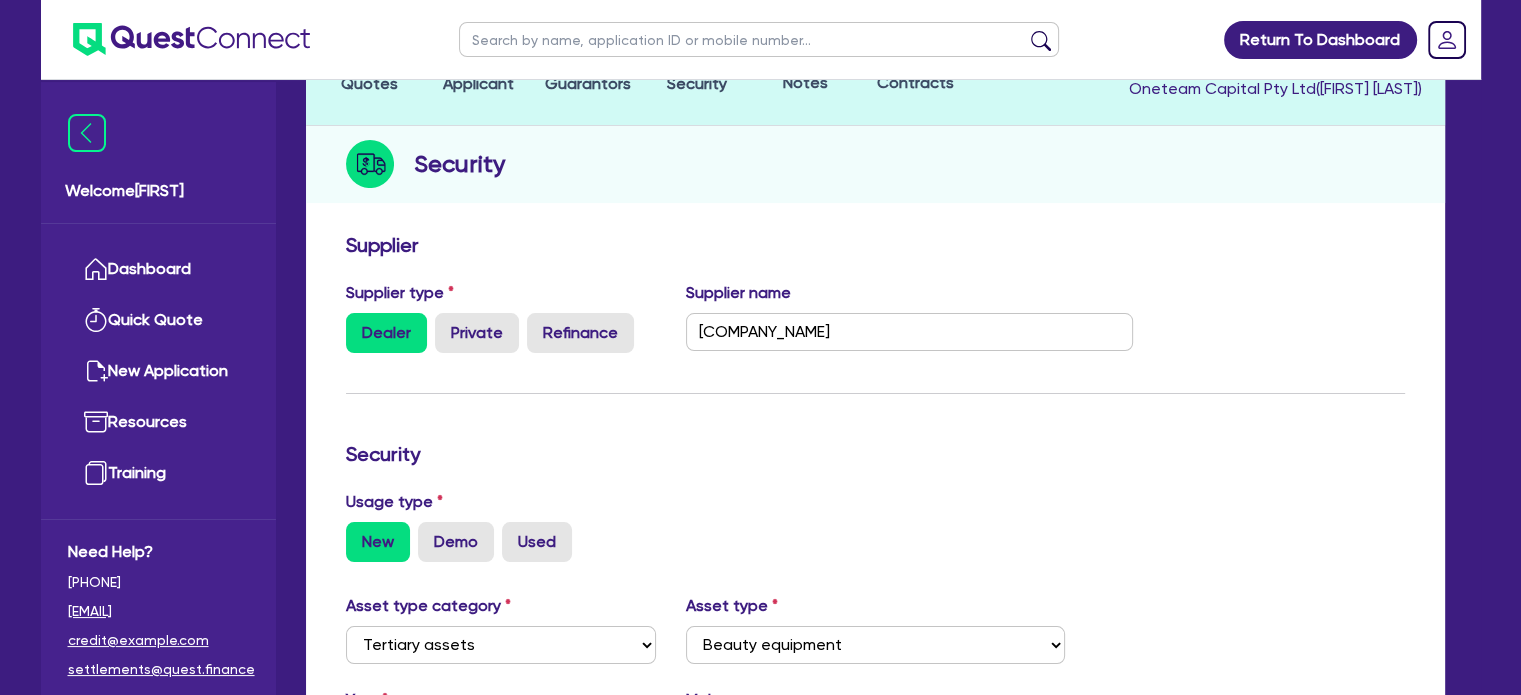 scroll, scrollTop: 0, scrollLeft: 0, axis: both 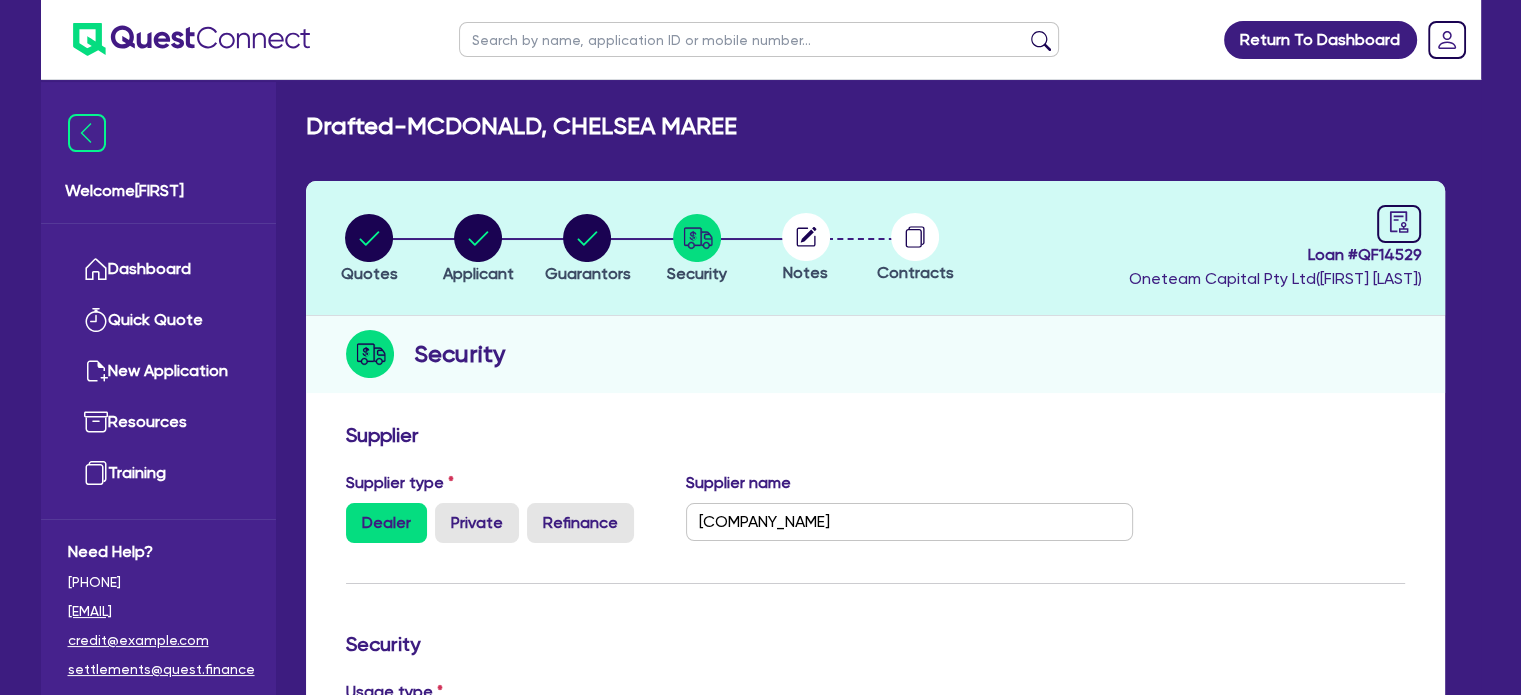 type on "Flex & 1Need pro package" 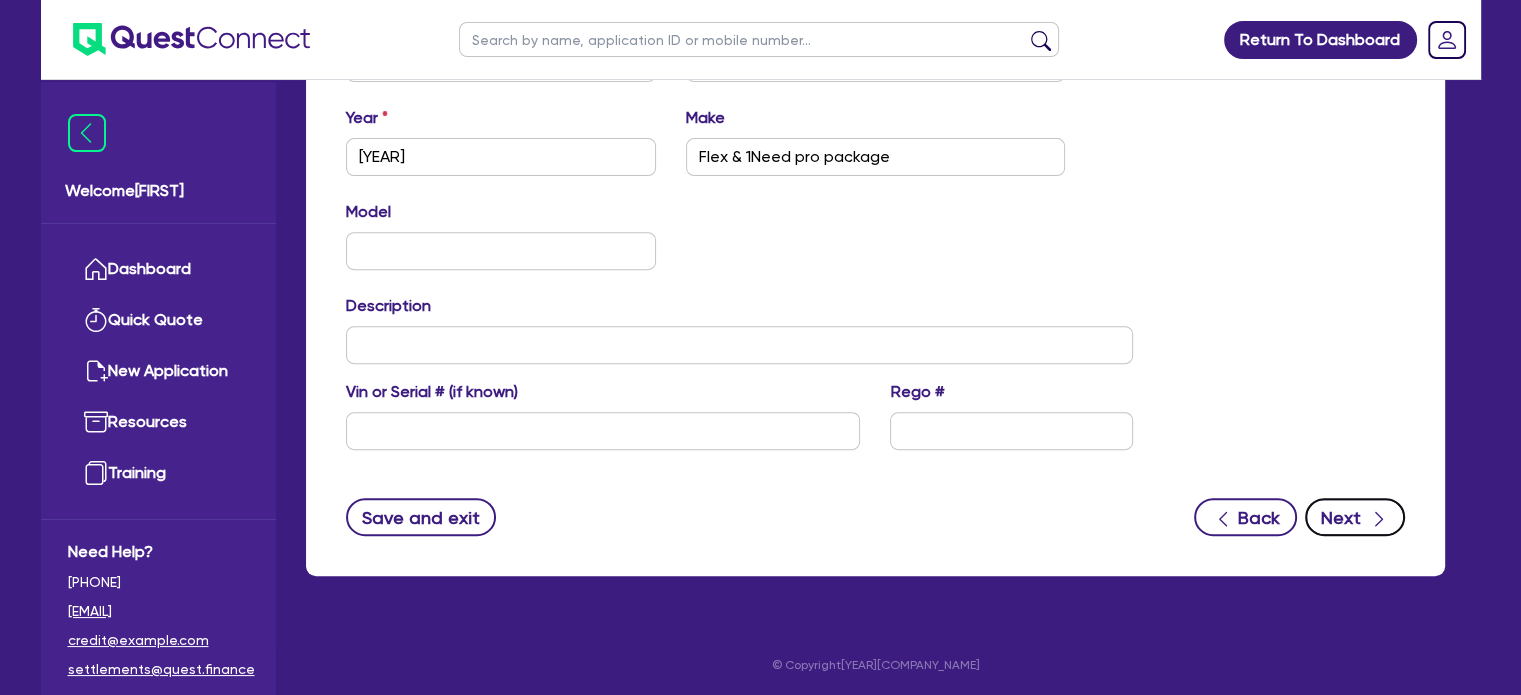 click on "Next" at bounding box center (1355, 517) 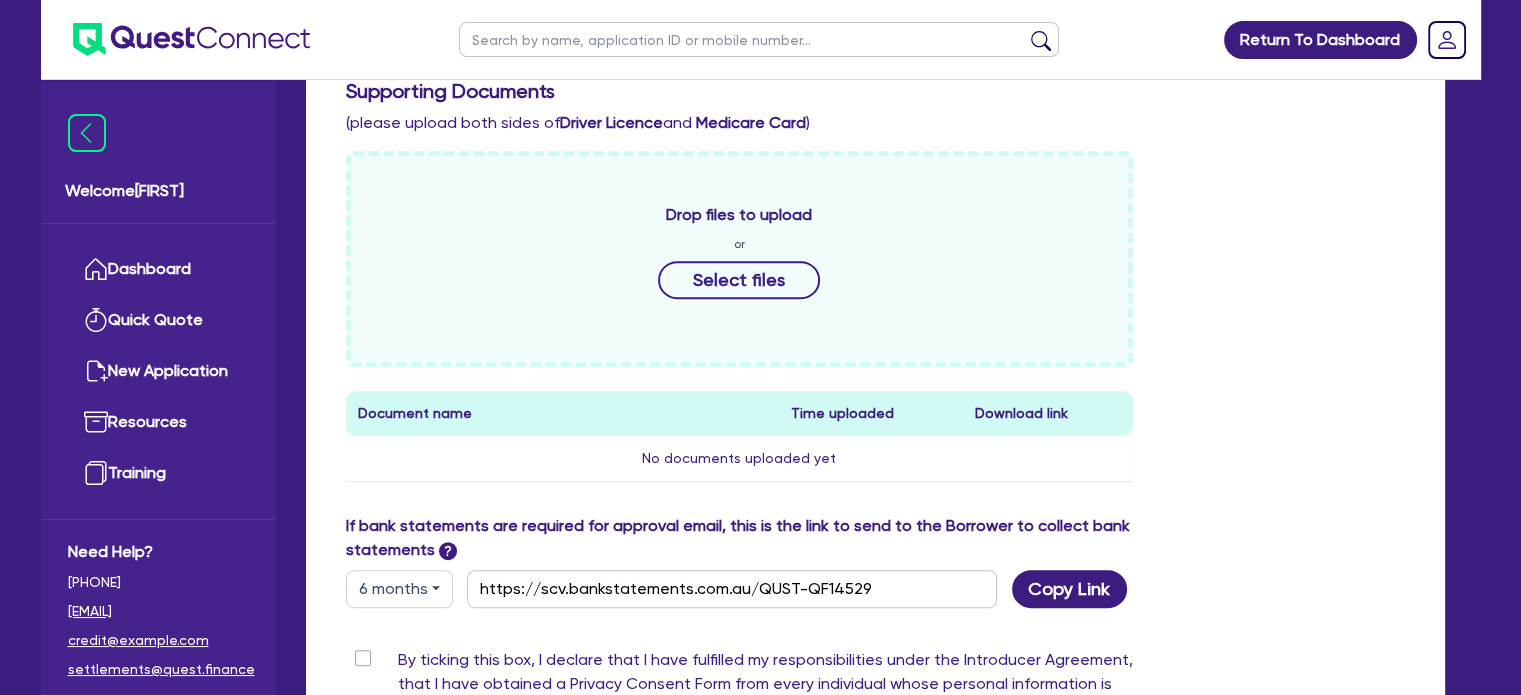 scroll, scrollTop: 819, scrollLeft: 0, axis: vertical 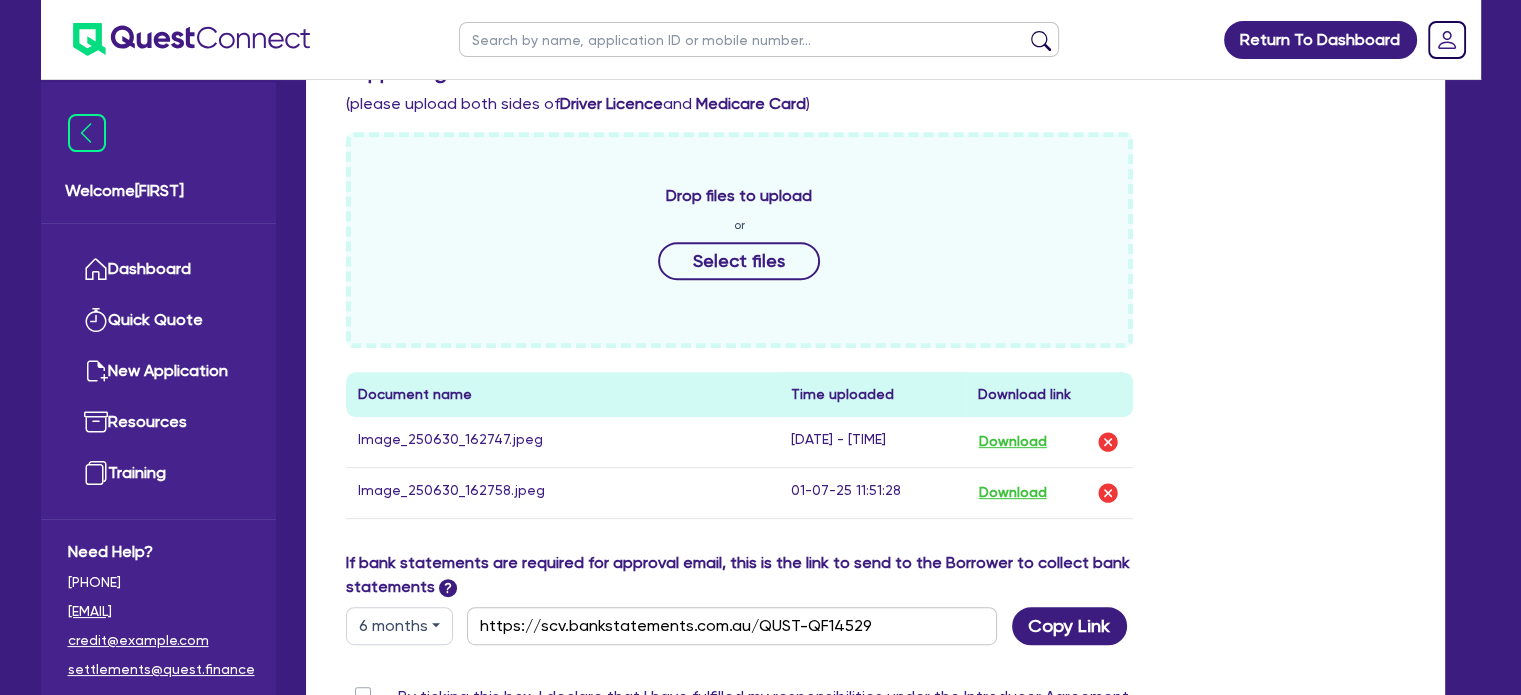 click on "If bank statements are required for approval email, this is the link to send to the Borrower to collect bank statements ? 6 months 3 months 6 months 12 months https://scv.bankstatements.com.au/QUST-QF14529 Copy Link" at bounding box center [876, 598] 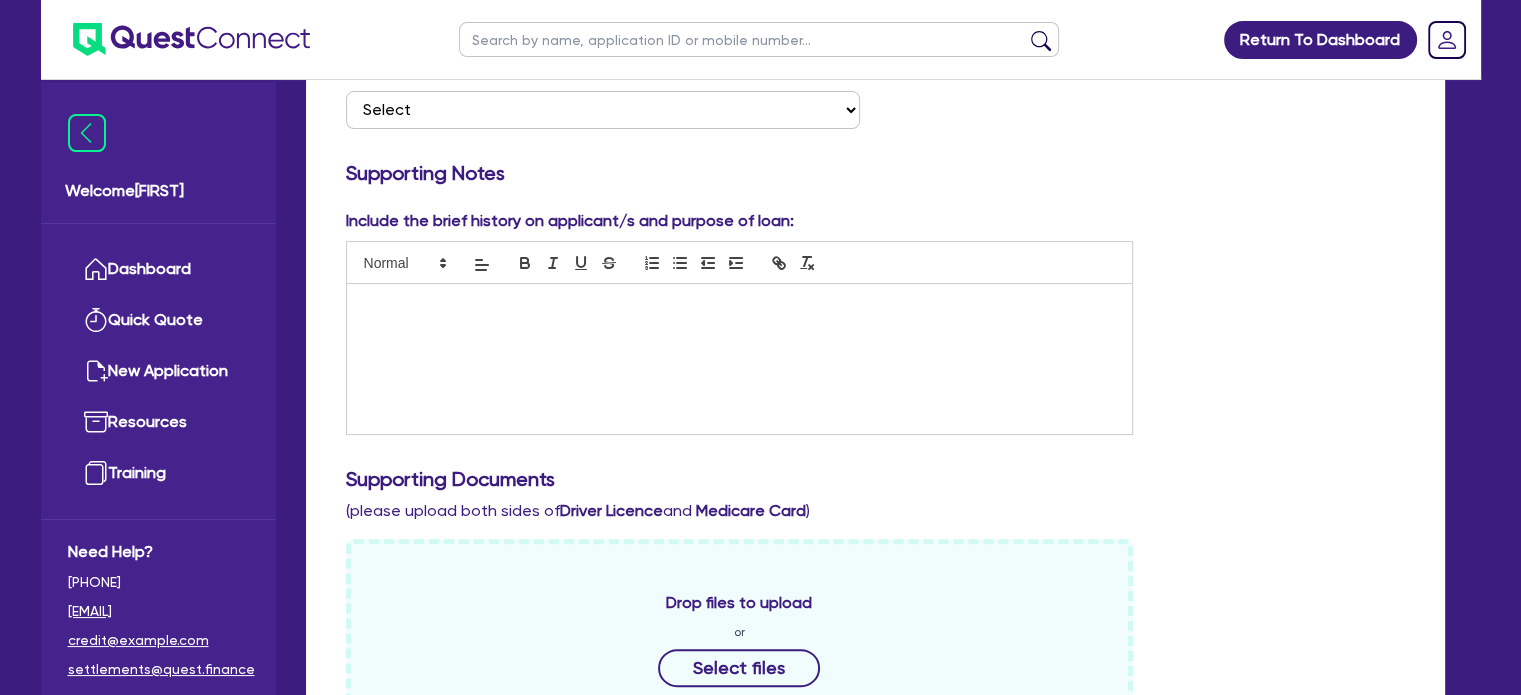 scroll, scrollTop: 412, scrollLeft: 0, axis: vertical 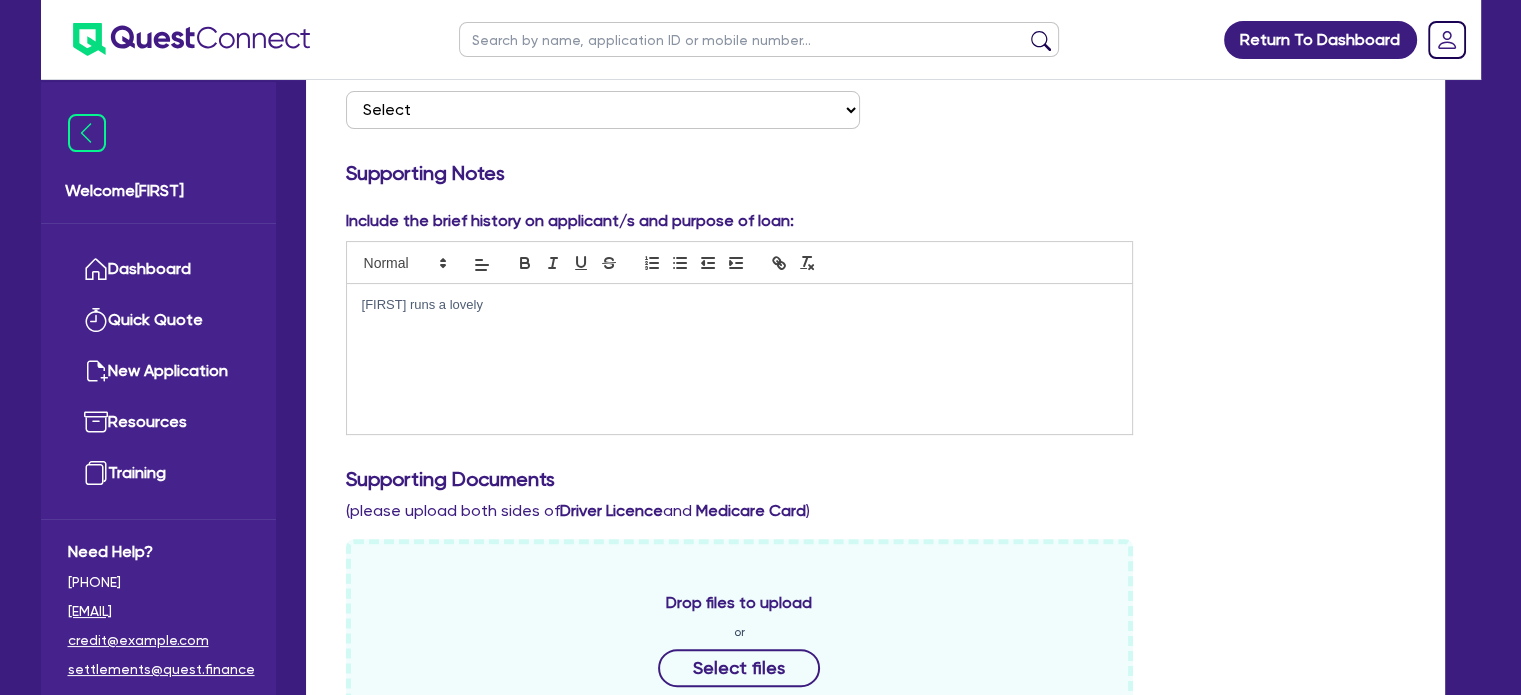 click on "Chelsea runs the lovely" at bounding box center [739, 359] 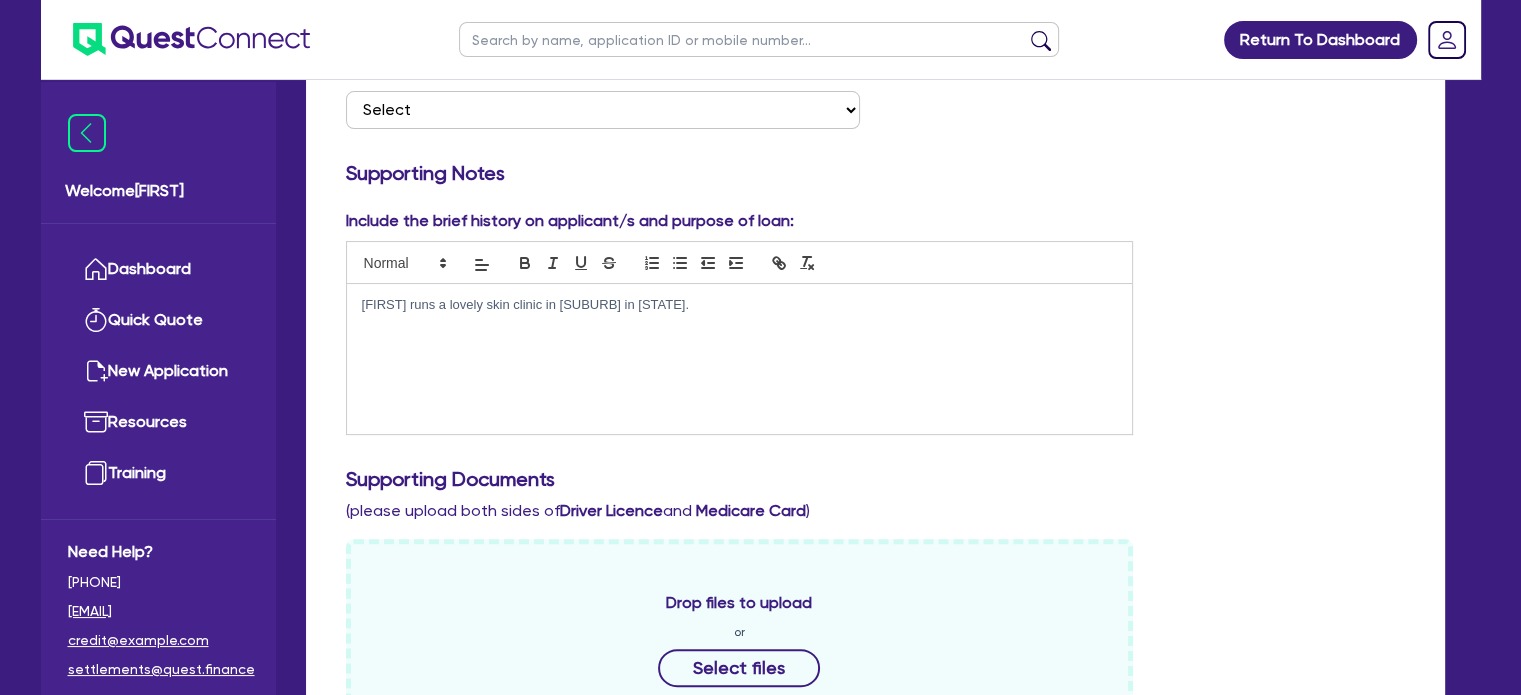 click on "Chelsea runs a lovely skin clinic in Helensvale in QLD." at bounding box center [739, 305] 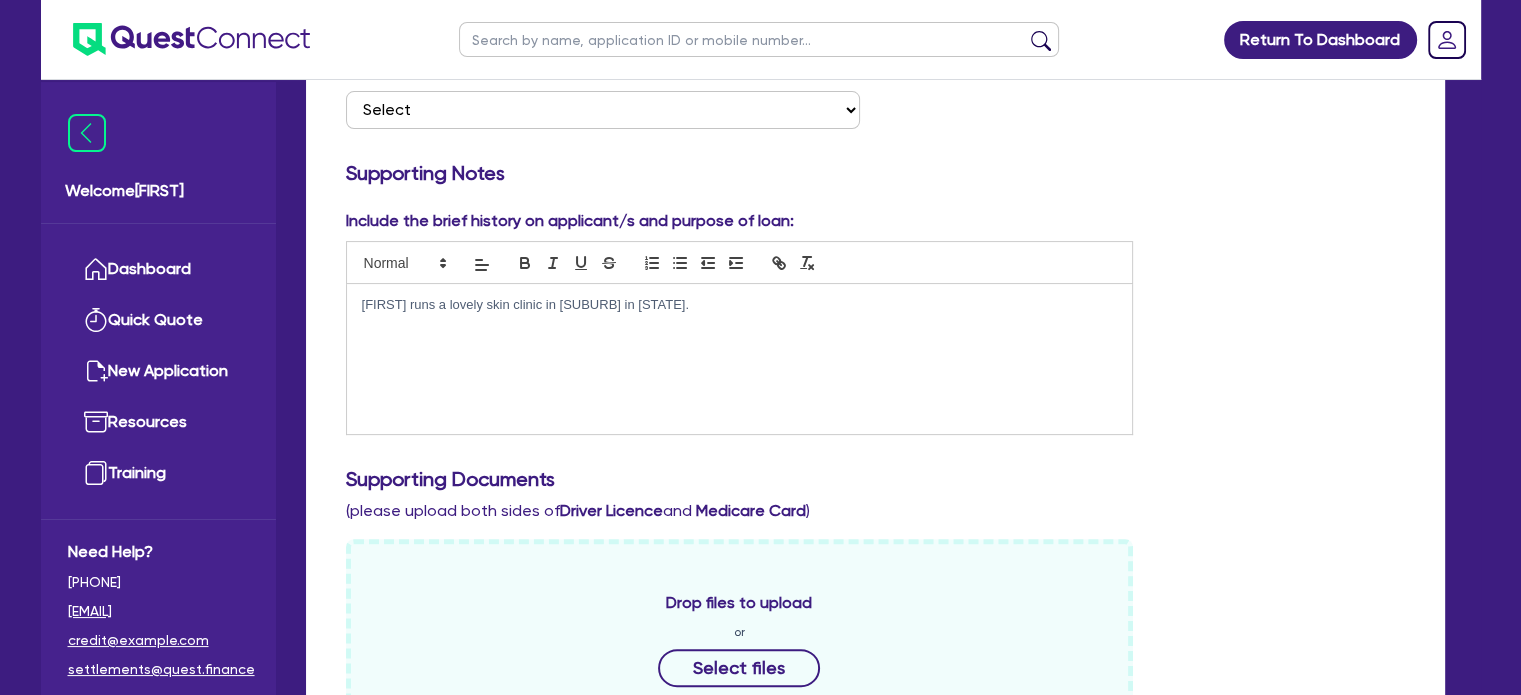 scroll, scrollTop: 0, scrollLeft: 0, axis: both 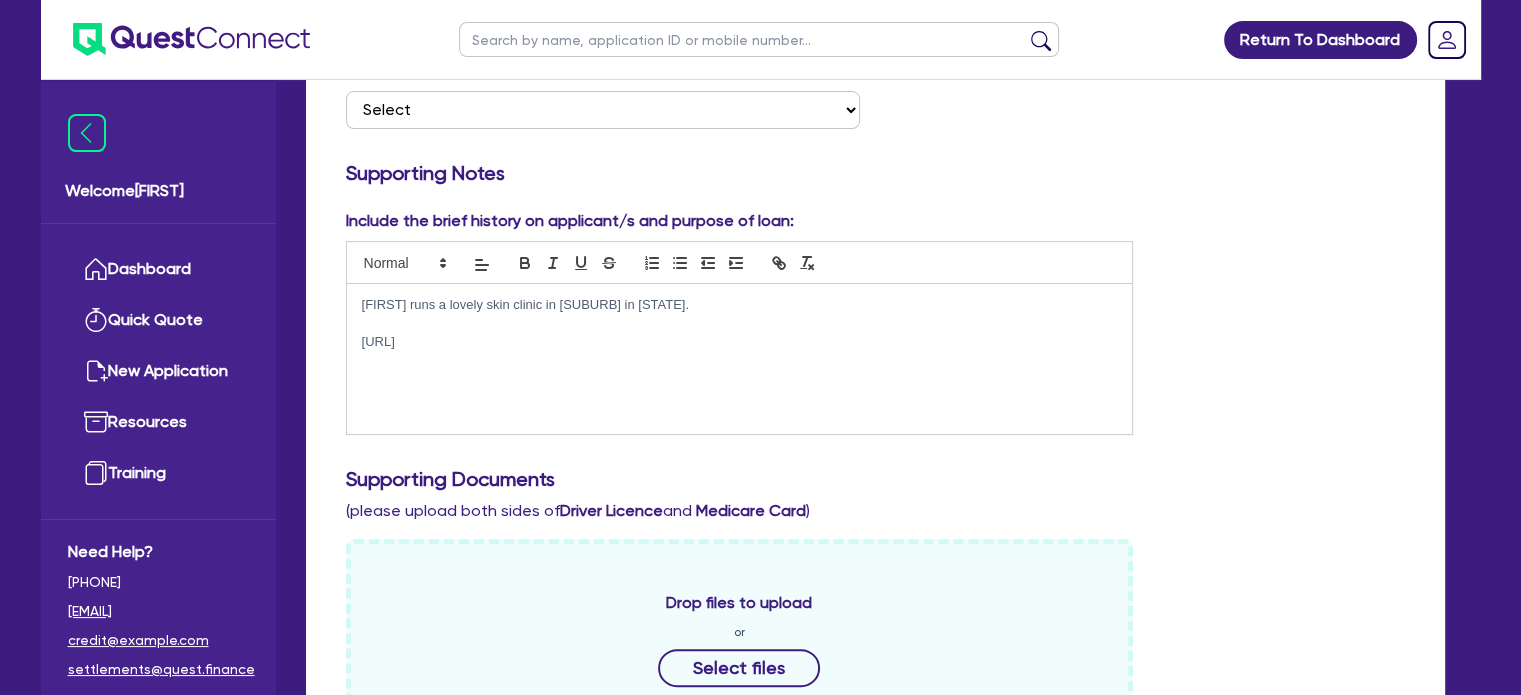 click on "Chelsea runs a lovely skin clinic in Helensvale in QLD." at bounding box center [739, 305] 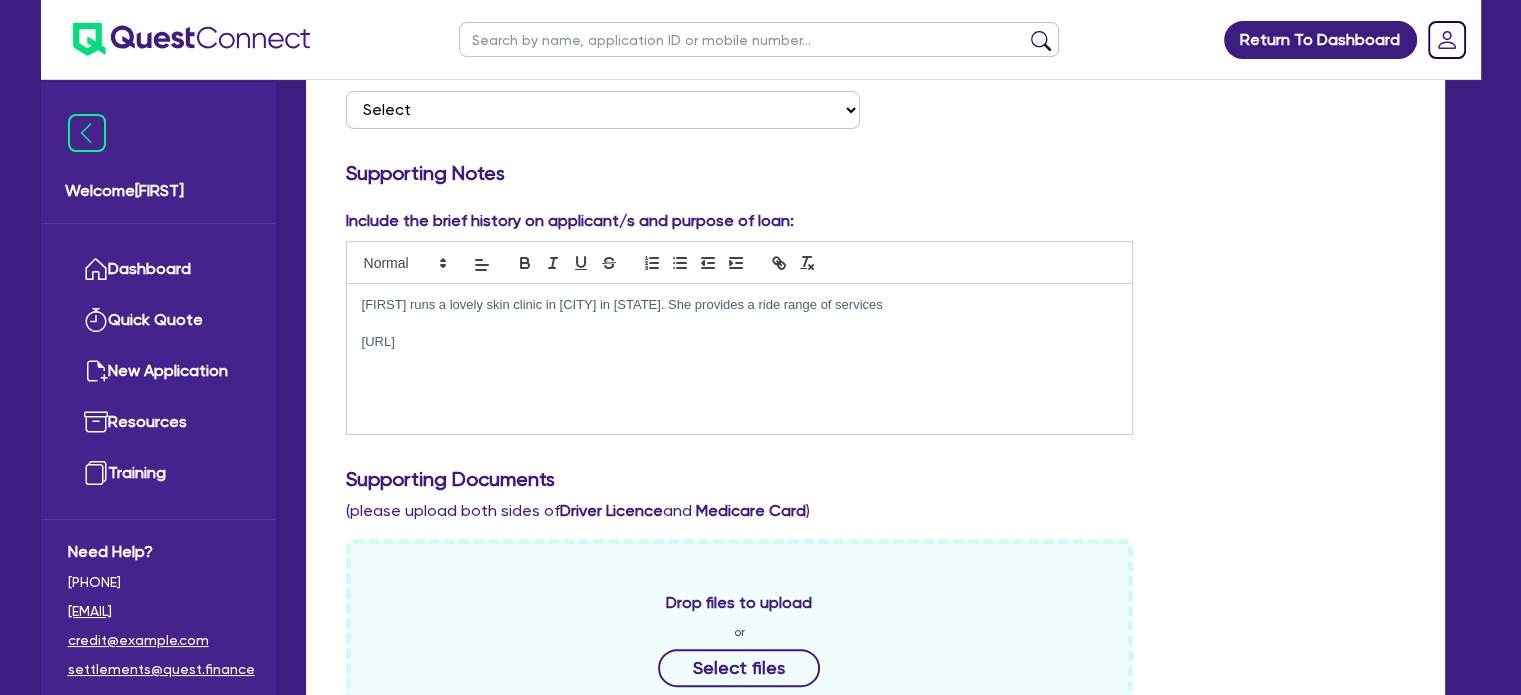 click on "Chelsea runs a lovely skin clinic in Helensvale in QLD. She provides a ride range of services" at bounding box center (739, 305) 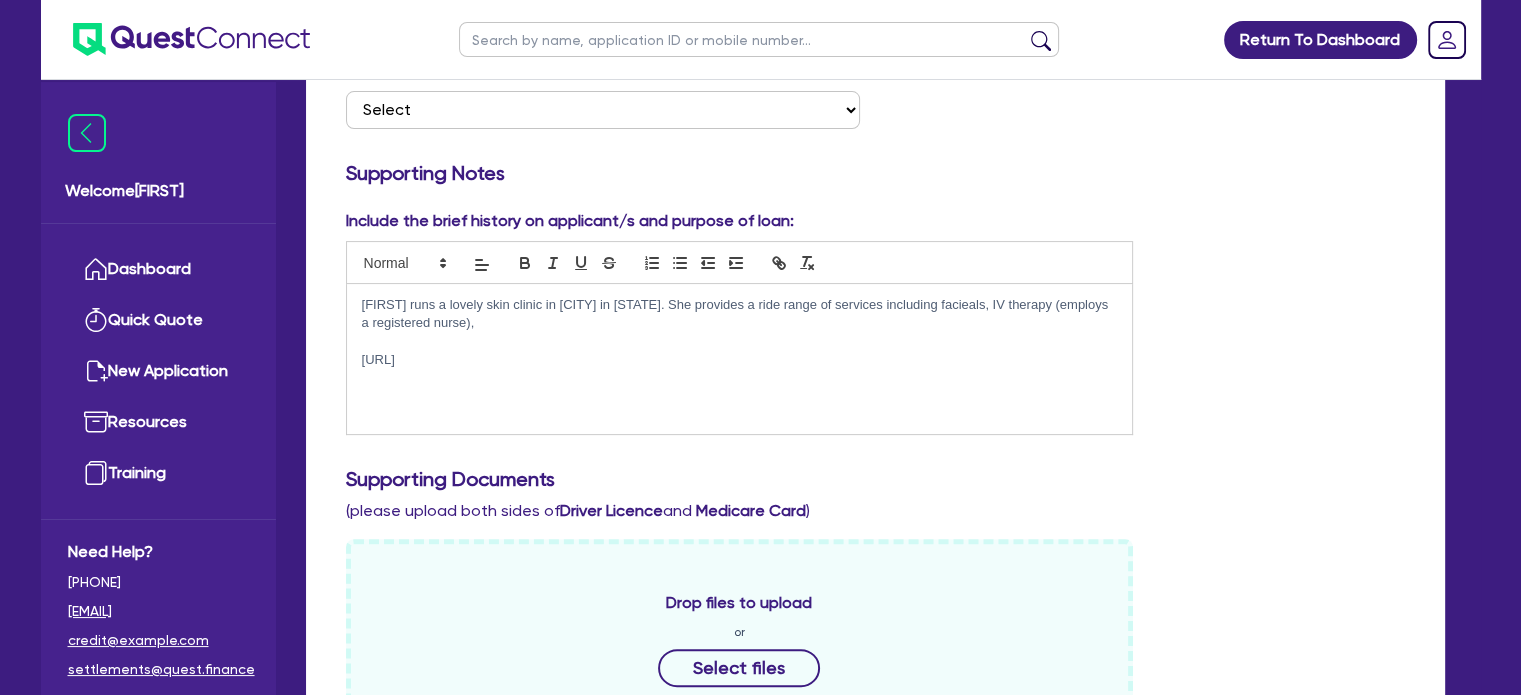 click on "Chelsea runs a lovely skin clinic in Helensvale in QLD. She provides a ride range of services including facieals, IV therapy (employs a registered nurse)," at bounding box center (739, 314) 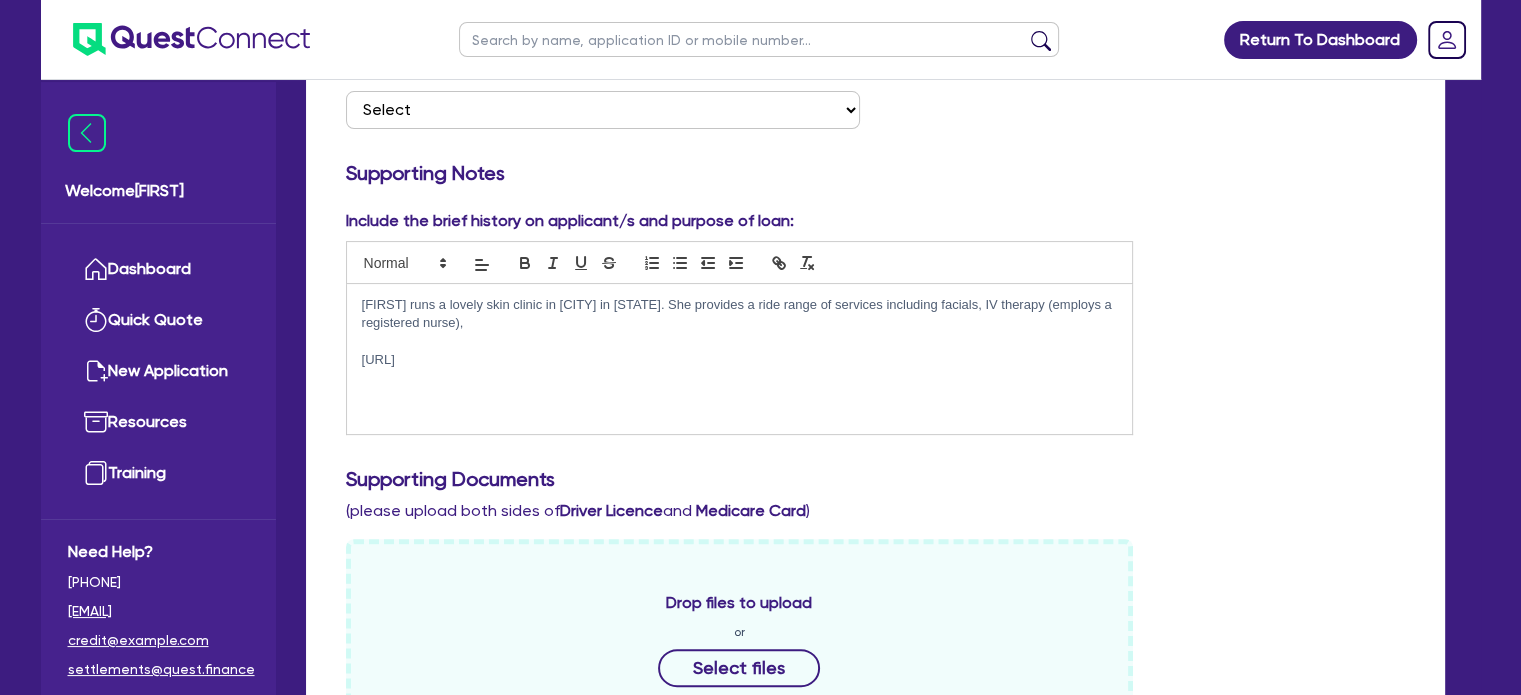 click on "Chelsea runs a lovely skin clinic in Helensvale in QLD. She provides a ride range of services including facials, IV therapy (employs a registered nurse)," at bounding box center [739, 314] 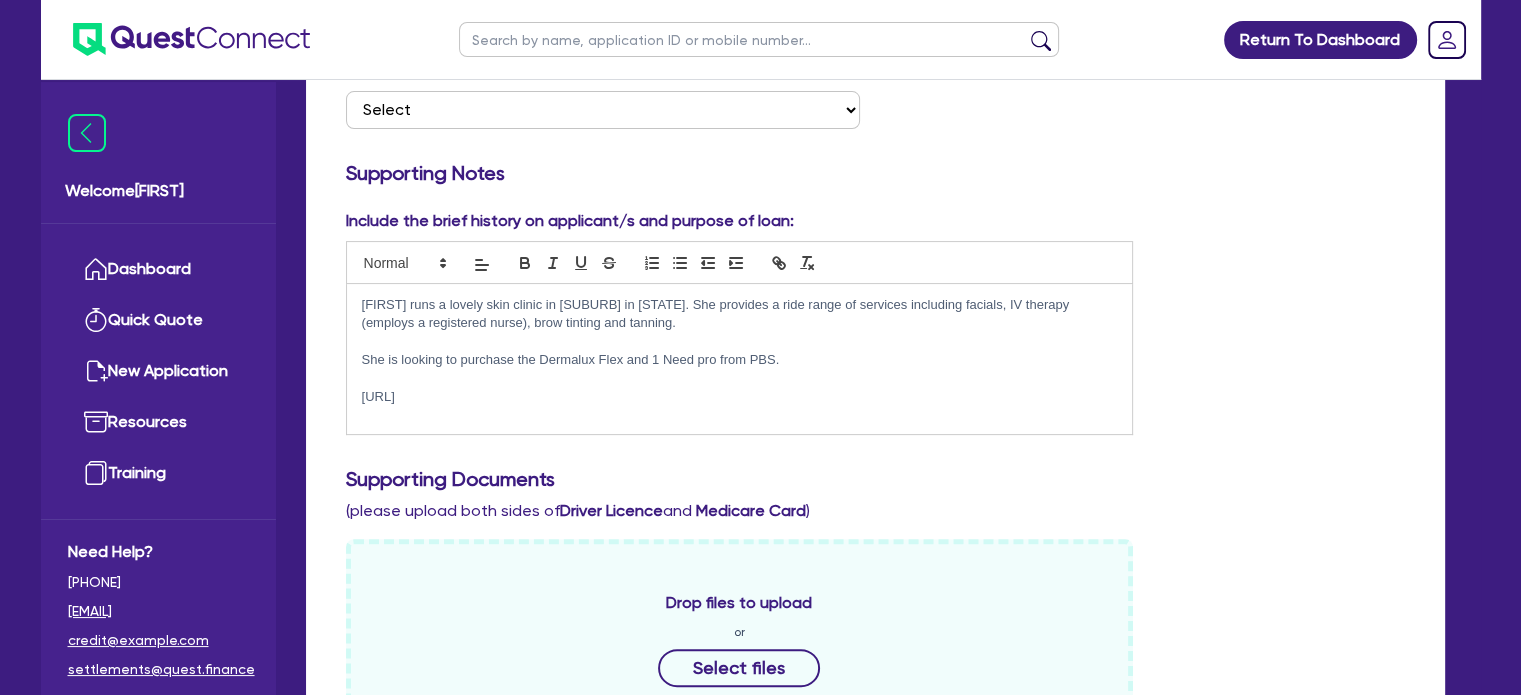 scroll, scrollTop: 1225, scrollLeft: 0, axis: vertical 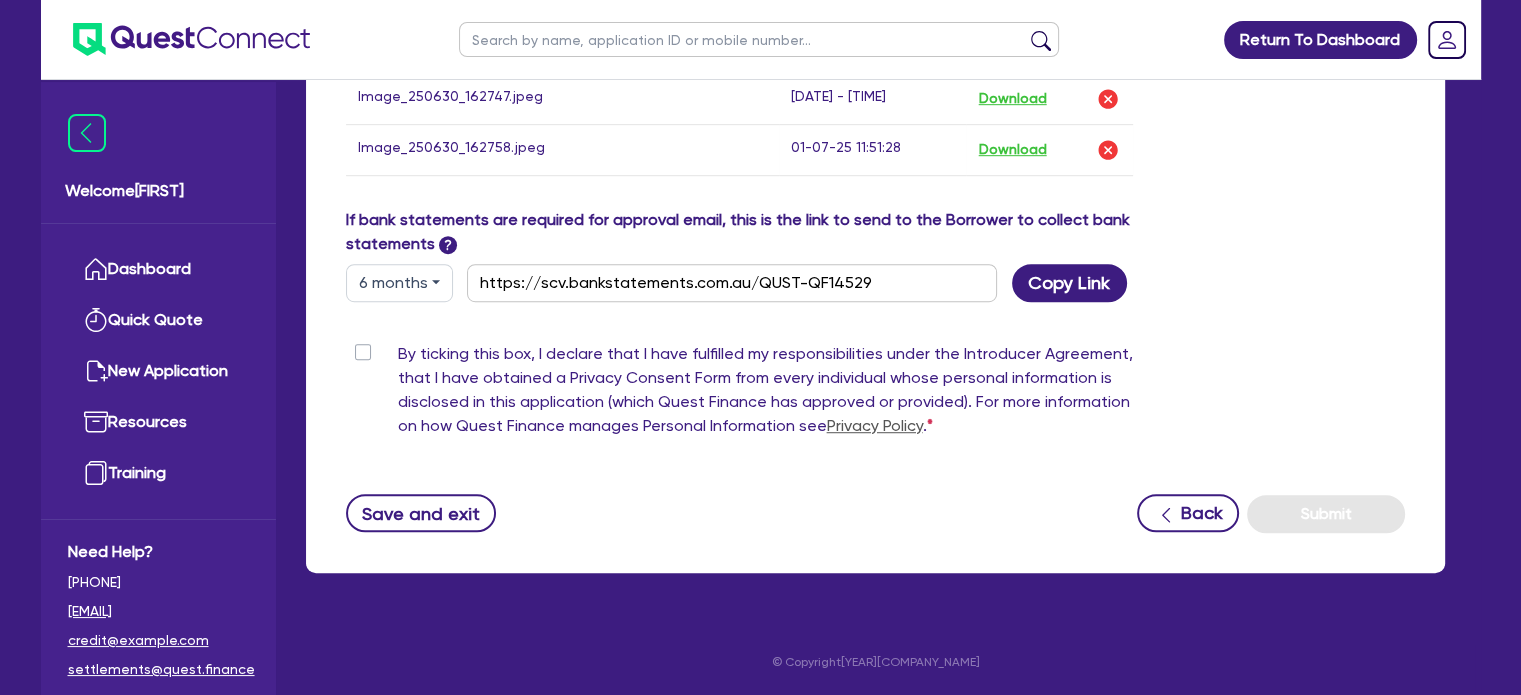click on "For more information on how Quest Finance manages Personal Information see  Privacy Policy ." at bounding box center (765, 394) 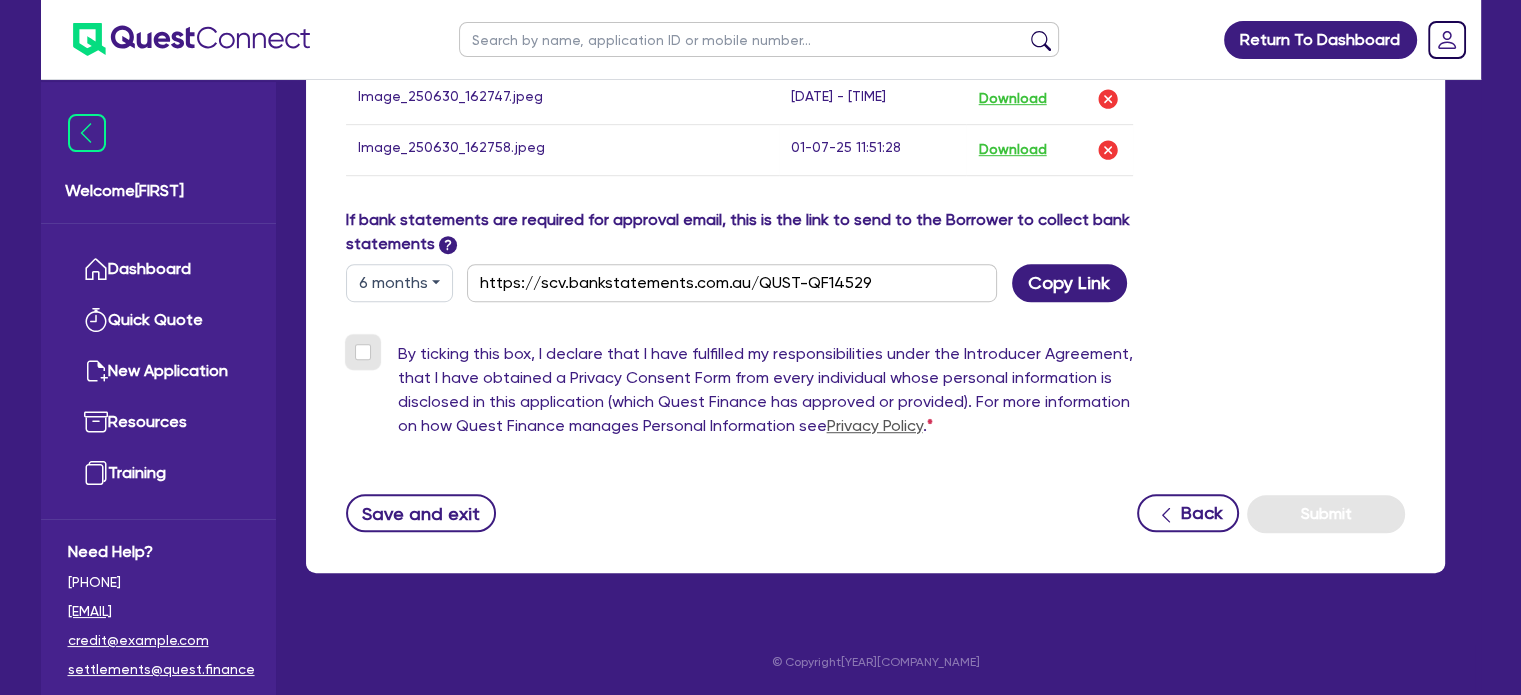 click on "For more information on how Quest Finance manages Personal Information see  Privacy Policy ." at bounding box center (354, 351) 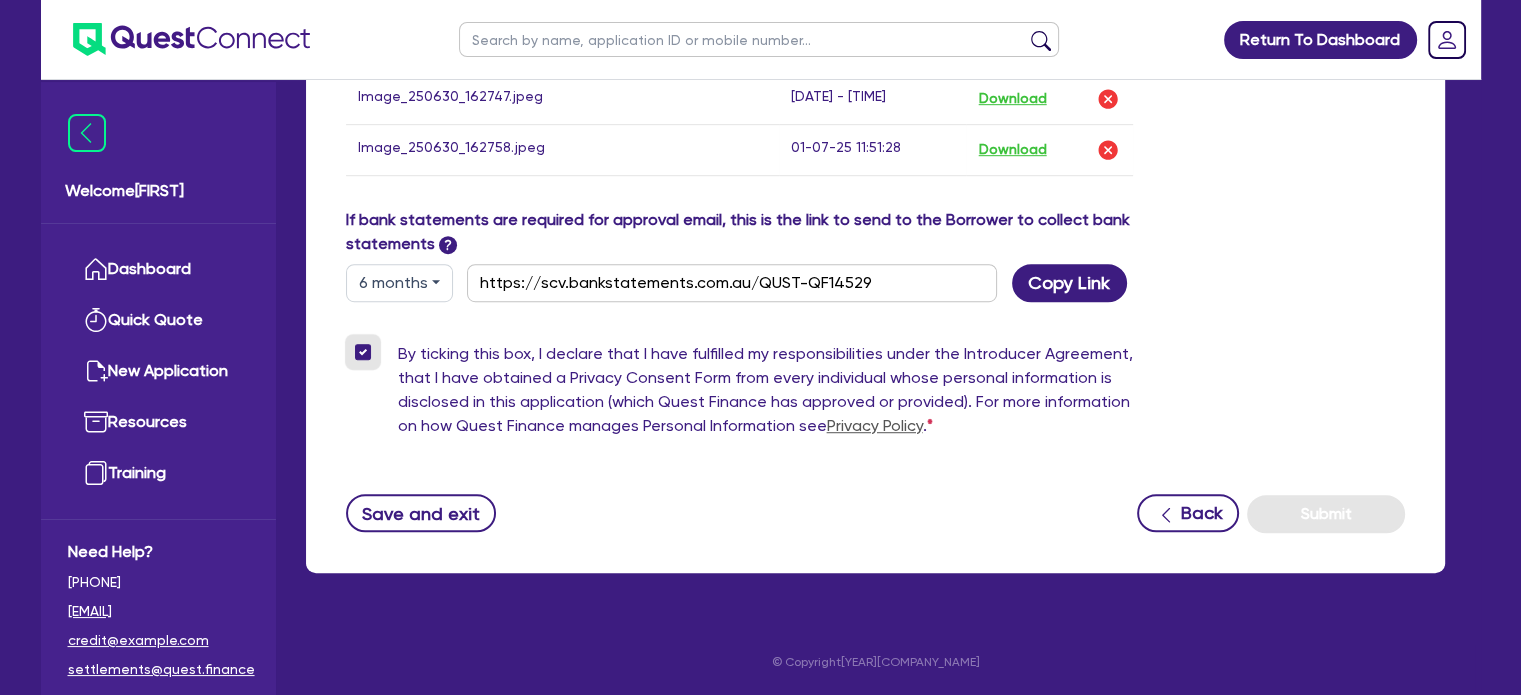 checkbox on "true" 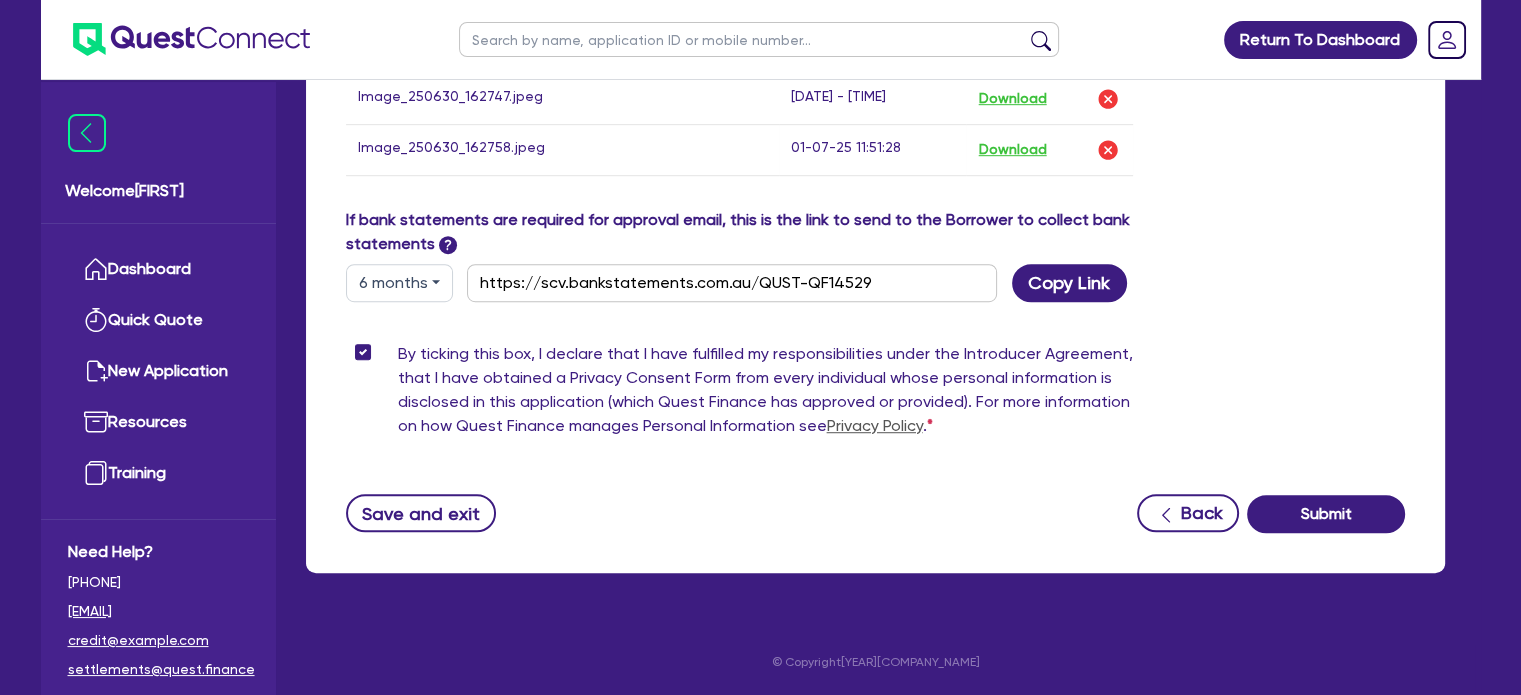 scroll, scrollTop: 0, scrollLeft: 0, axis: both 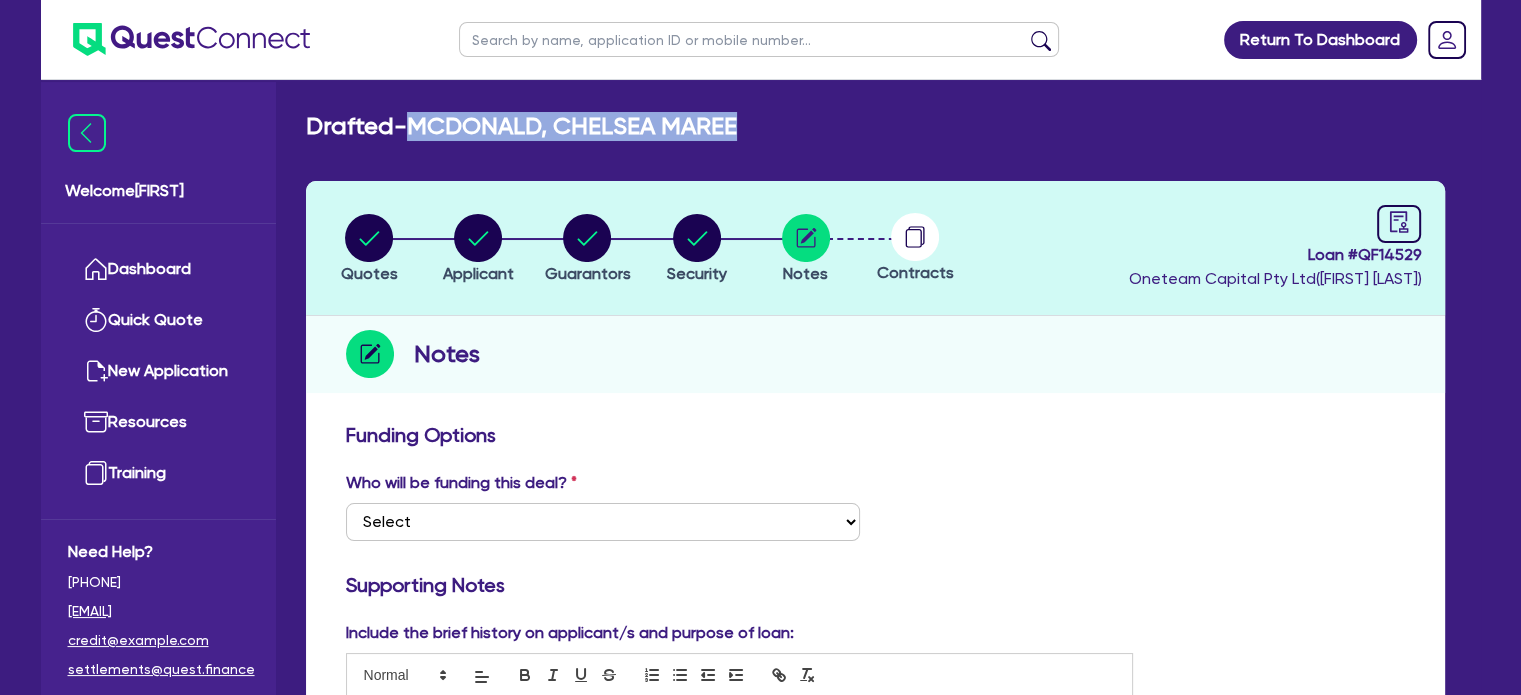 drag, startPoint x: 764, startPoint y: 136, endPoint x: 420, endPoint y: 119, distance: 344.4198 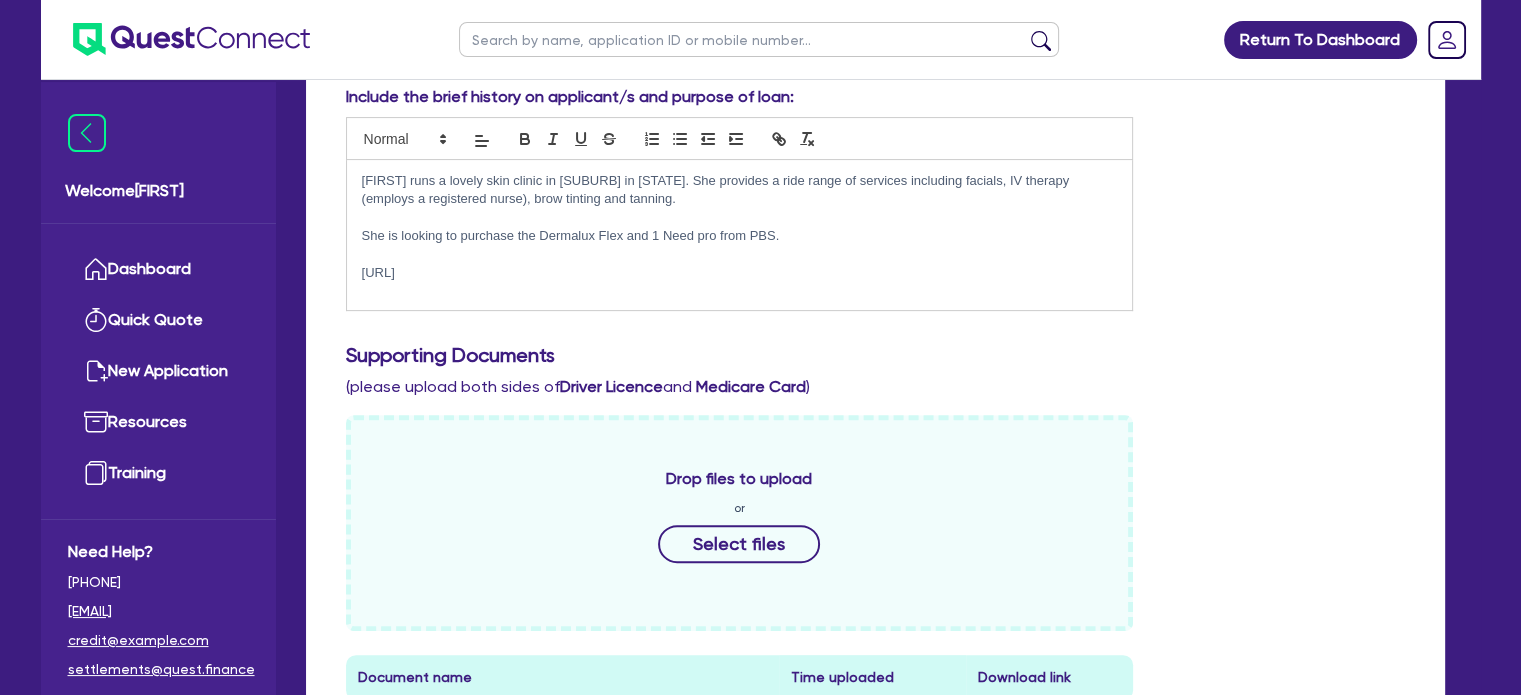 scroll, scrollTop: 1225, scrollLeft: 0, axis: vertical 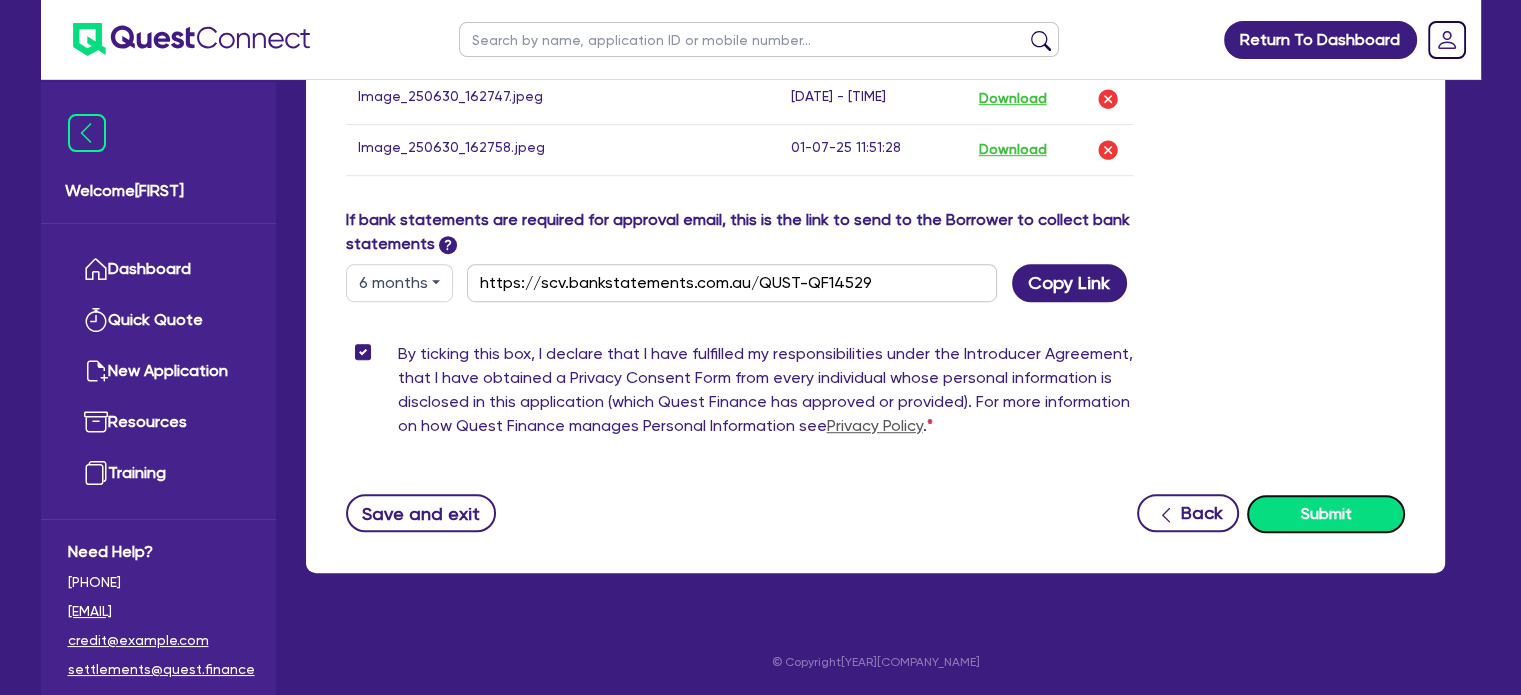 click on "Submit" at bounding box center (1326, 514) 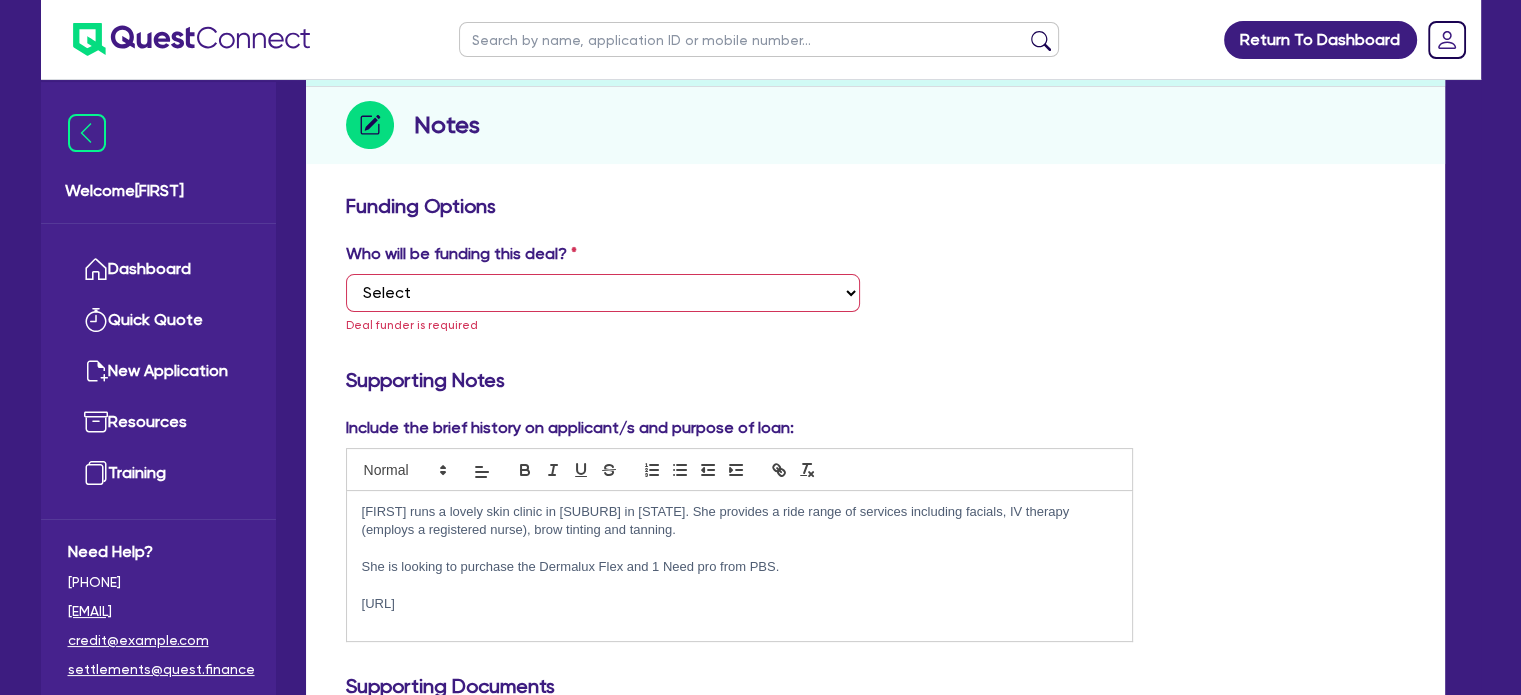 scroll, scrollTop: 173, scrollLeft: 0, axis: vertical 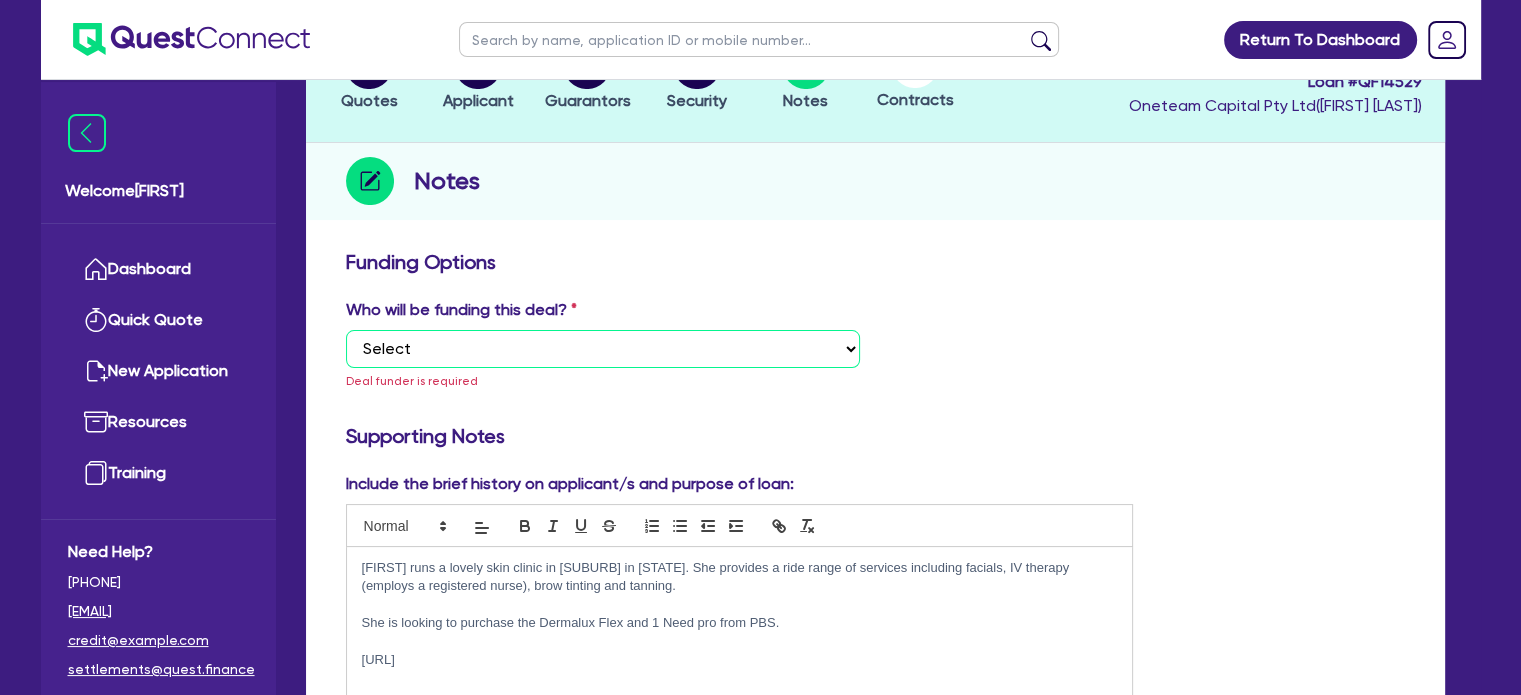 click on "Select I want Quest to fund 100% I will fund 100% I will co-fund with Quest Other - I am referring this deal in" at bounding box center [603, 349] 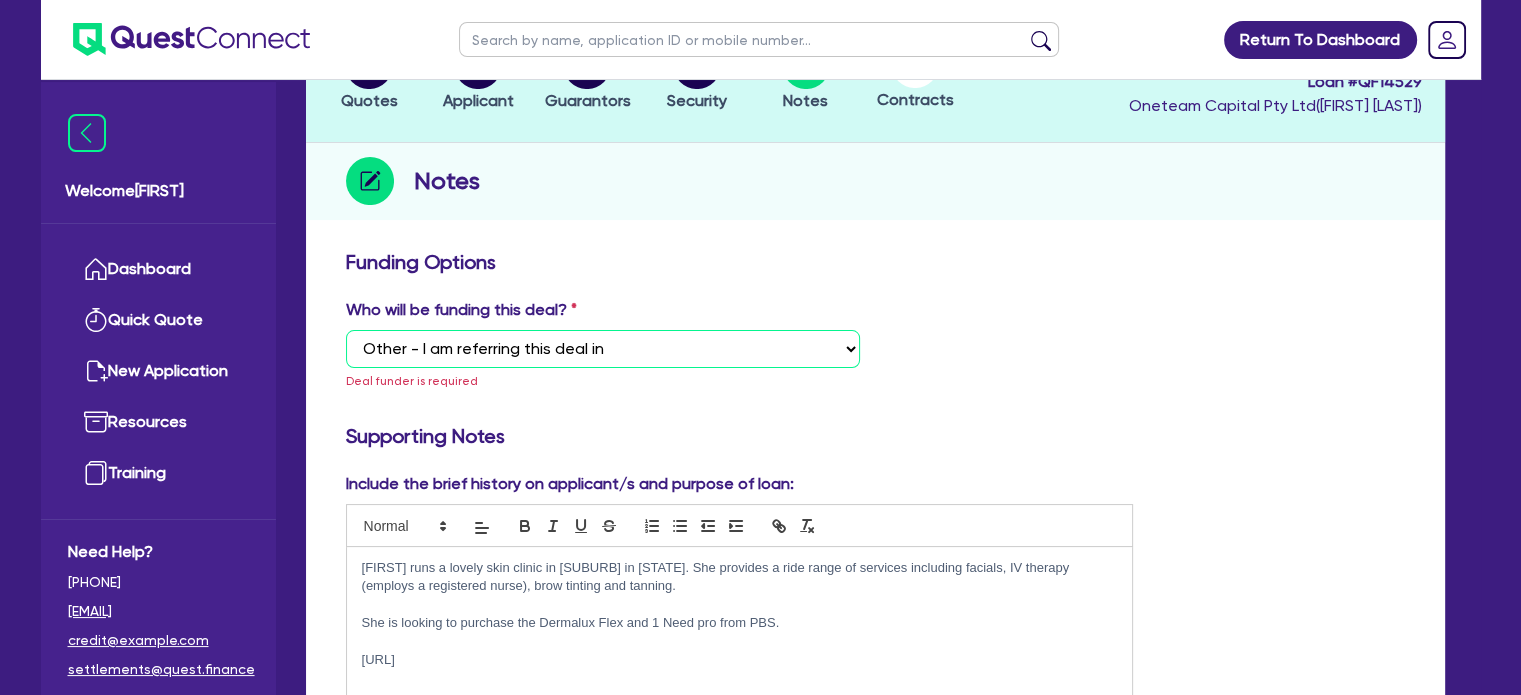click on "Select I want Quest to fund 100% I will fund 100% I will co-fund with Quest Other - I am referring this deal in" at bounding box center (603, 349) 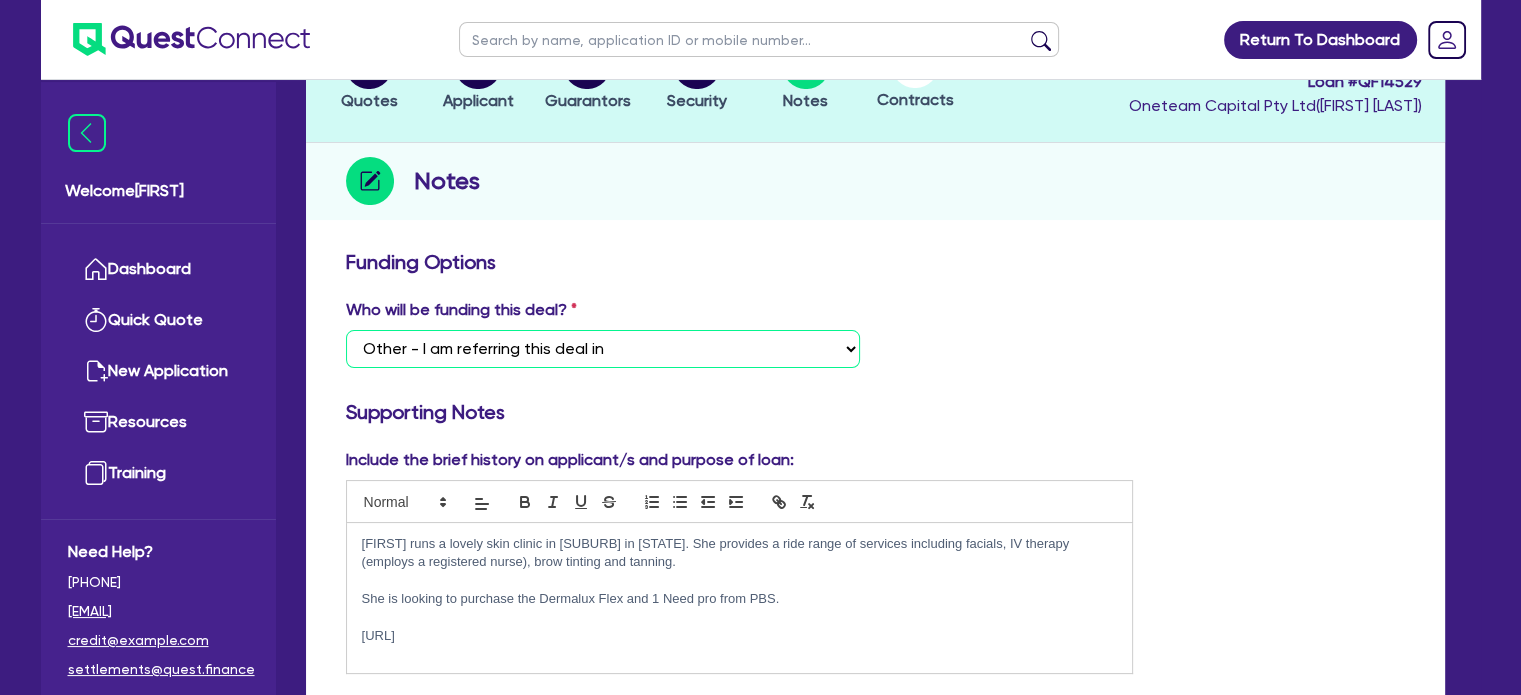 scroll, scrollTop: 1225, scrollLeft: 0, axis: vertical 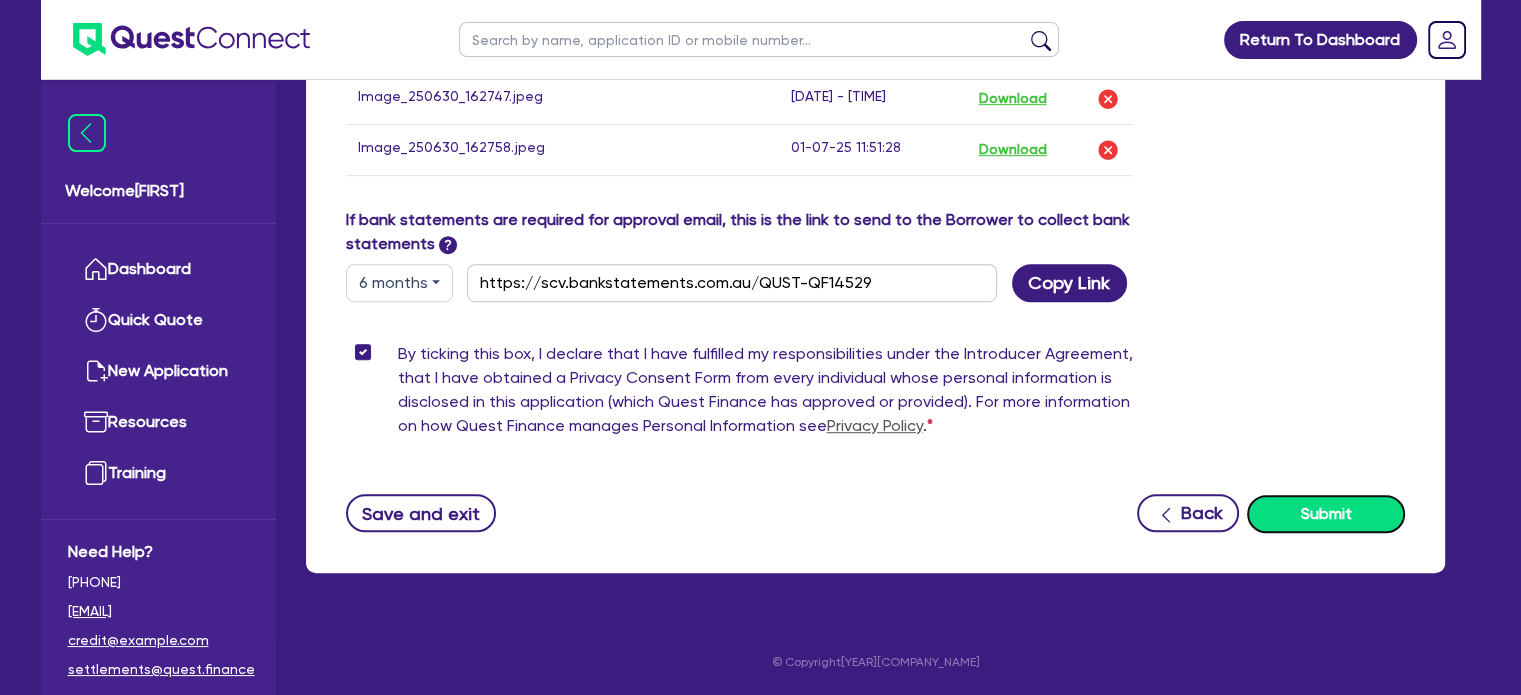 click on "Submit" at bounding box center (1326, 514) 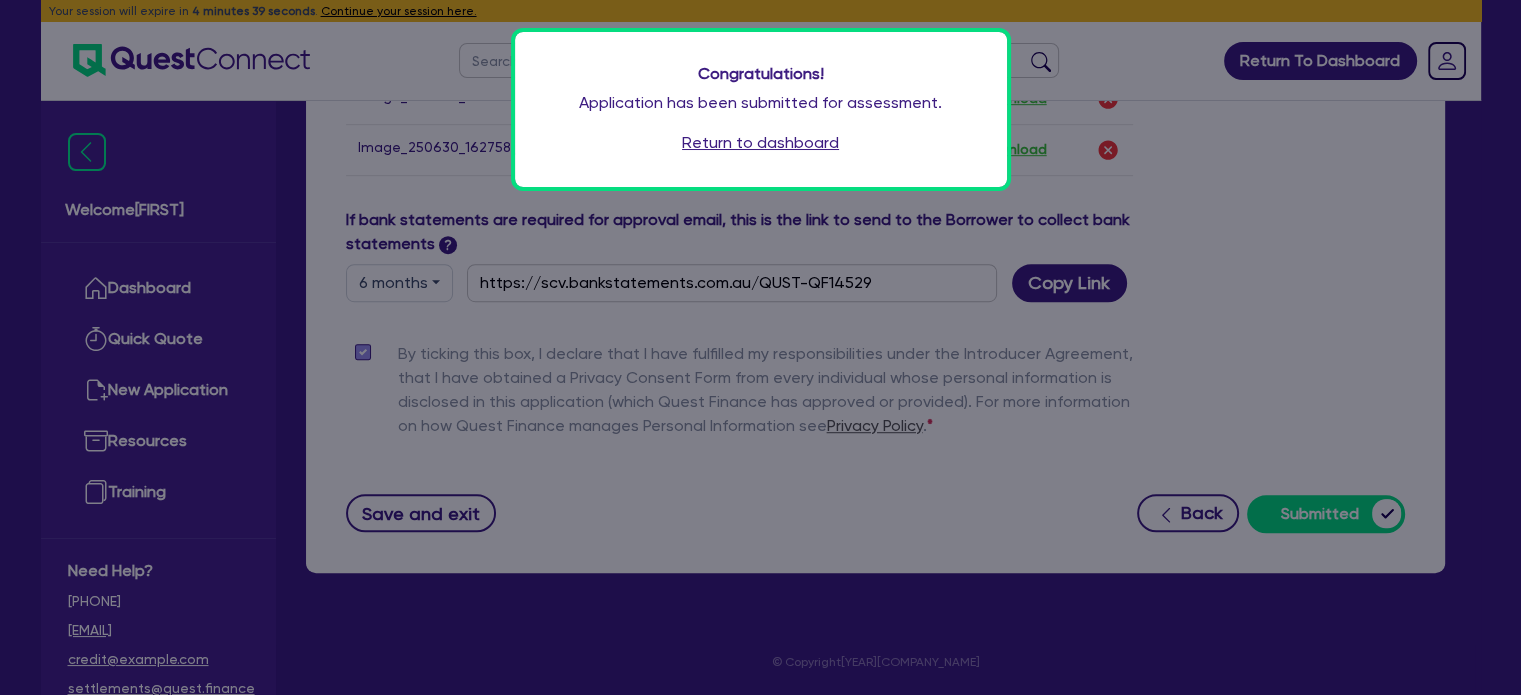 click on "Return to dashboard" at bounding box center (760, 143) 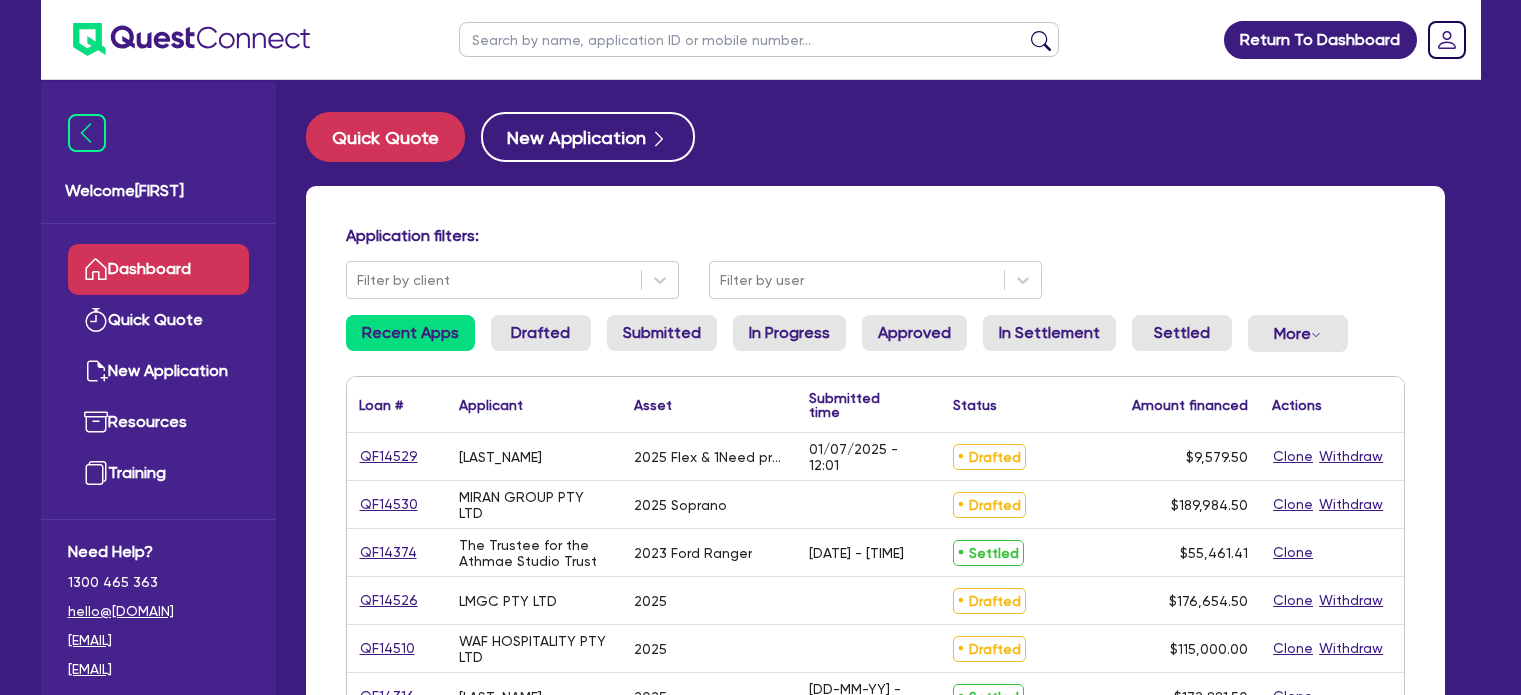 scroll, scrollTop: 0, scrollLeft: 0, axis: both 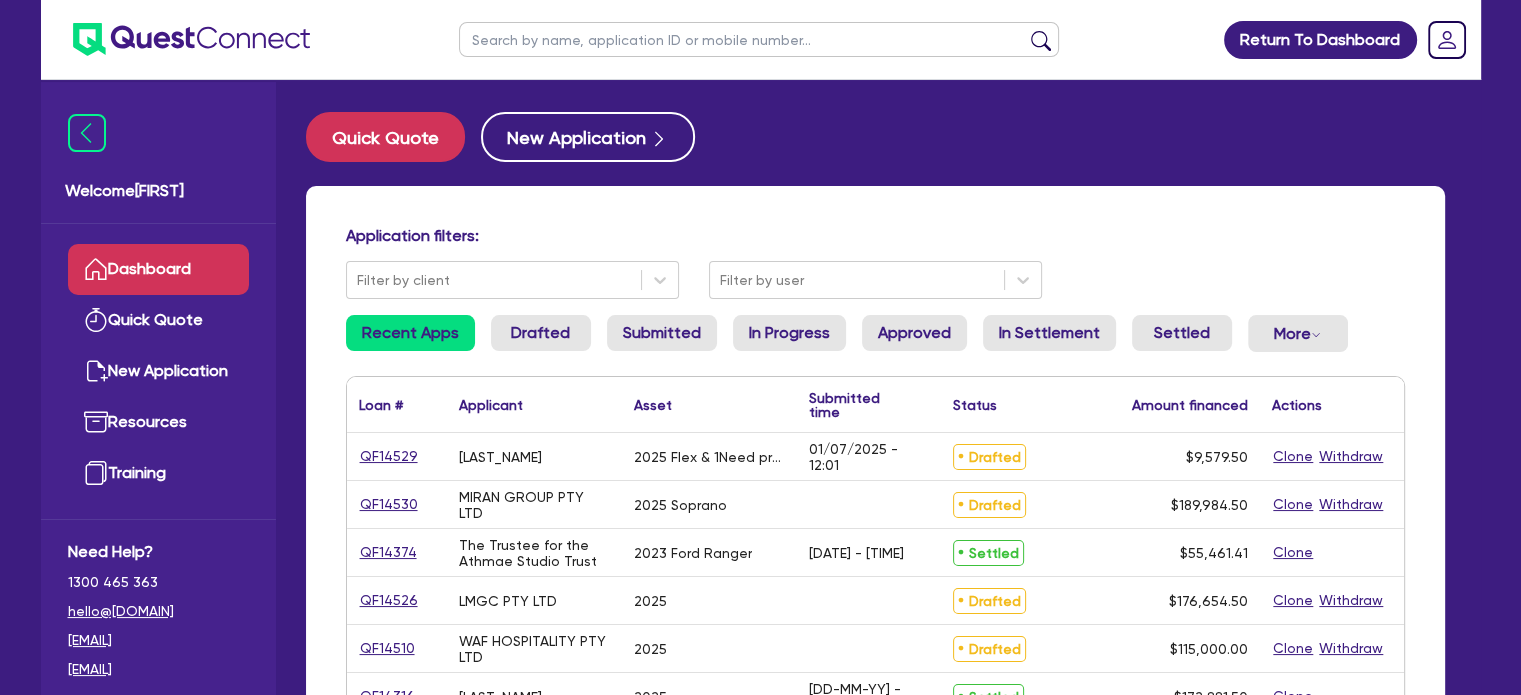 click at bounding box center (759, 39) 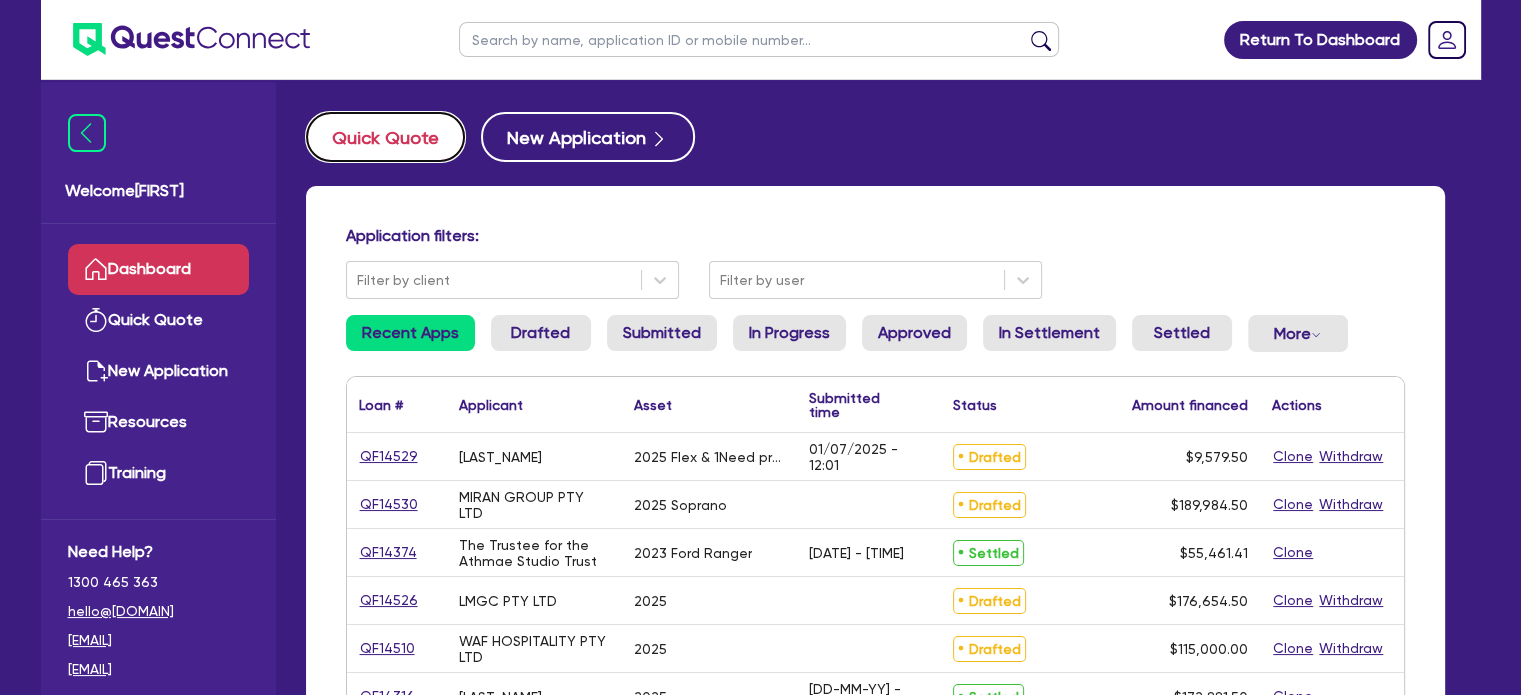 click on "Quick Quote" at bounding box center (385, 137) 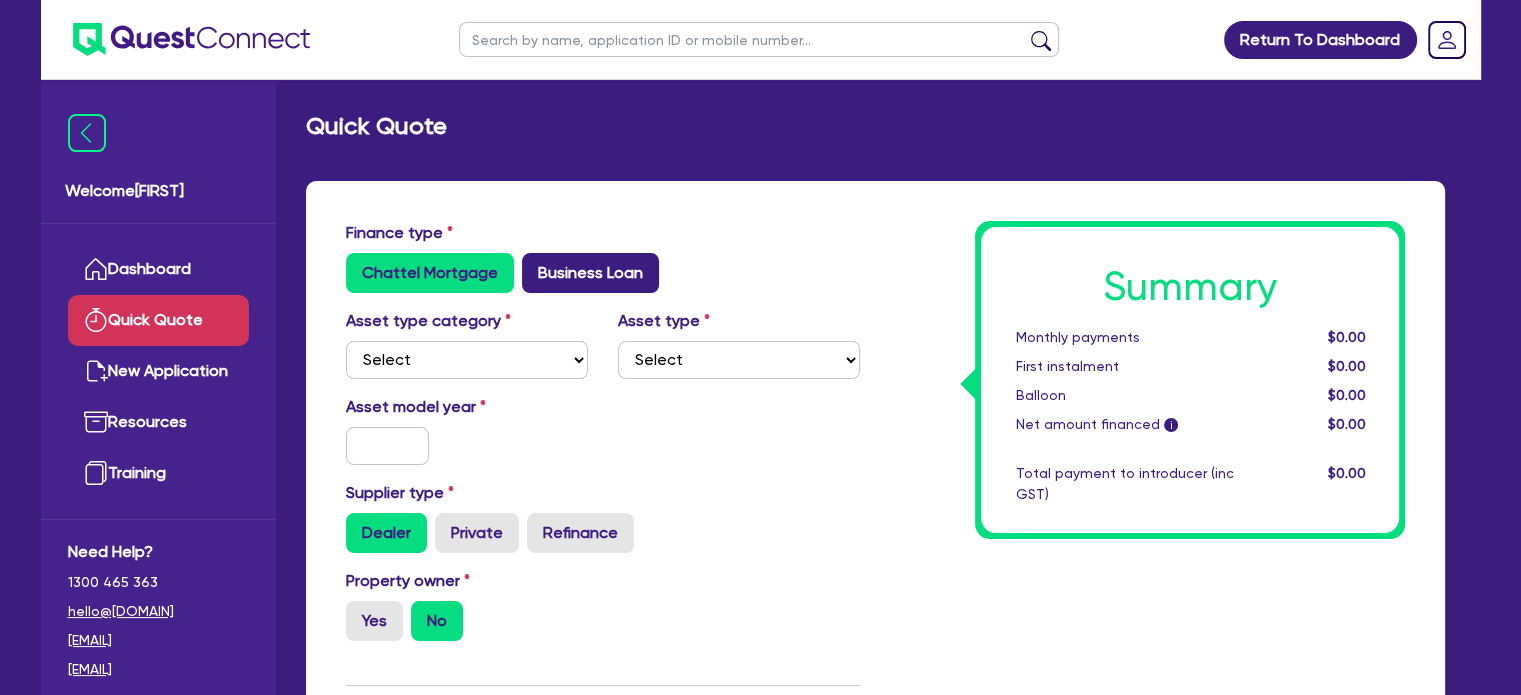 click on "Business Loan" at bounding box center (590, 273) 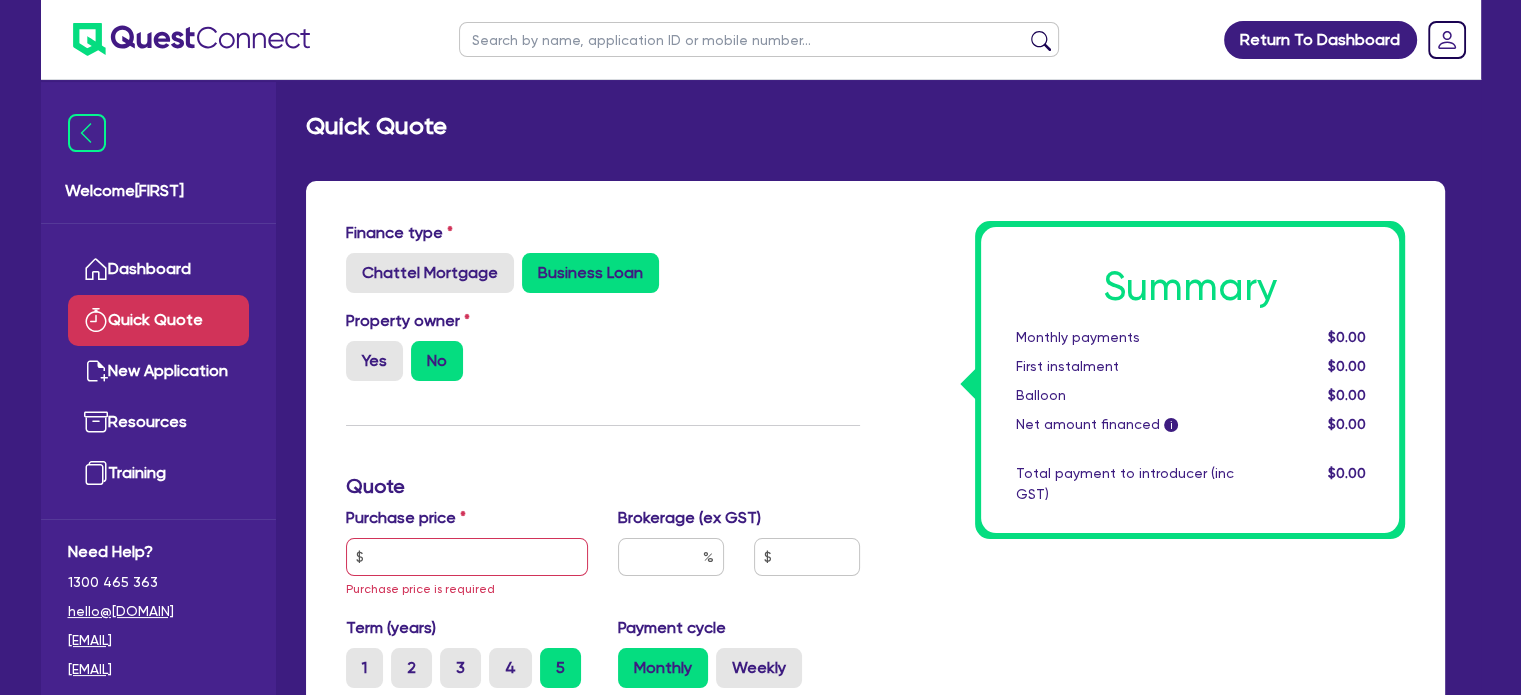 scroll, scrollTop: 236, scrollLeft: 0, axis: vertical 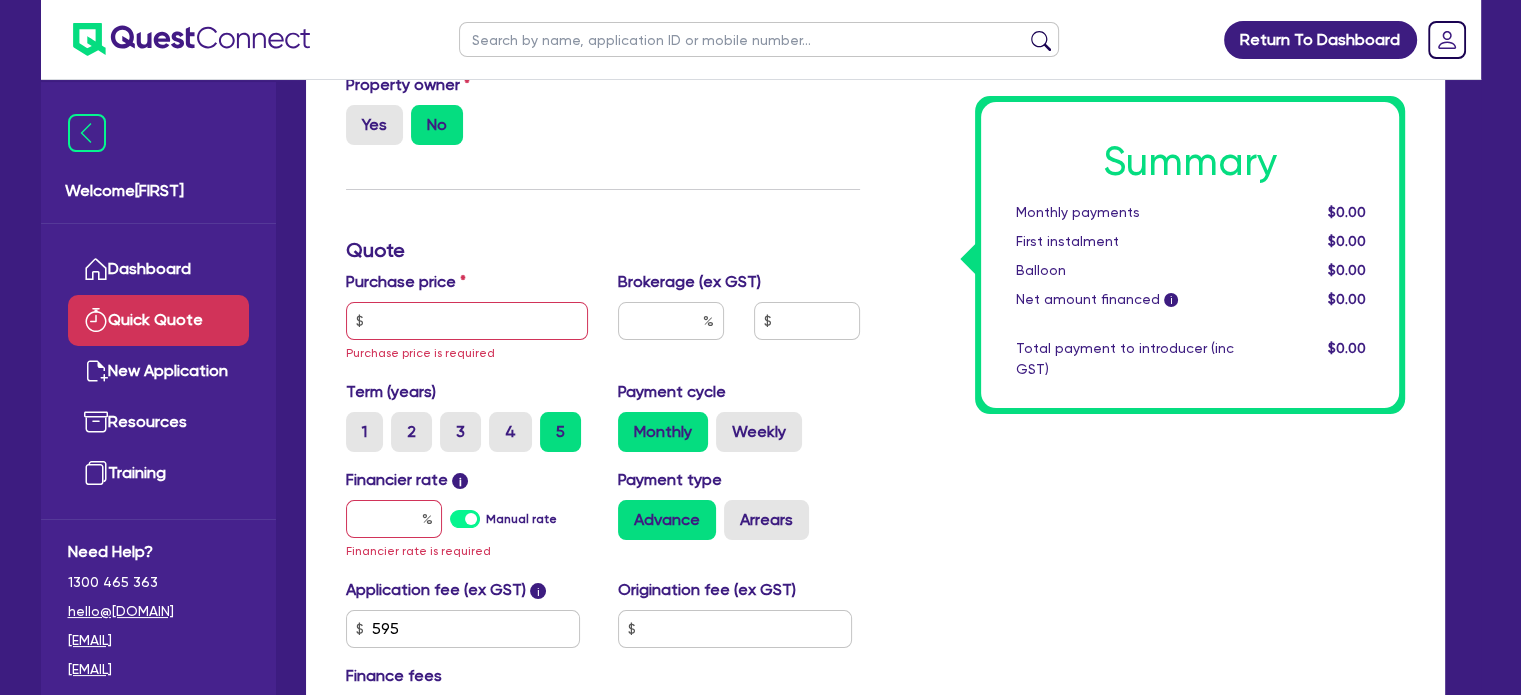 click at bounding box center [759, 39] 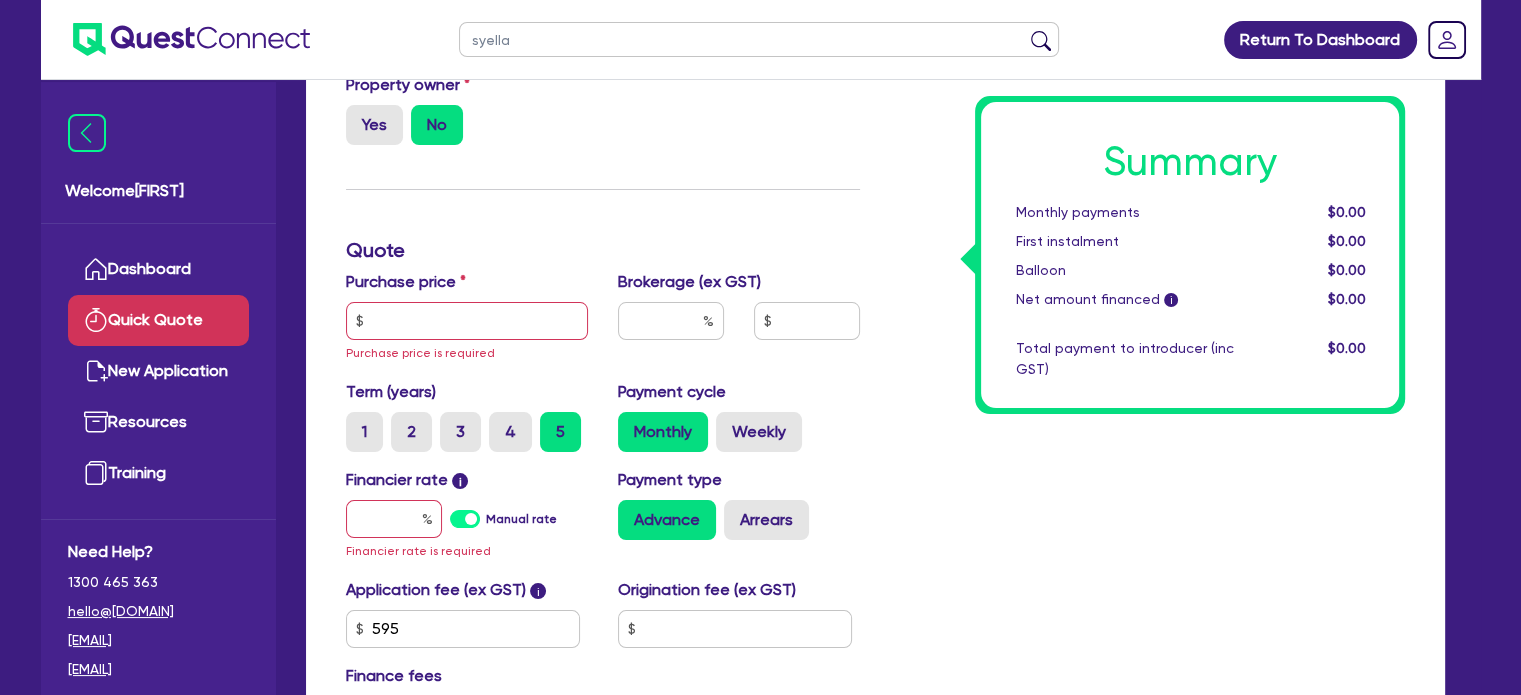 click at bounding box center (1041, 44) 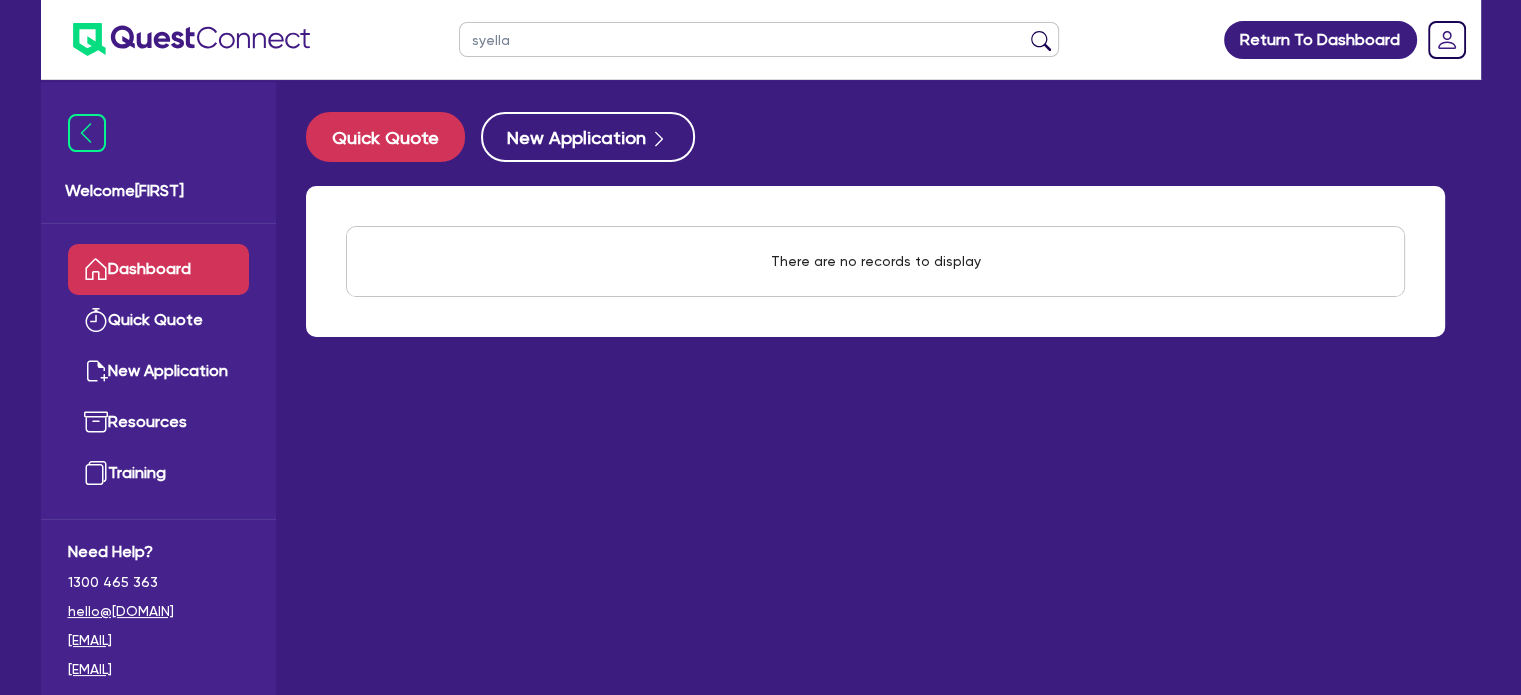 click on "syella" at bounding box center [759, 39] 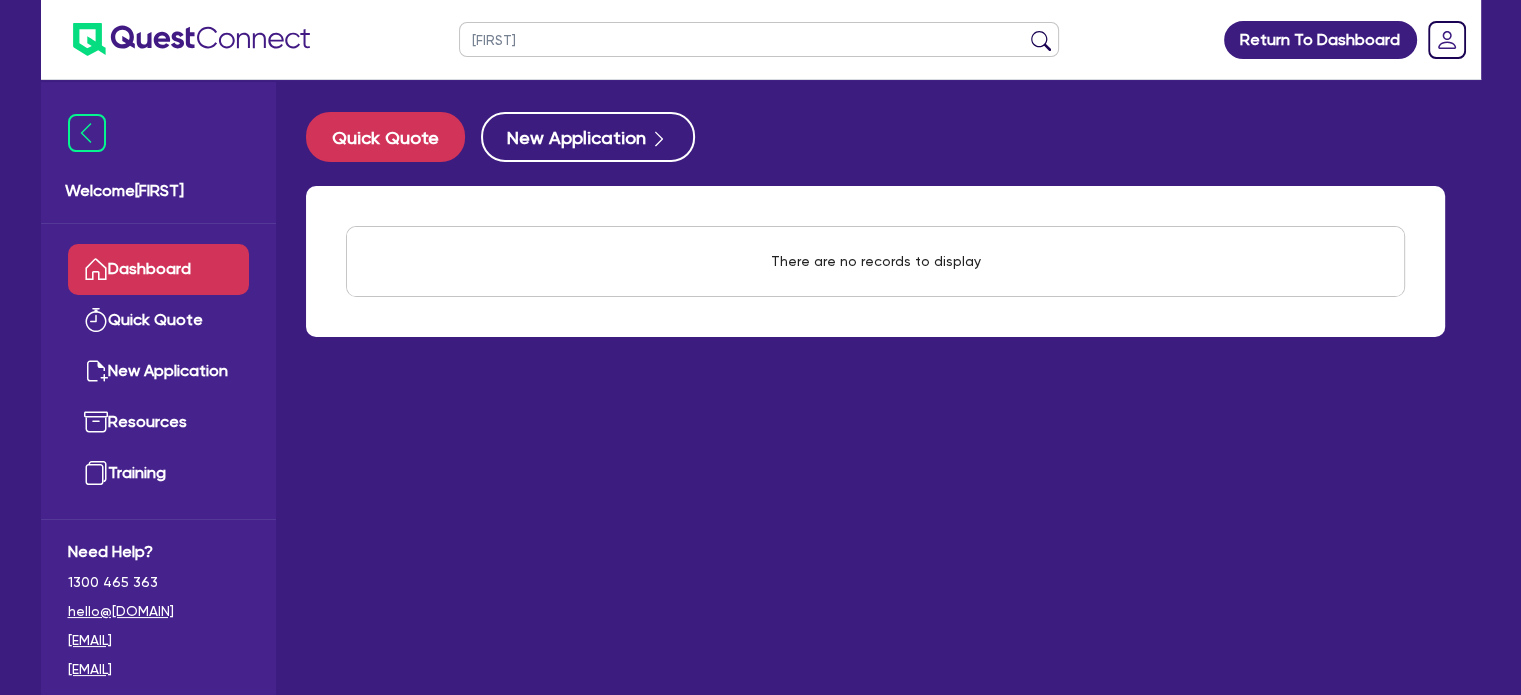 type on "[FIRST]" 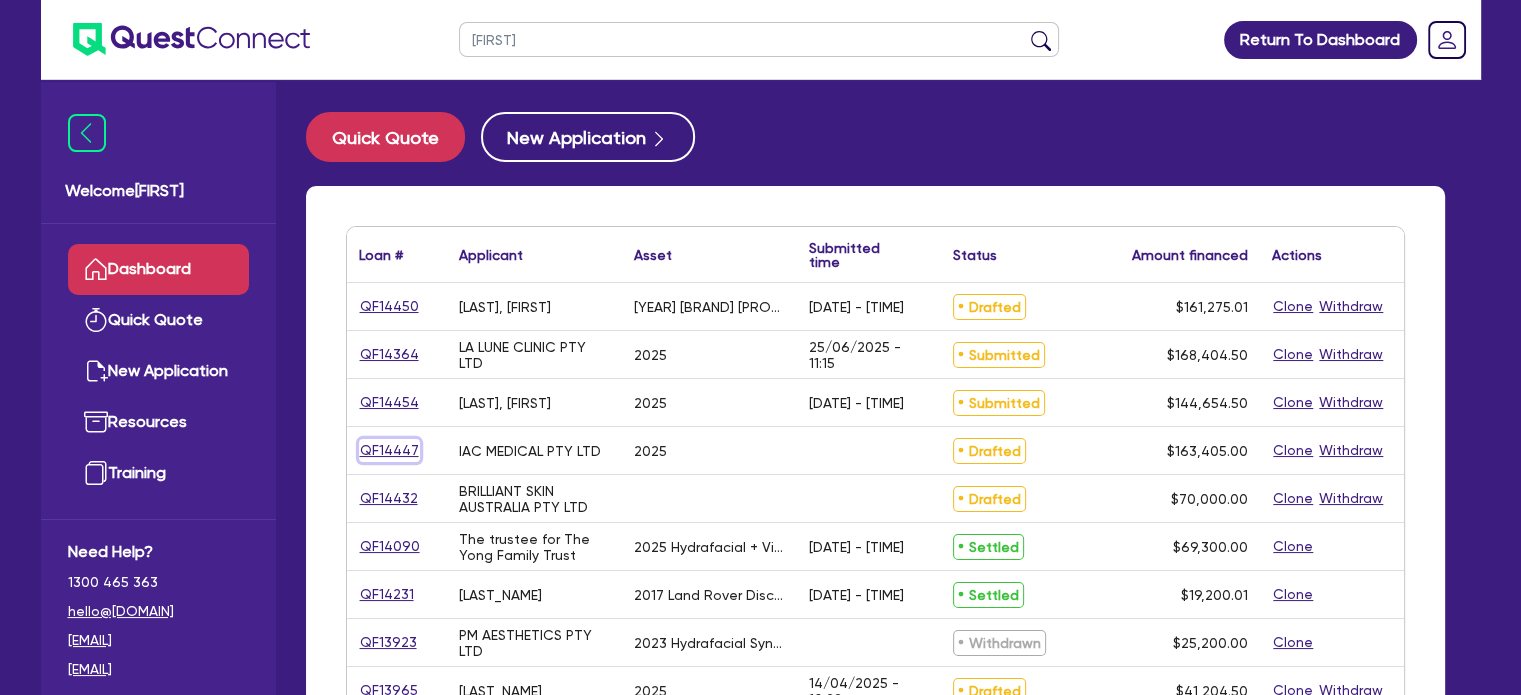 click on "QF14447" at bounding box center [389, 450] 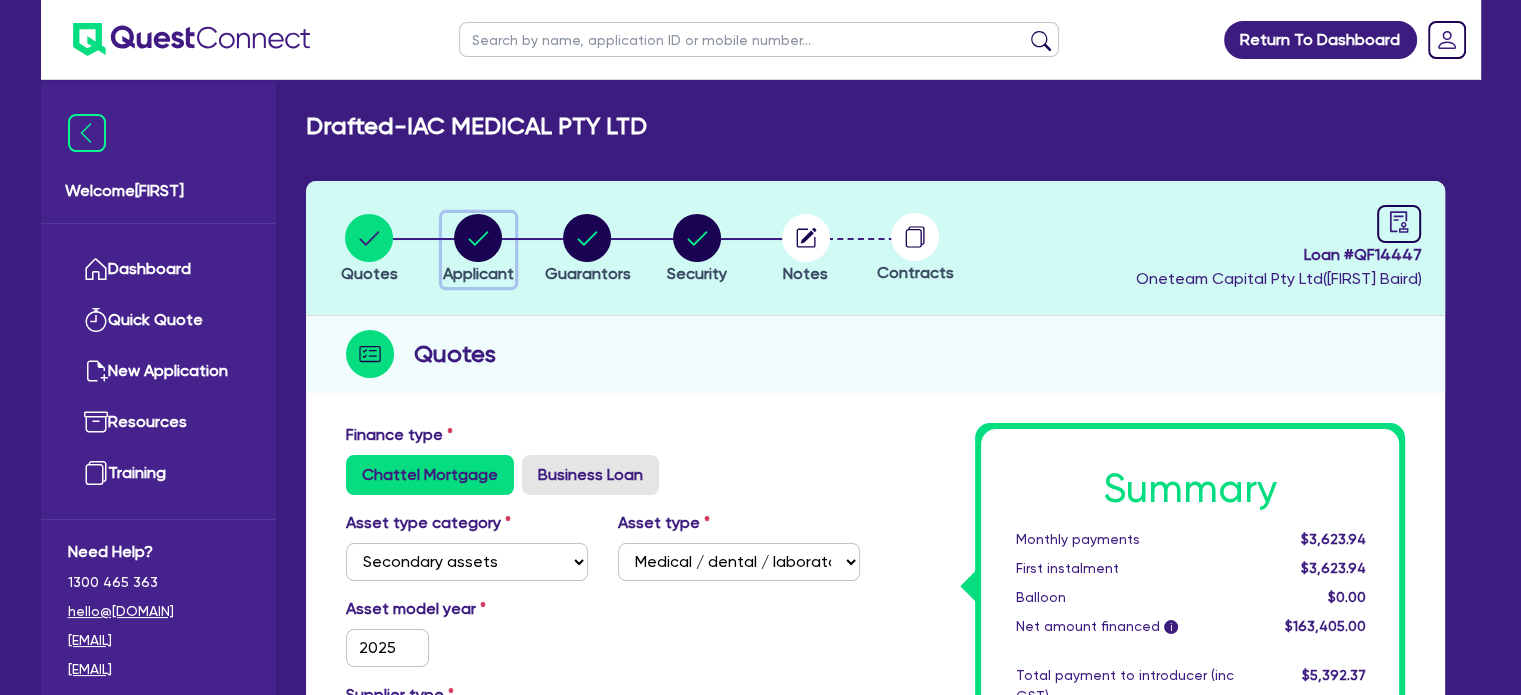 click at bounding box center (478, 238) 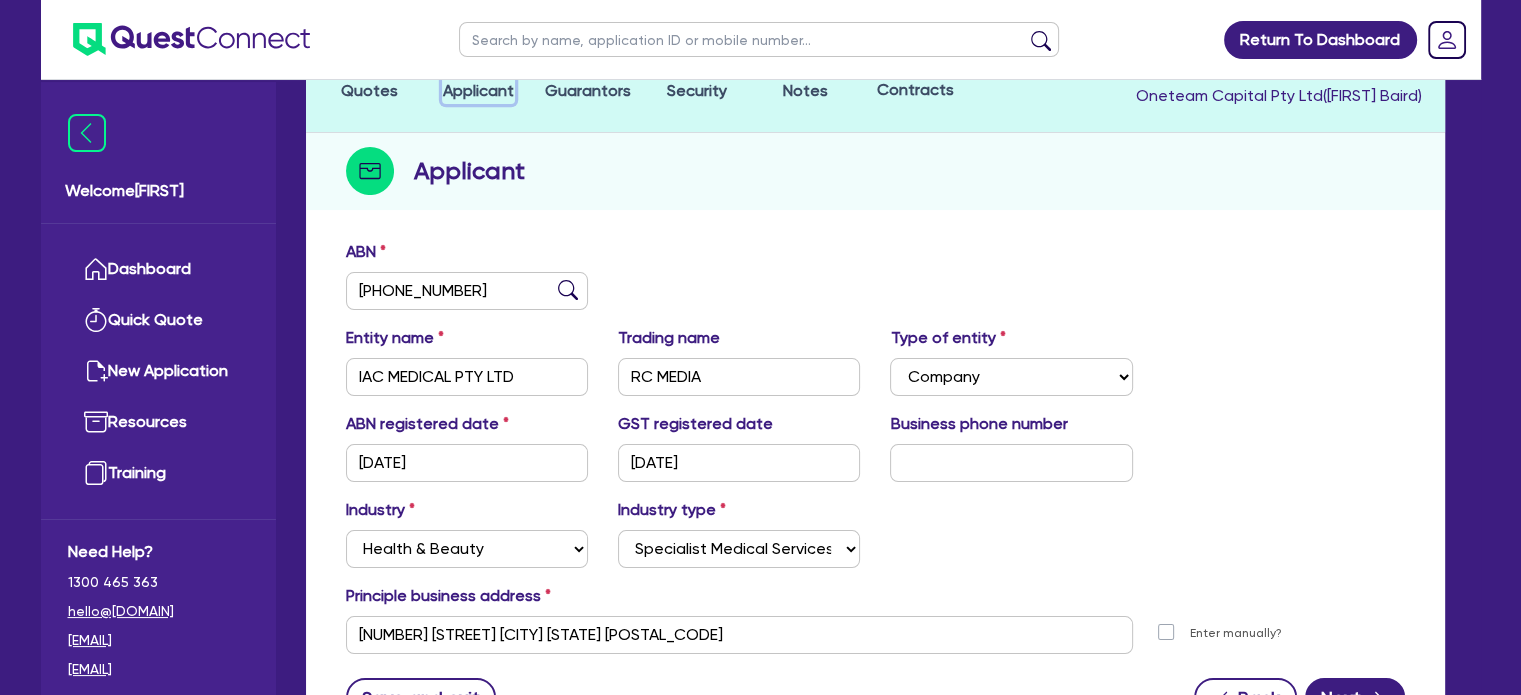 scroll, scrollTop: 0, scrollLeft: 0, axis: both 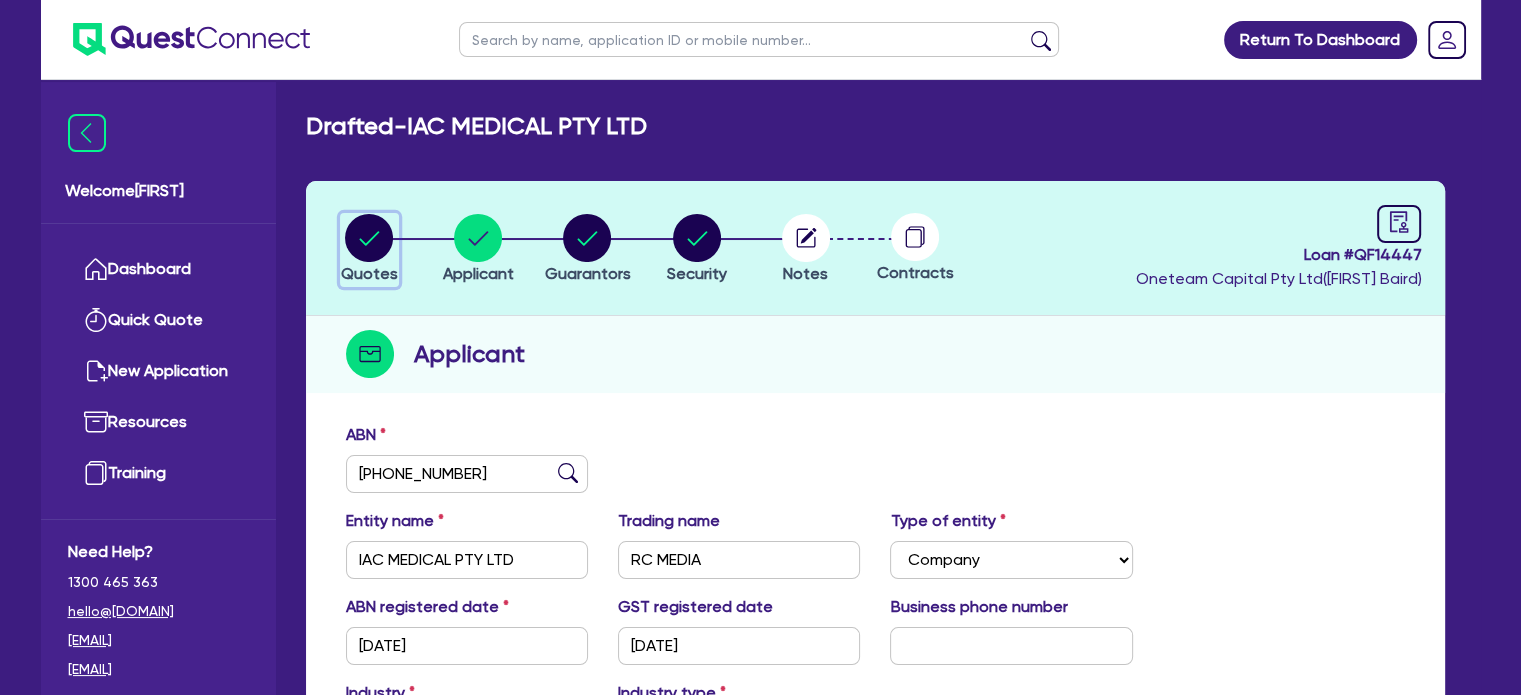 click at bounding box center [369, 238] 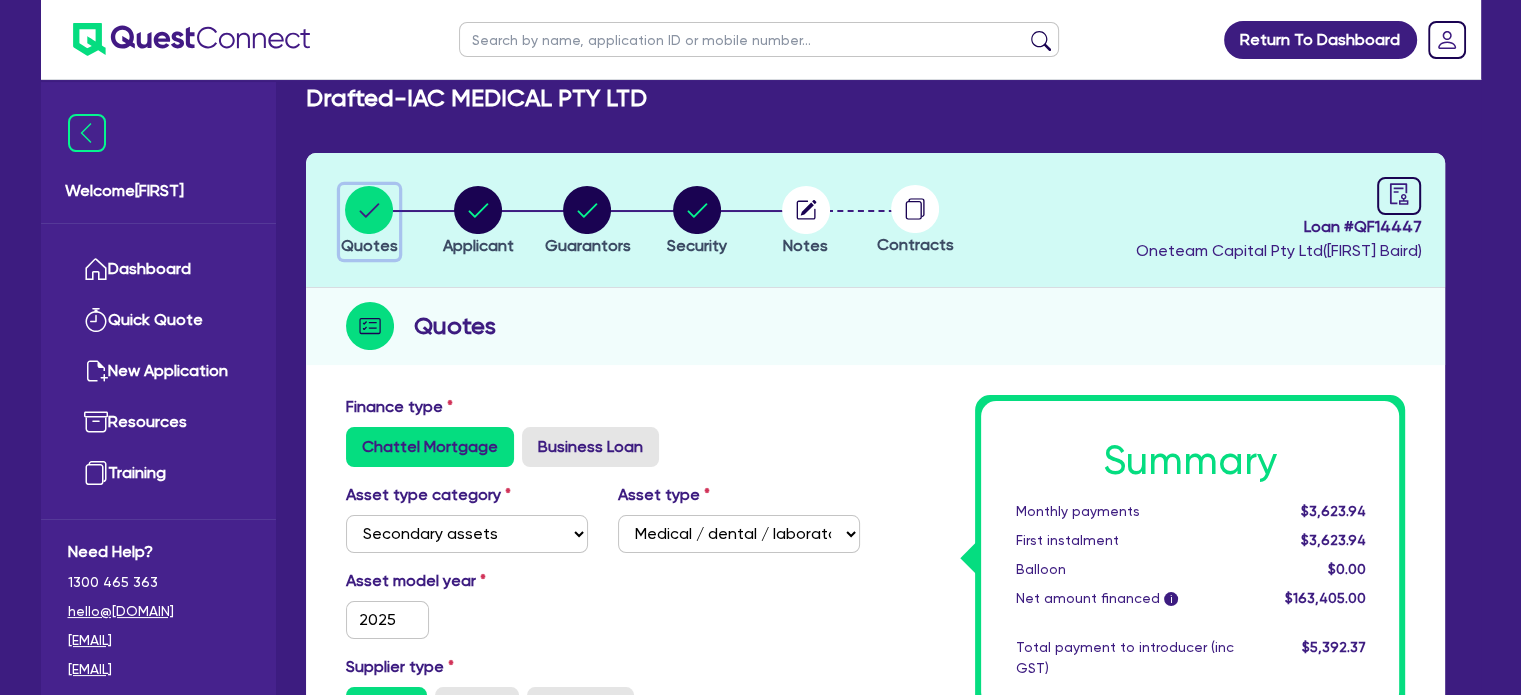 scroll, scrollTop: 0, scrollLeft: 0, axis: both 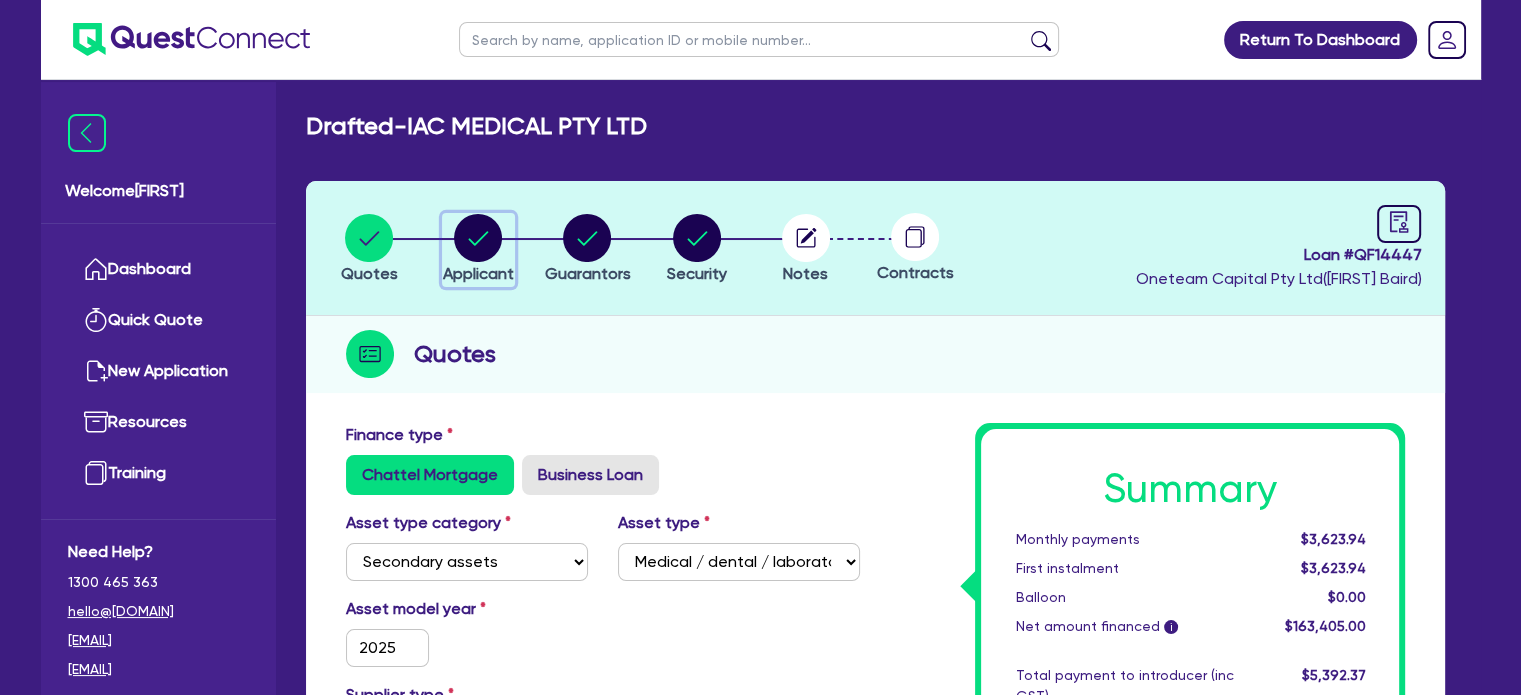 click at bounding box center (479, 238) 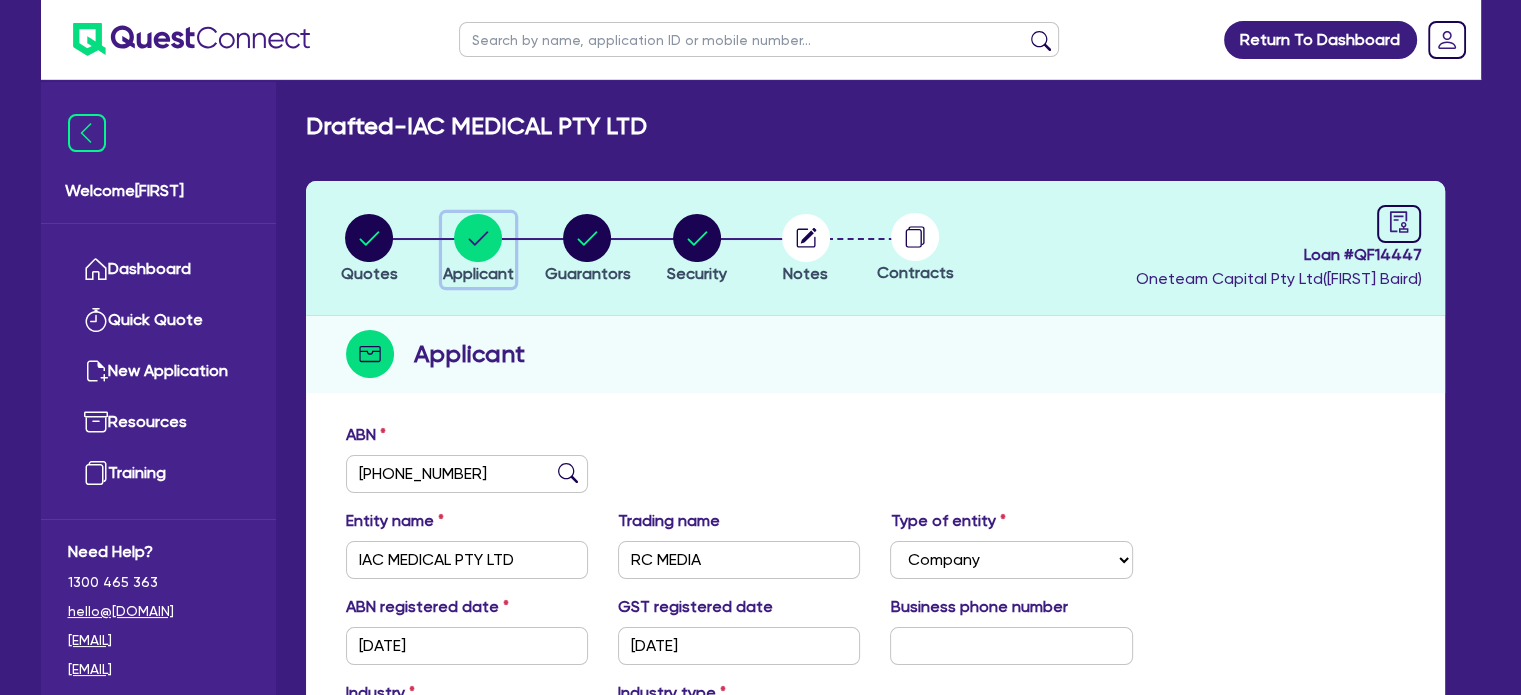 scroll, scrollTop: 274, scrollLeft: 0, axis: vertical 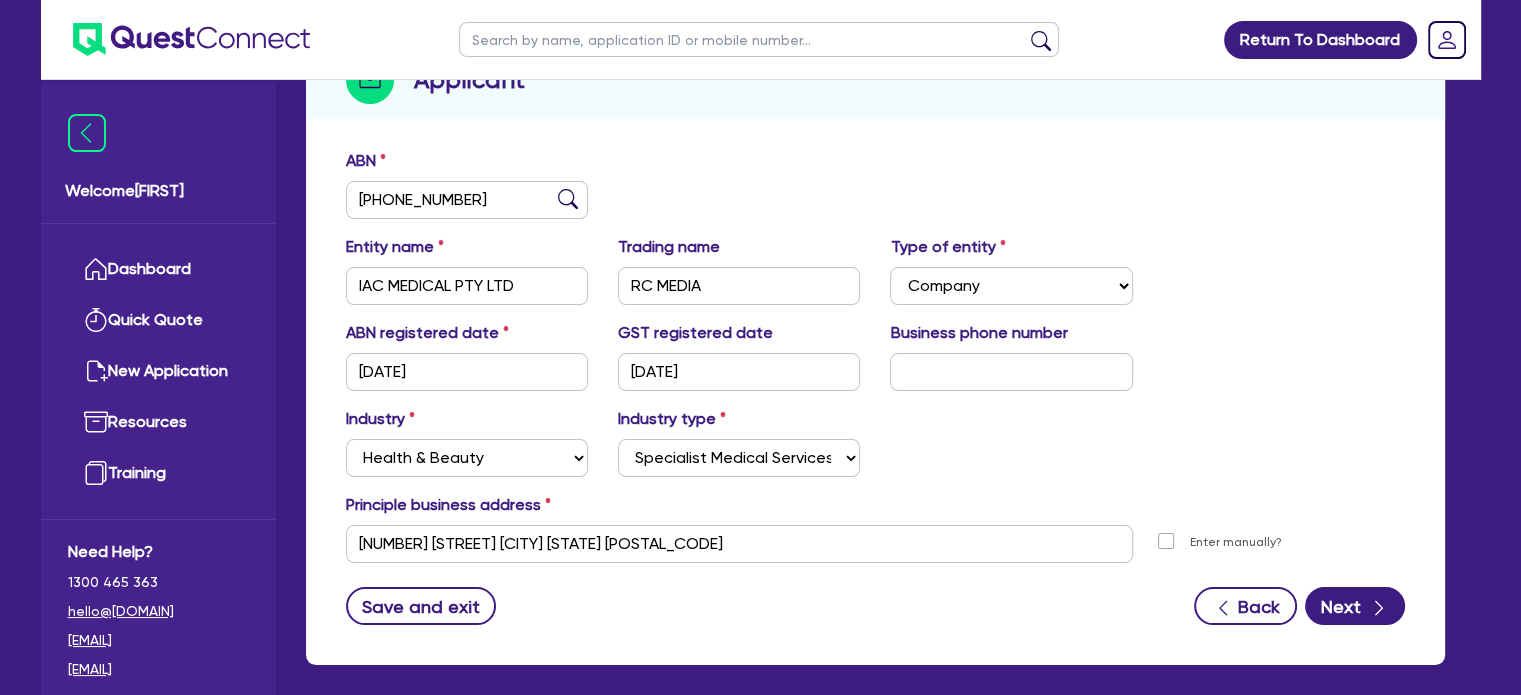 click at bounding box center [759, 39] 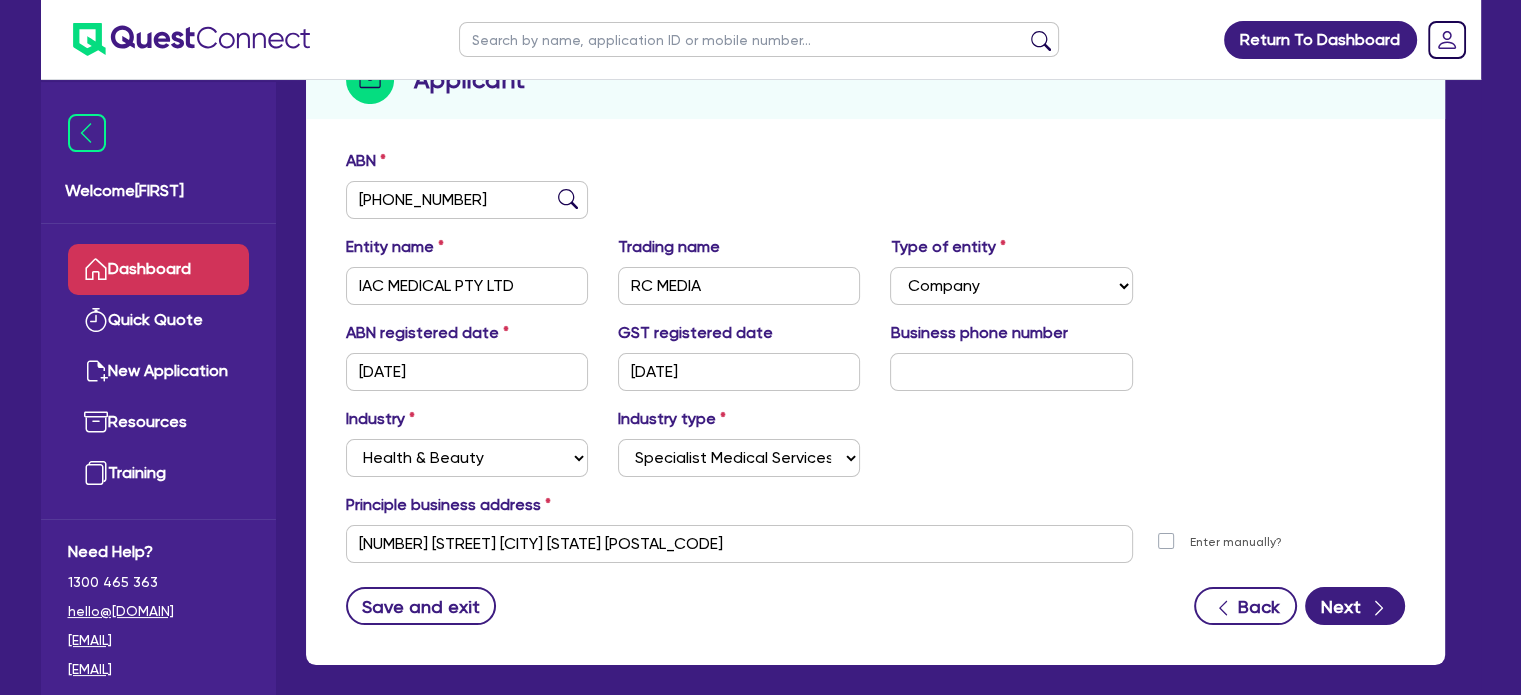 click on "Dashboard" at bounding box center (158, 269) 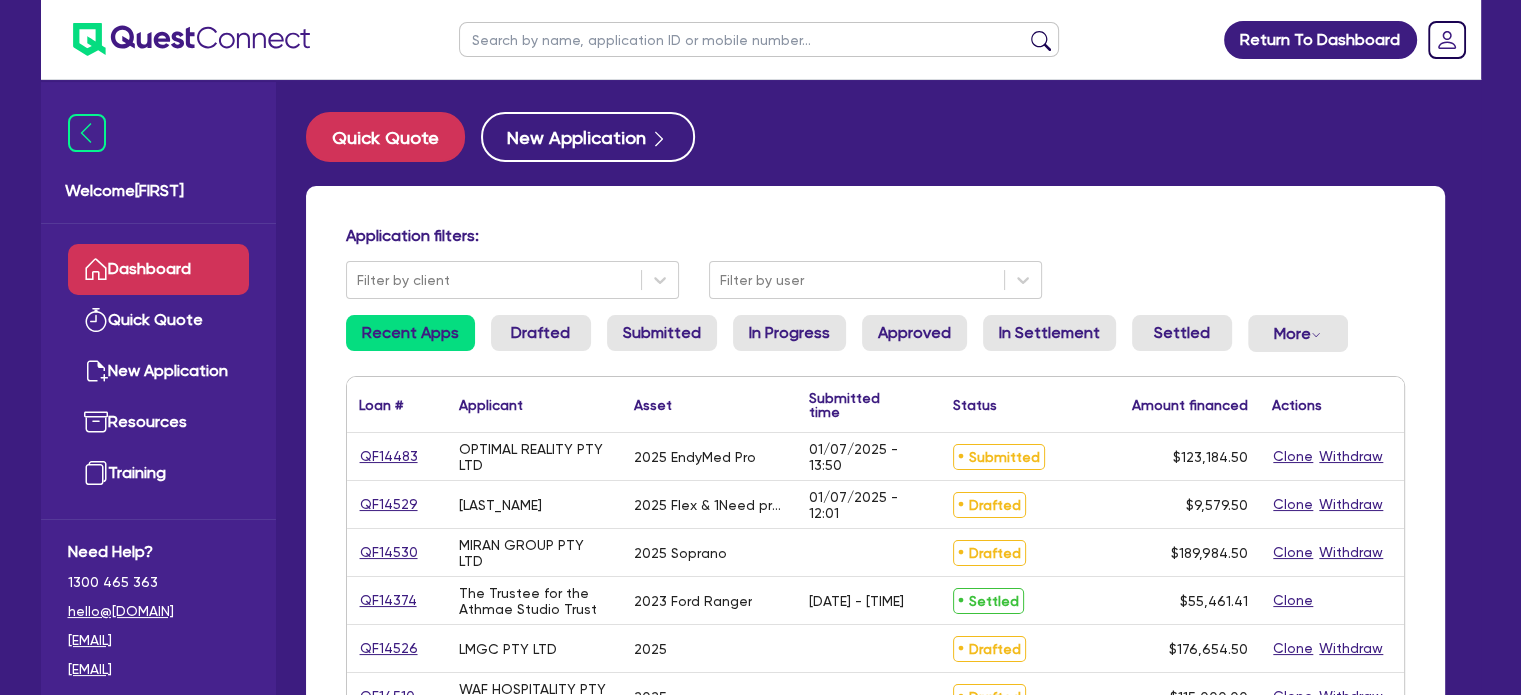 click at bounding box center [759, 39] 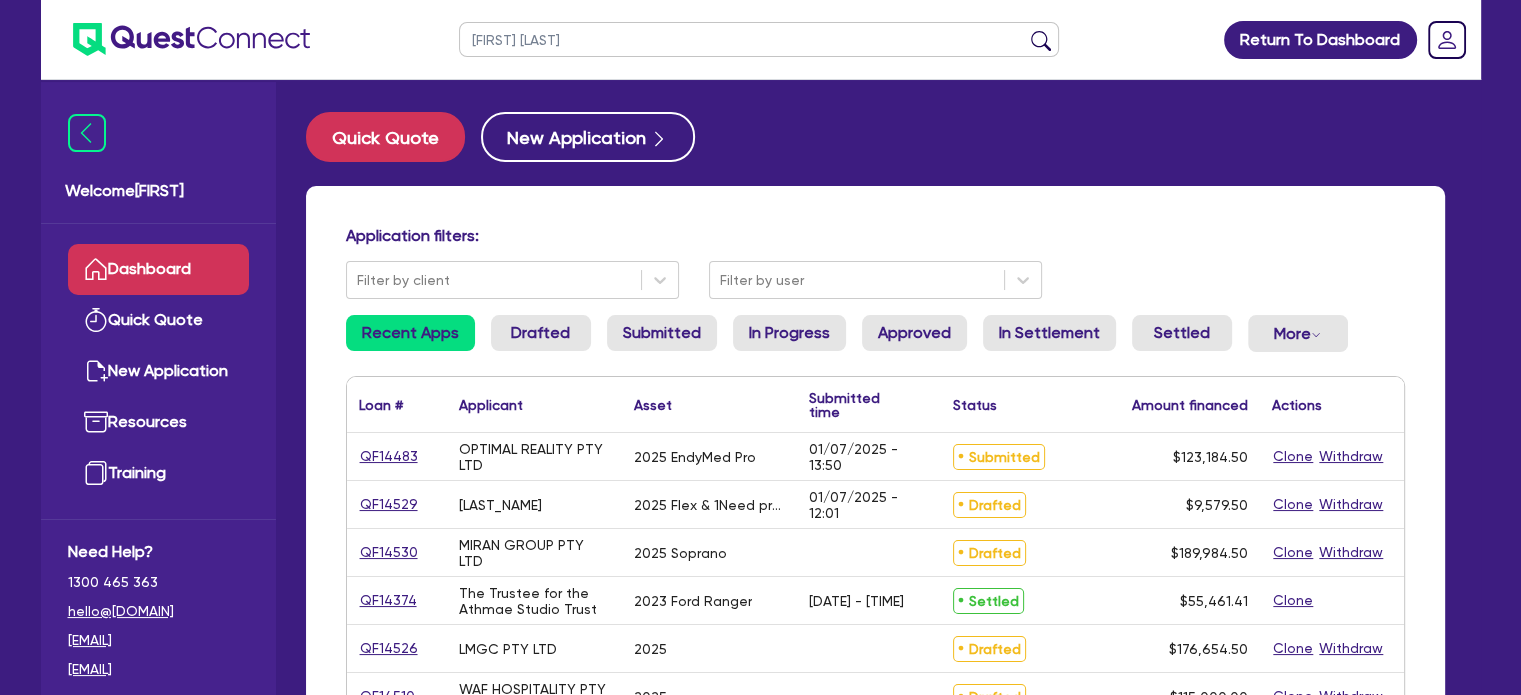 type on "[FIRST] [LAST]" 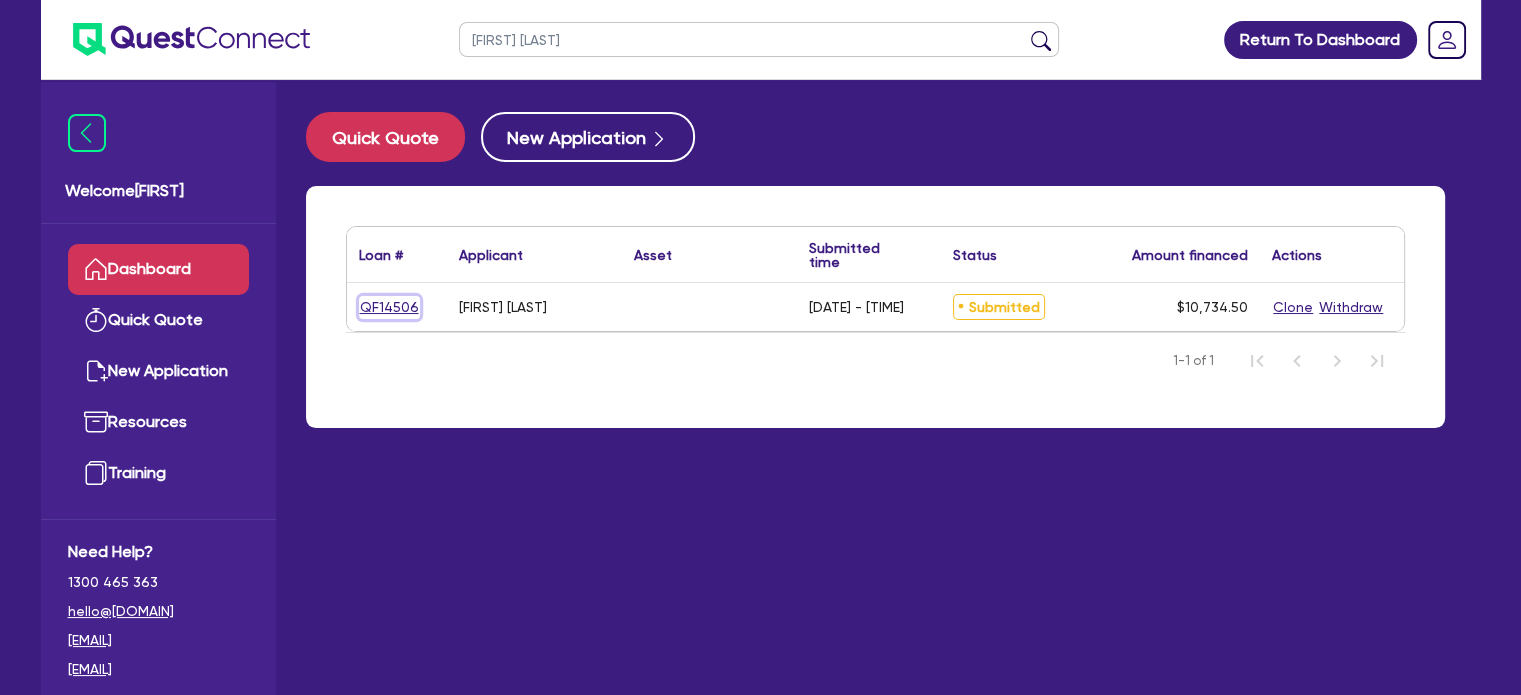 click on "QF14506" at bounding box center [389, 307] 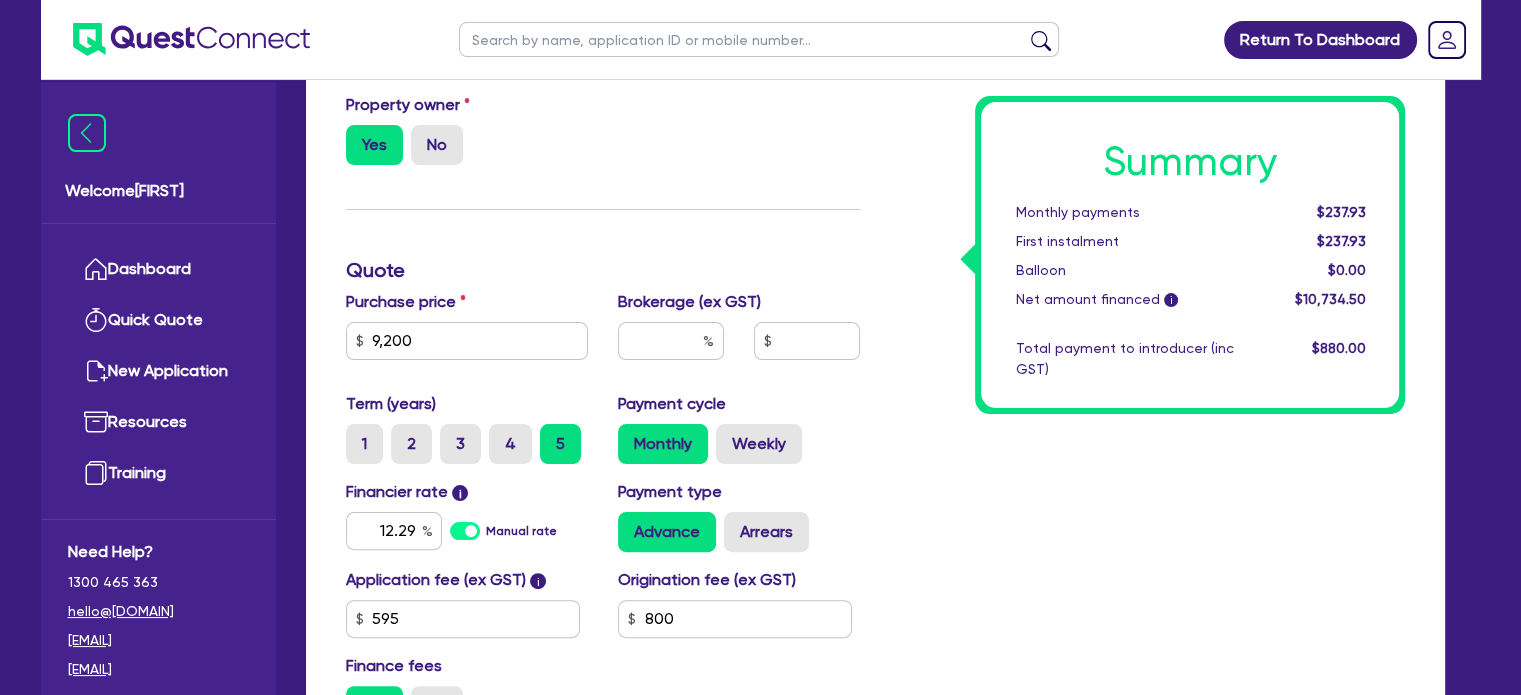 scroll, scrollTop: 0, scrollLeft: 0, axis: both 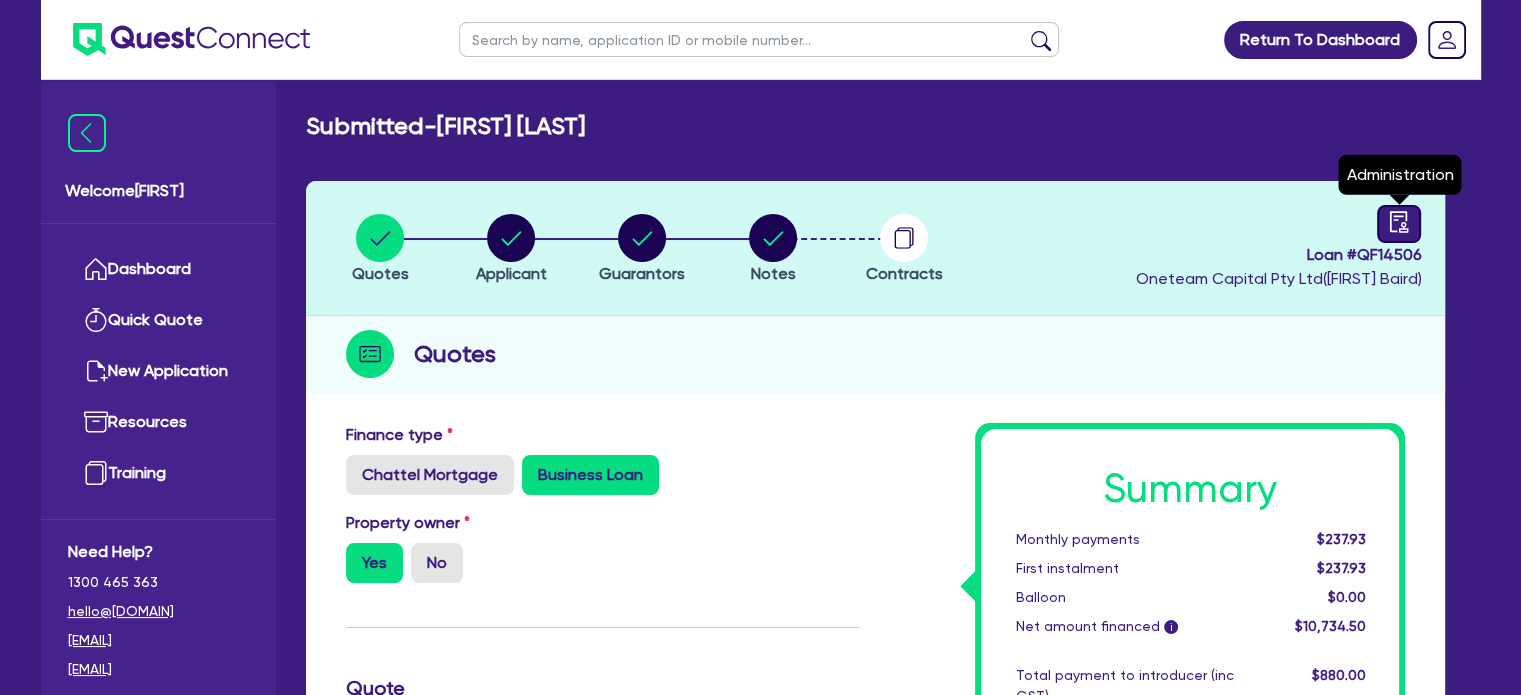 click at bounding box center [1399, 224] 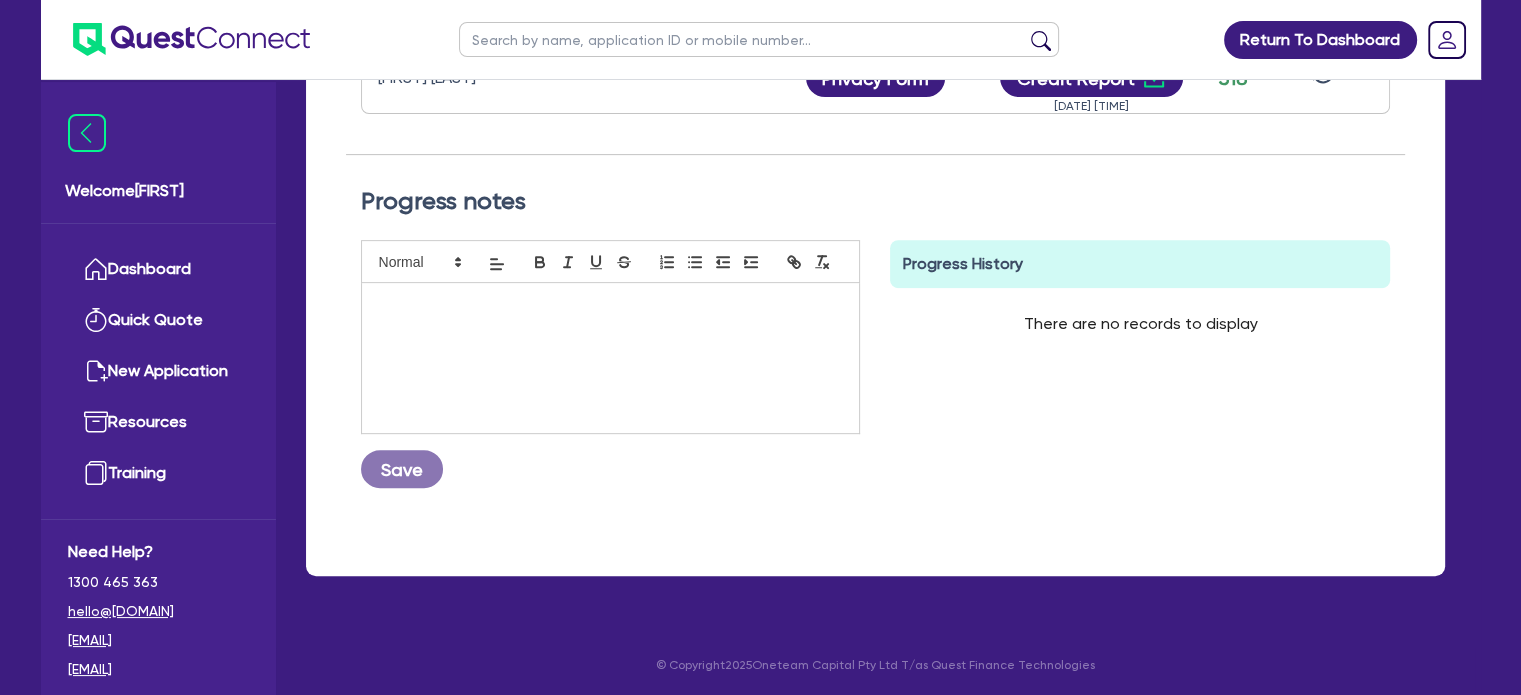 scroll, scrollTop: 504, scrollLeft: 0, axis: vertical 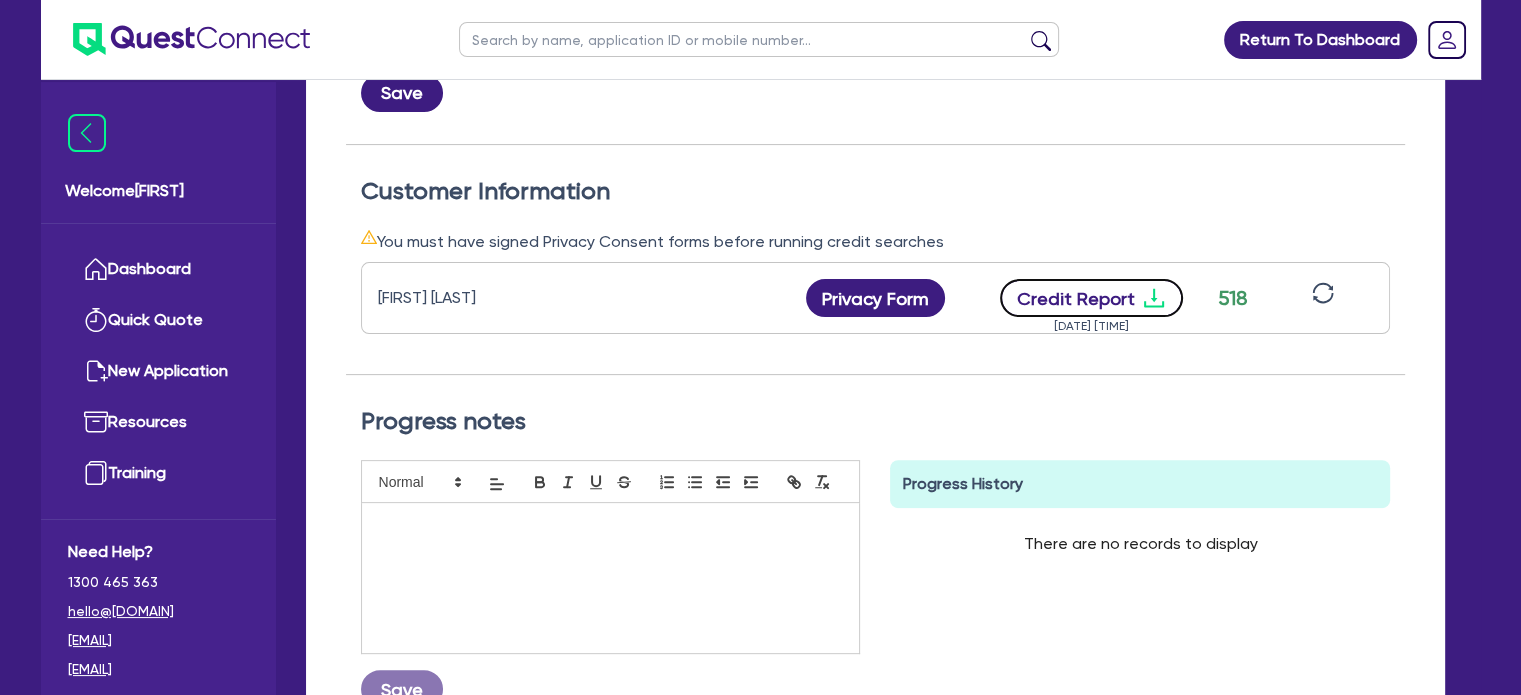 click on "Credit Report" at bounding box center (1091, 298) 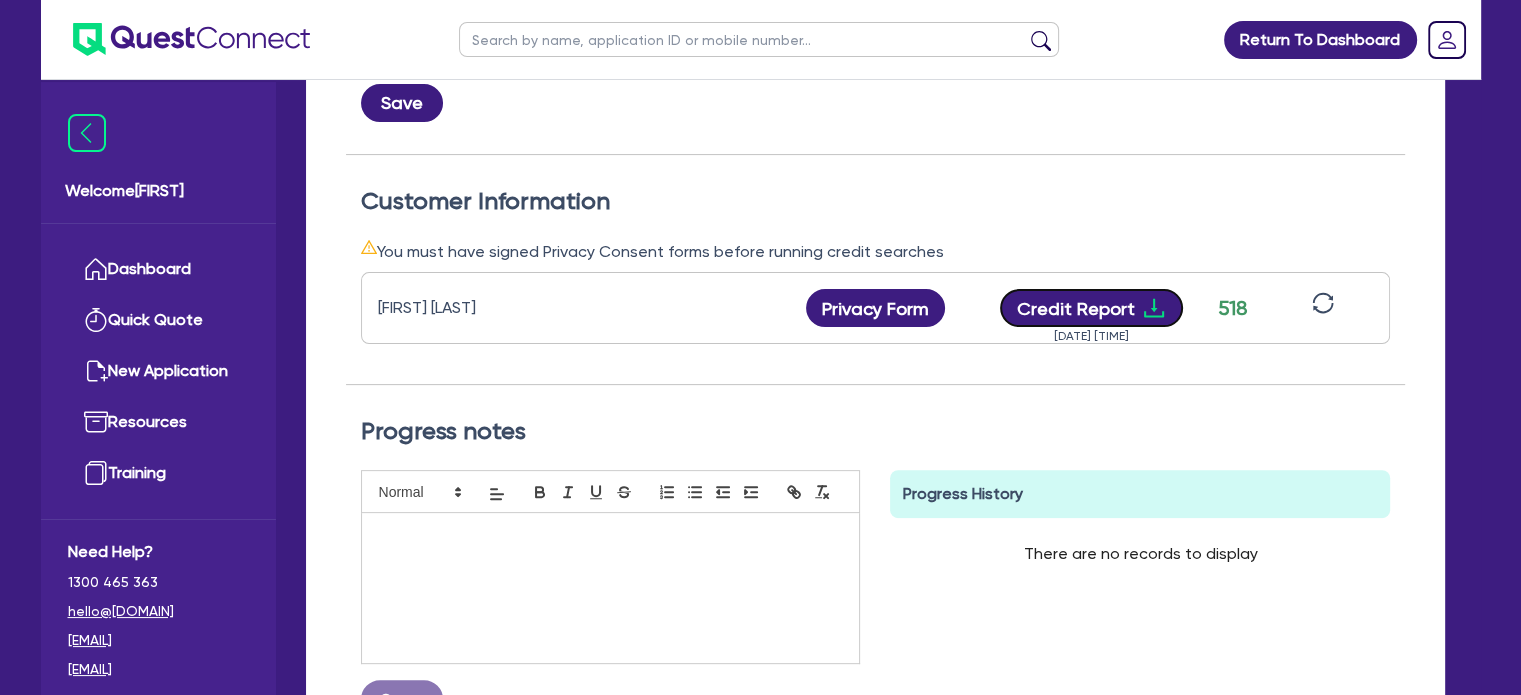 scroll, scrollTop: 492, scrollLeft: 0, axis: vertical 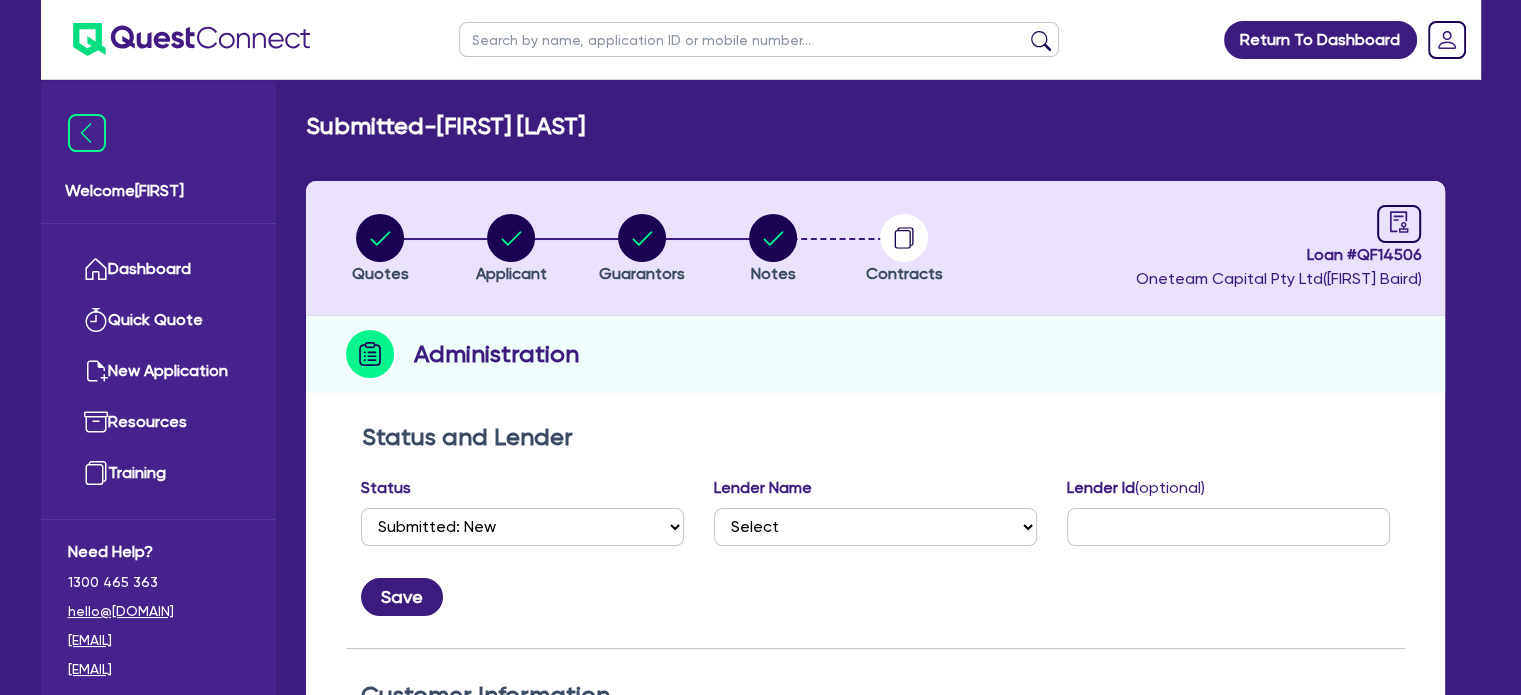 click at bounding box center (759, 39) 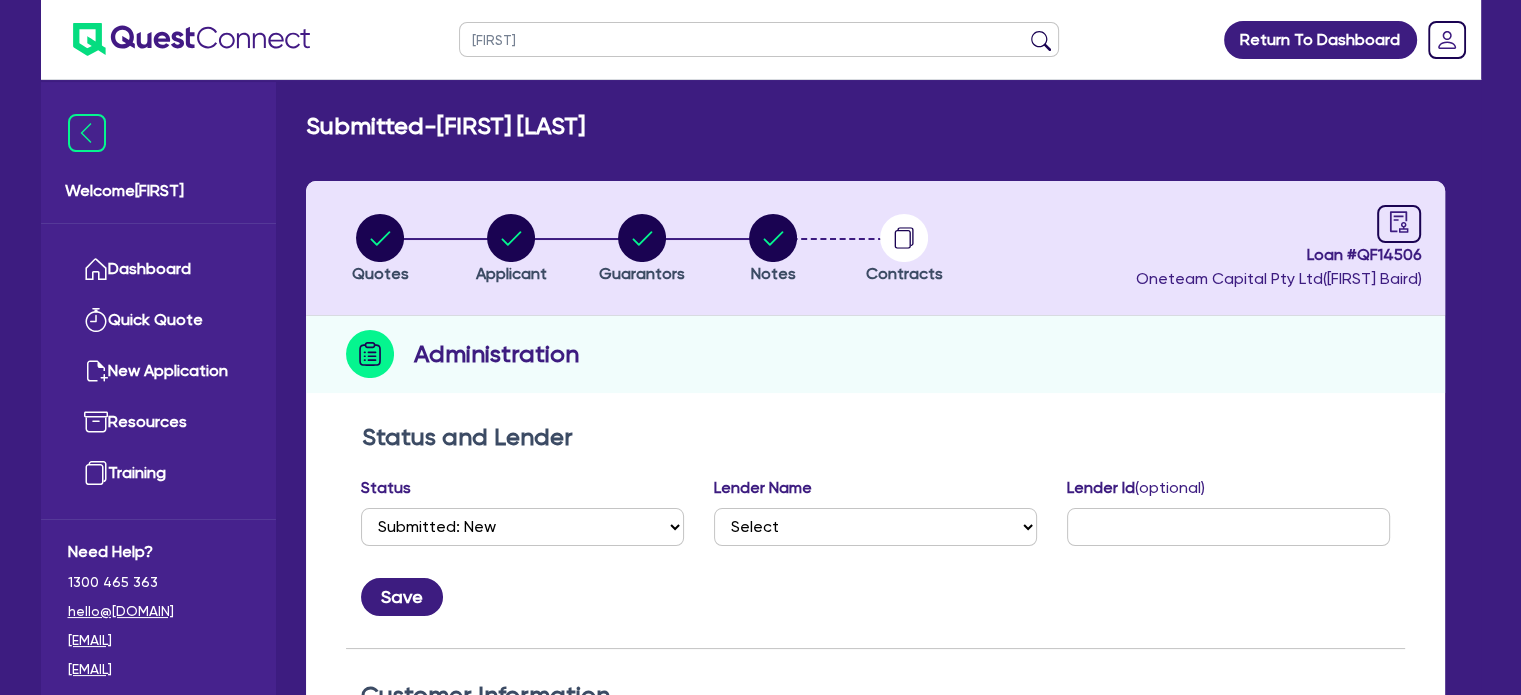 click at bounding box center [1041, 44] 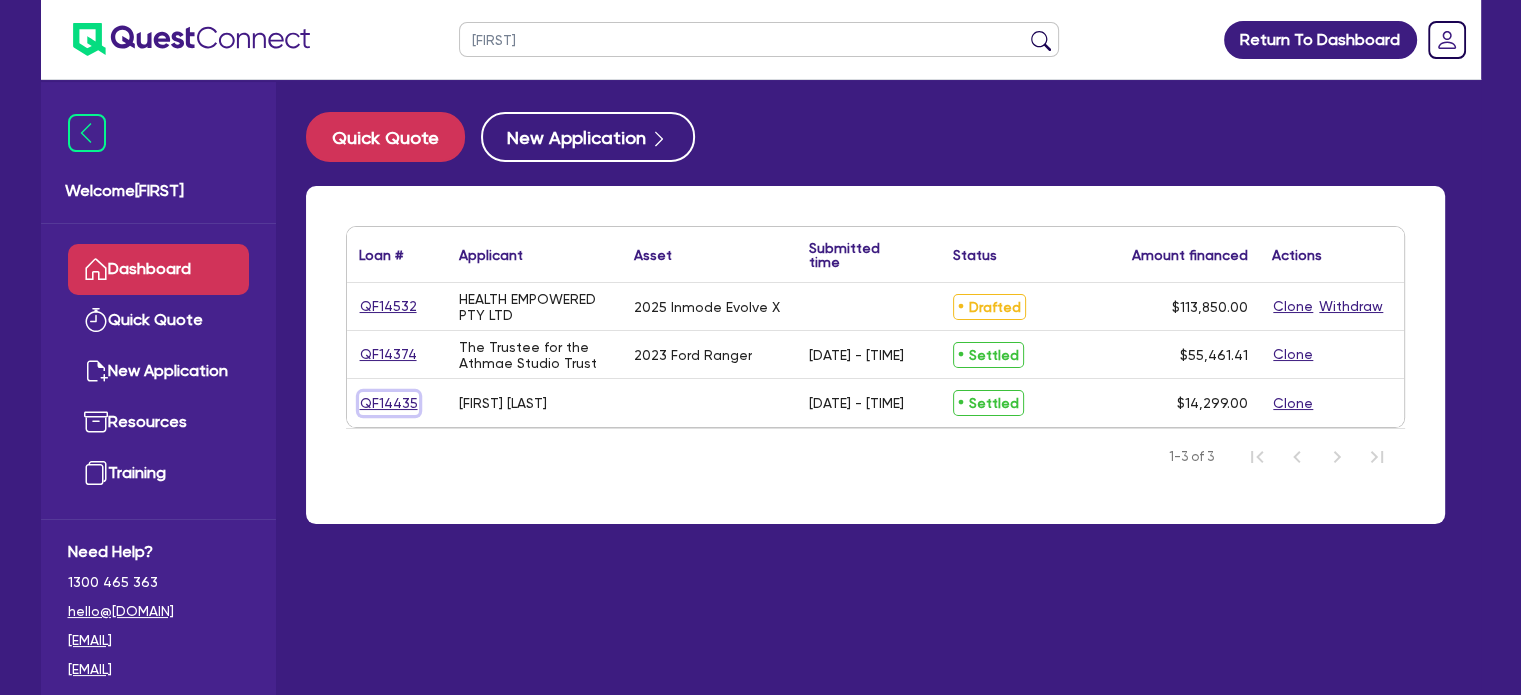 click on "QF14435" at bounding box center [389, 403] 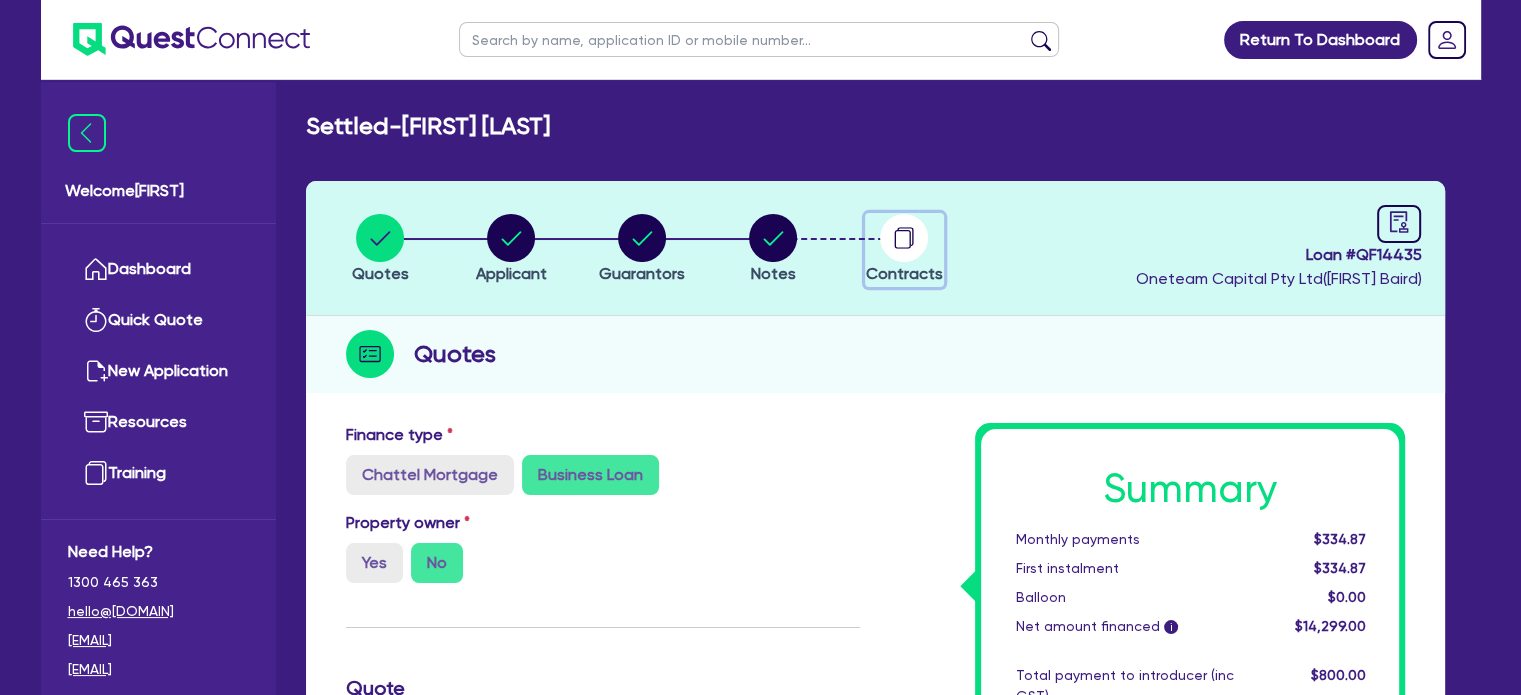 click at bounding box center (904, 238) 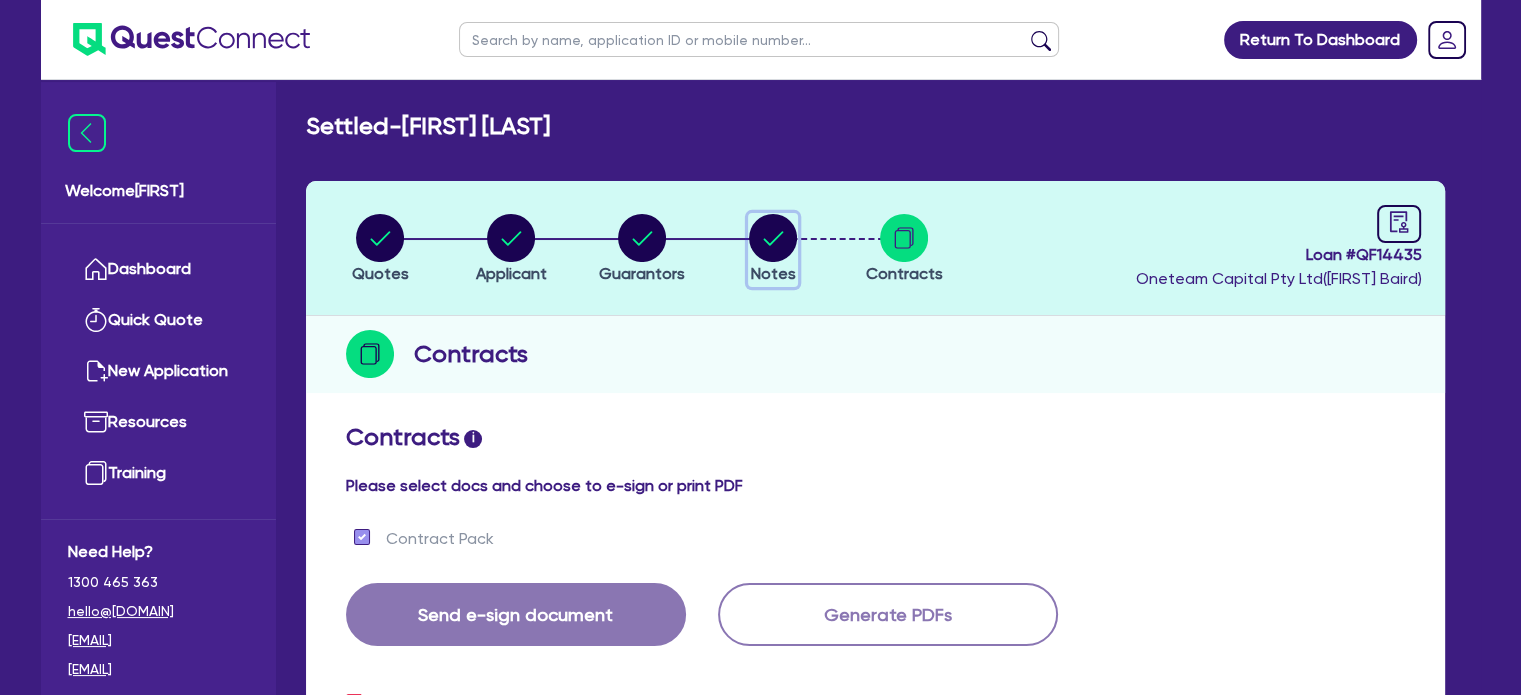 click at bounding box center [773, 238] 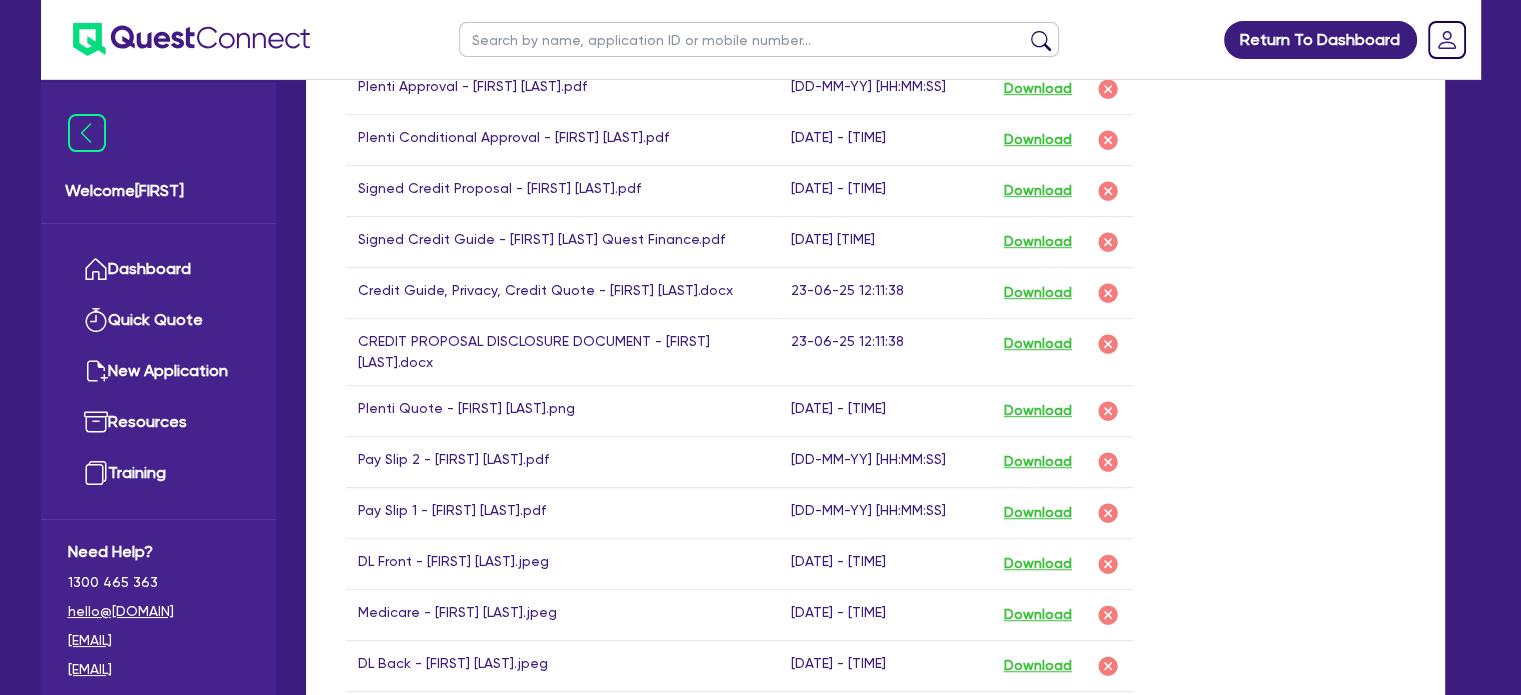scroll, scrollTop: 1168, scrollLeft: 0, axis: vertical 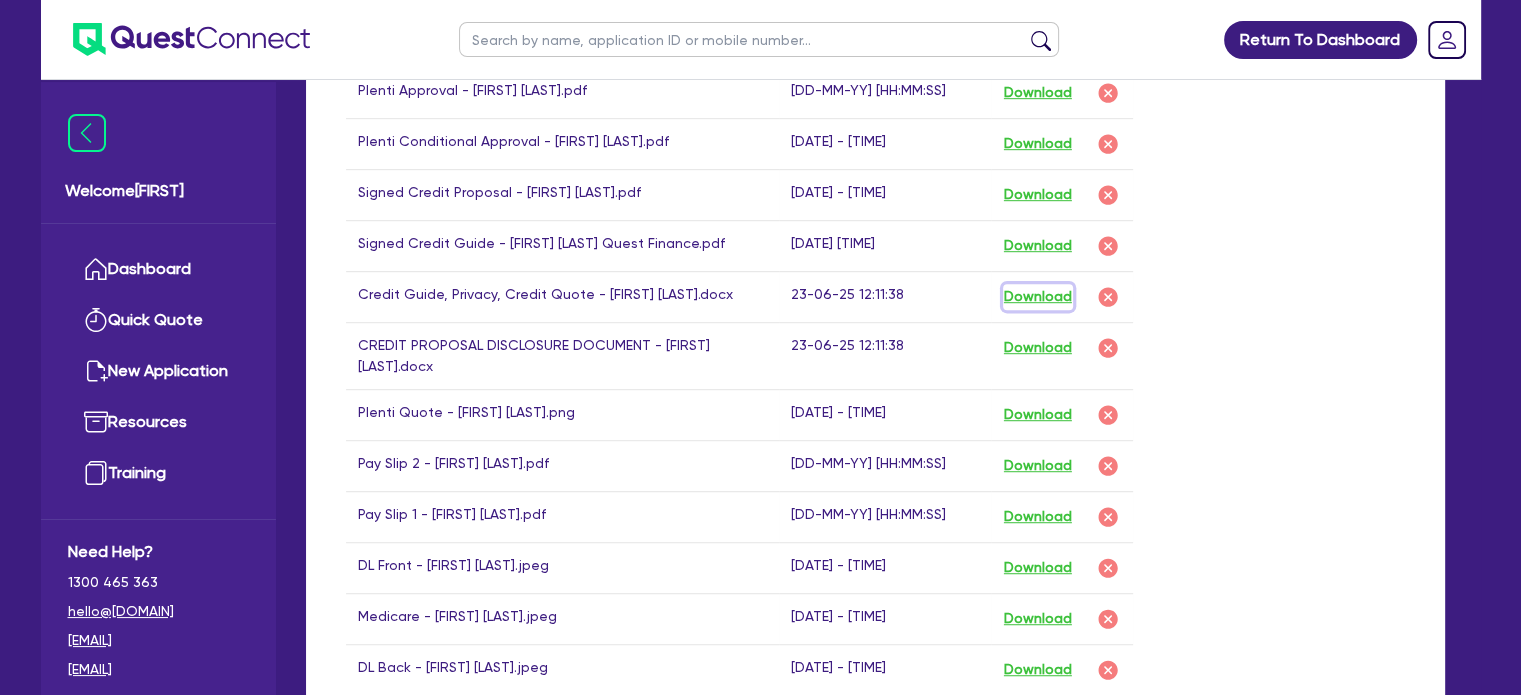 click on "Download" at bounding box center [1038, 297] 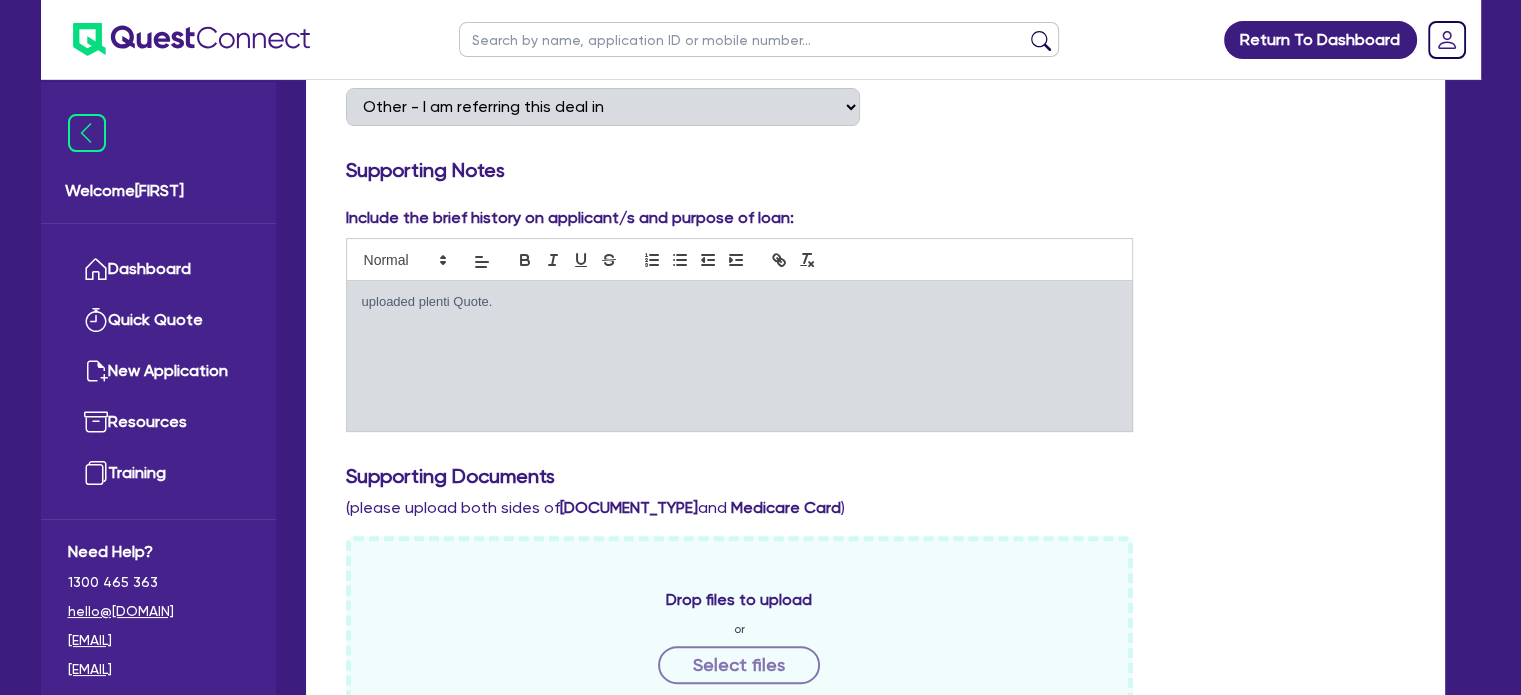 scroll, scrollTop: 0, scrollLeft: 0, axis: both 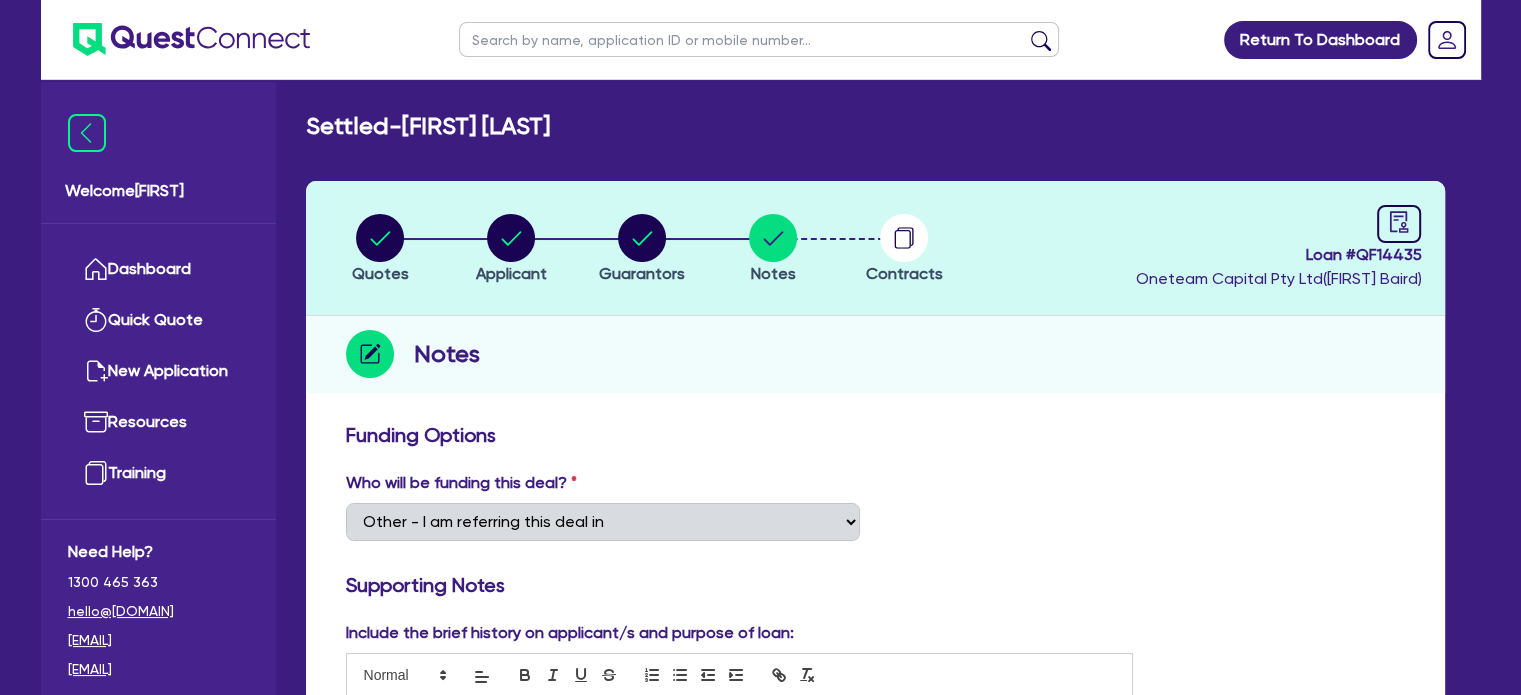 click on "Contracts Loan # [ID] [COMPANY_NAME] ( [FIRST] [LAST] )" at bounding box center (876, 248) 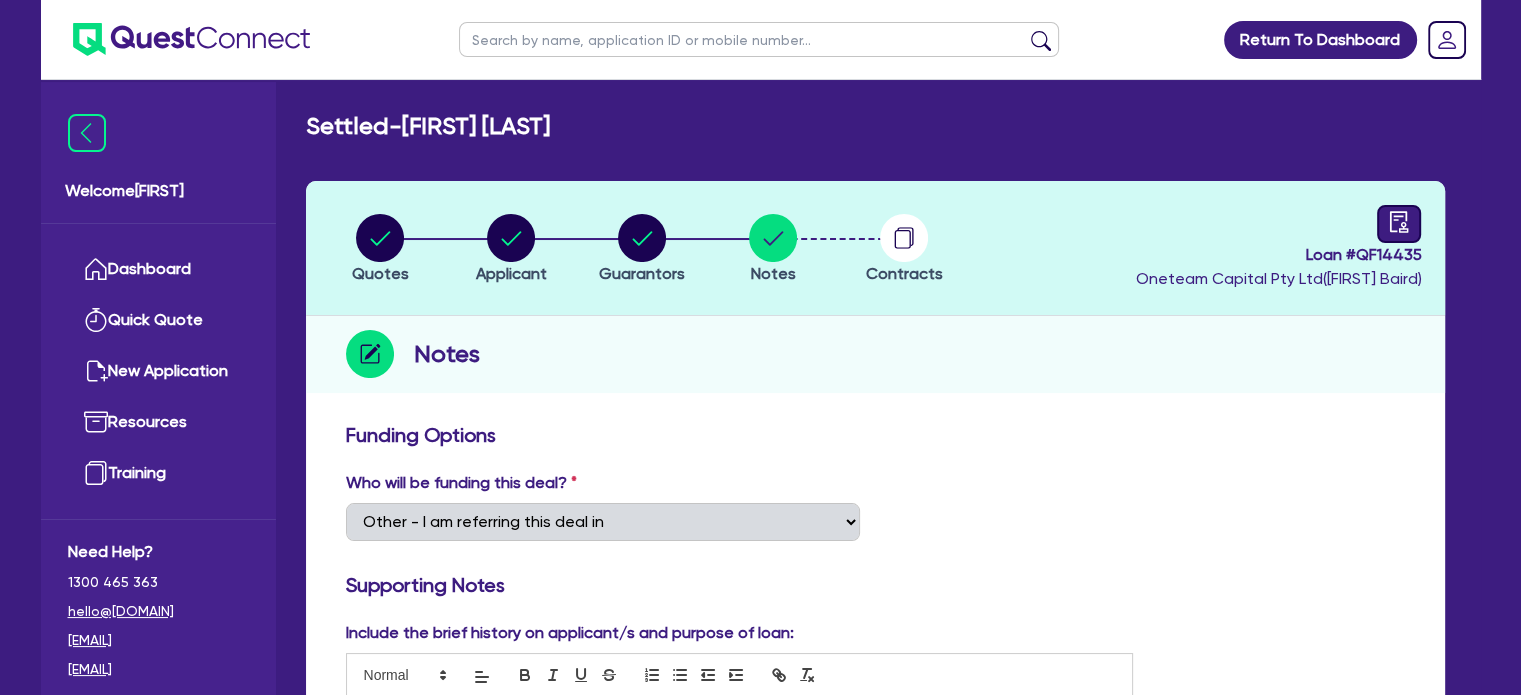 click at bounding box center (1399, 222) 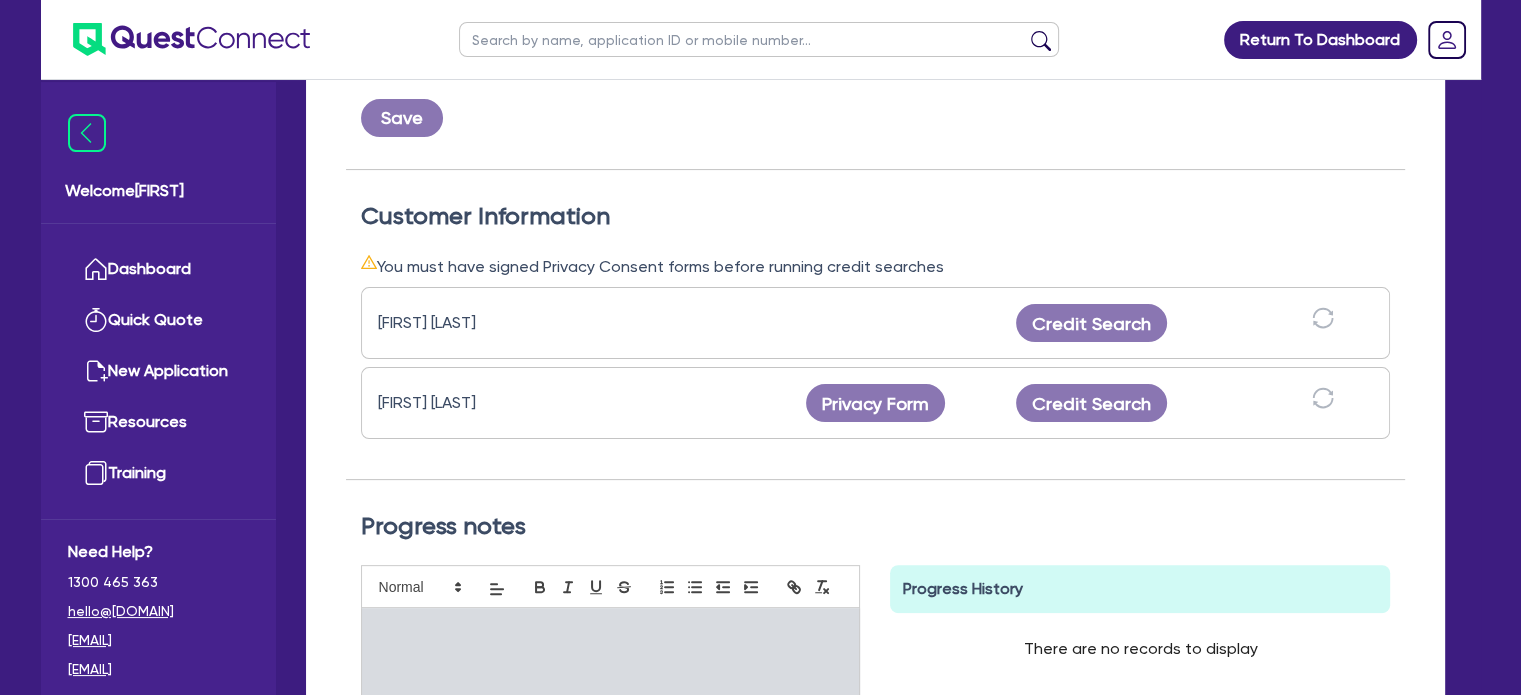 scroll, scrollTop: 0, scrollLeft: 0, axis: both 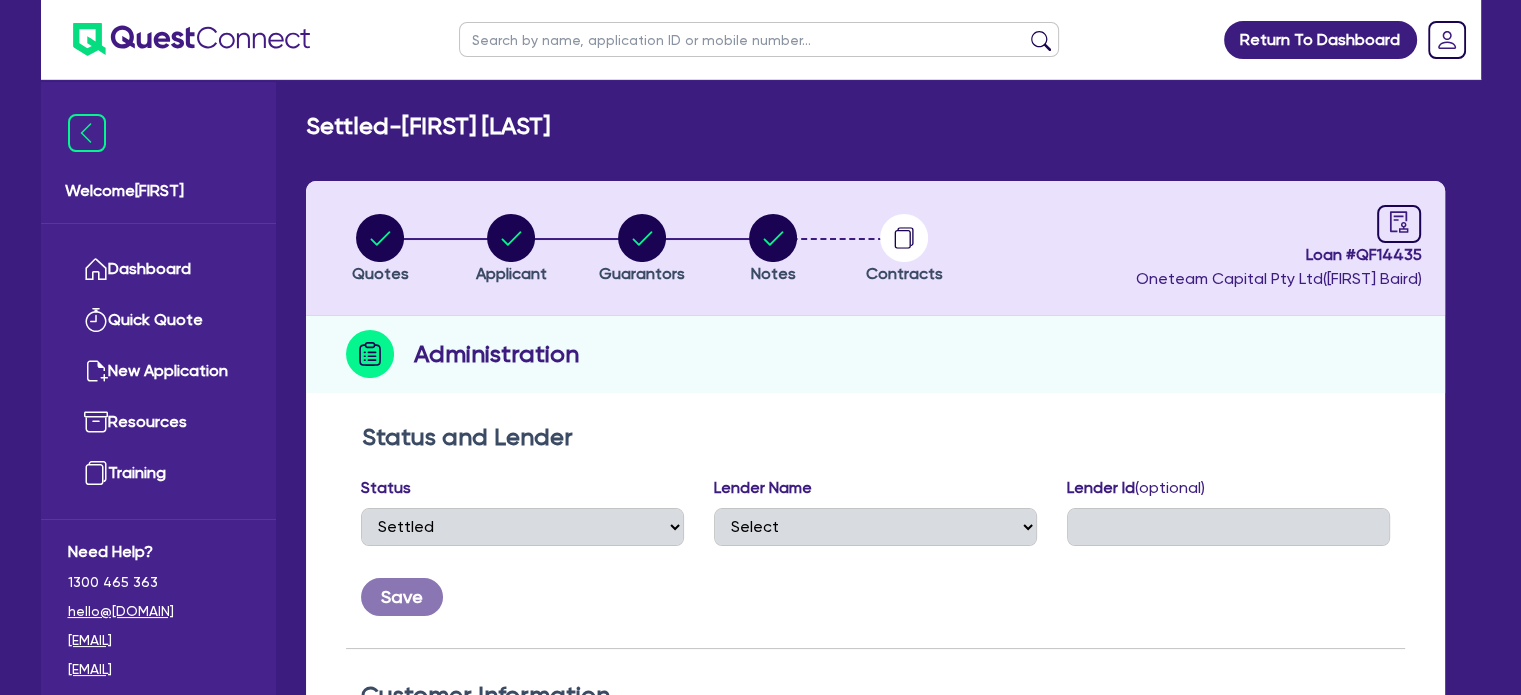 click at bounding box center [759, 39] 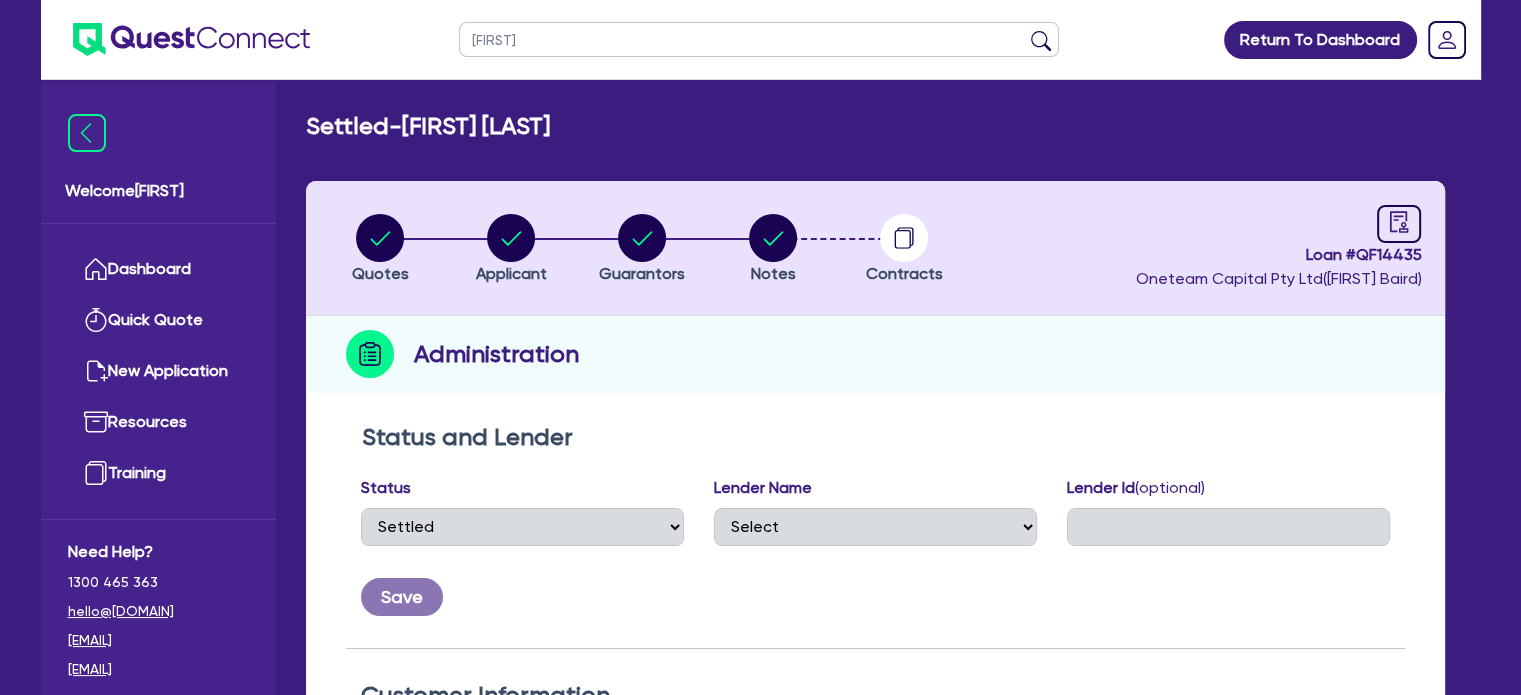 click at bounding box center [1041, 44] 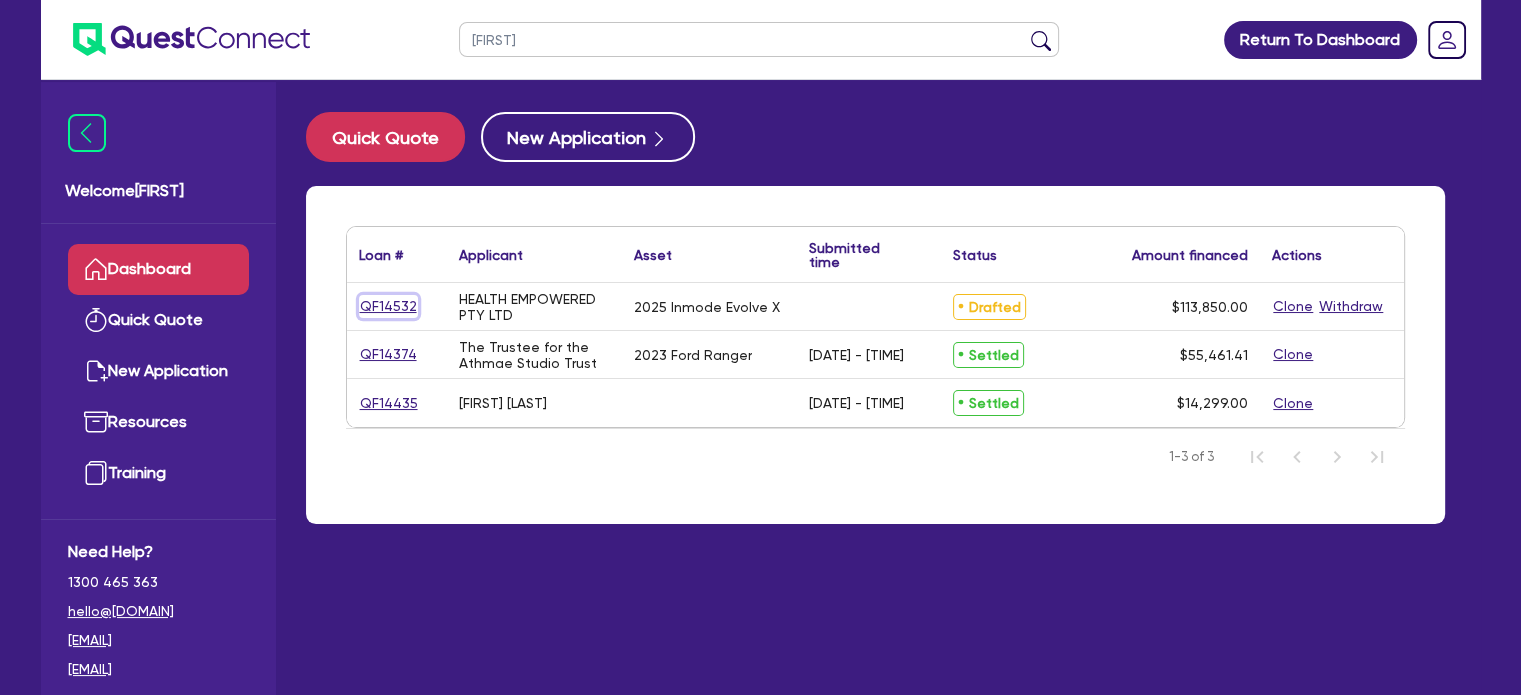 click on "QF14532" at bounding box center (388, 306) 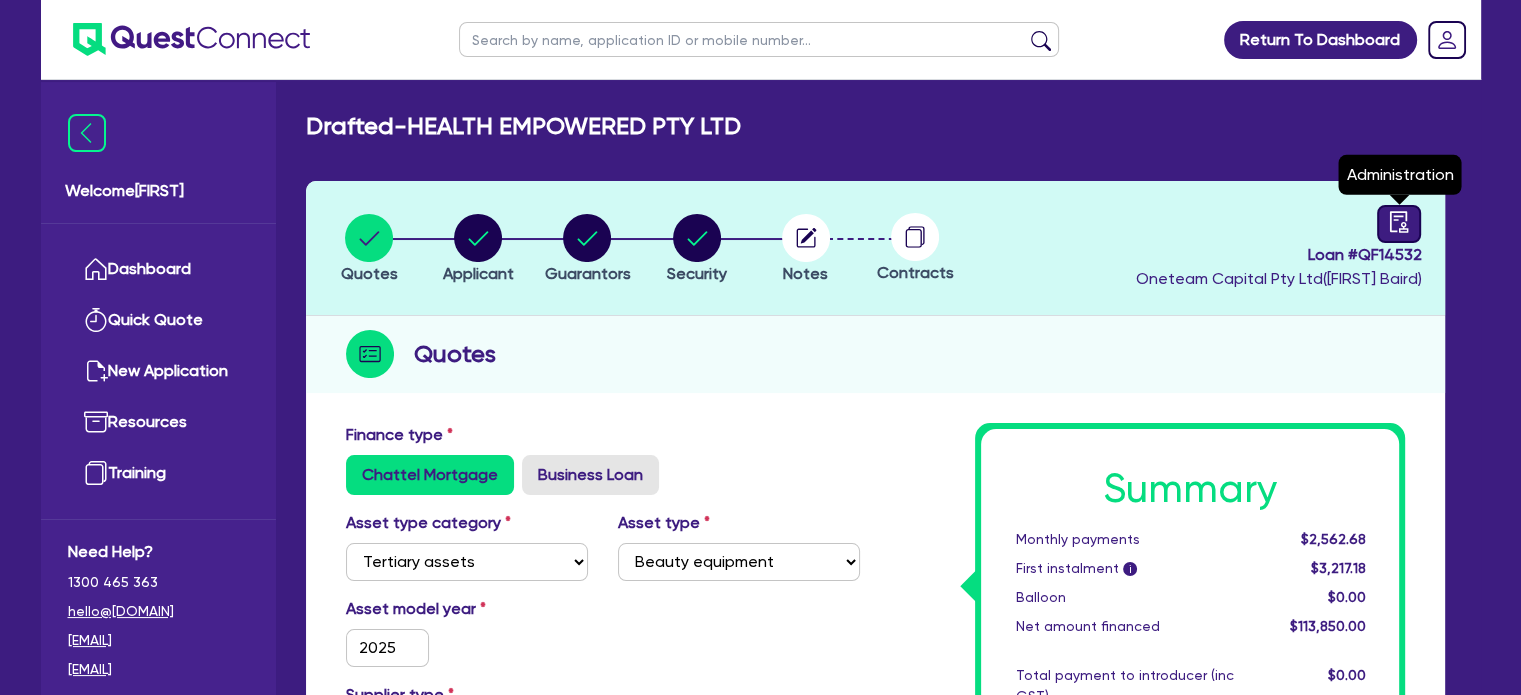 click at bounding box center [1399, 222] 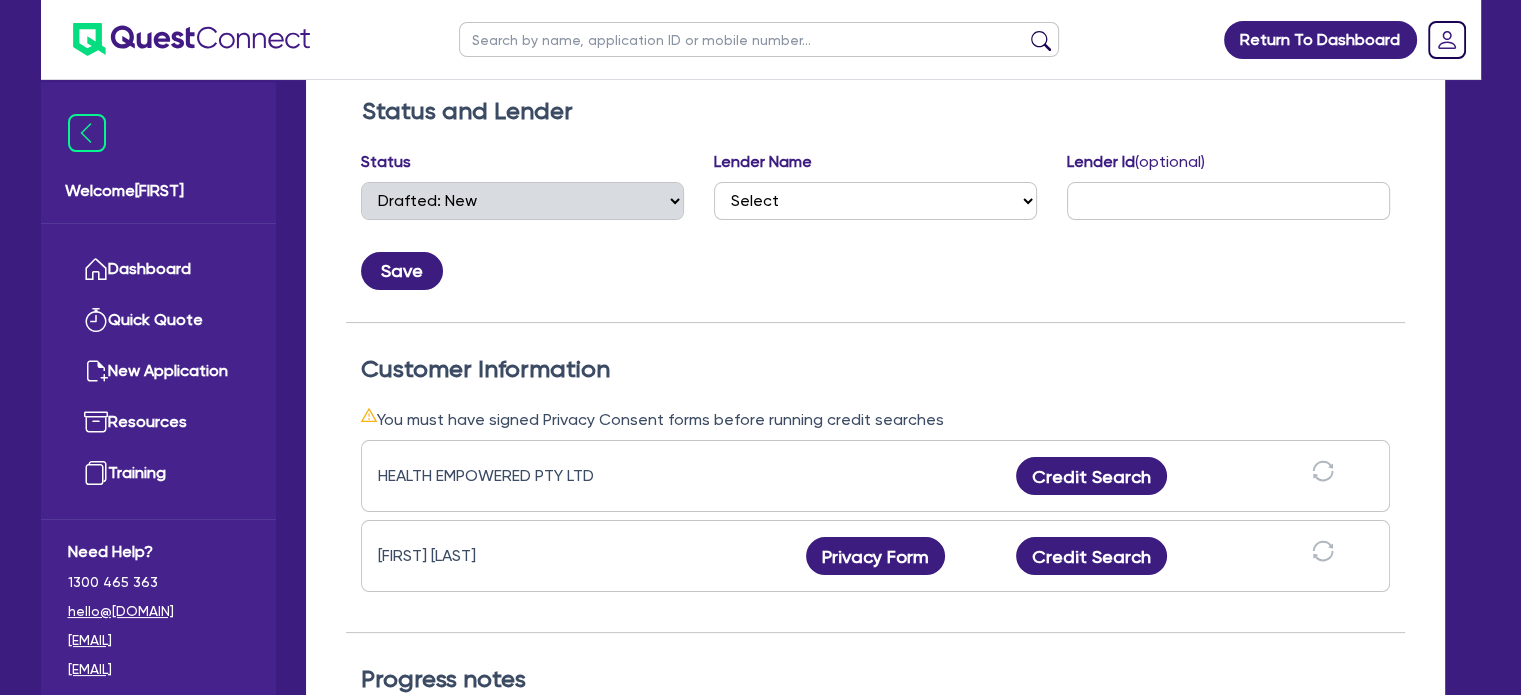 scroll, scrollTop: 328, scrollLeft: 0, axis: vertical 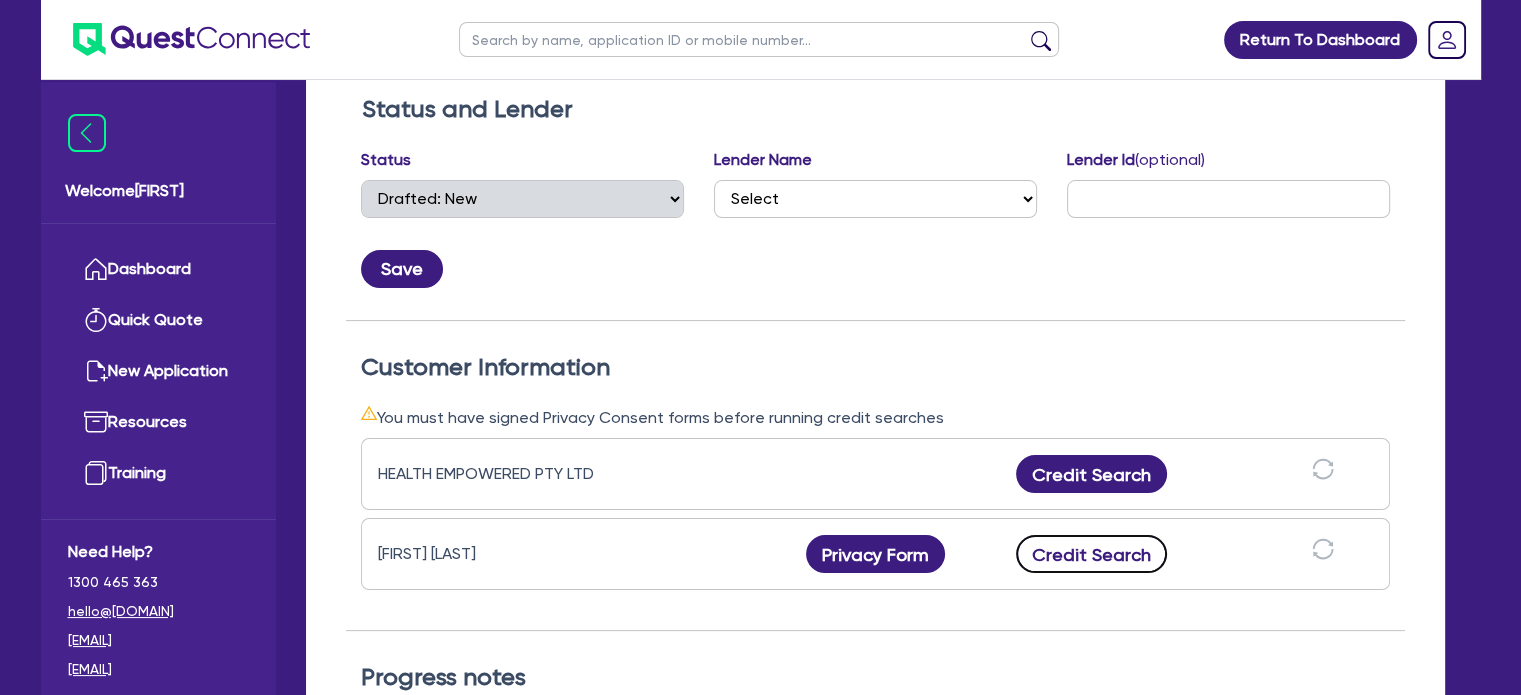 click on "Credit Search" at bounding box center [1092, 554] 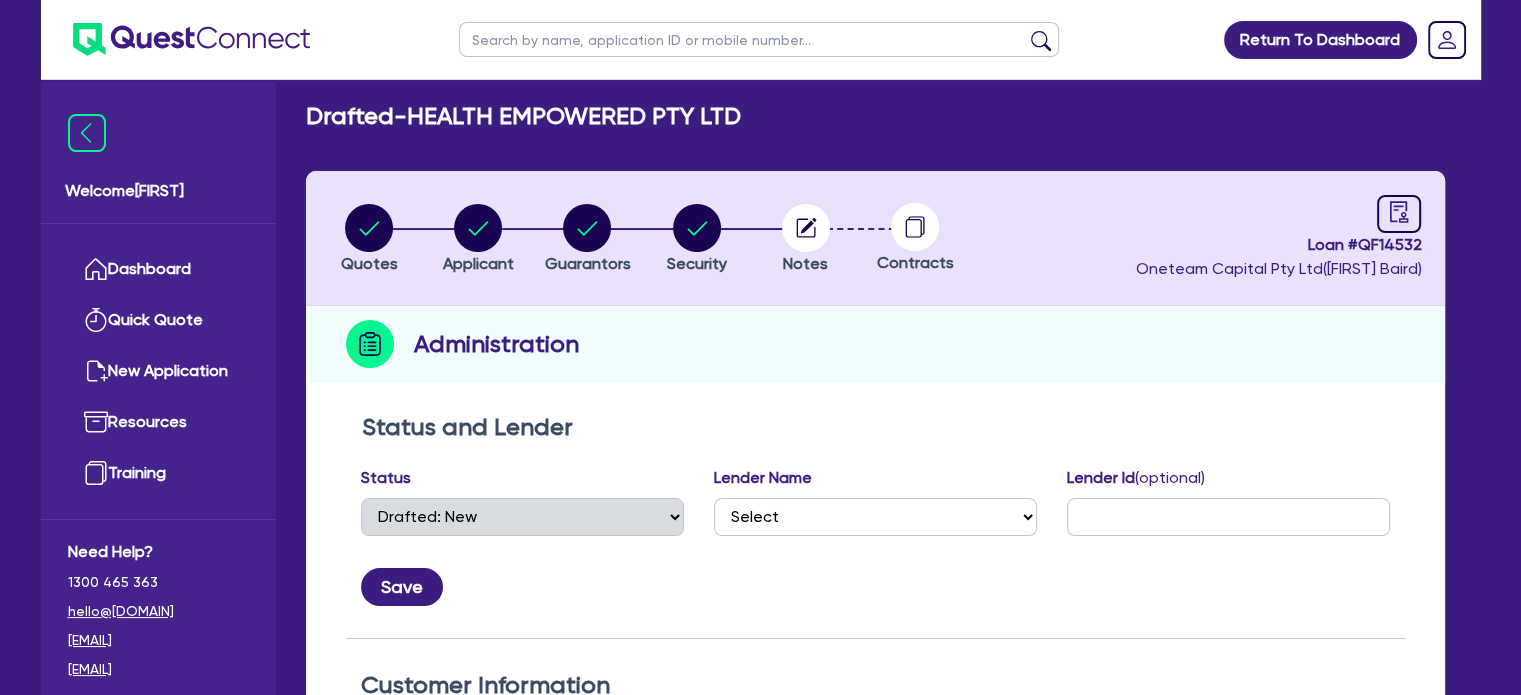 scroll, scrollTop: 0, scrollLeft: 0, axis: both 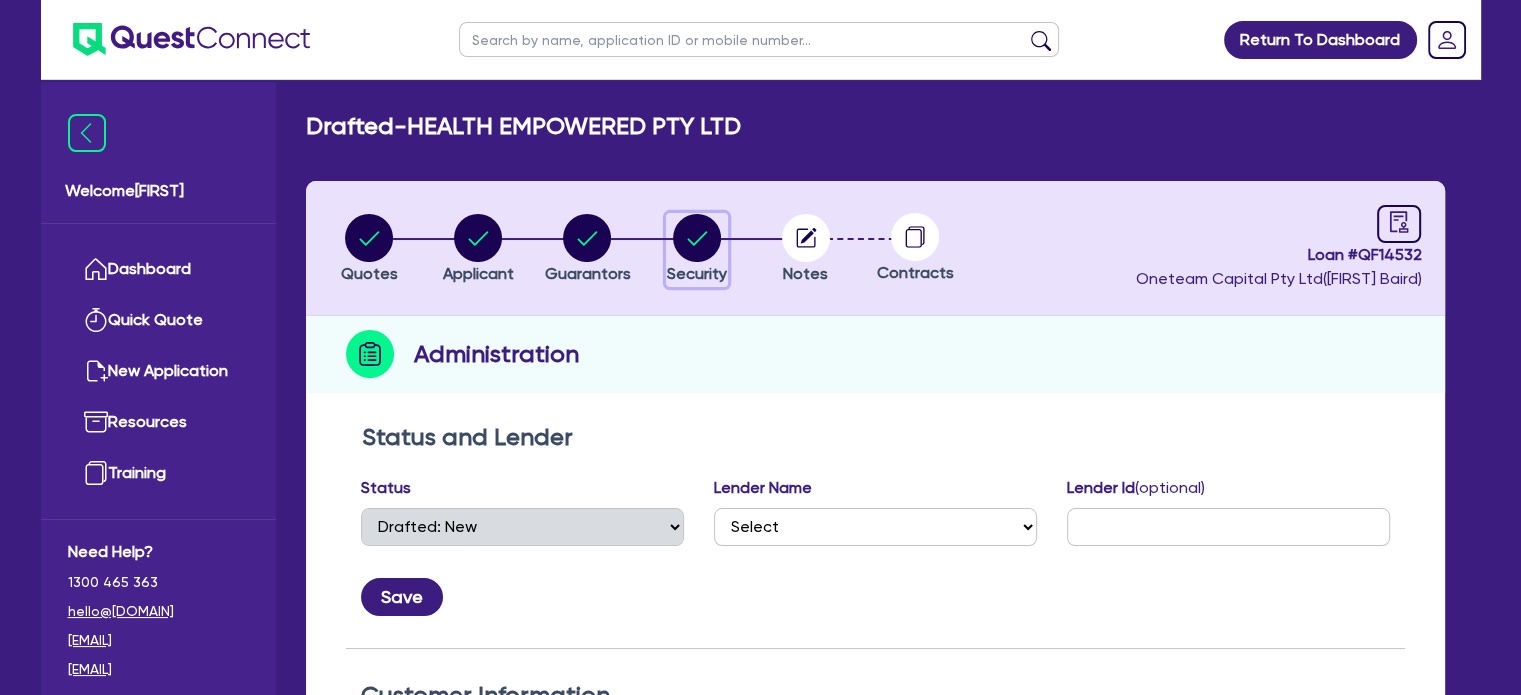 click at bounding box center (697, 238) 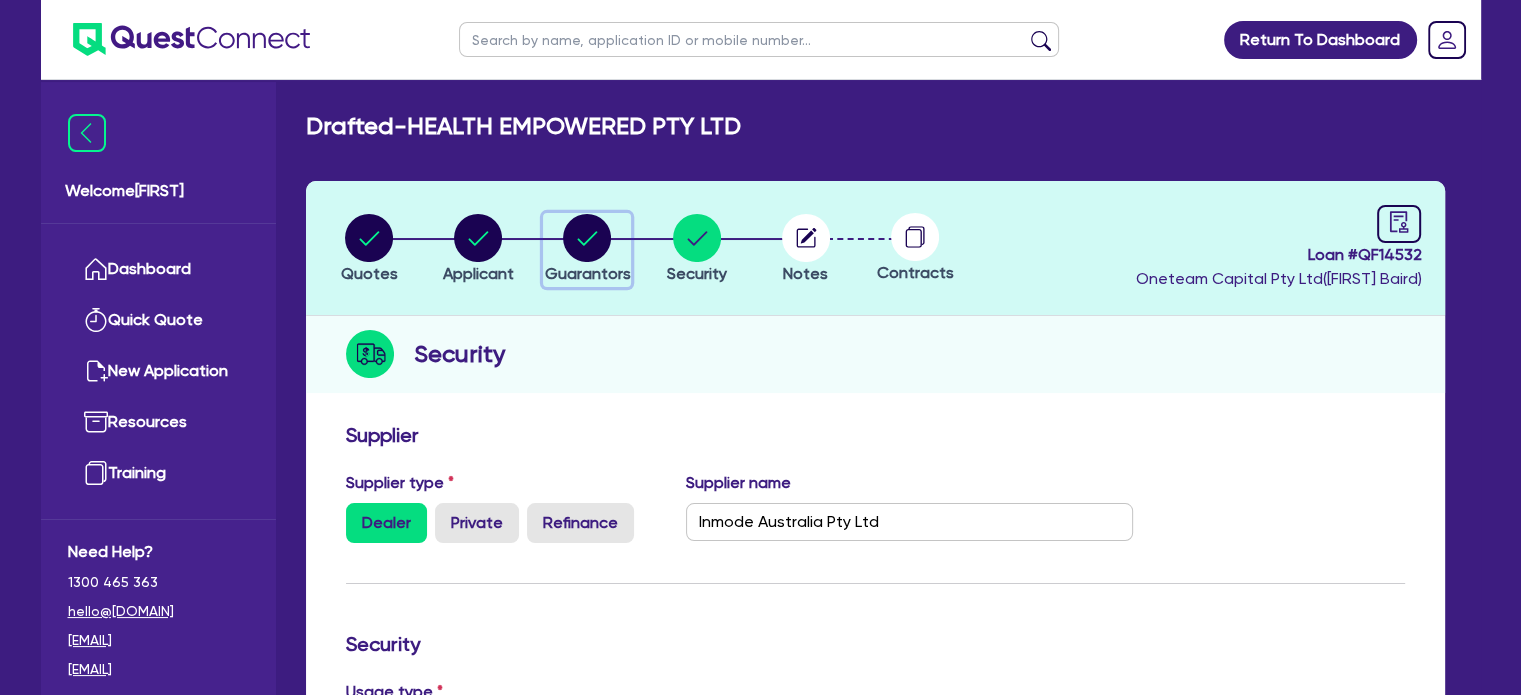 click at bounding box center [587, 238] 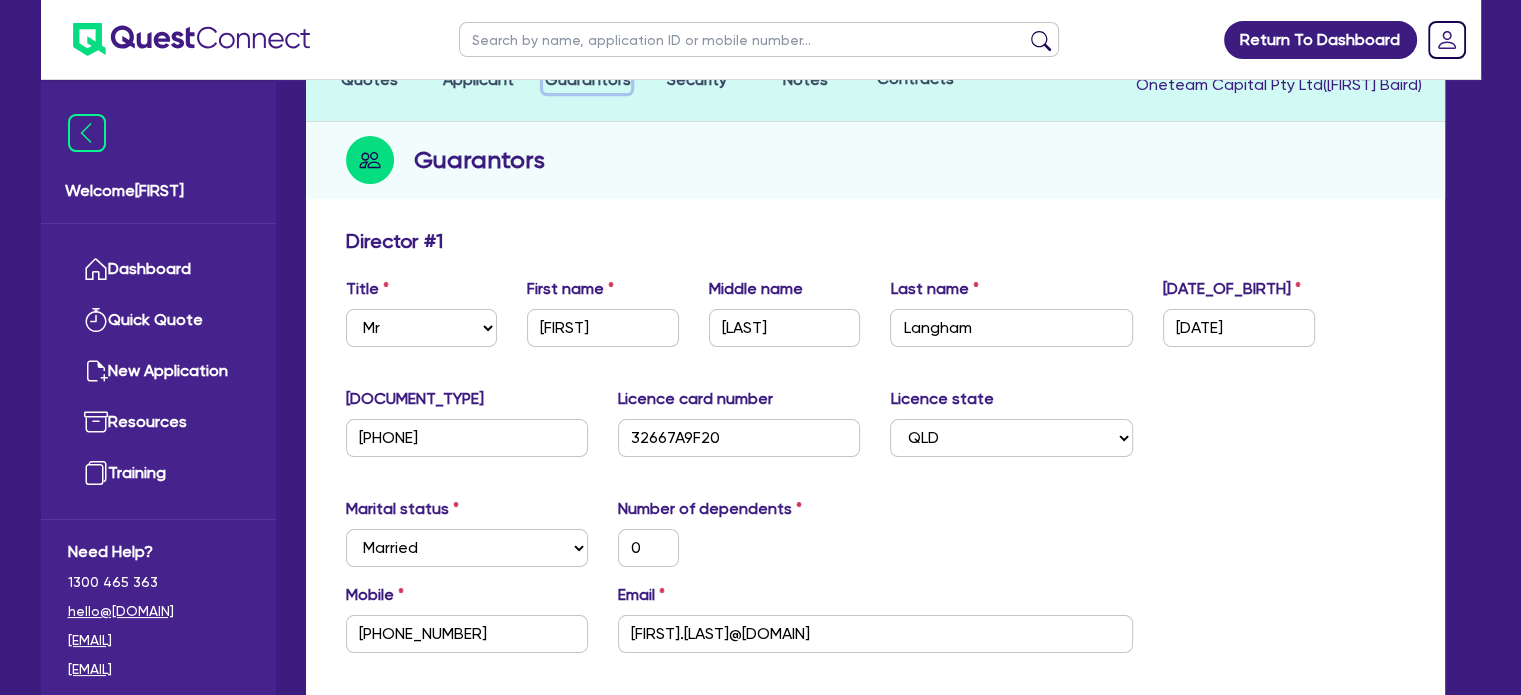 scroll, scrollTop: 0, scrollLeft: 0, axis: both 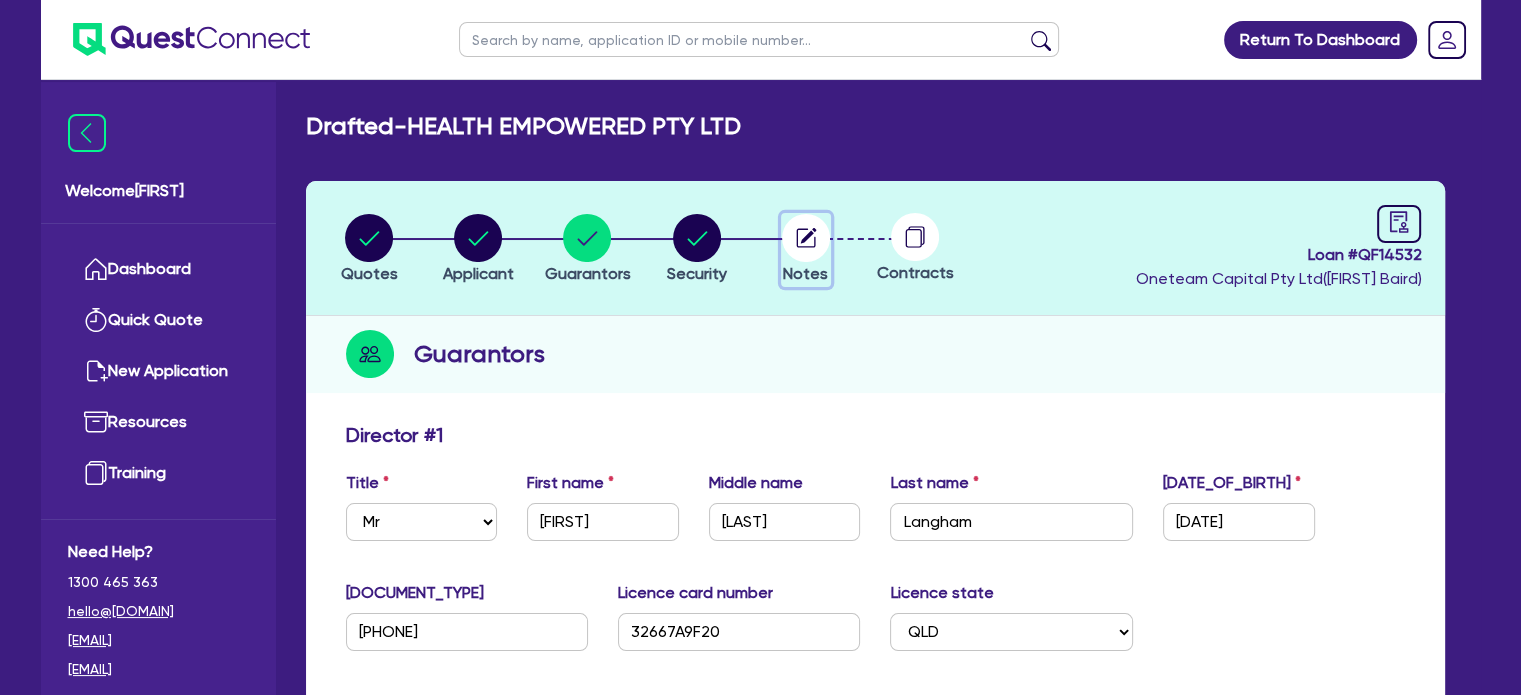 click at bounding box center (806, 238) 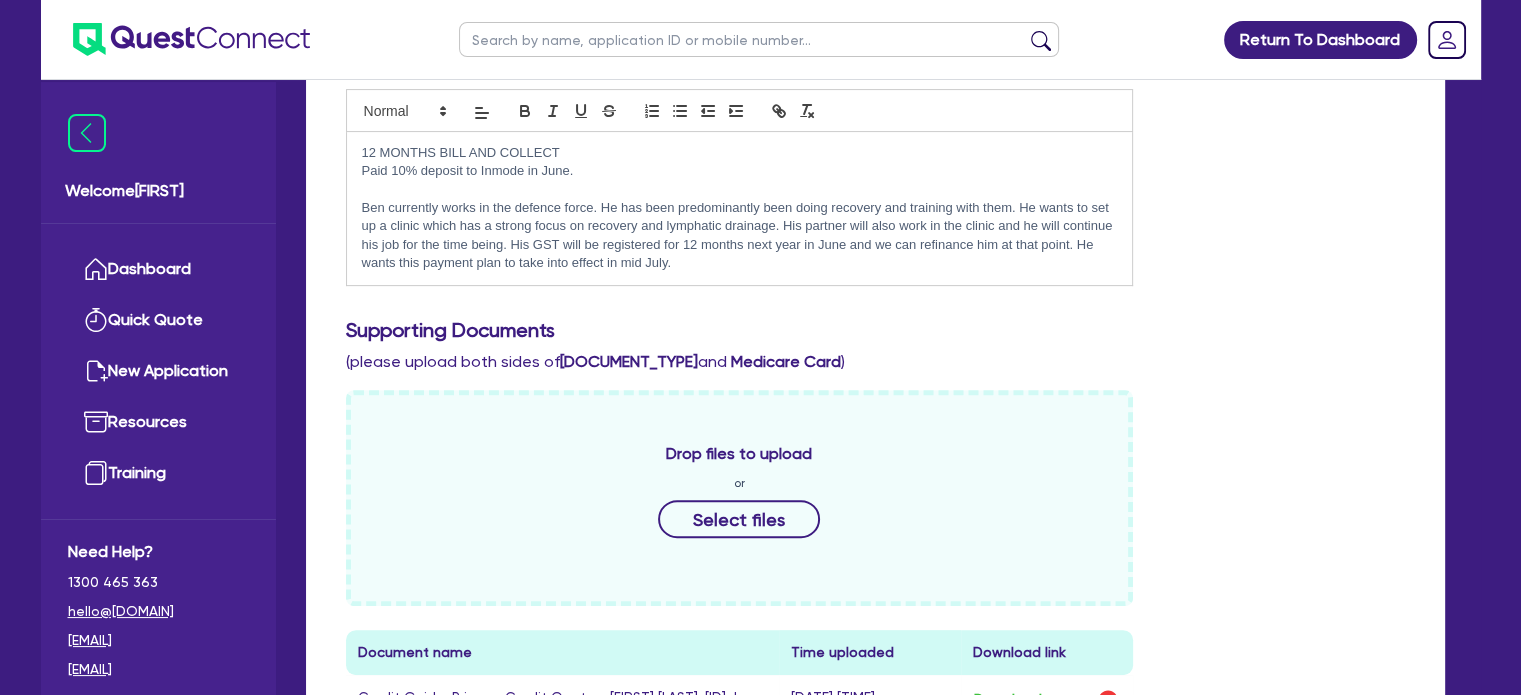 scroll, scrollTop: 564, scrollLeft: 0, axis: vertical 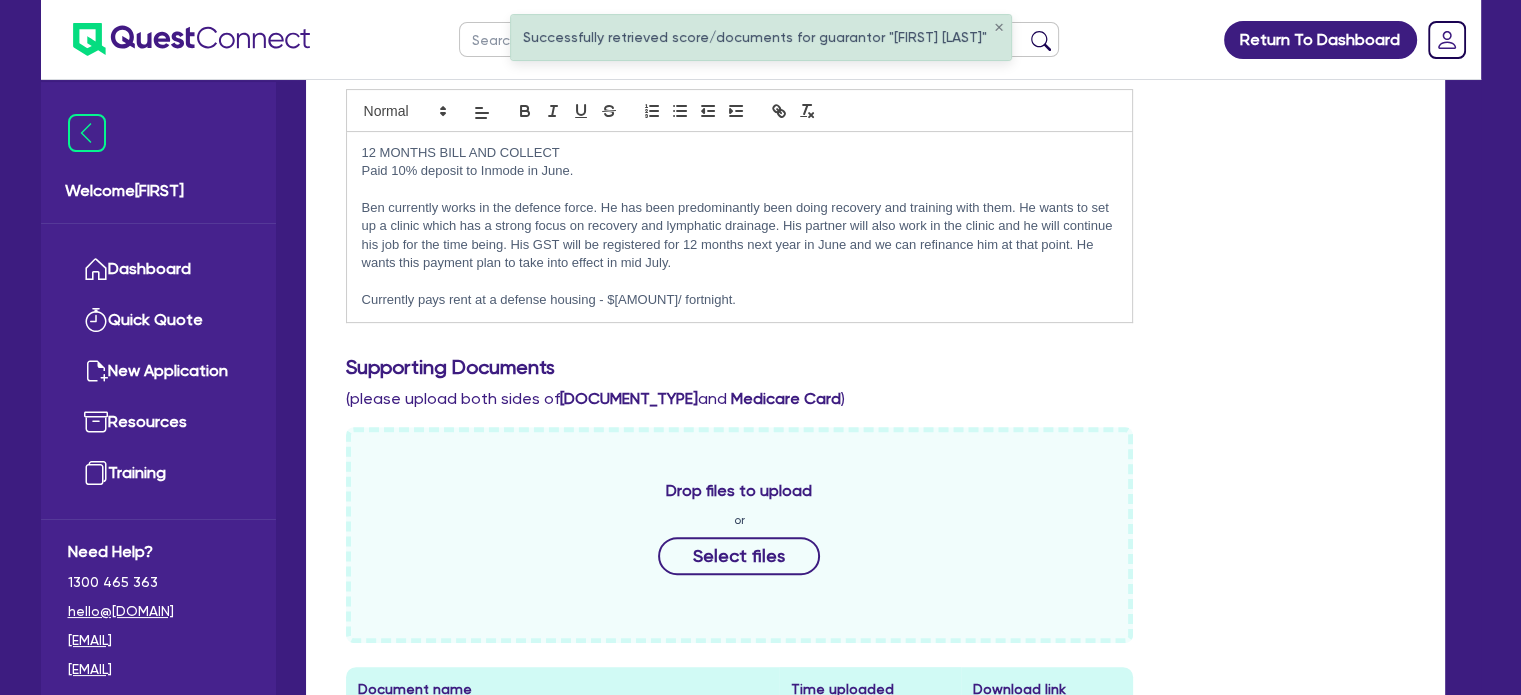 click on "Currently pays rent at a defense housing - $[AMOUNT]/ fortnight." at bounding box center [739, 300] 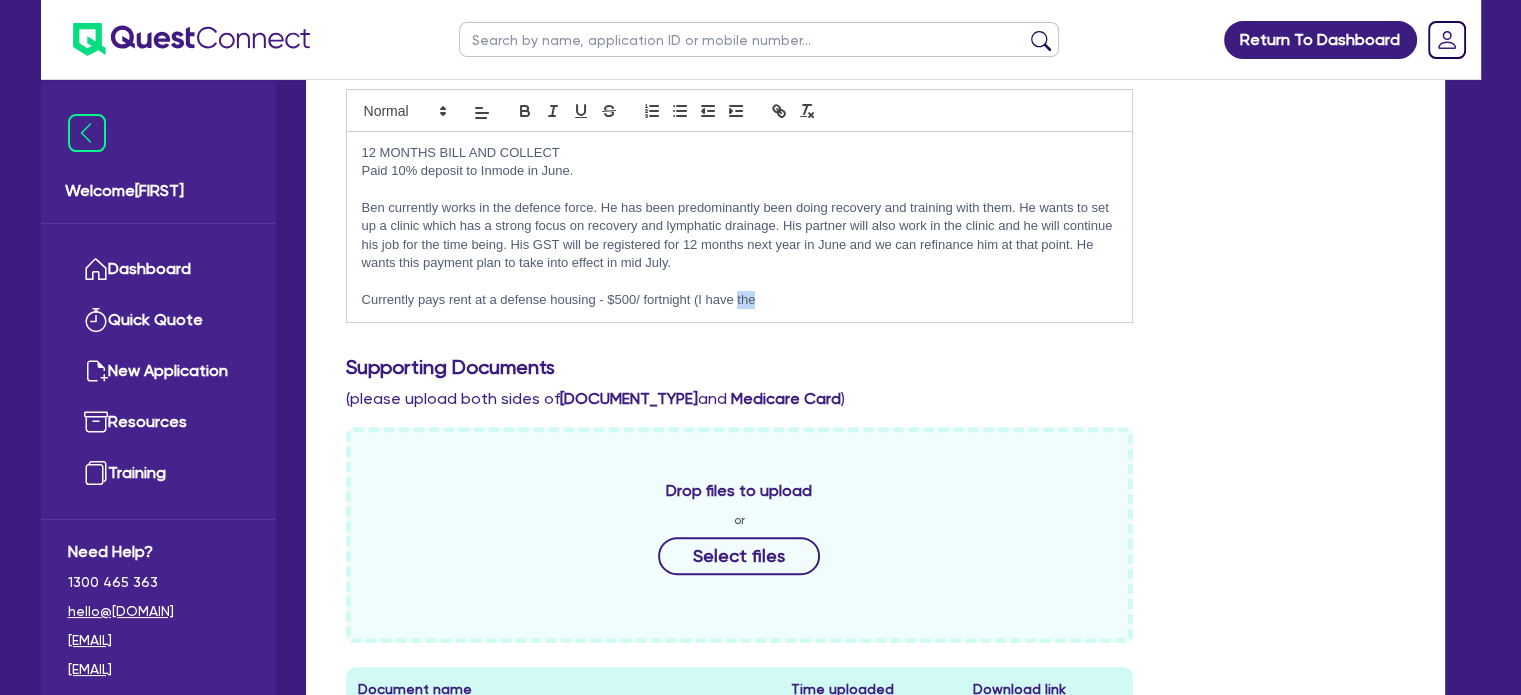 drag, startPoint x: 760, startPoint y: 304, endPoint x: 734, endPoint y: 303, distance: 26.019224 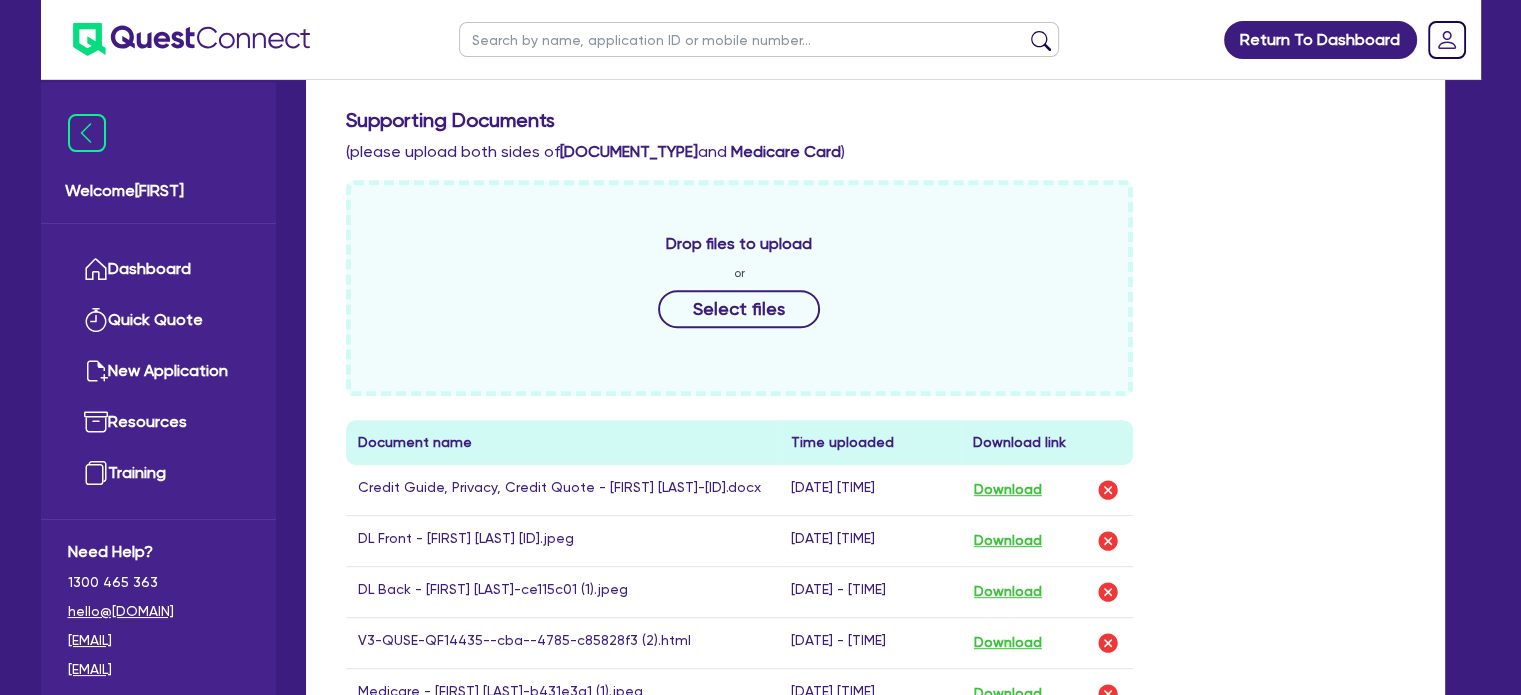 scroll, scrollTop: 824, scrollLeft: 0, axis: vertical 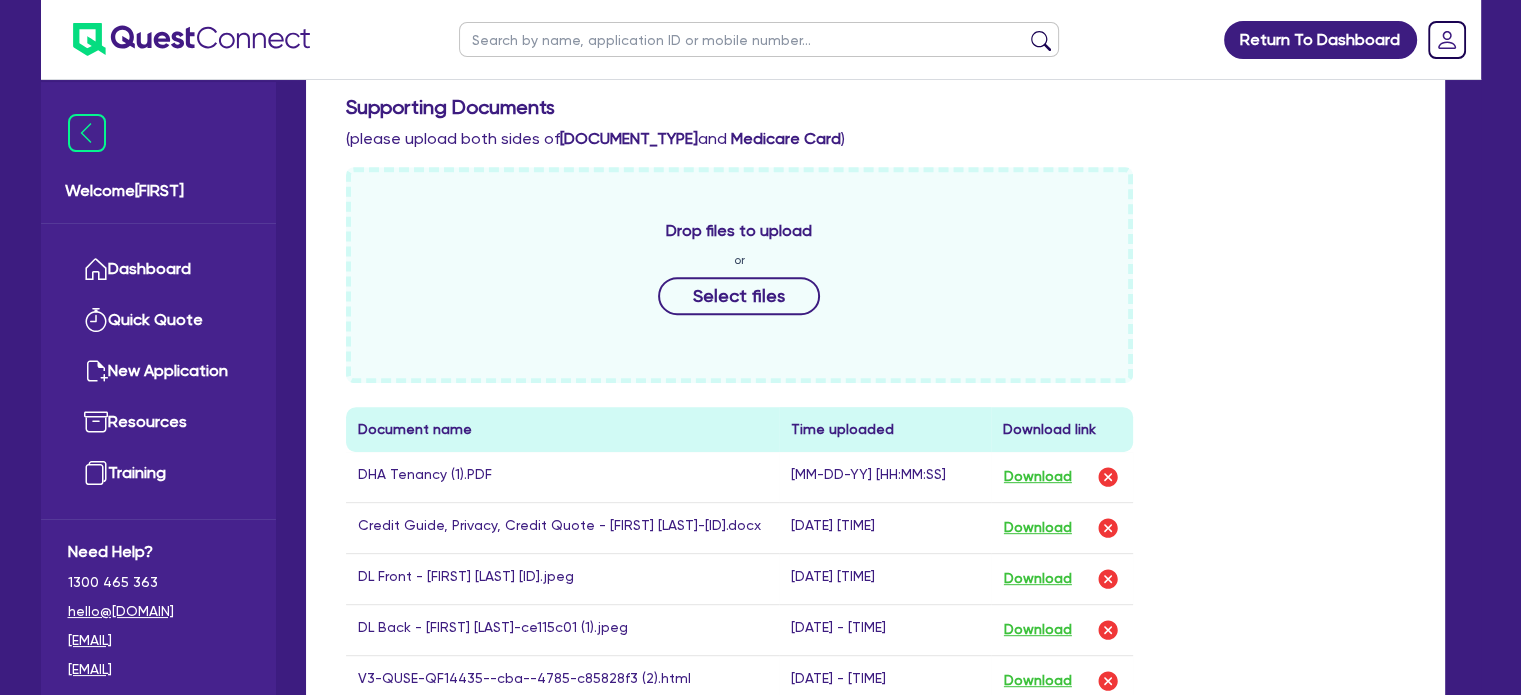 click on "Drop files to upload or Select files Document name Time uploaded Download link DHA Tenancy (1).PDF [DATE] [TIME] Download Credit Guide, Privacy, Credit Quote - [FIRST] [LAST] [ID].docx [DATE] [TIME] Download DL Front - [FIRST] [LAST] [ID].jpeg [DATE] [TIME] Download DL Back - [FIRST] [LAST] [ID].jpeg [DATE] [TIME] Download [ID].html [DATE] [TIME] Download Medicare - [FIRST] [LAST] [ID].jpeg [DATE] [TIME] Download Delete "undefined" Are you sure you want to proceed with this action? Cancel Proceed" at bounding box center [876, 478] 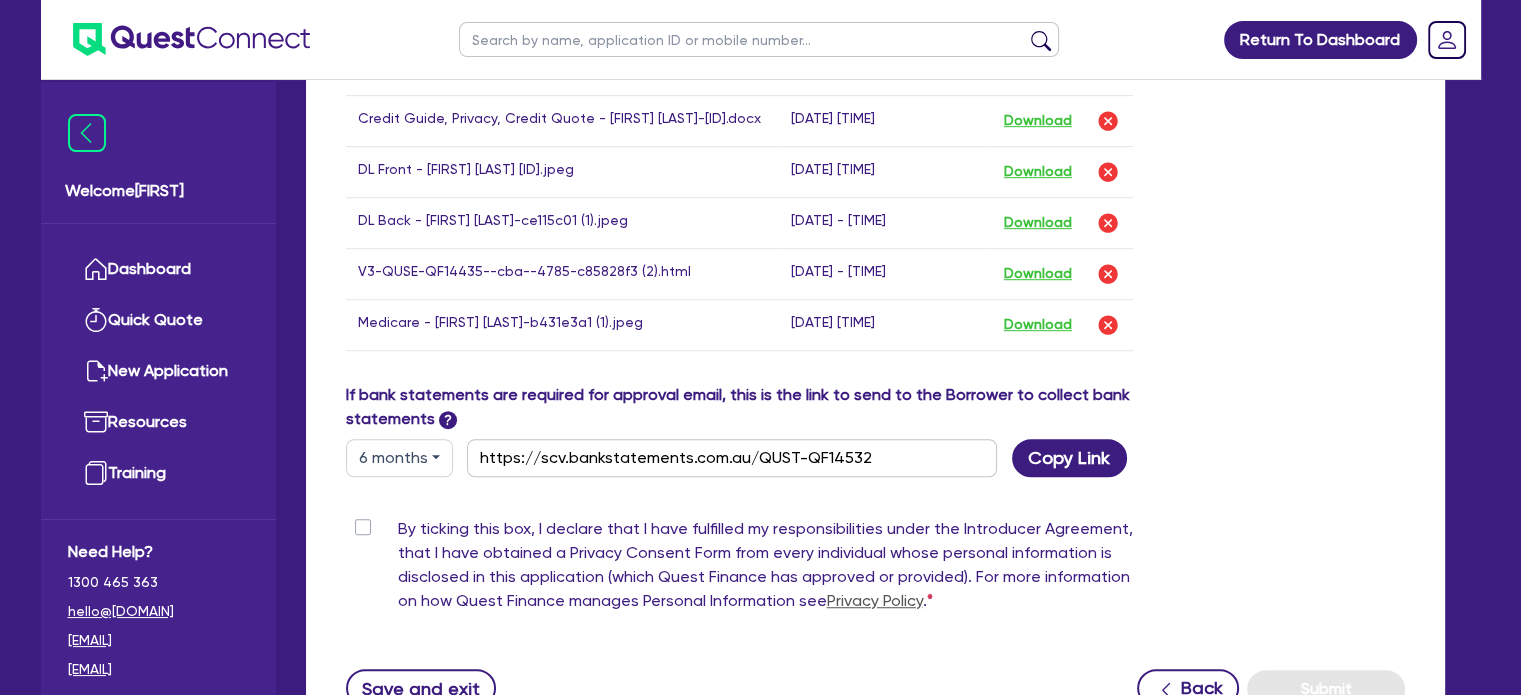 scroll, scrollTop: 1230, scrollLeft: 0, axis: vertical 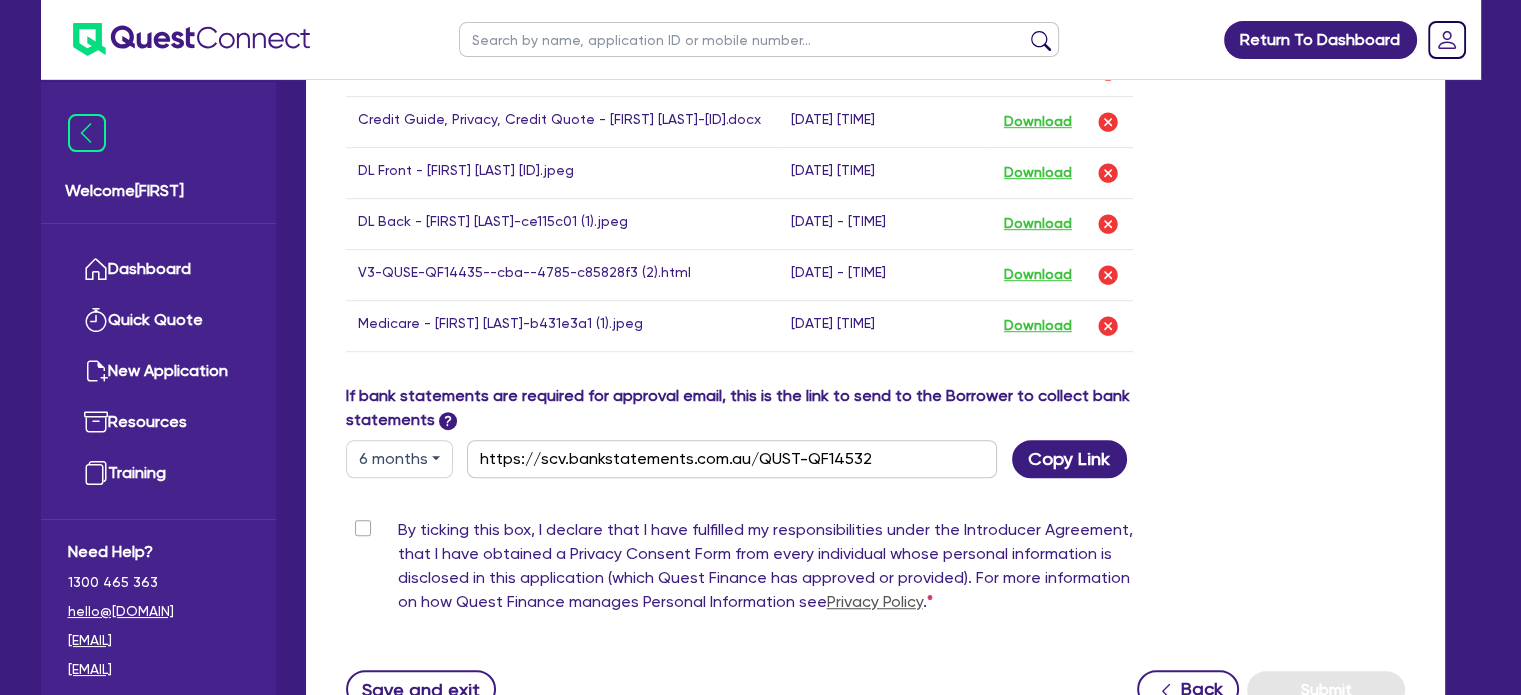click on "For more information on how Quest Finance manages Personal Information see  Privacy Policy ." at bounding box center [765, 570] 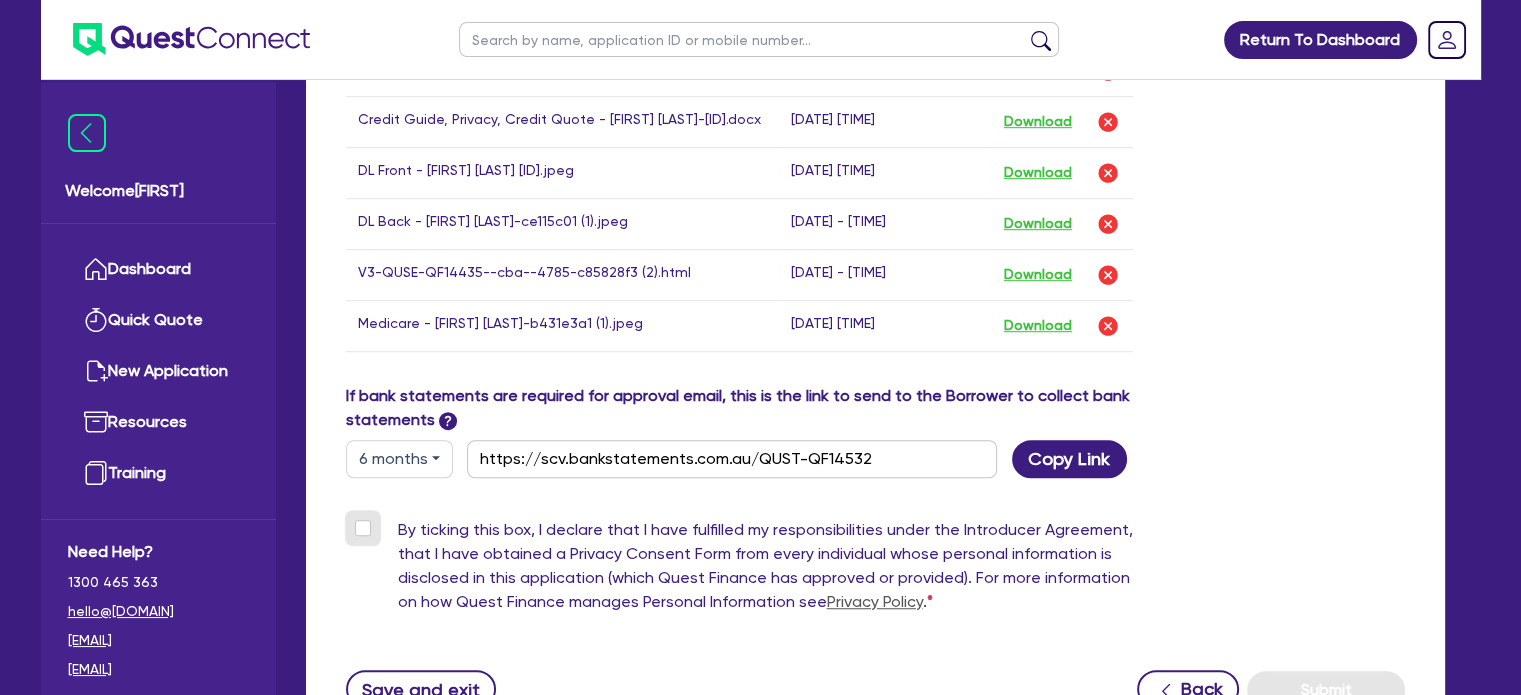 click on "For more information on how Quest Finance manages Personal Information see  Privacy Policy ." at bounding box center (354, 527) 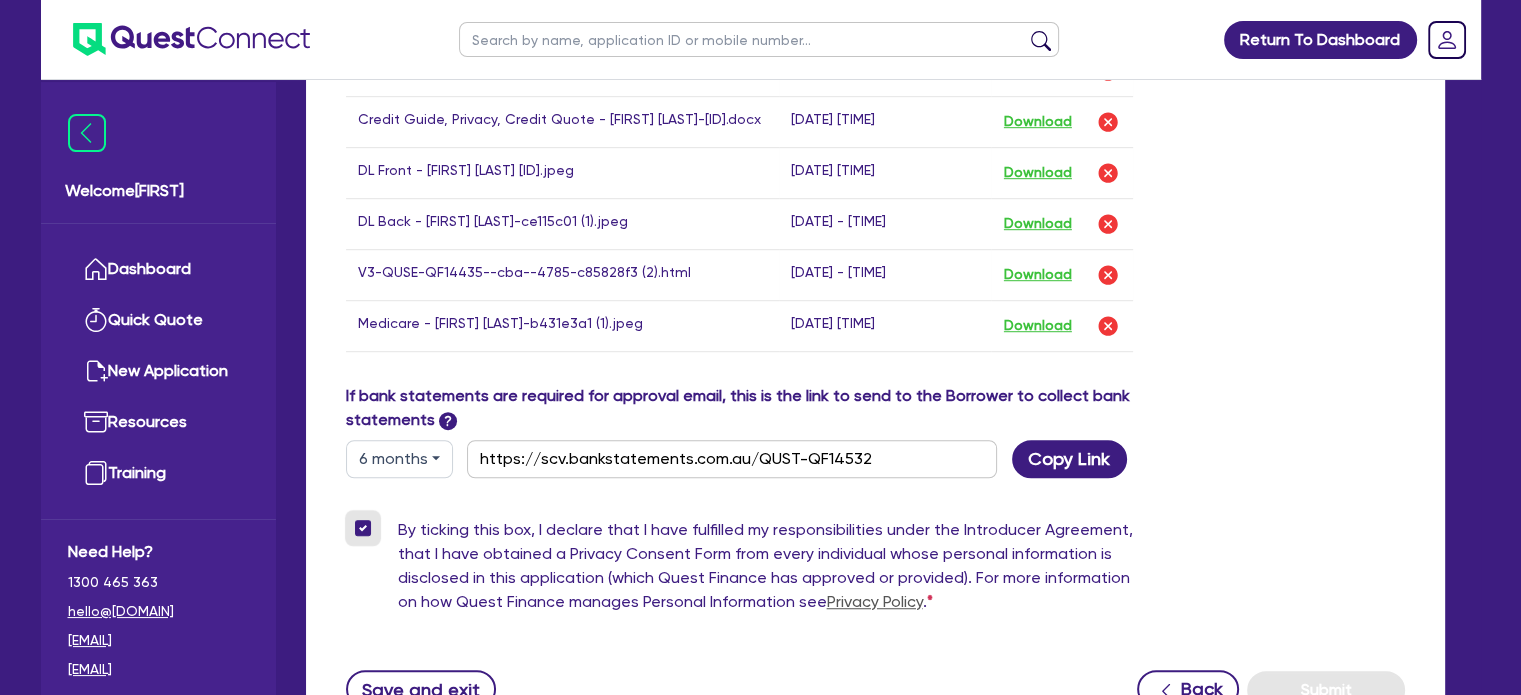 checkbox on "true" 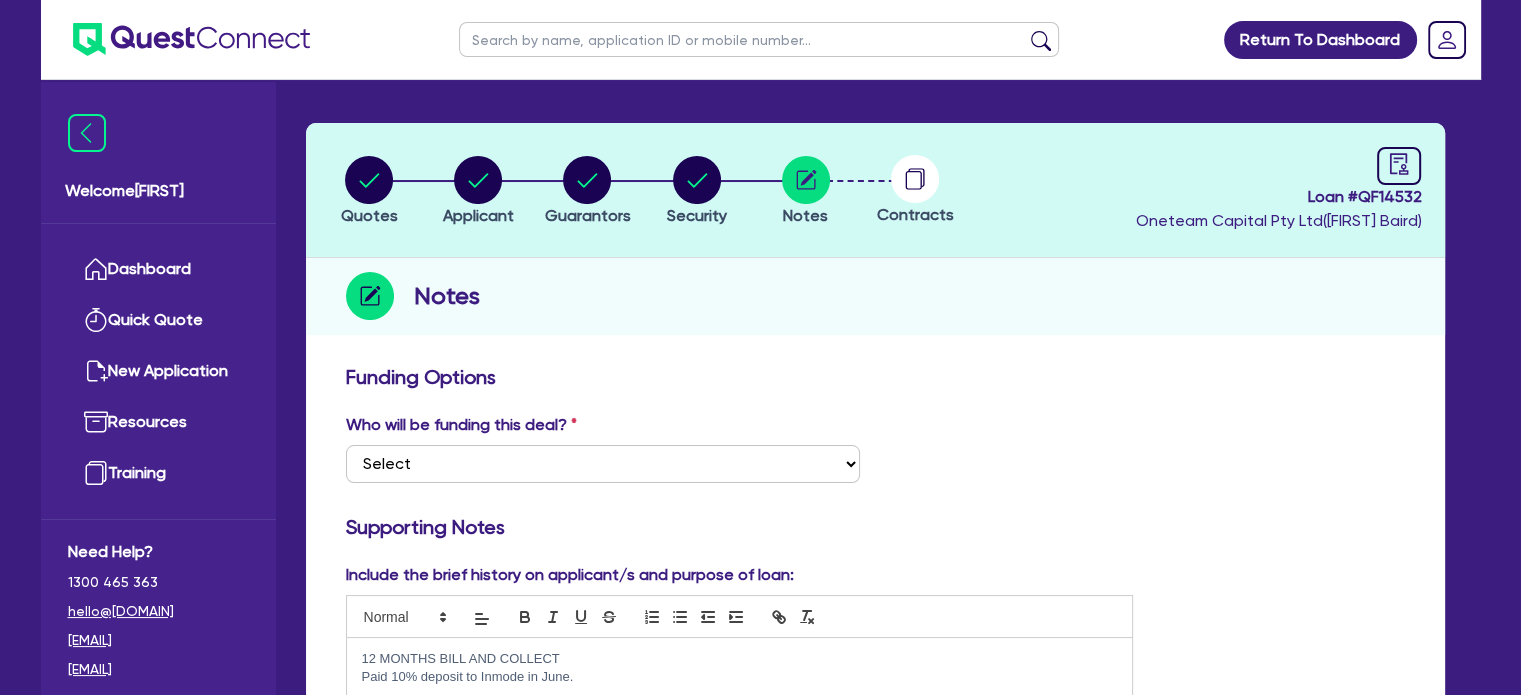 scroll, scrollTop: 0, scrollLeft: 0, axis: both 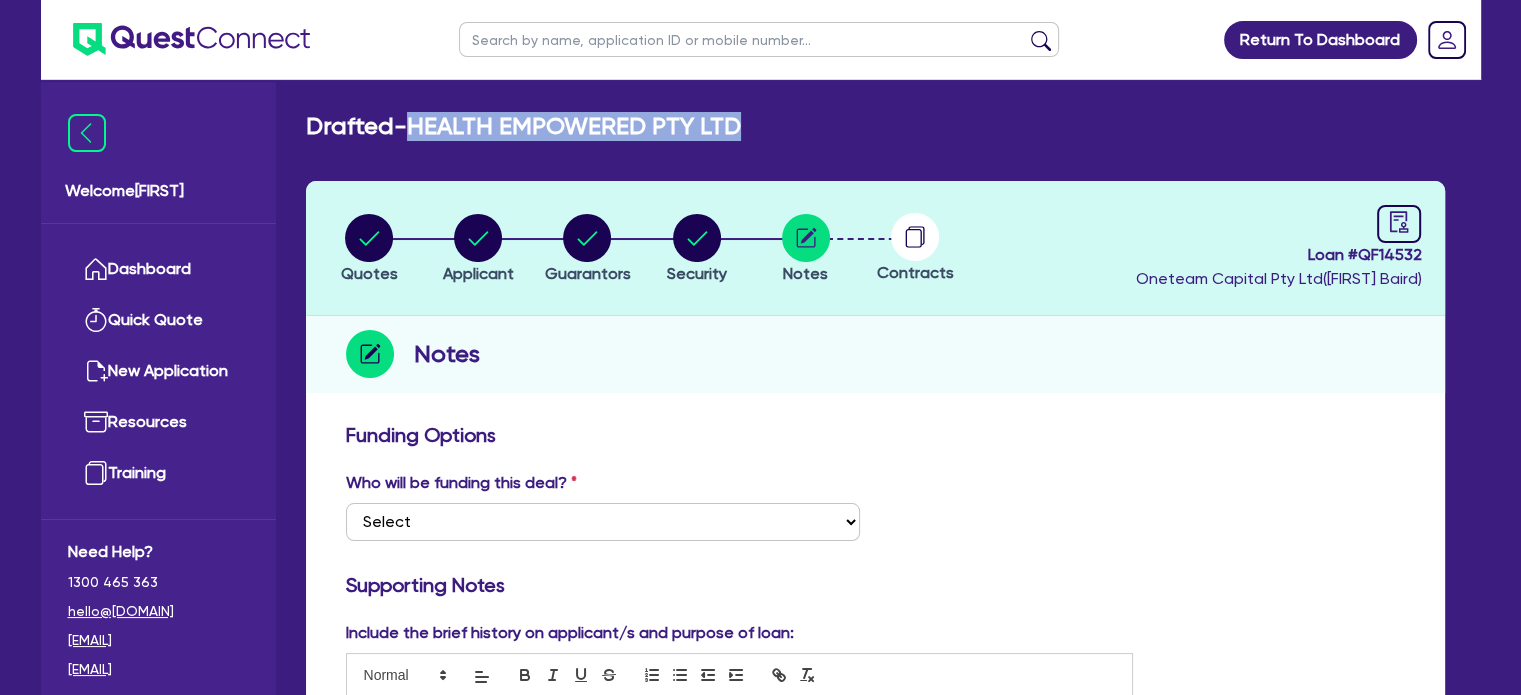 drag, startPoint x: 763, startPoint y: 120, endPoint x: 417, endPoint y: 127, distance: 346.0708 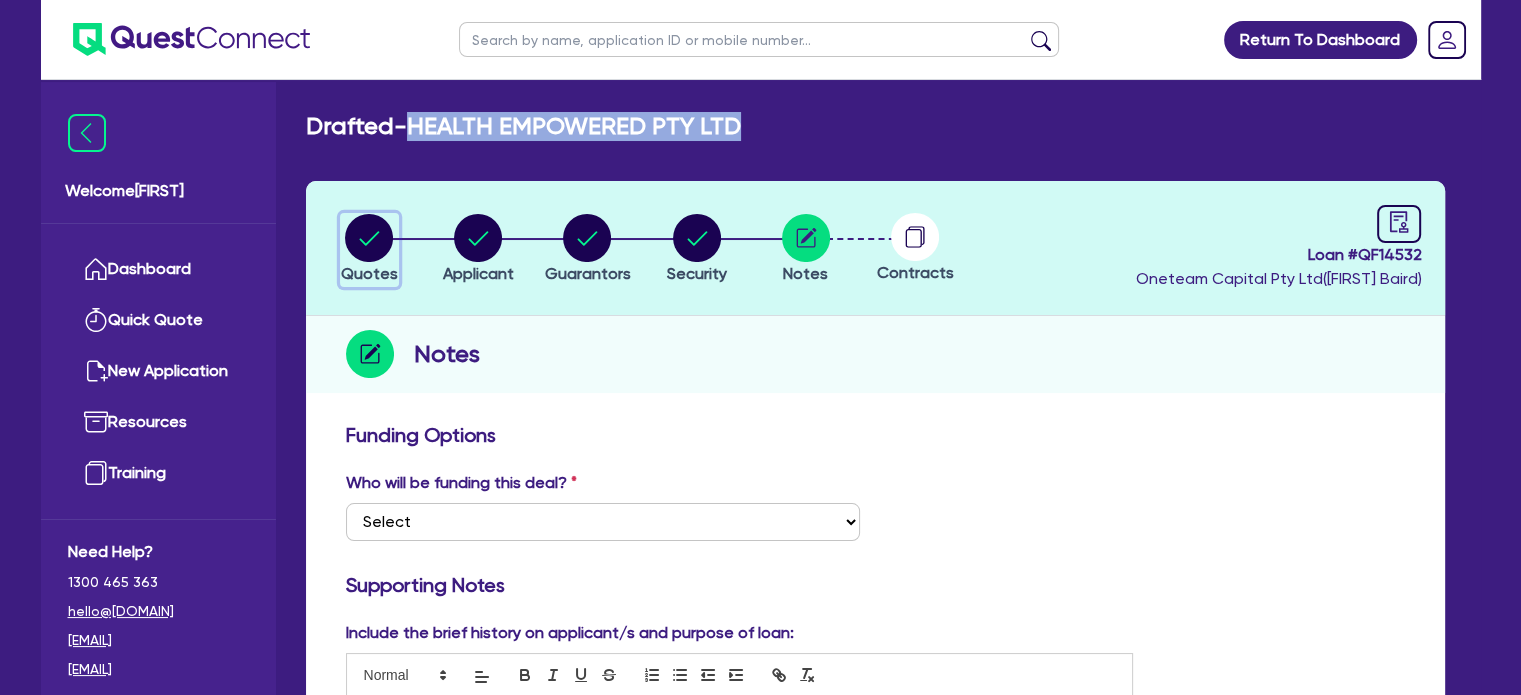 click at bounding box center (369, 238) 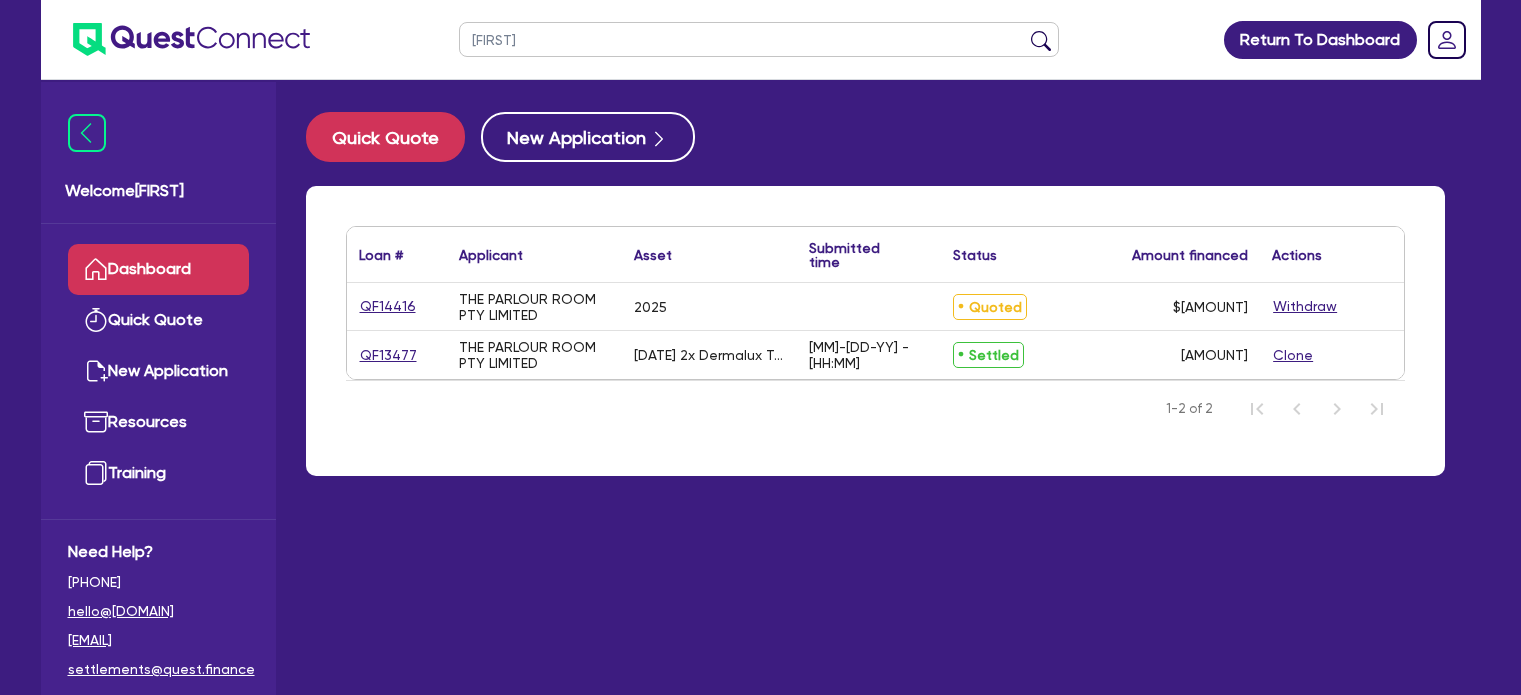 scroll, scrollTop: 0, scrollLeft: 0, axis: both 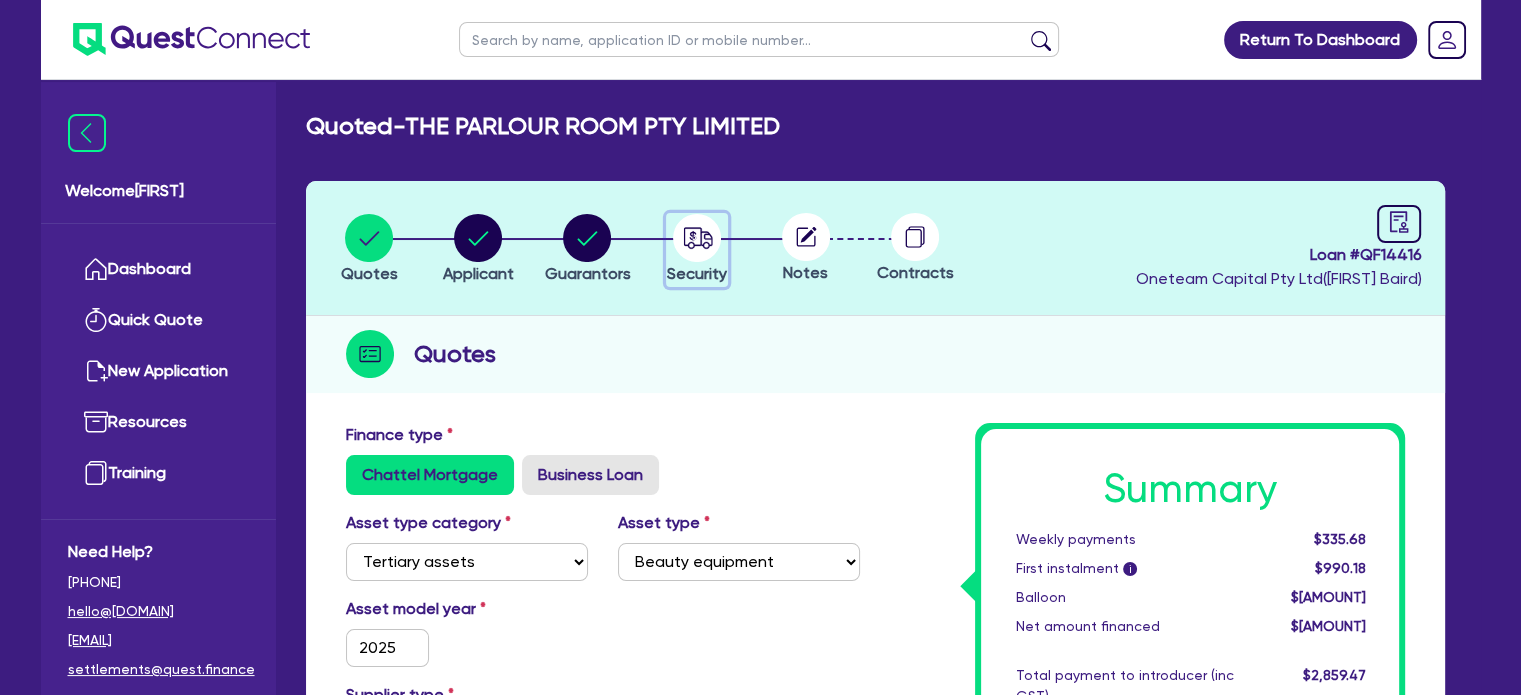 click at bounding box center (697, 238) 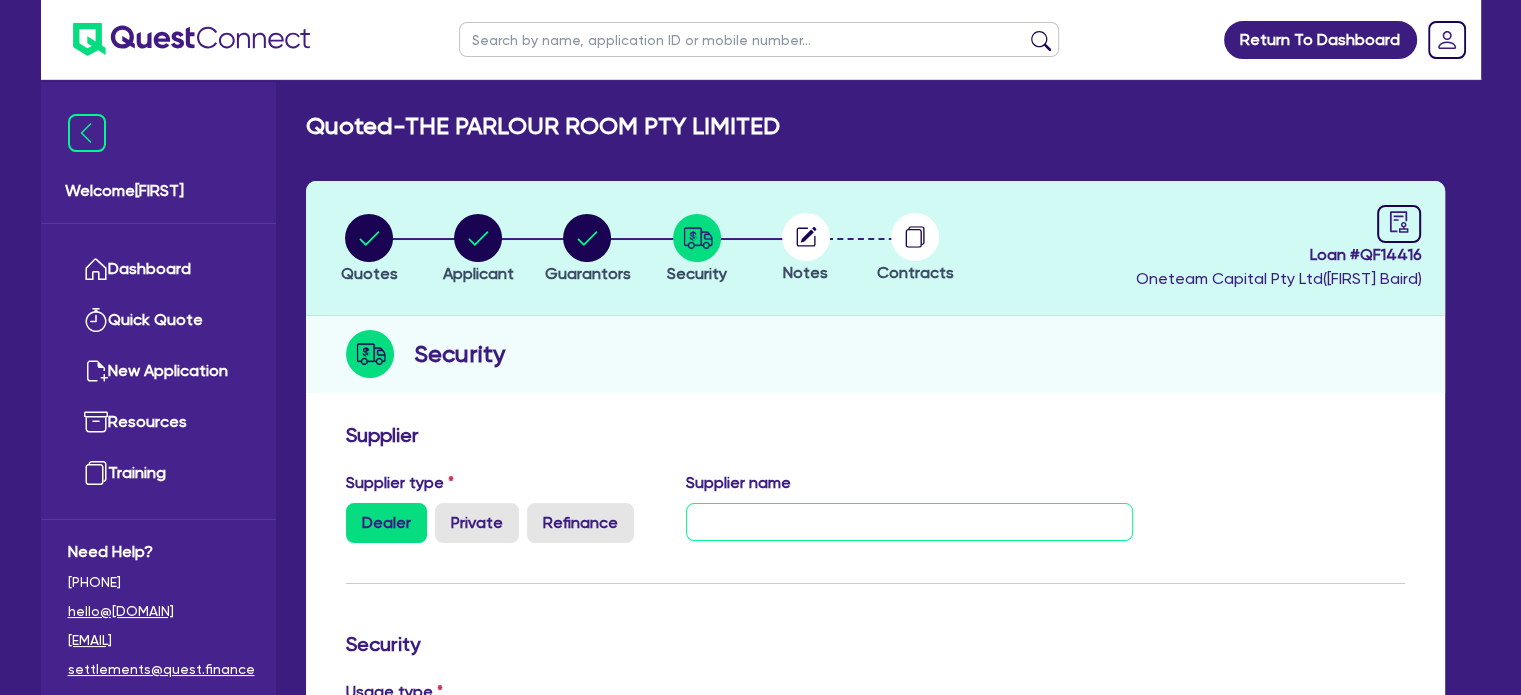 click at bounding box center [909, 522] 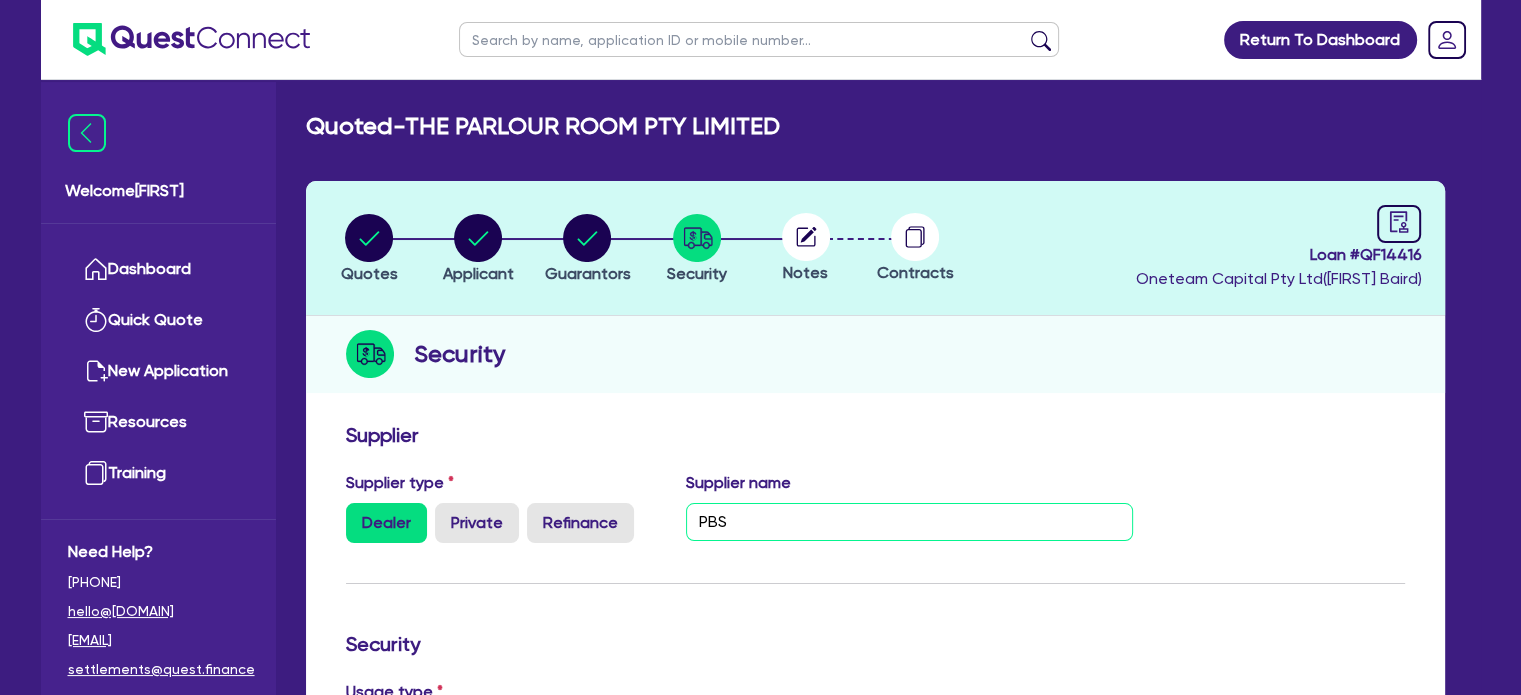 scroll, scrollTop: 364, scrollLeft: 0, axis: vertical 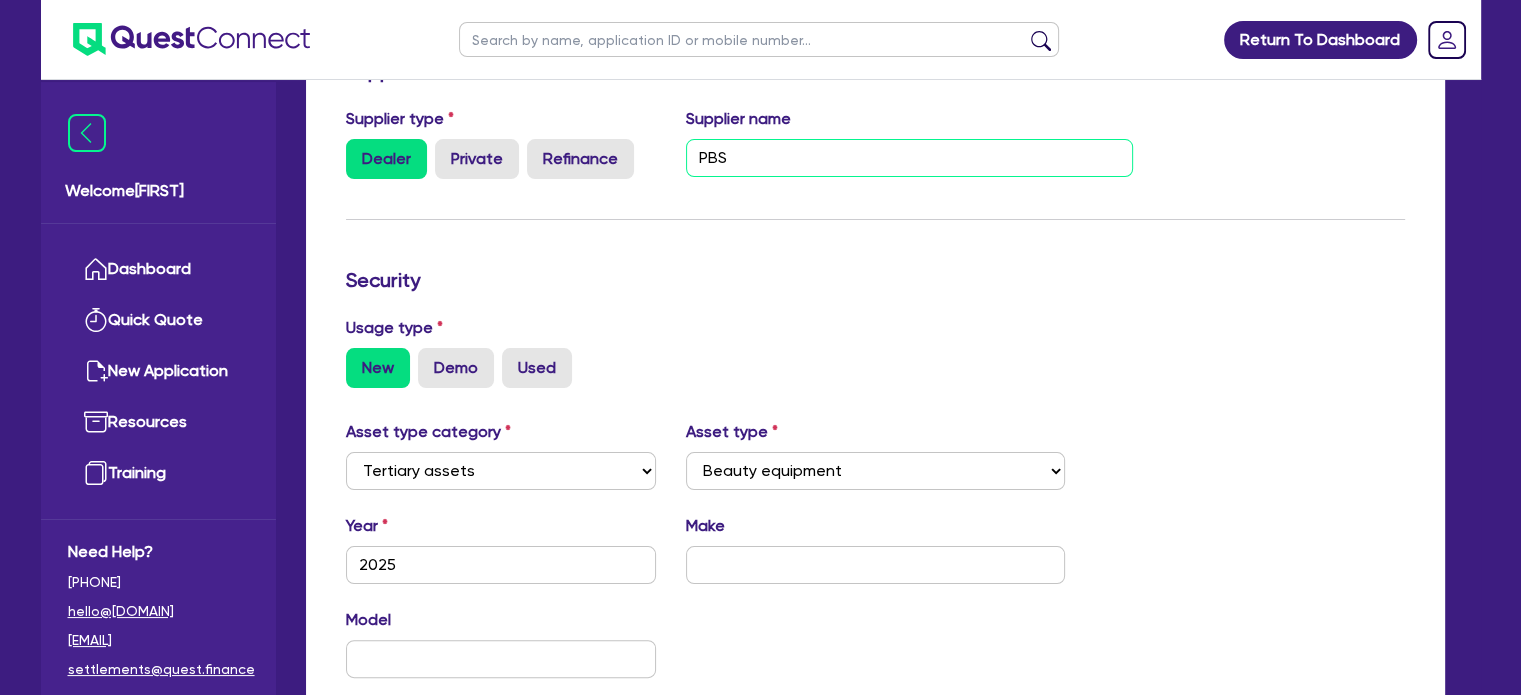 type on "PBS" 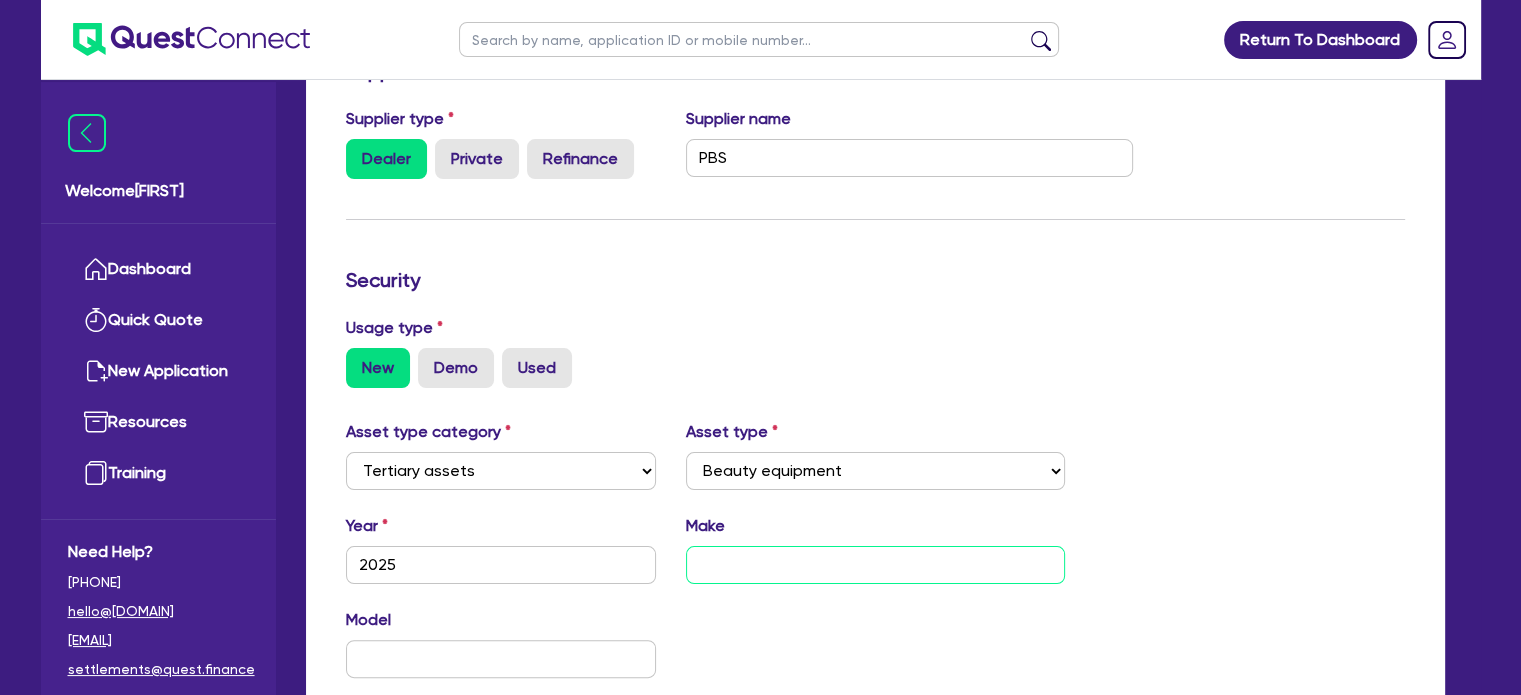 click at bounding box center [875, 565] 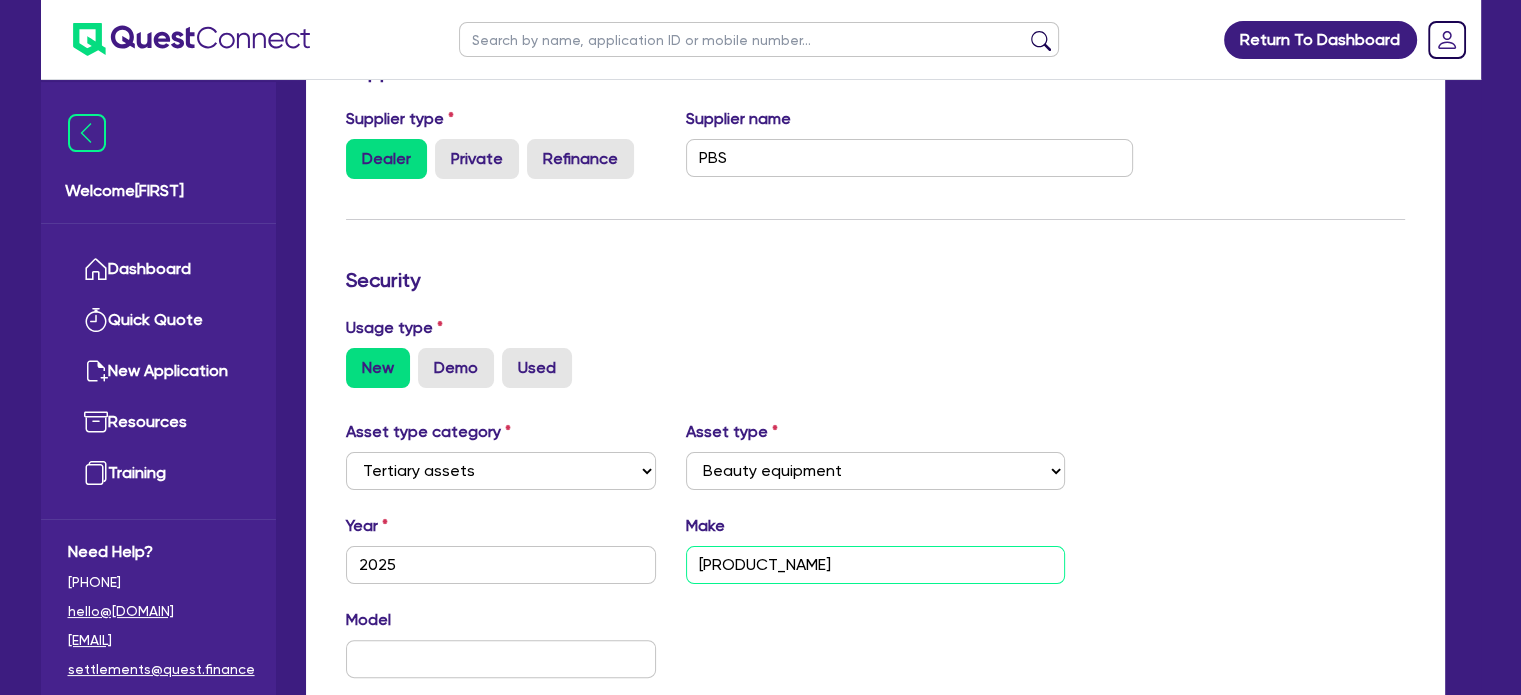 scroll, scrollTop: 0, scrollLeft: 0, axis: both 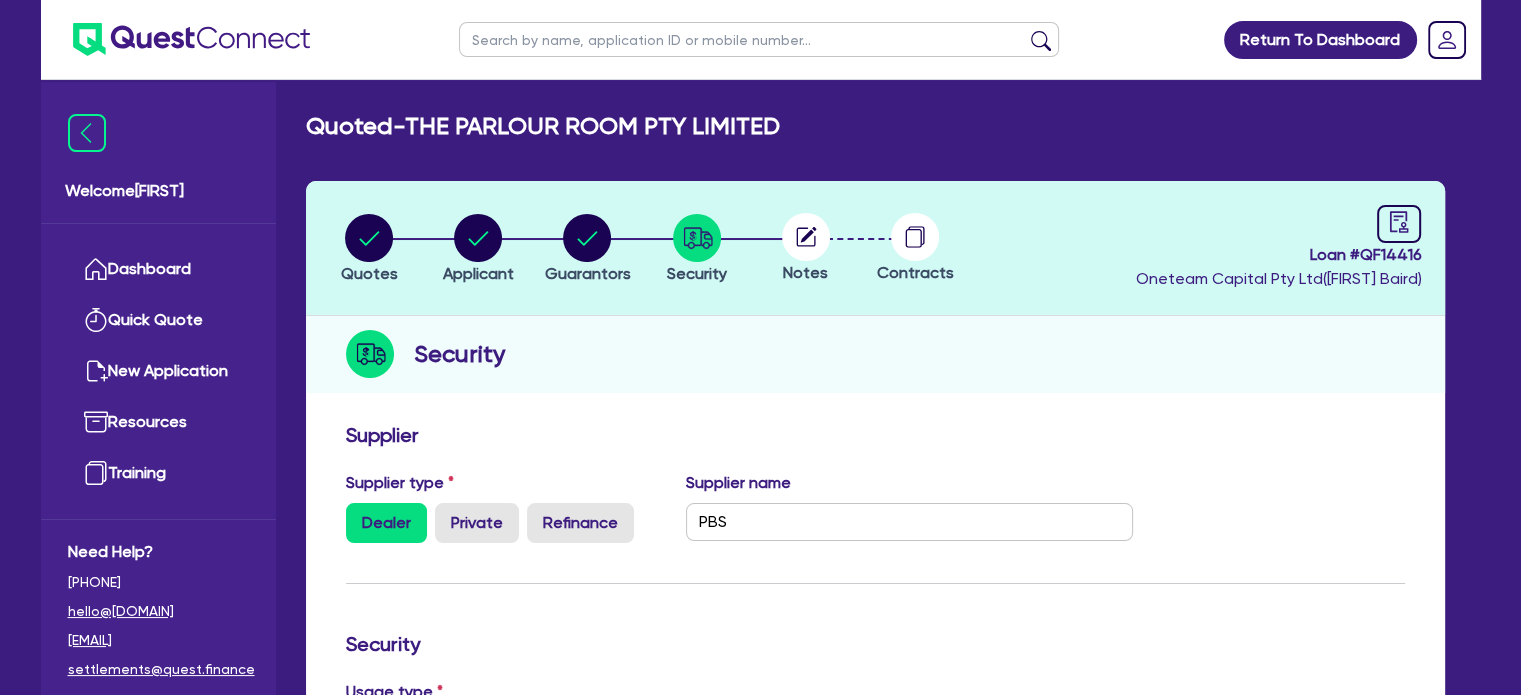 type on "[PRODUCT_NAME]" 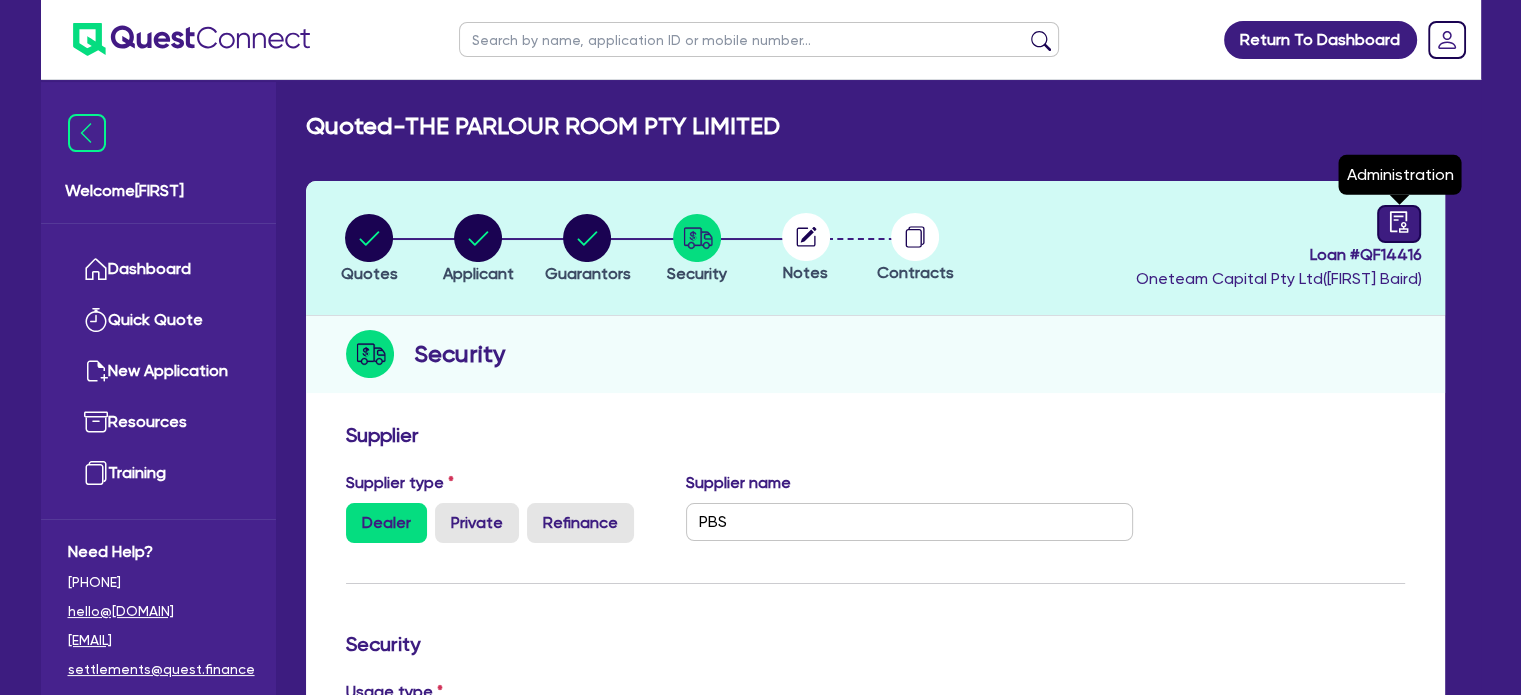 click at bounding box center (1399, 224) 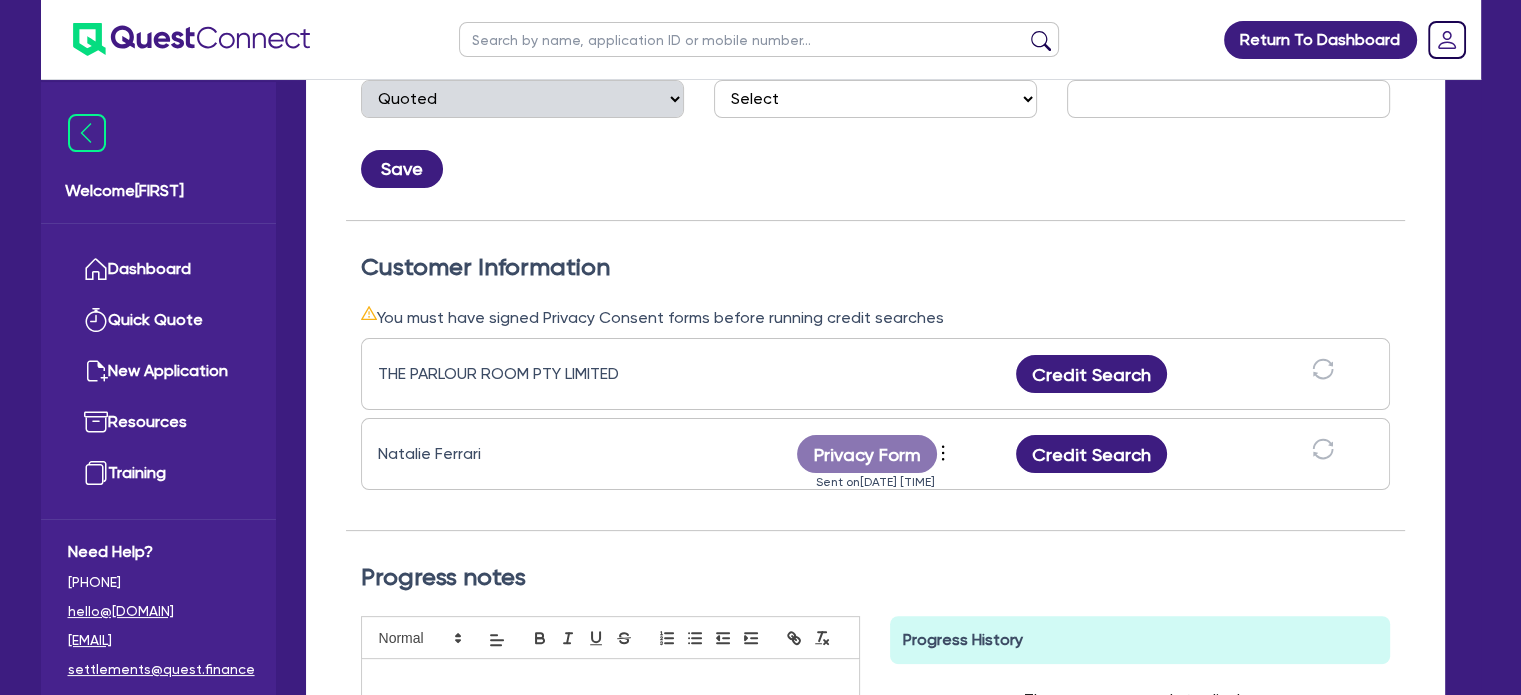 scroll, scrollTop: 446, scrollLeft: 0, axis: vertical 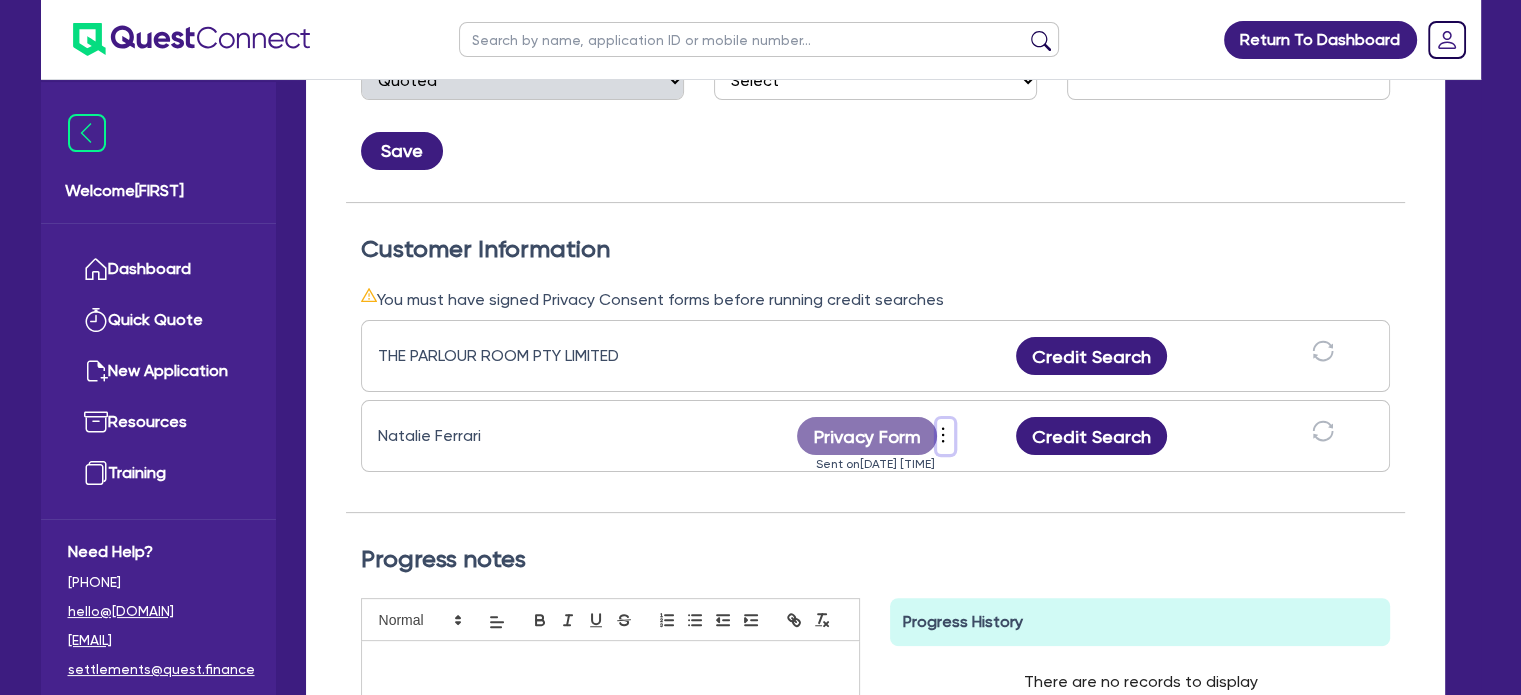 click at bounding box center [943, 435] 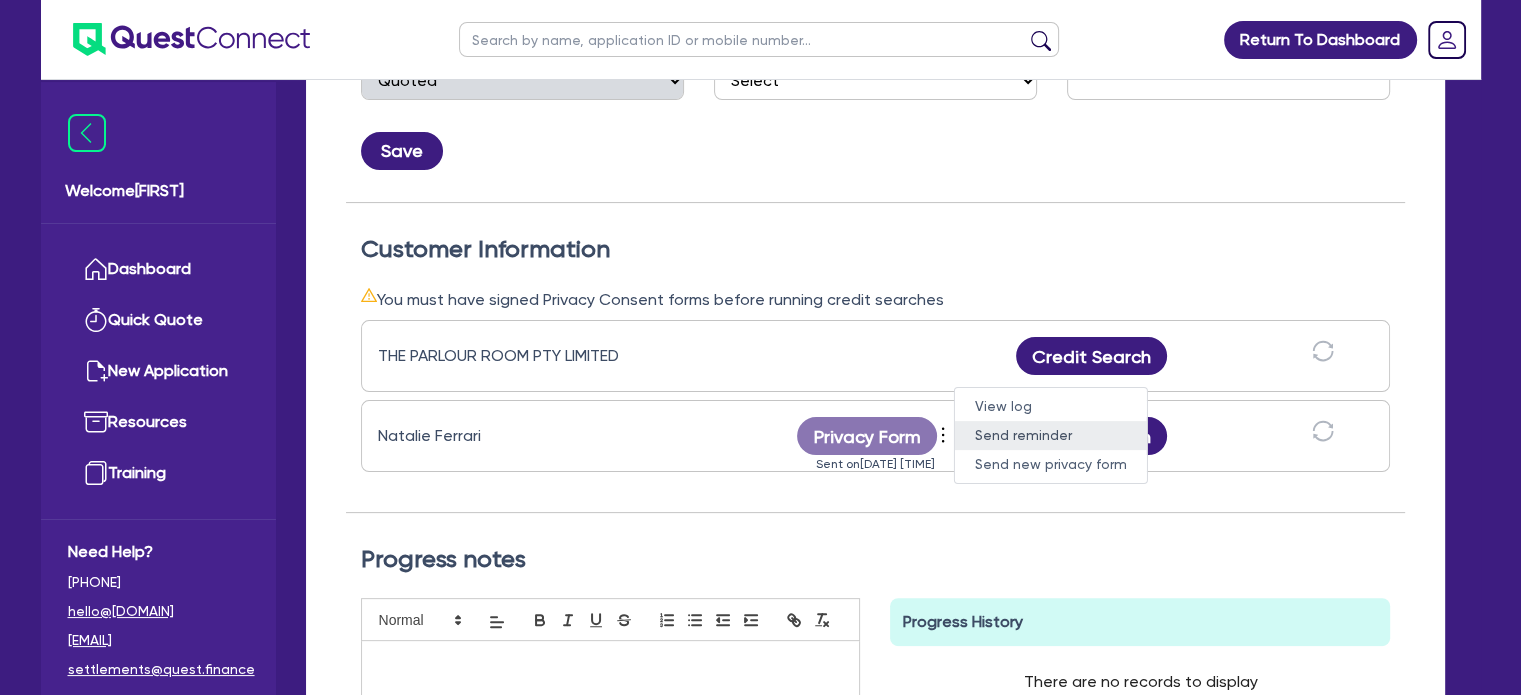 click on "Send reminder" at bounding box center (1051, 435) 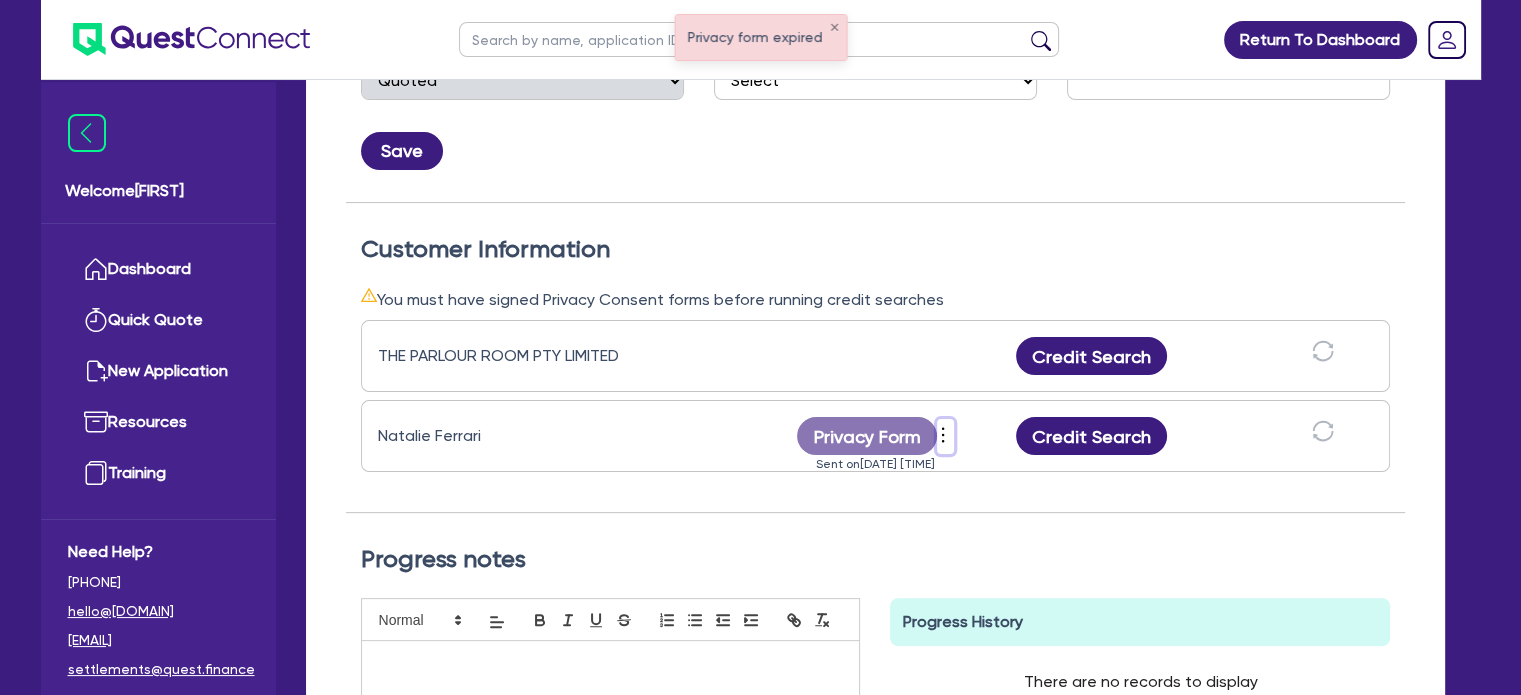 click at bounding box center (943, 435) 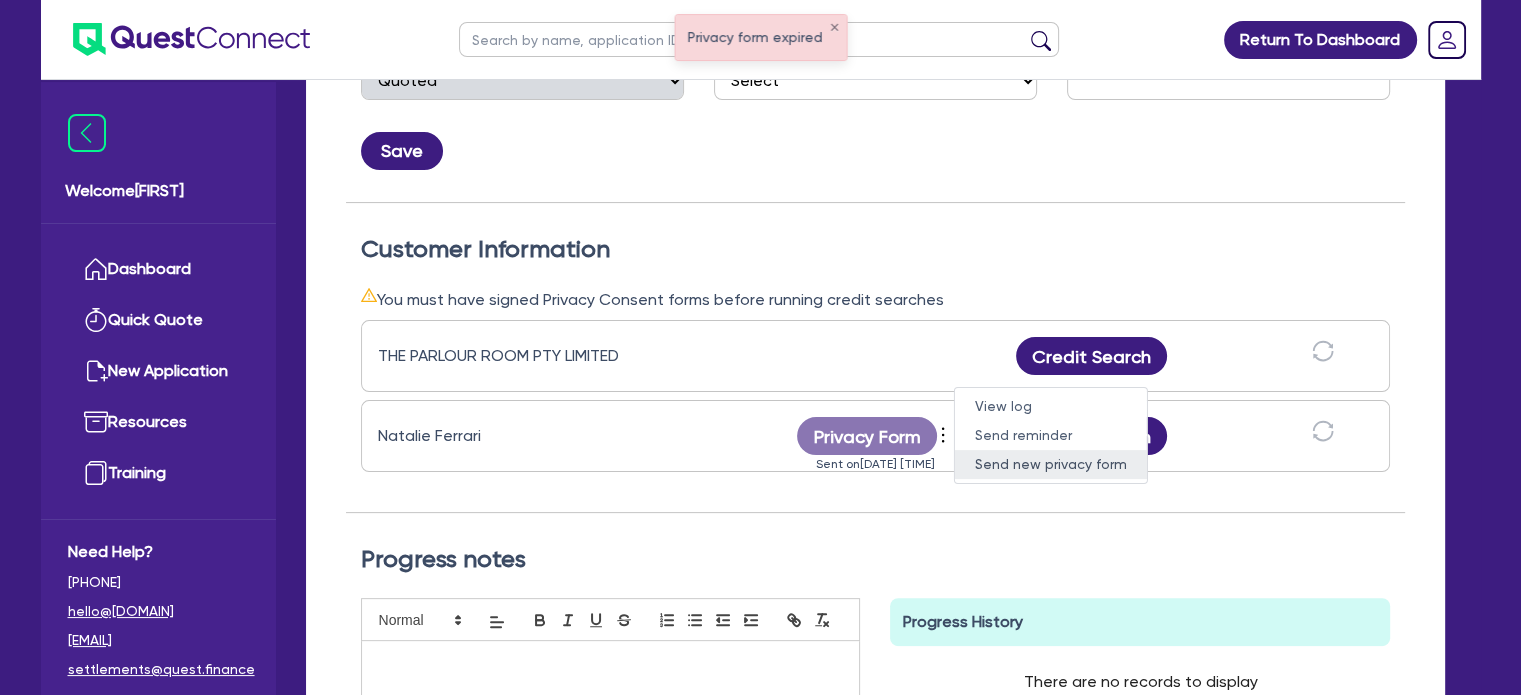 click on "Send new privacy form" at bounding box center [1051, 464] 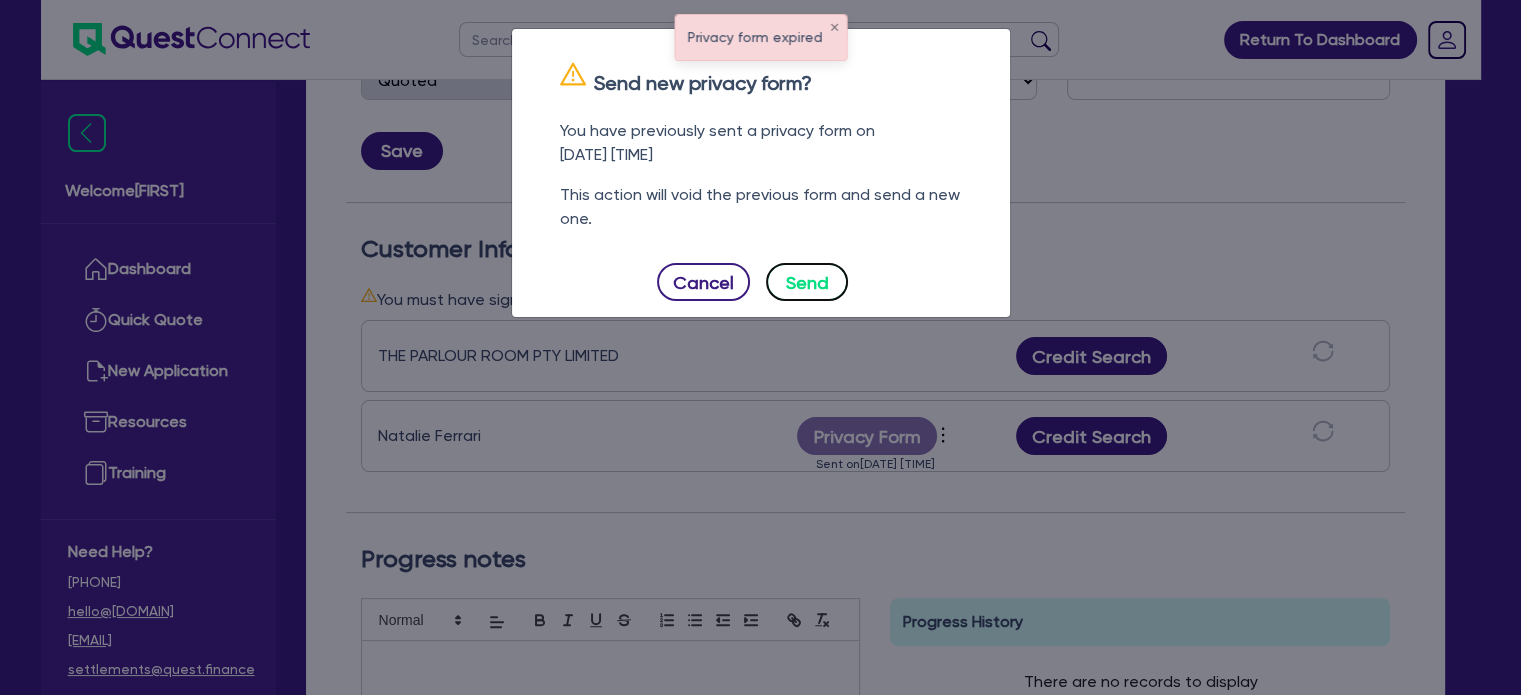click on "Send" at bounding box center [807, 282] 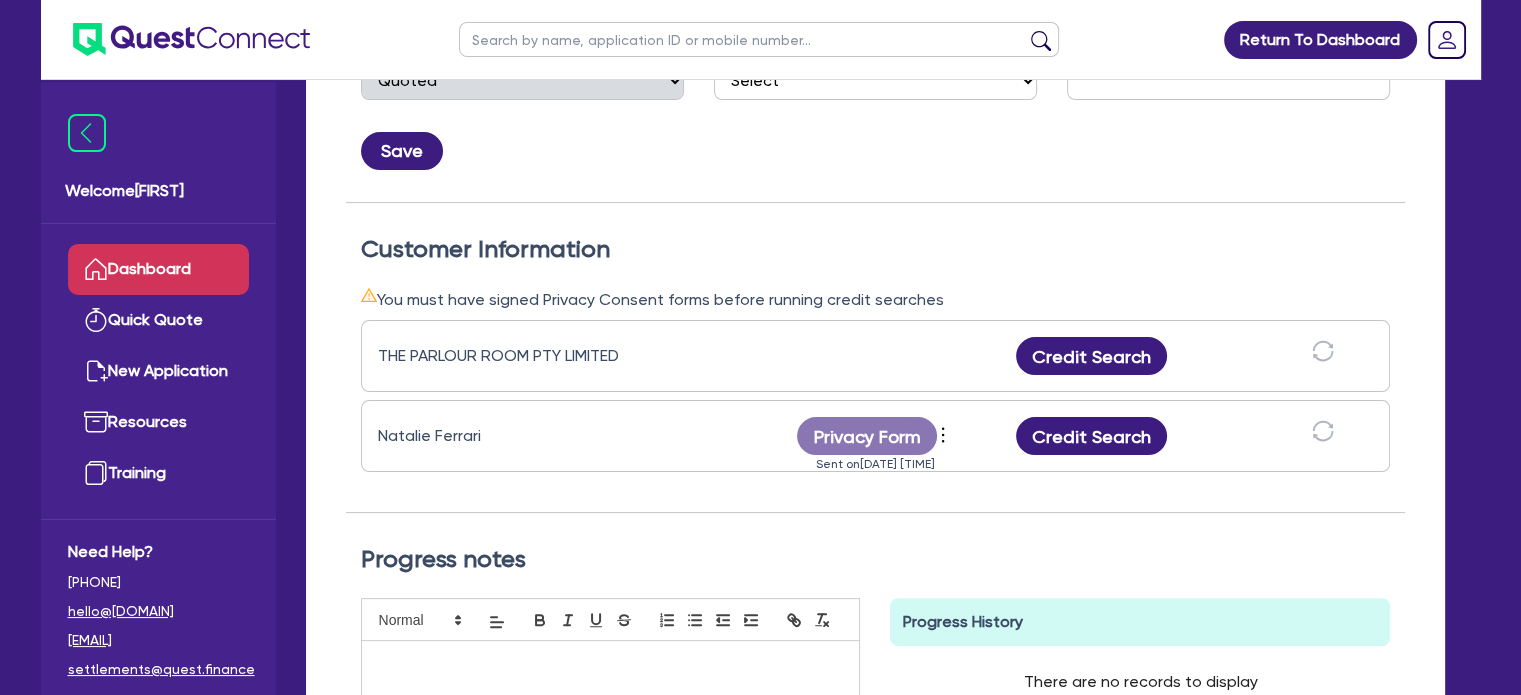 click on "Dashboard" at bounding box center (158, 269) 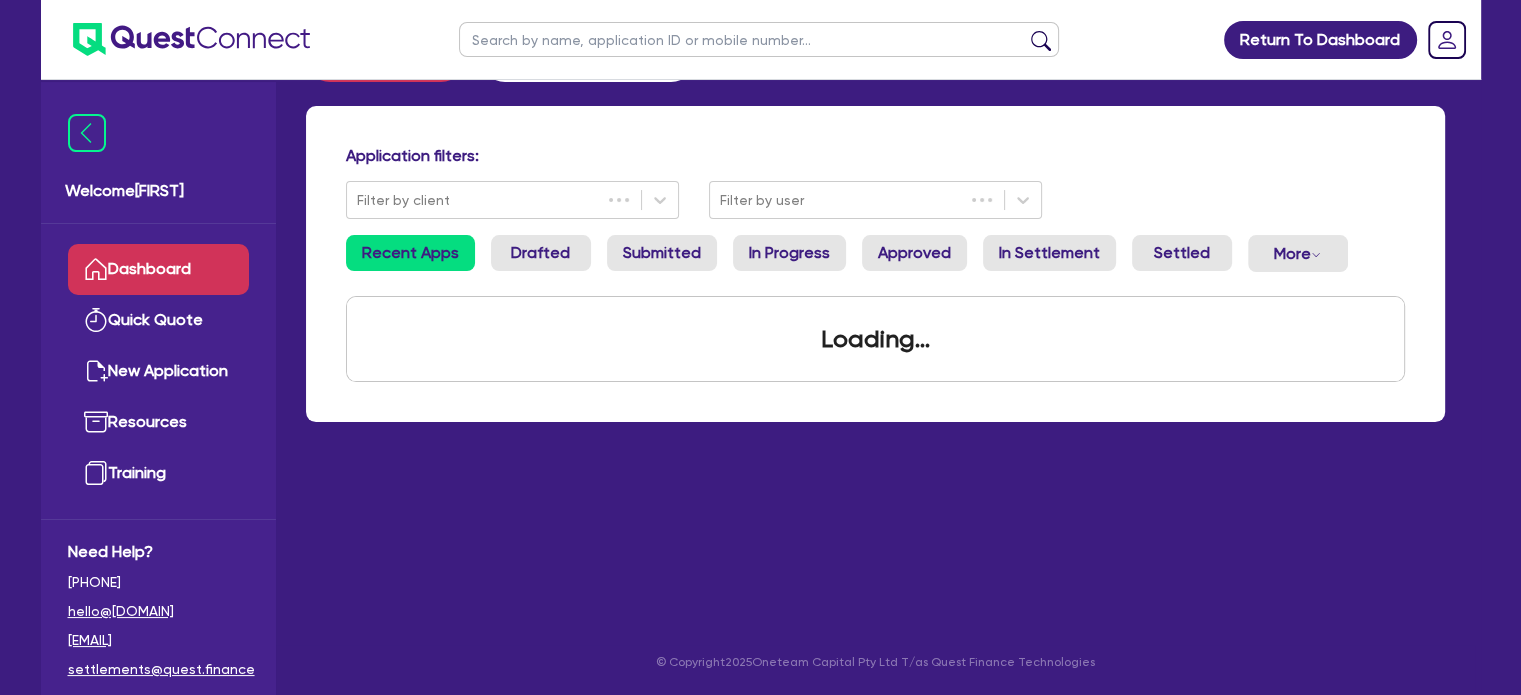 scroll, scrollTop: 0, scrollLeft: 0, axis: both 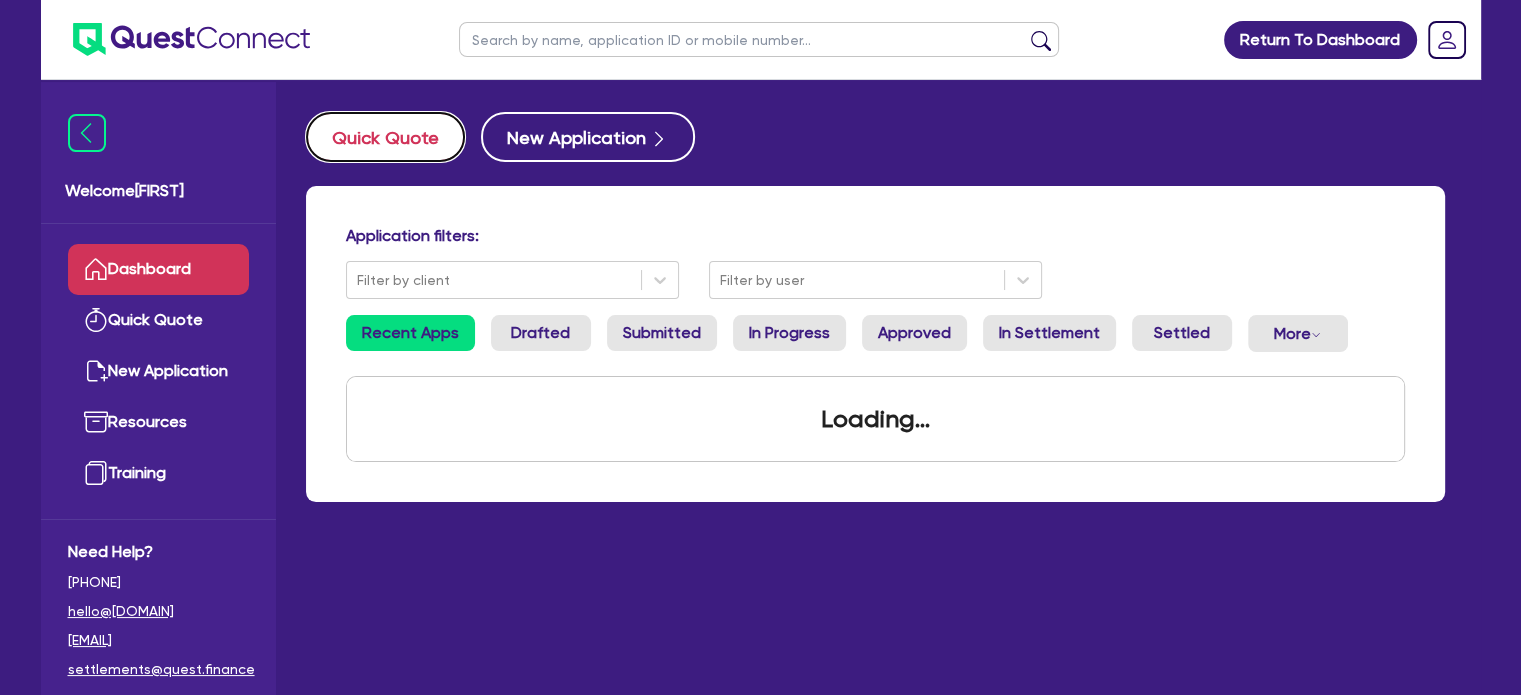 click on "Quick Quote" at bounding box center (385, 137) 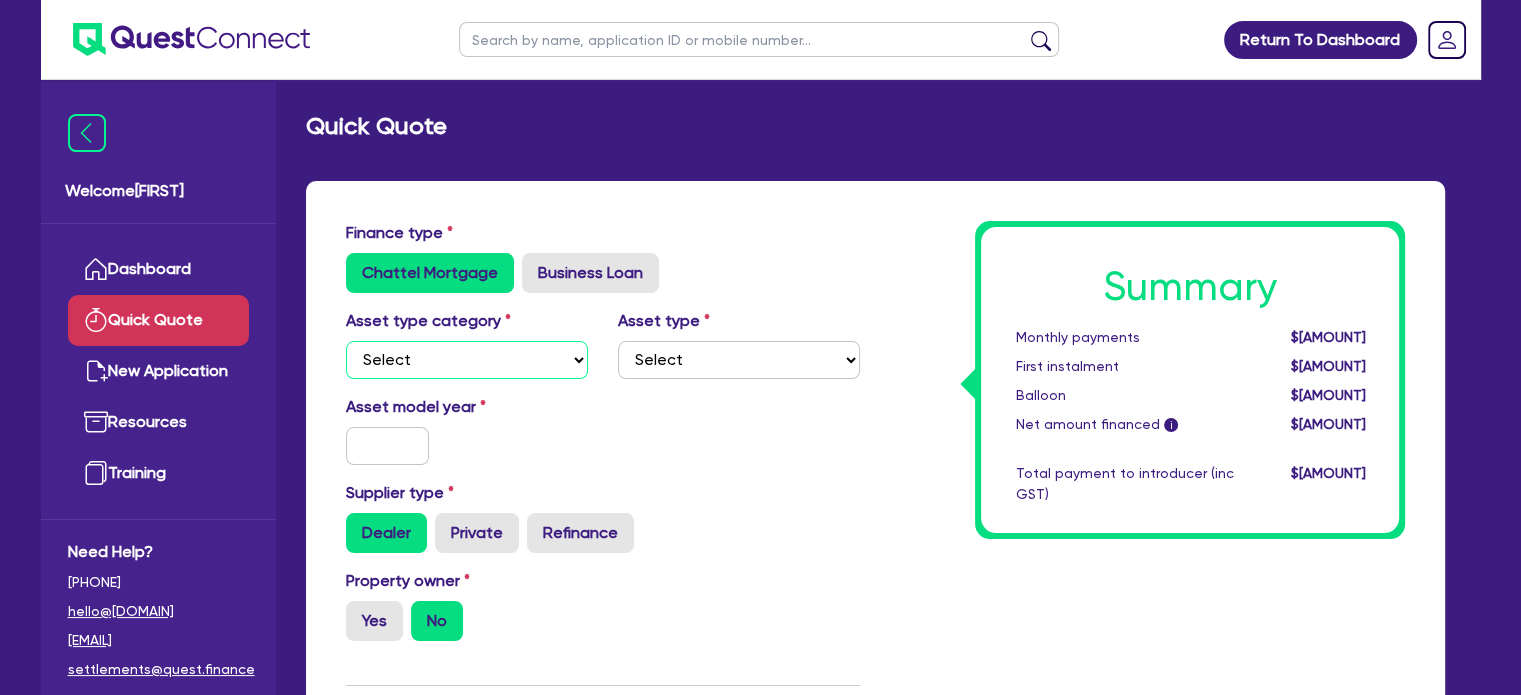 click on "Select Cars and light trucks Primary assets Secondary assets Tertiary assets" at bounding box center (467, 360) 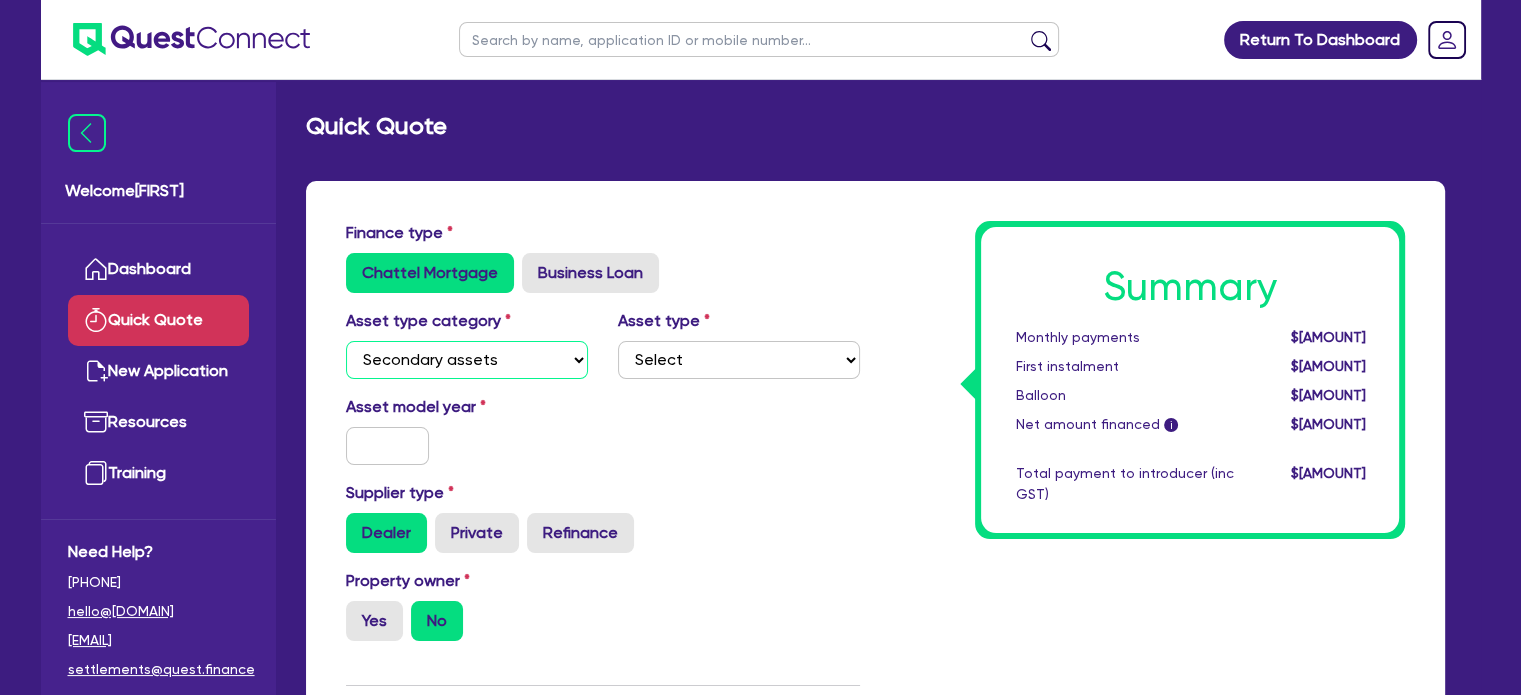 click on "Select Cars and light trucks Primary assets Secondary assets Tertiary assets" at bounding box center (467, 360) 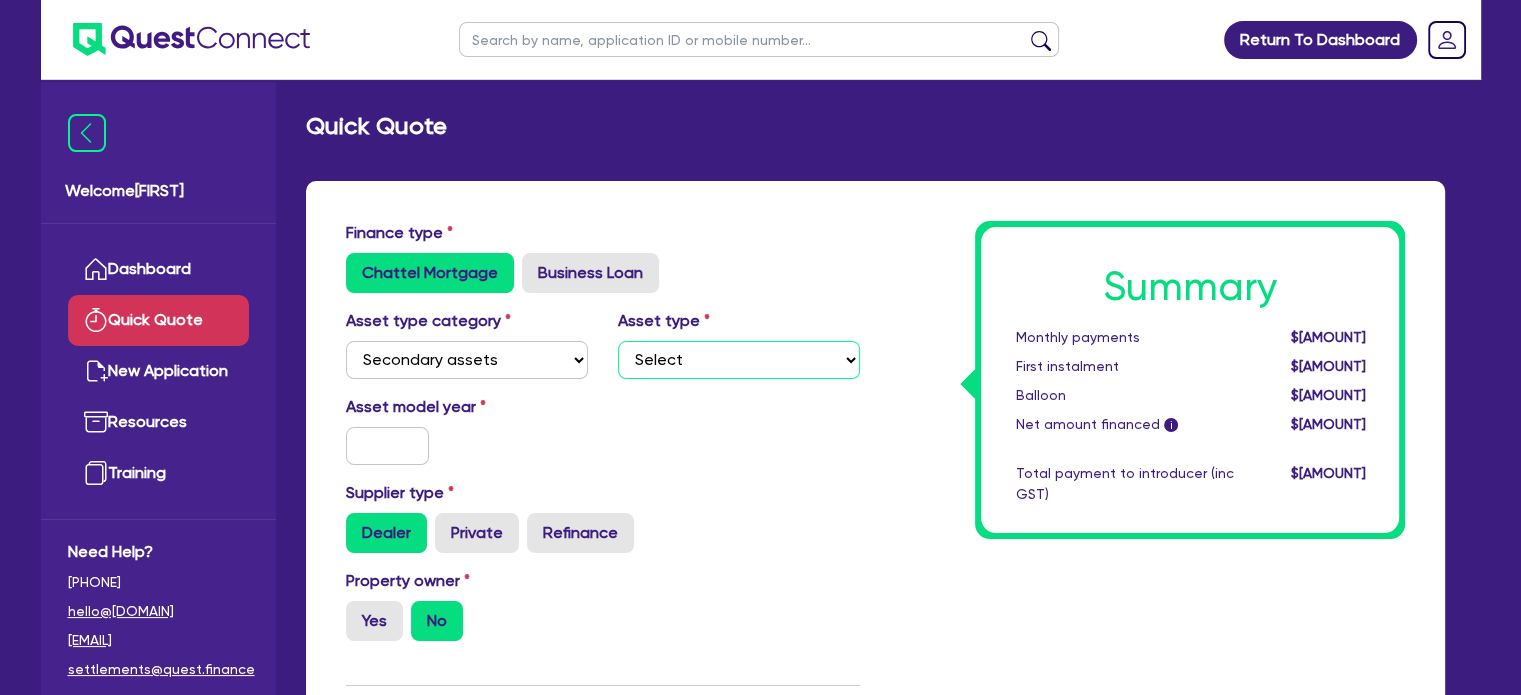 click on "Select Generators and compressors Engineering and toolmaking Woodworking and metalworking equipment Medical / dental / laboratory equipment Printing and packaging equipment CNC and edge benders Solar and renewables Other" at bounding box center [739, 360] 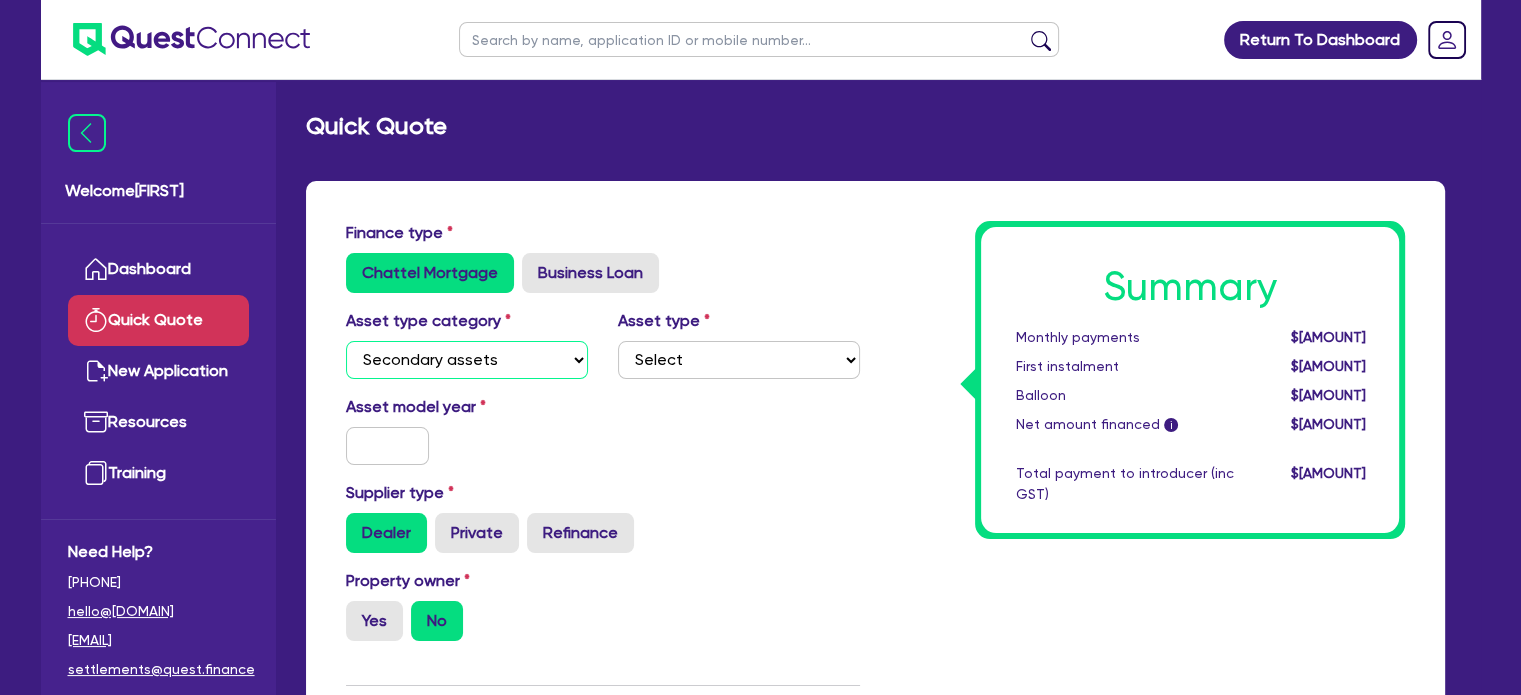 click on "Select Cars and light trucks Primary assets Secondary assets Tertiary assets" at bounding box center (467, 360) 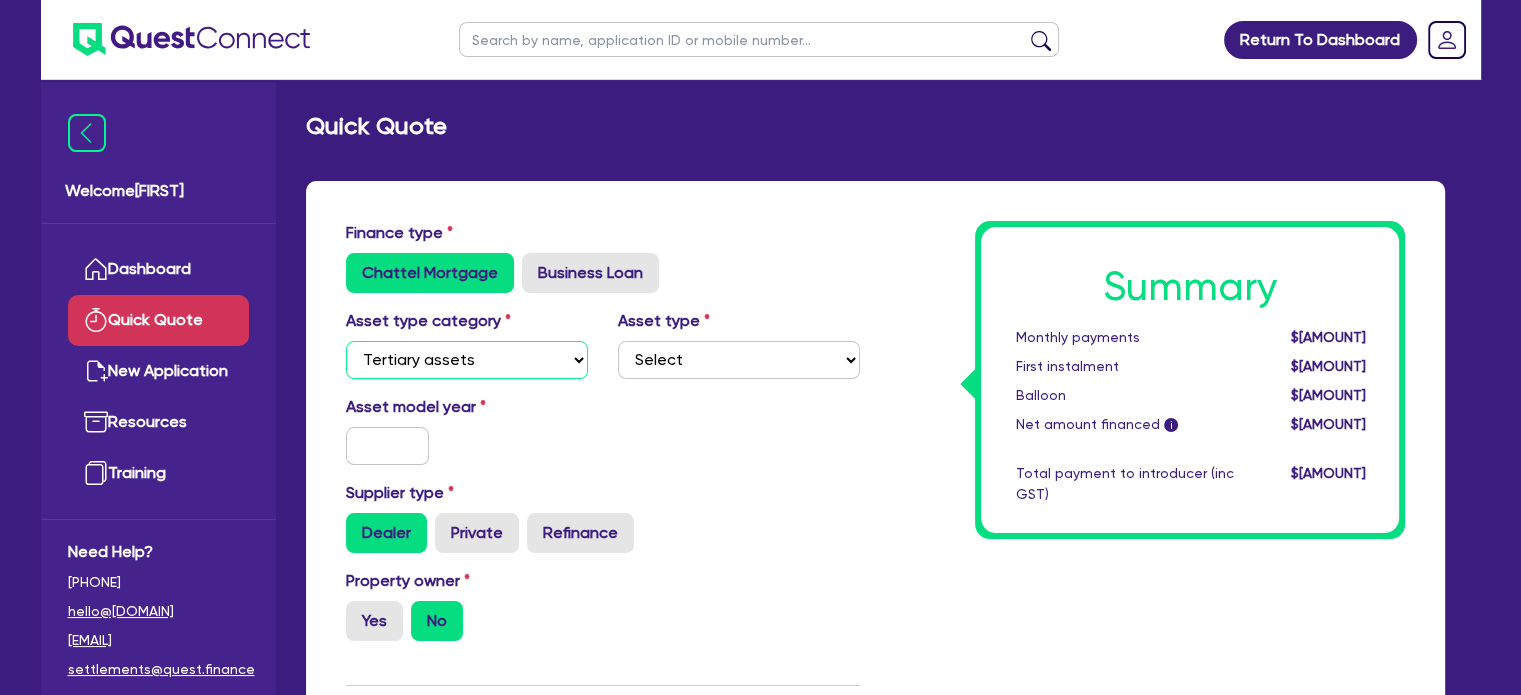 click on "Select Cars and light trucks Primary assets Secondary assets Tertiary assets" at bounding box center (467, 360) 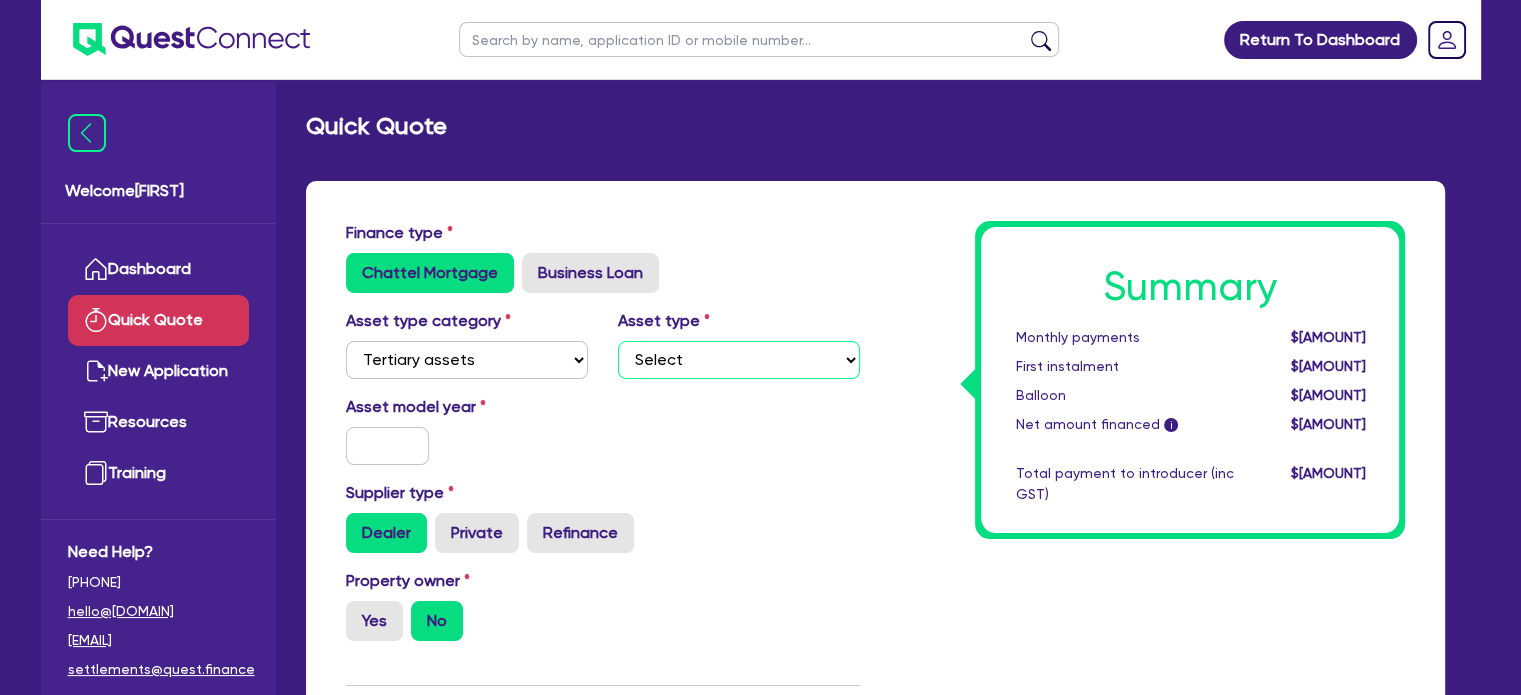 click on "Select Beauty equipment IT equipment IT software Watercraft Other" at bounding box center [739, 360] 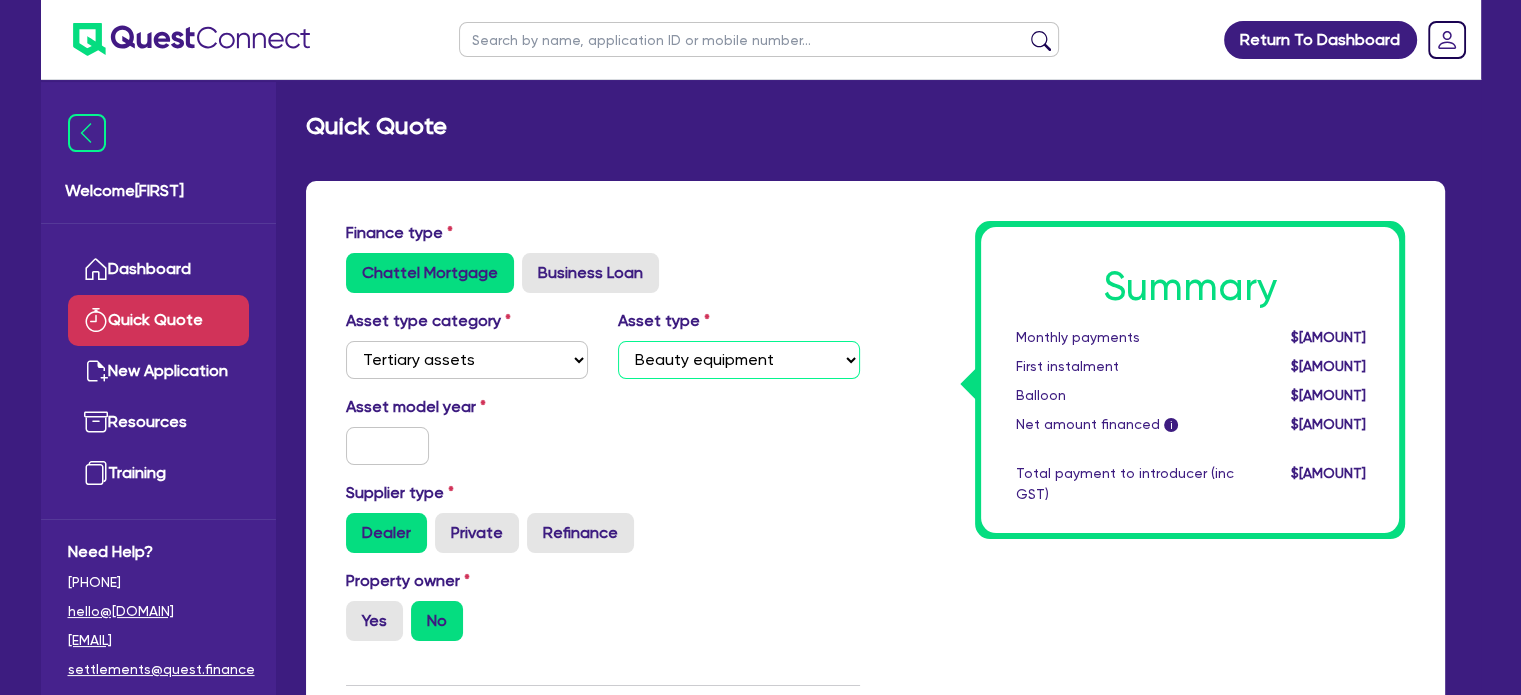 click on "Select Beauty equipment IT equipment IT software Watercraft Other" at bounding box center (739, 360) 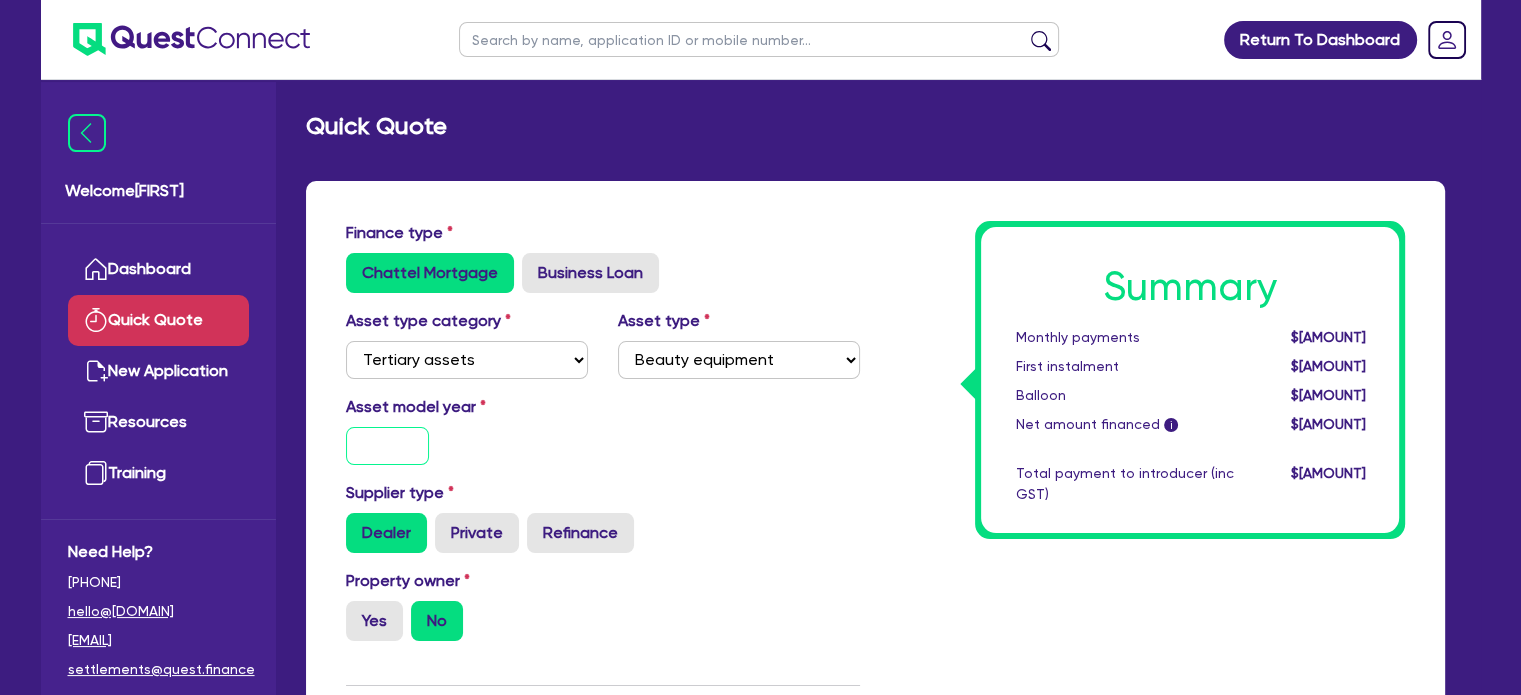 click at bounding box center [388, 446] 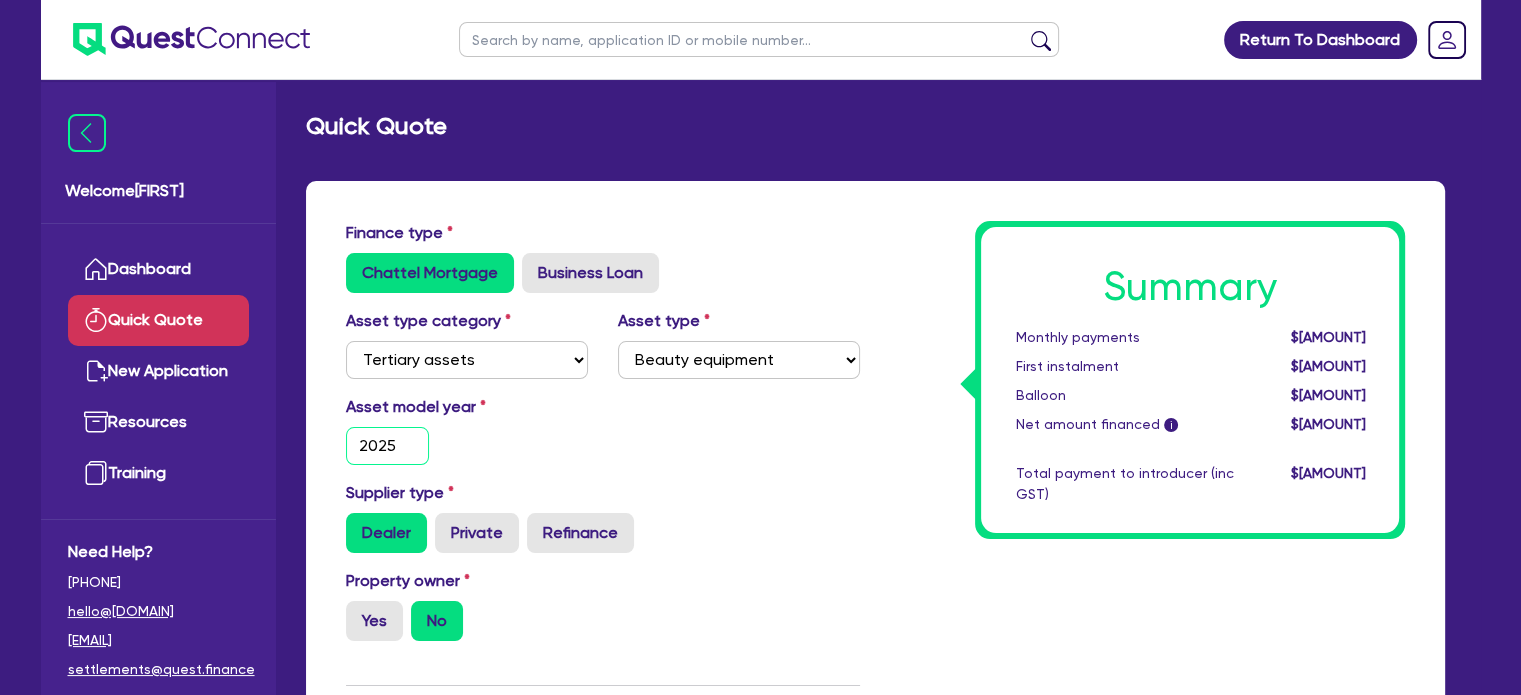 type on "2025" 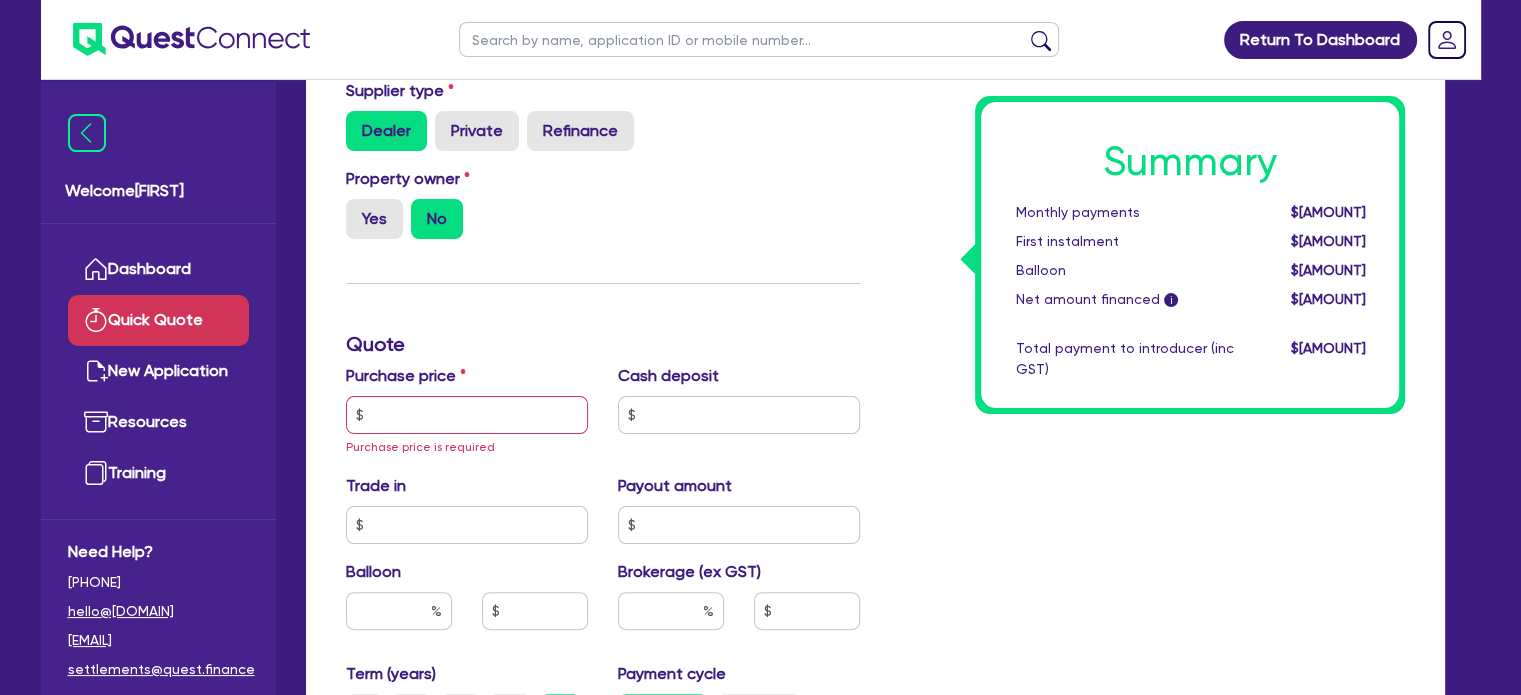 scroll, scrollTop: 407, scrollLeft: 0, axis: vertical 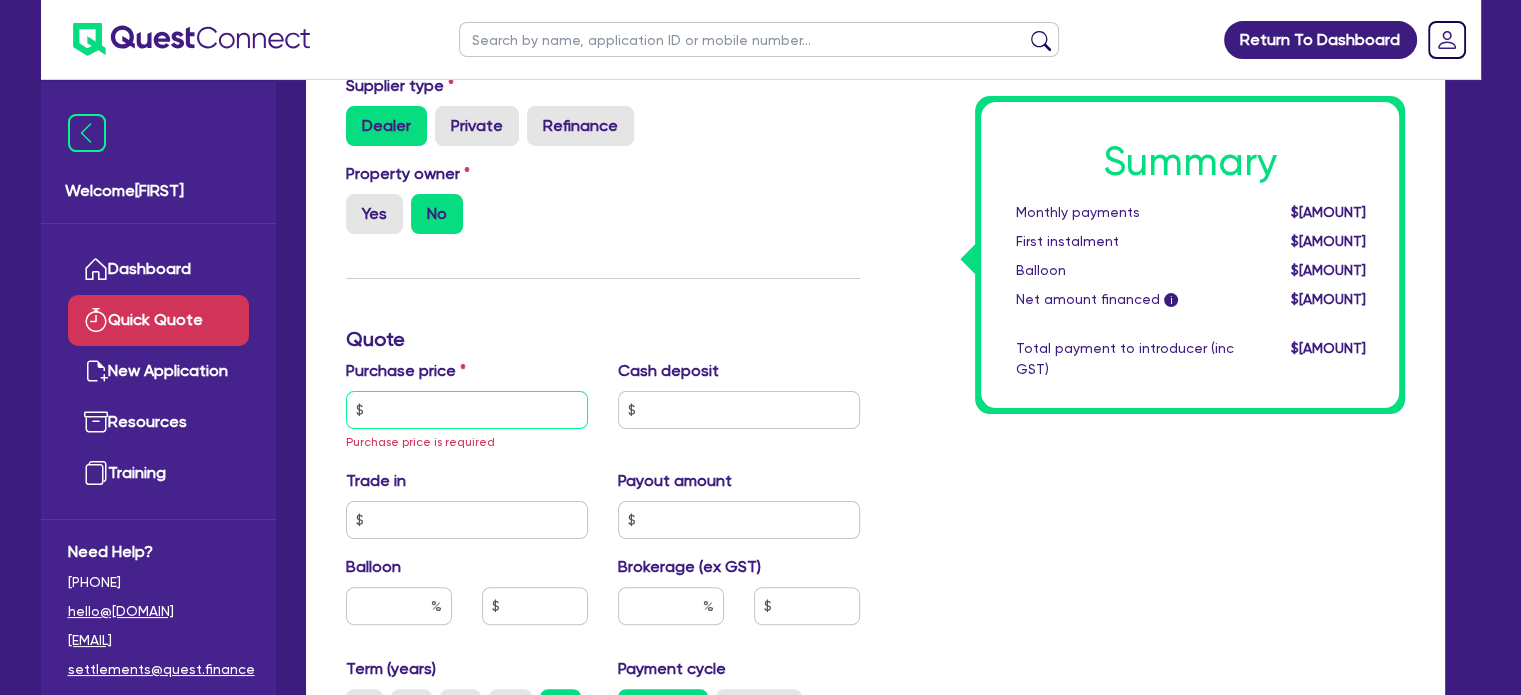 click at bounding box center (467, 410) 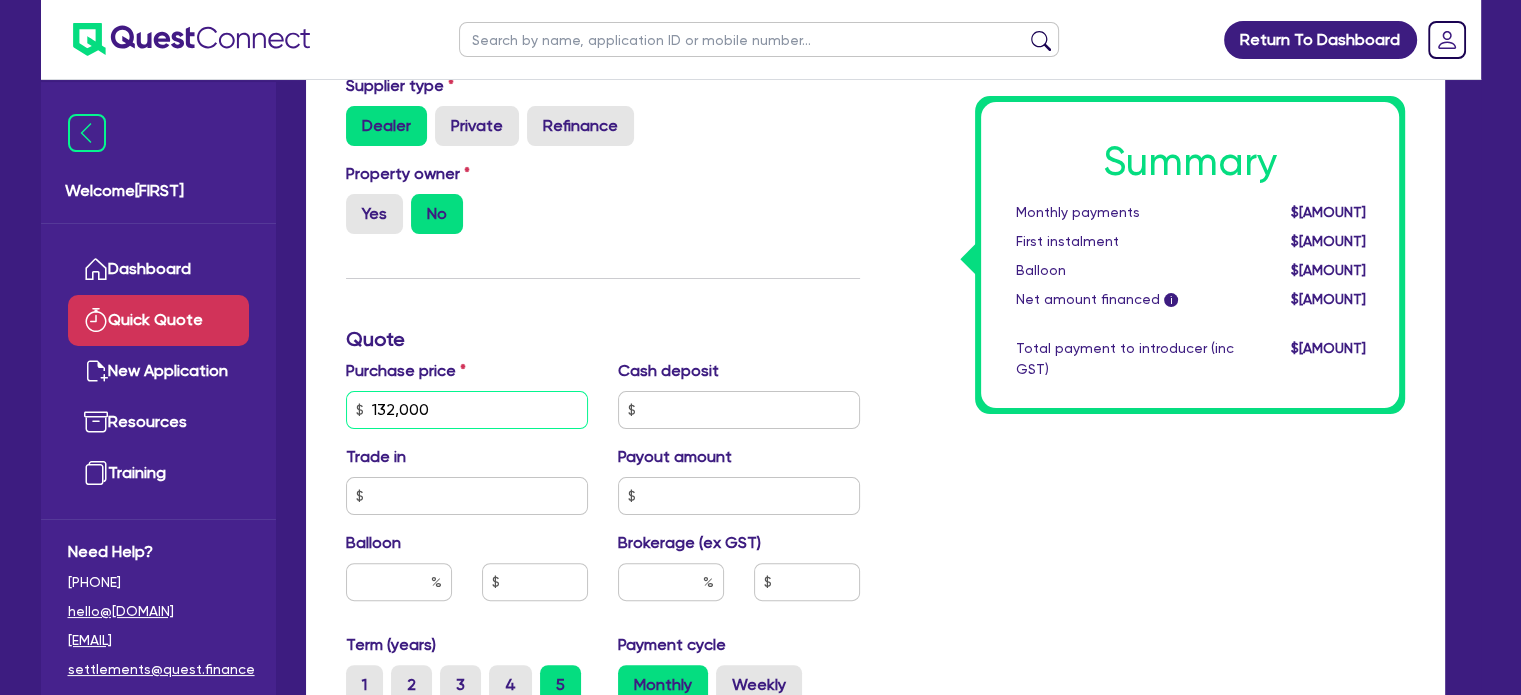 type on "132,000" 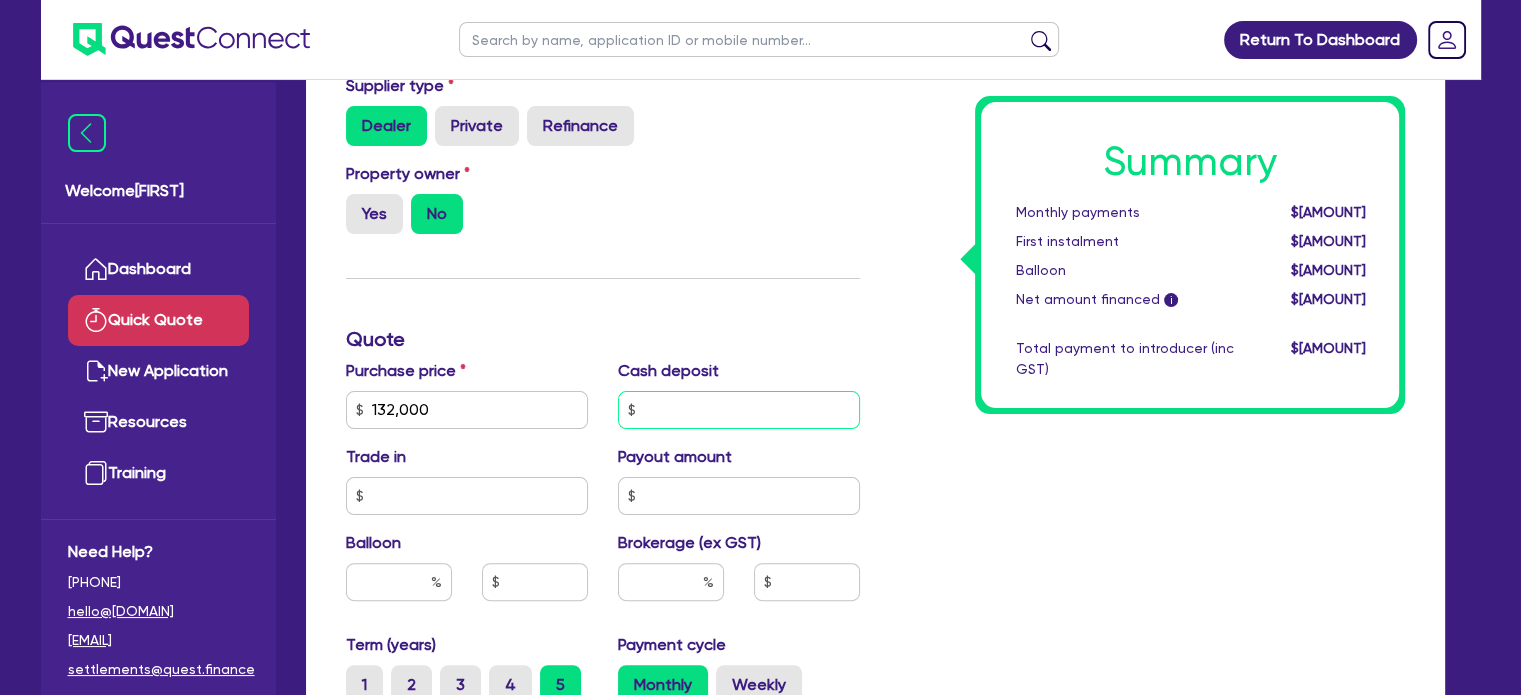 click at bounding box center (739, 410) 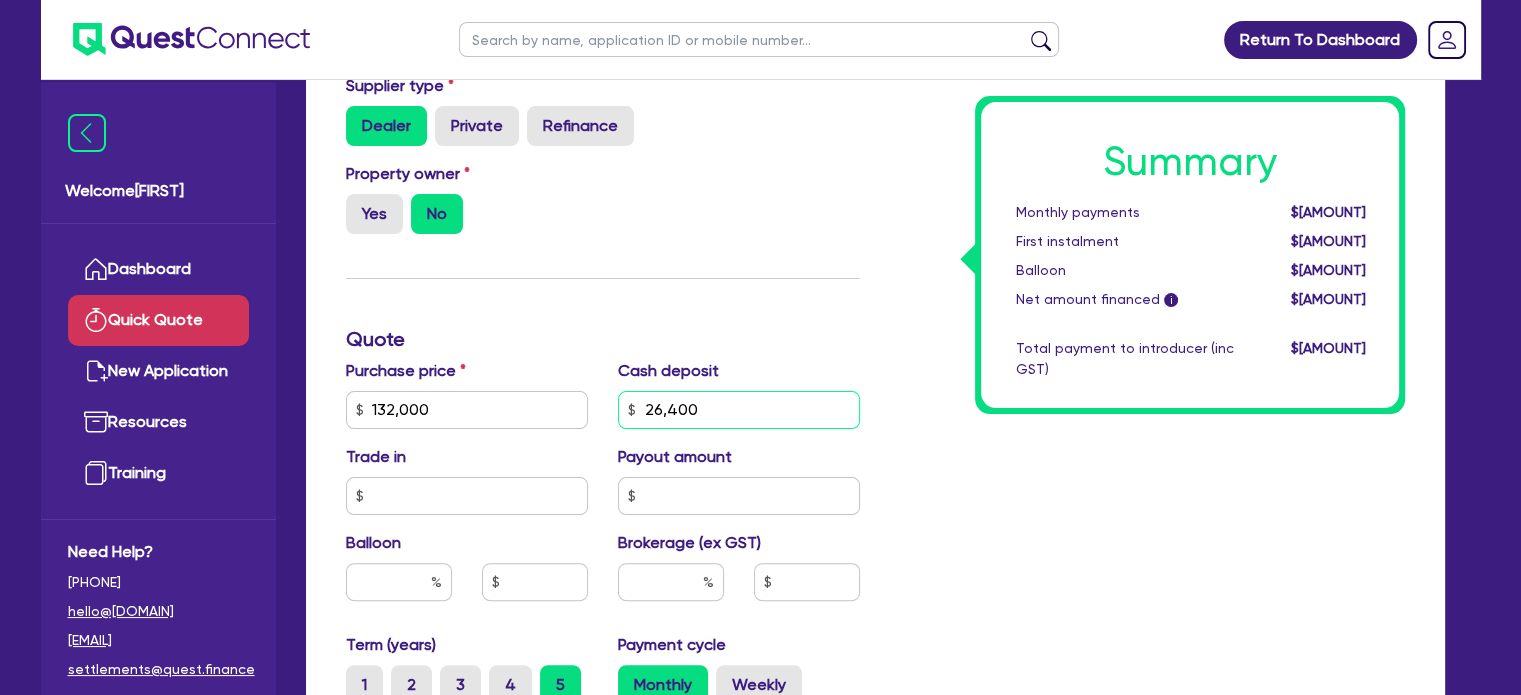 type on "26,400" 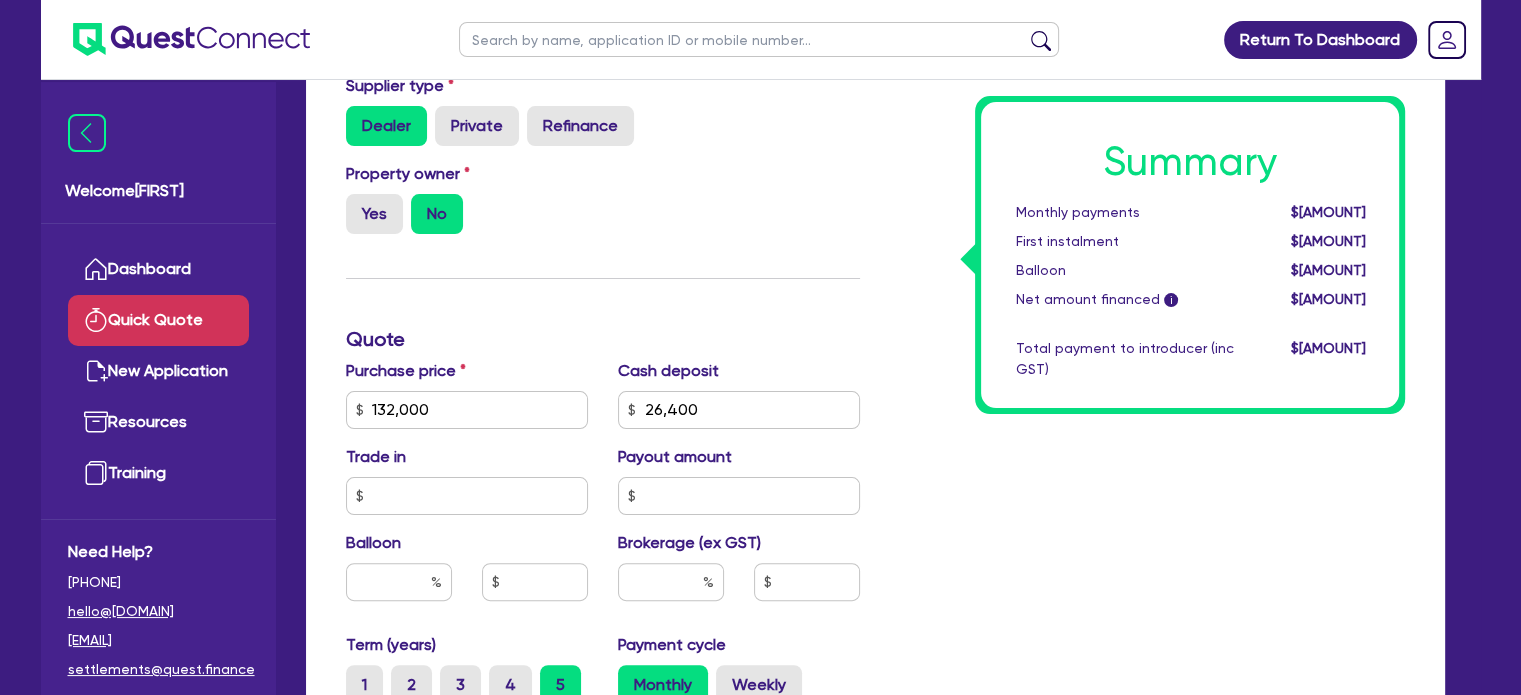 click on "Summary Monthly   payments $0.00 First instalment $0.00 Balloon $0.00 Net amount financed i $0.00 Total payment to introducer (inc GST) $0.00" at bounding box center (1147, 409) 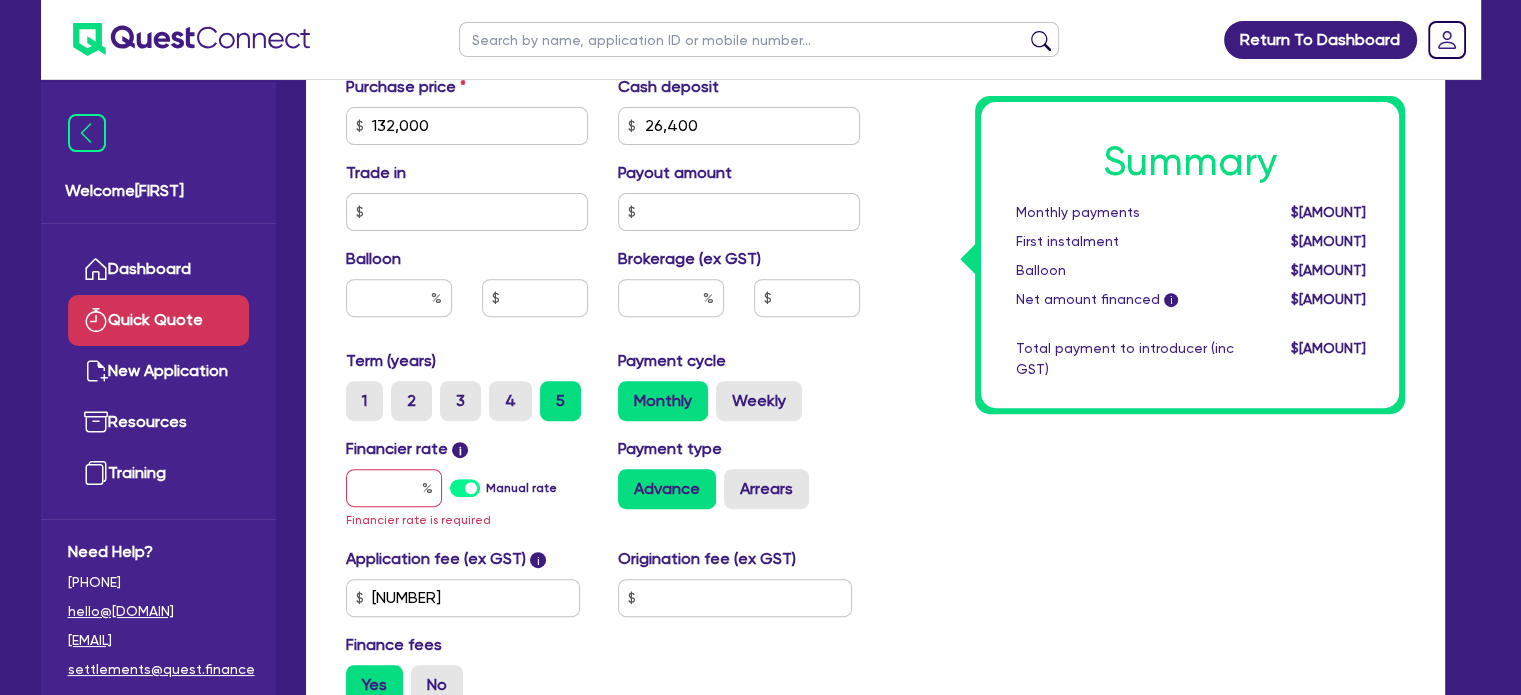 scroll, scrollTop: 692, scrollLeft: 0, axis: vertical 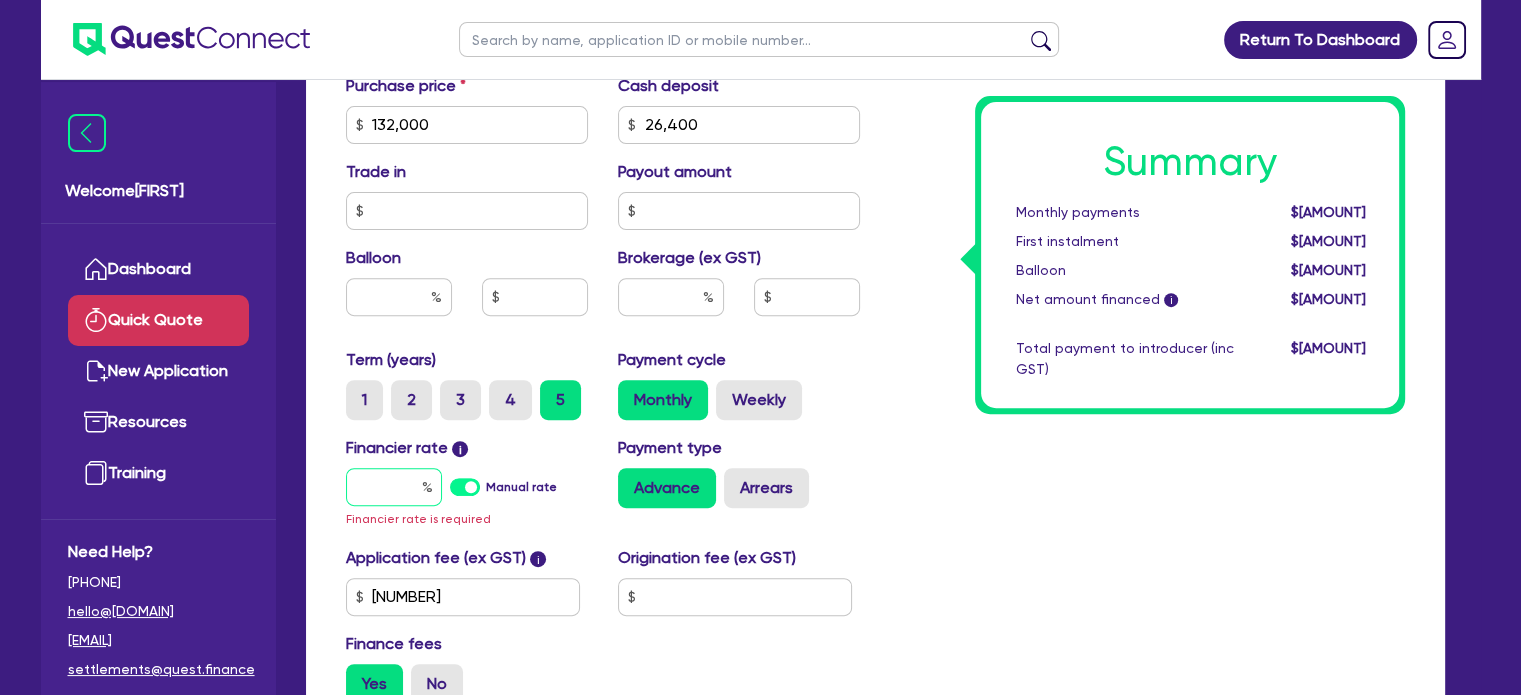 click at bounding box center [394, 487] 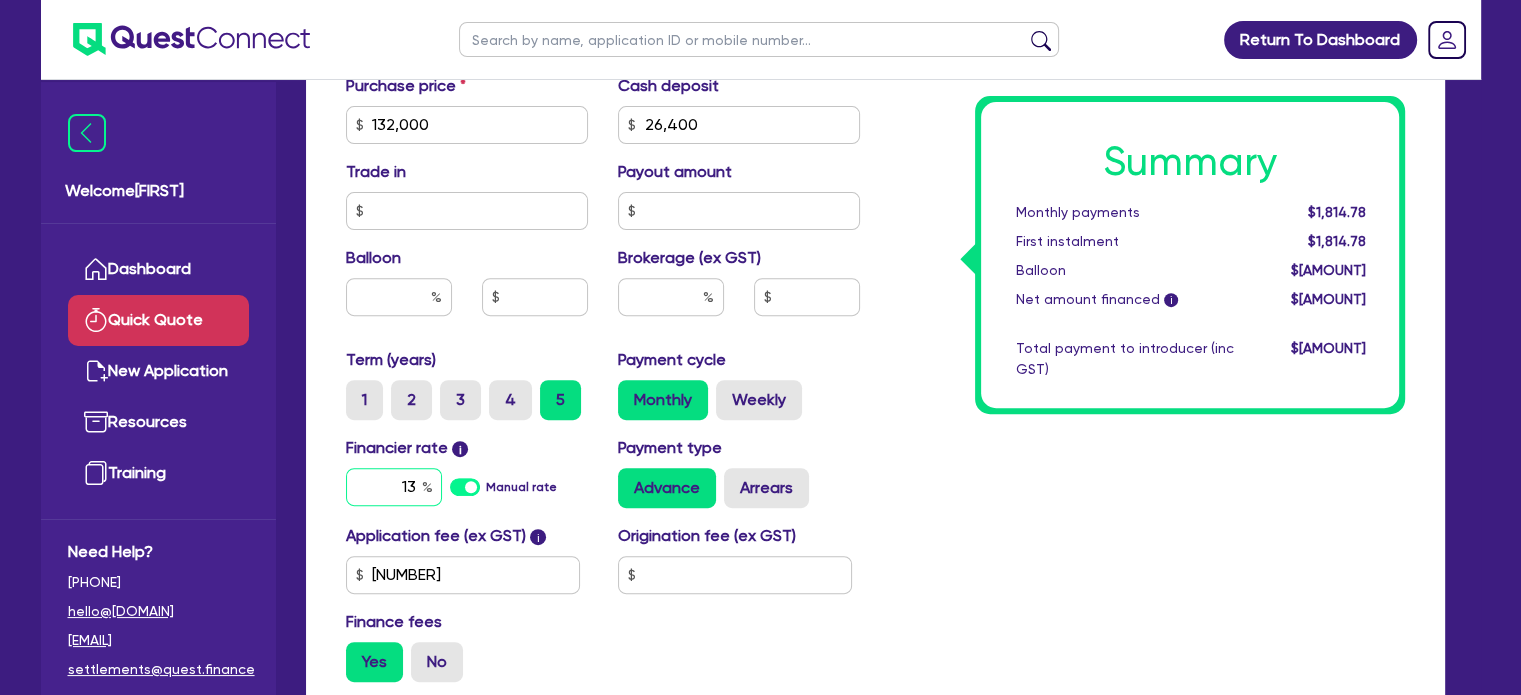 type on "13" 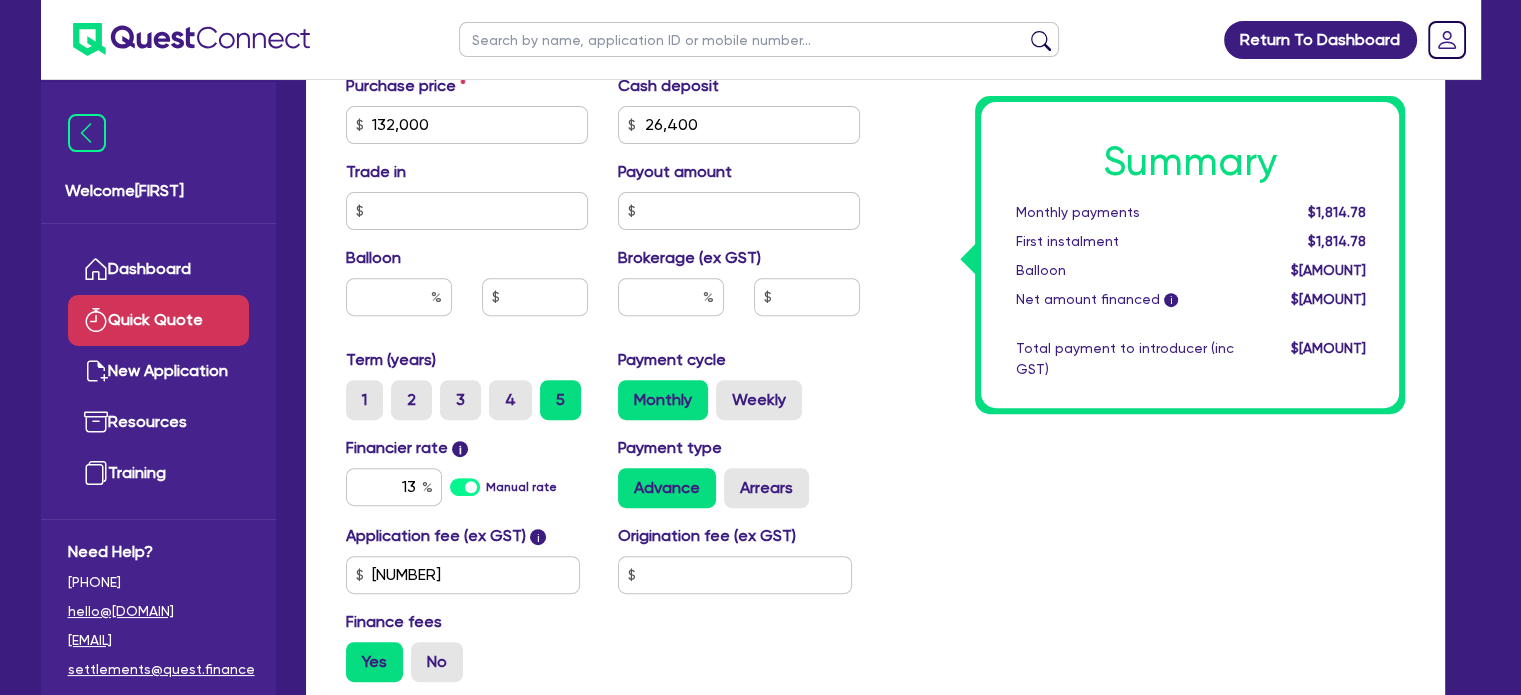 click on "Summary Monthly   payments $1,814.78 First instalment $1,814.78 Balloon $0.00 Net amount financed i $106,254.50 Total payment to introducer (inc GST) $0.00" at bounding box center [1147, 113] 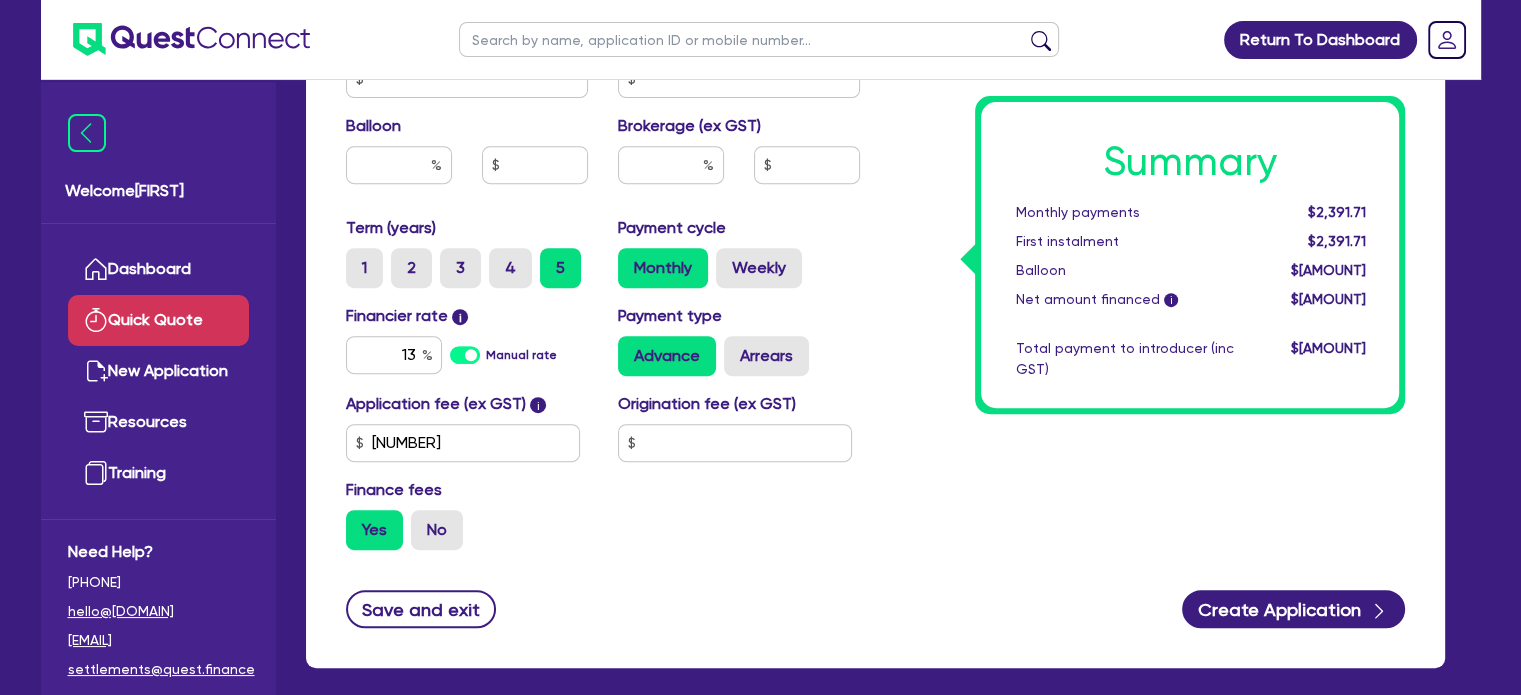 scroll, scrollTop: 824, scrollLeft: 0, axis: vertical 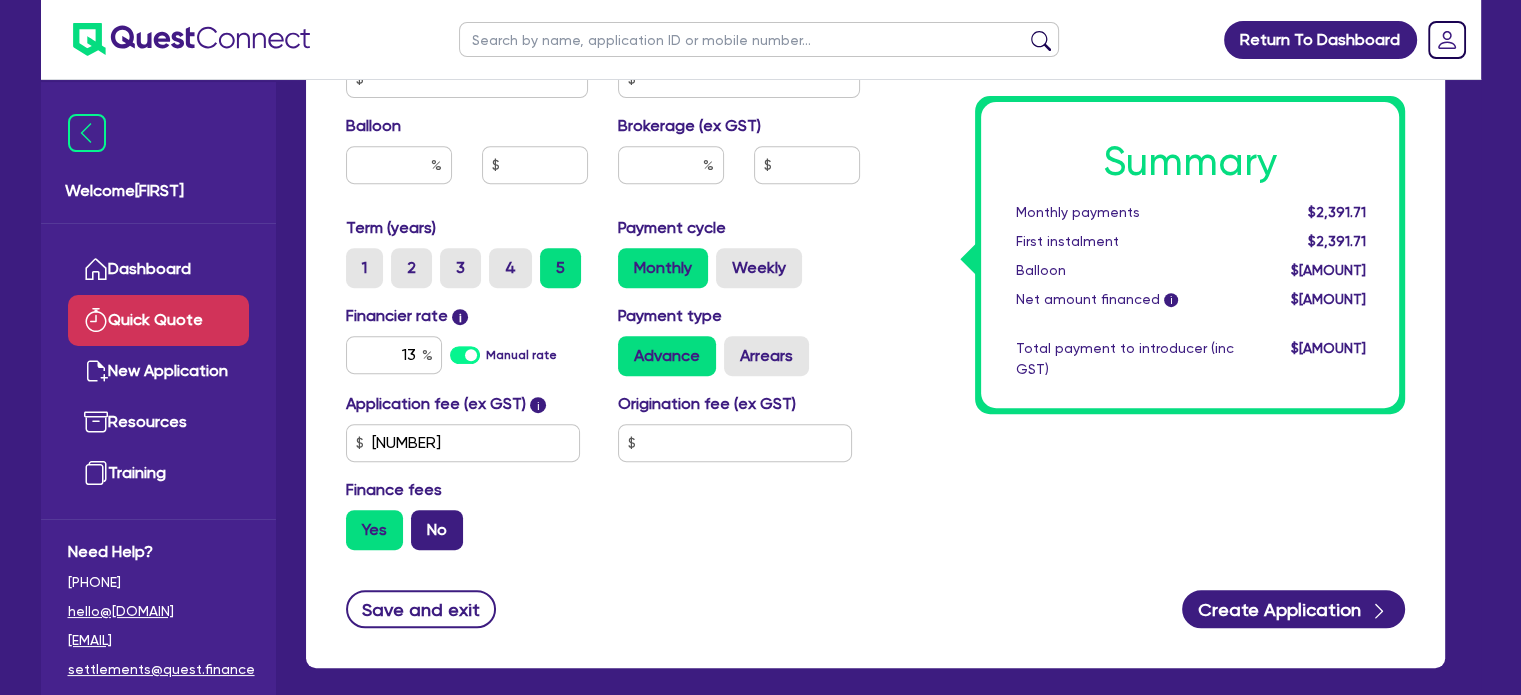 click on "No" at bounding box center [437, 530] 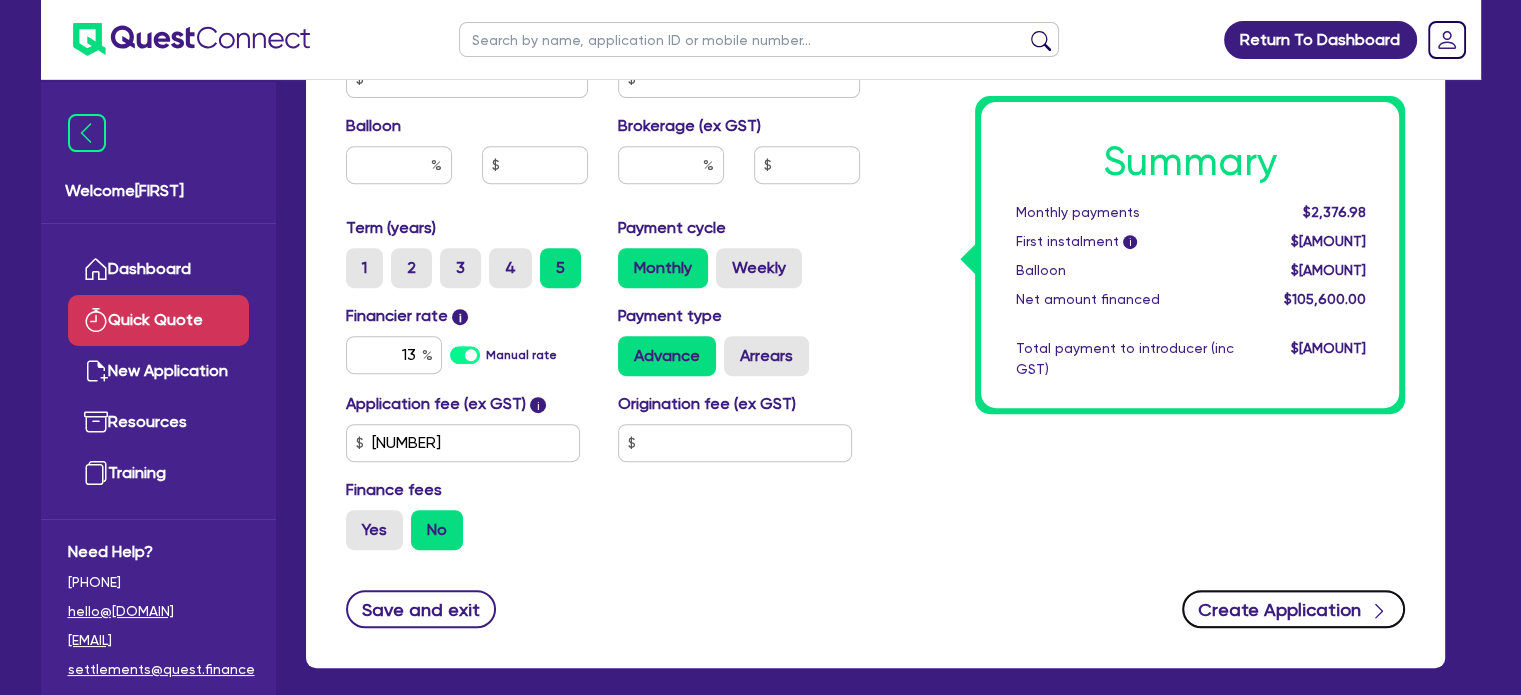 click on "Create Application" at bounding box center (1294, 609) 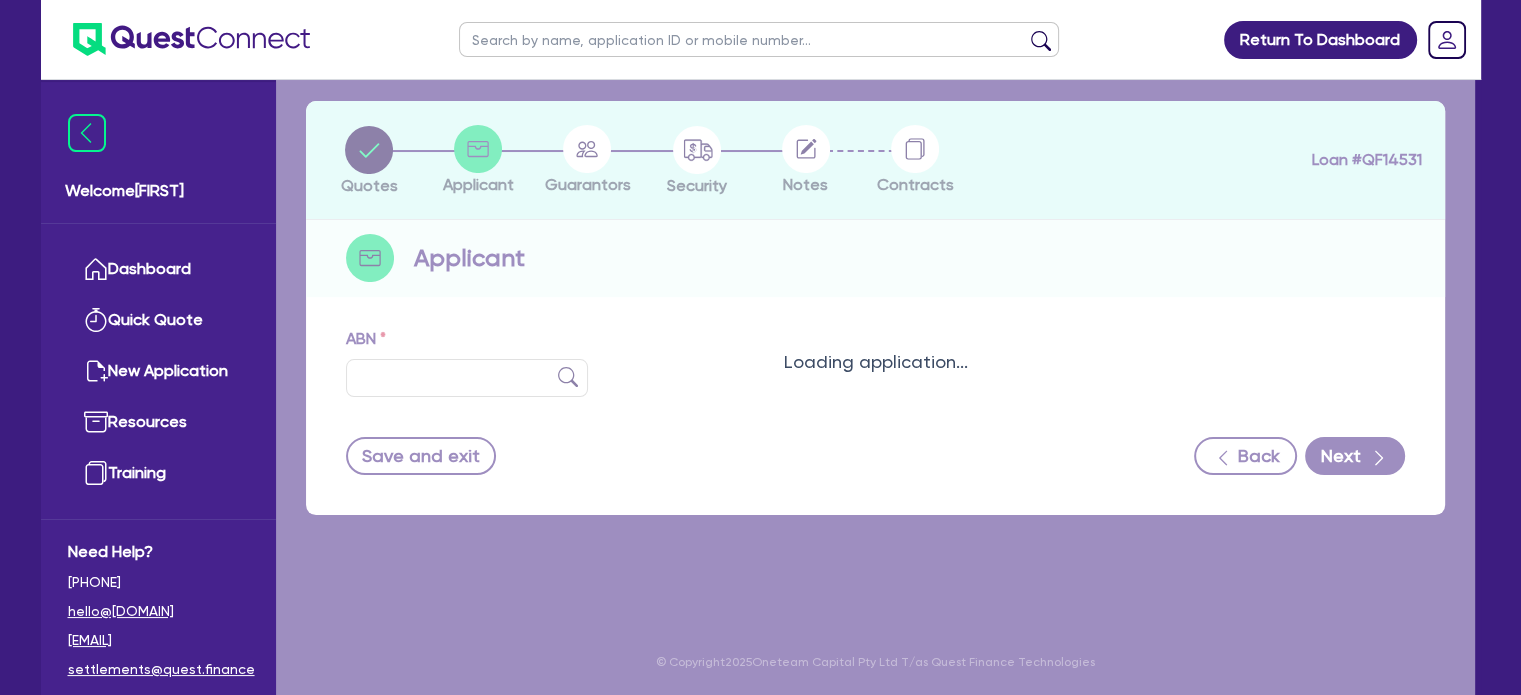 scroll, scrollTop: 0, scrollLeft: 0, axis: both 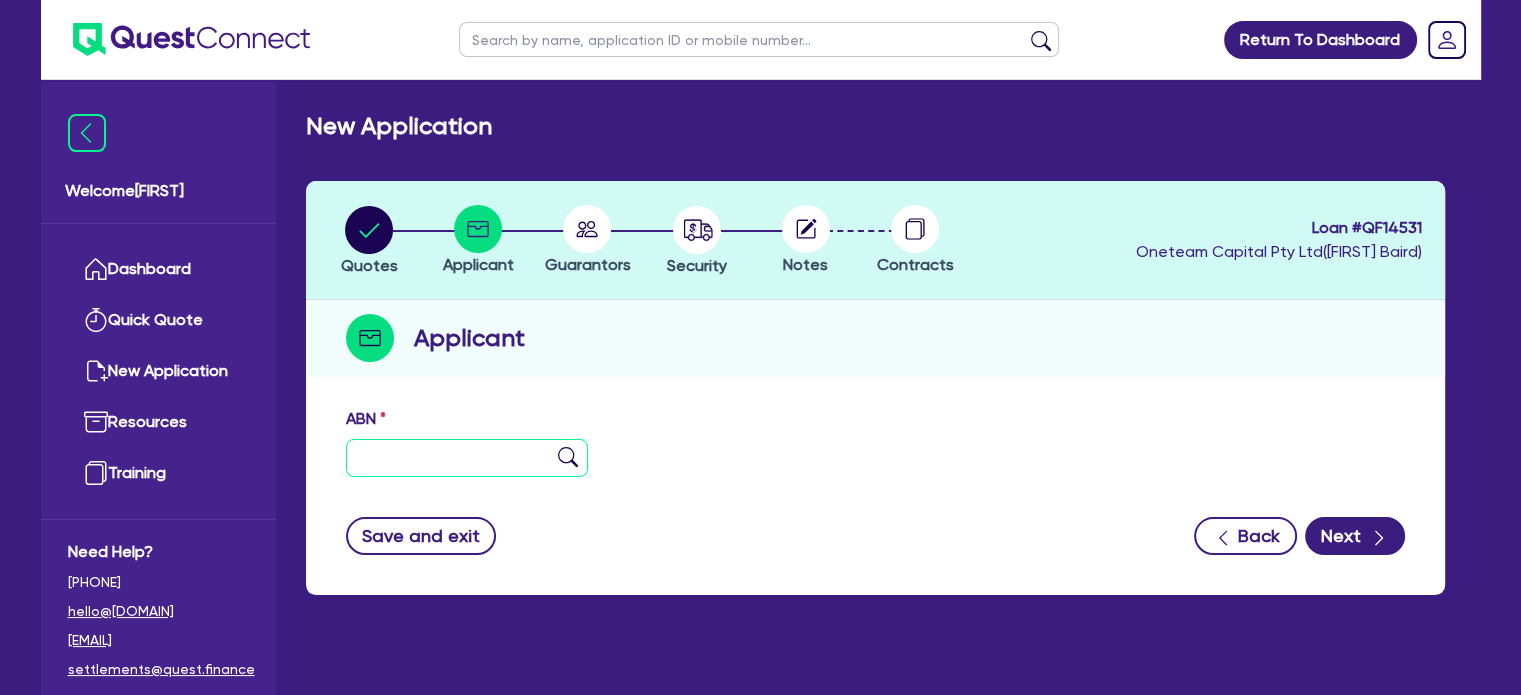 click at bounding box center [467, 458] 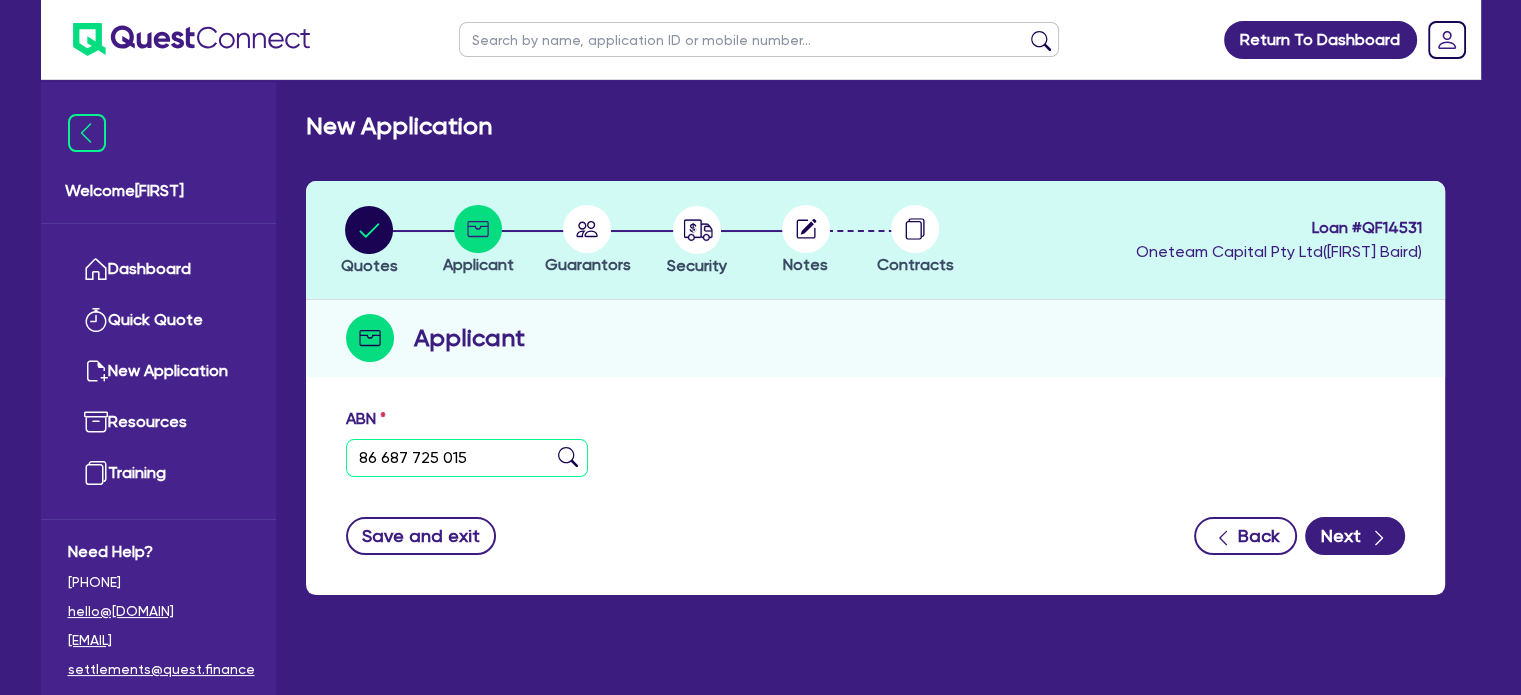 type on "86 687 725 015" 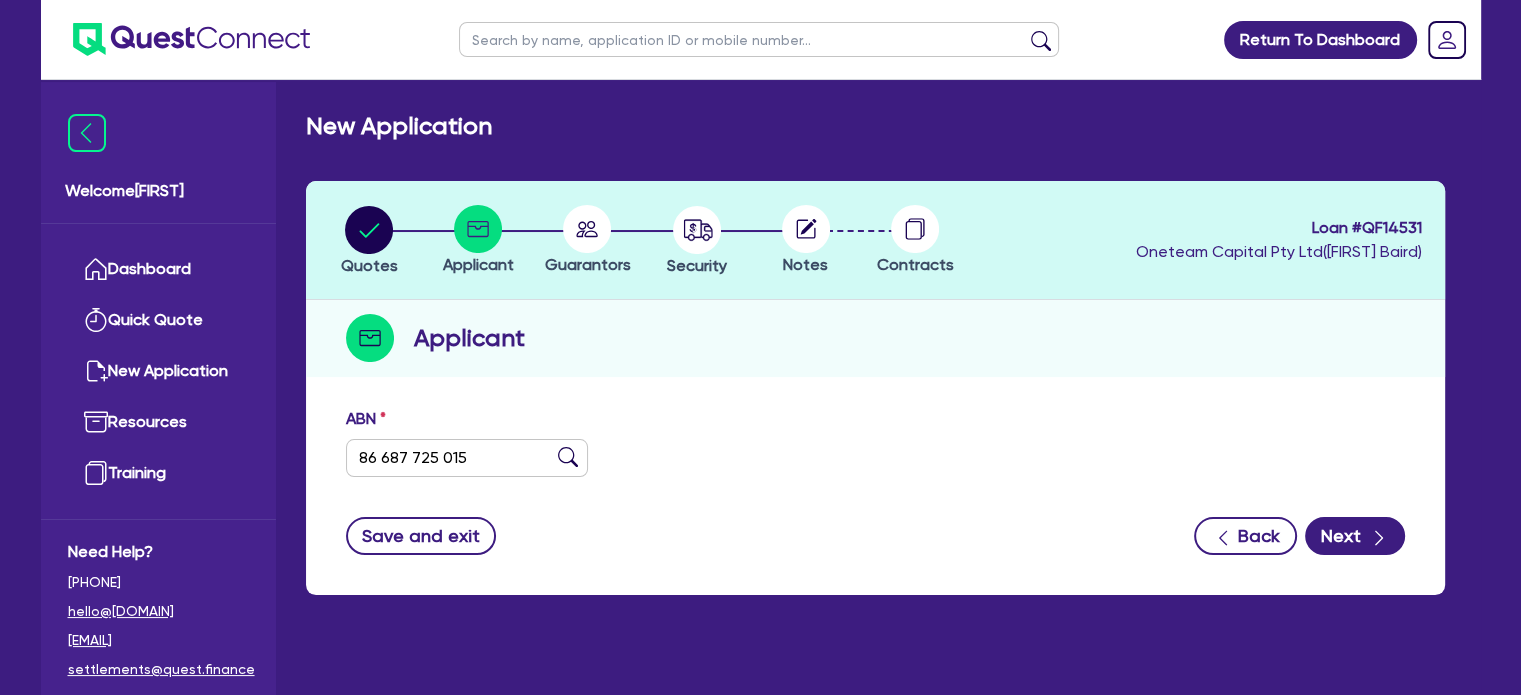 click at bounding box center [568, 457] 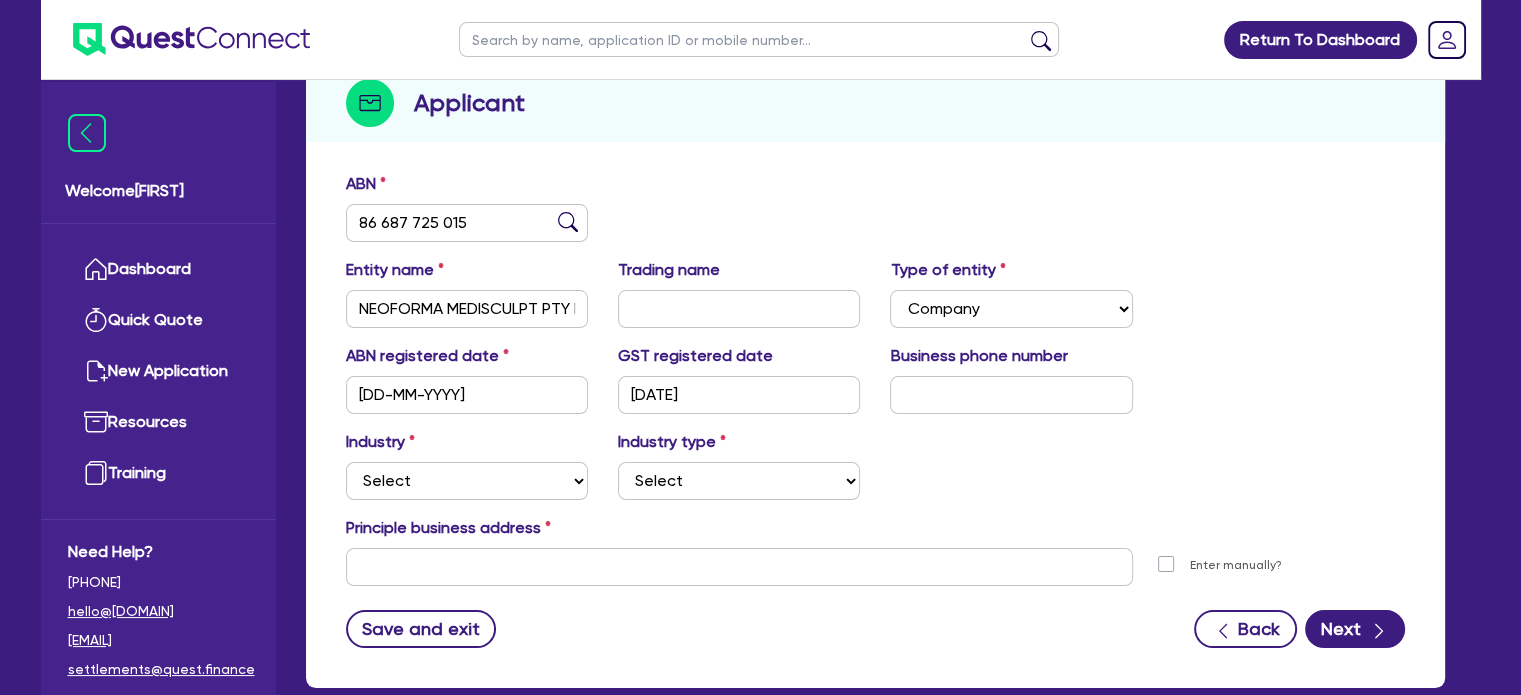 scroll, scrollTop: 236, scrollLeft: 0, axis: vertical 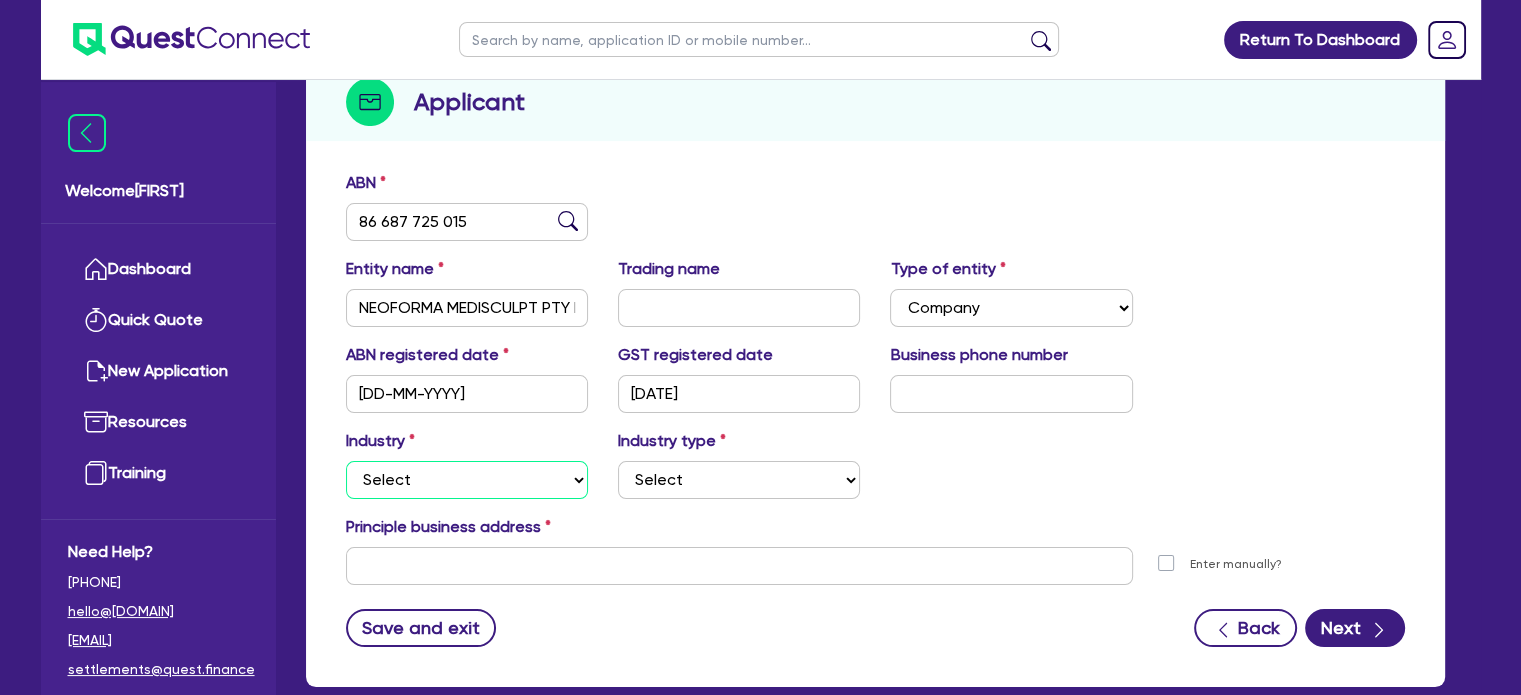 click on "Select Accomodation & Food Services Administrative & Support Services Agriculture Arts & Recreation Services Building and Construction Financial & Insurance Services Fisheries Forestry Health & Beauty Information Media & Telecommunication Manufacturing Professional, Scientific and Technical Services Rental, Hiring and Real Estate Services Retail & Wholesale Trade Tourism Transport, Postal & Warehousing Services" at bounding box center [467, 480] 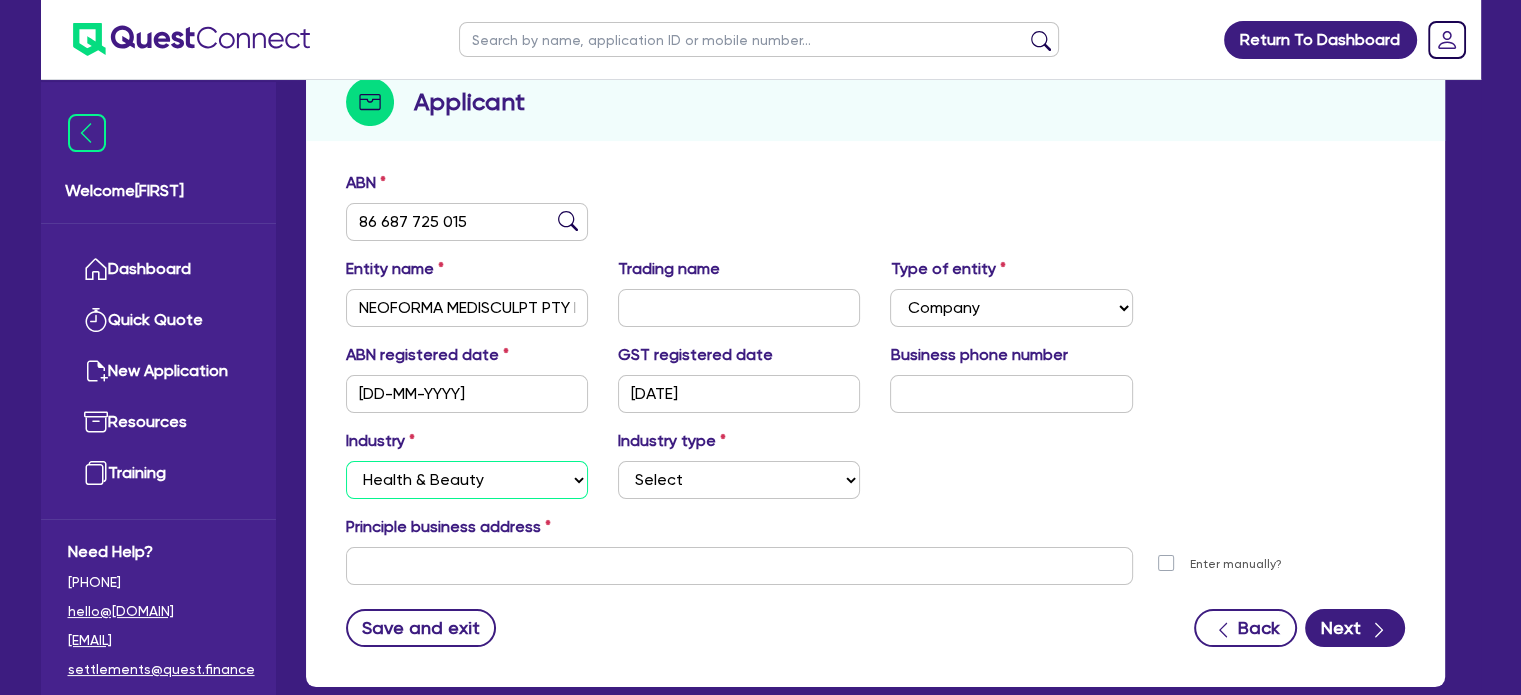 click on "Select Accomodation & Food Services Administrative & Support Services Agriculture Arts & Recreation Services Building and Construction Financial & Insurance Services Fisheries Forestry Health & Beauty Information Media & Telecommunication Manufacturing Professional, Scientific and Technical Services Rental, Hiring and Real Estate Services Retail & Wholesale Trade Tourism Transport, Postal & Warehousing Services" at bounding box center (467, 480) 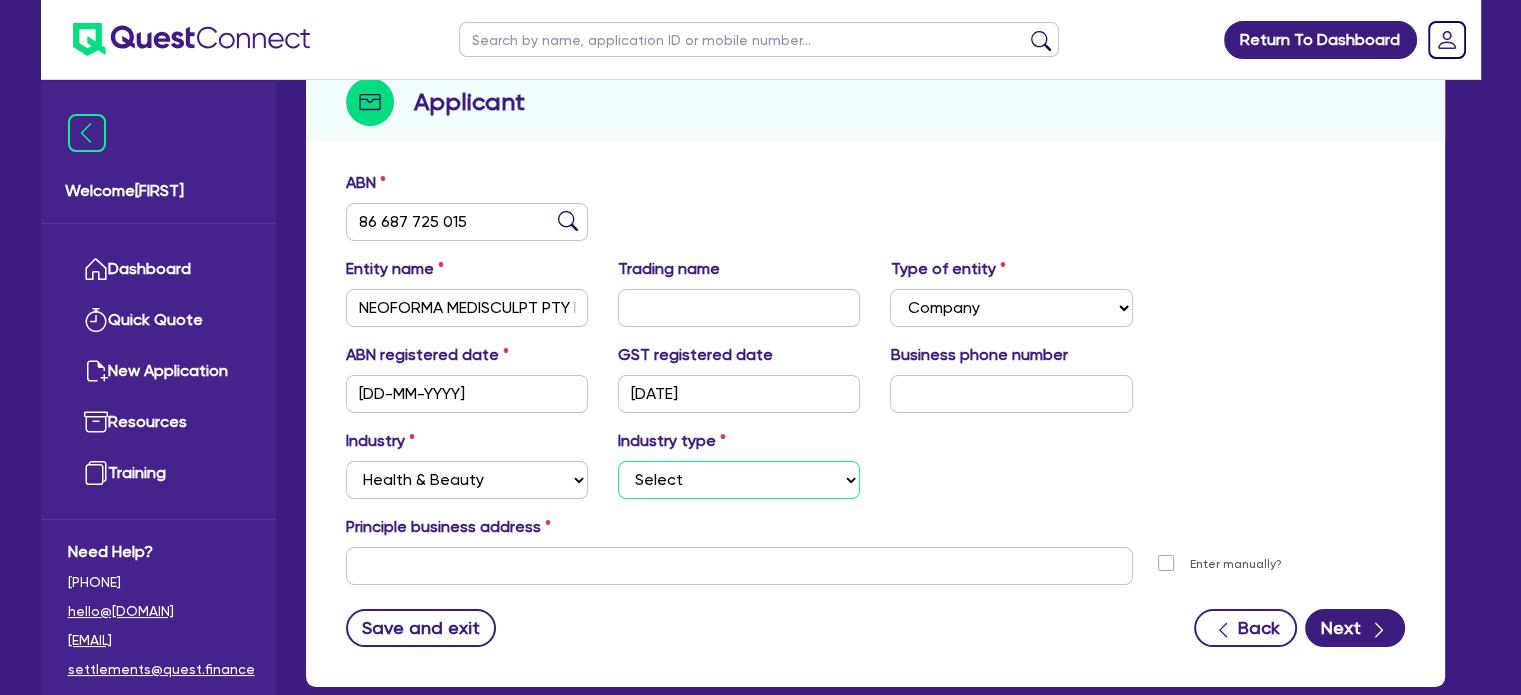 click on "Select Chiropractic, Osteopathic Services Cosmetics Supplies Day Spas, Health Retreats Dental Services General Practice Medical Services Hair, Beauty Salons Health Foods, Nutrition, Supplements Optometry Services Pathology & Imaging Services Physiotherapy Services Specialist Medical Services Other Health & Beauty" at bounding box center [739, 480] 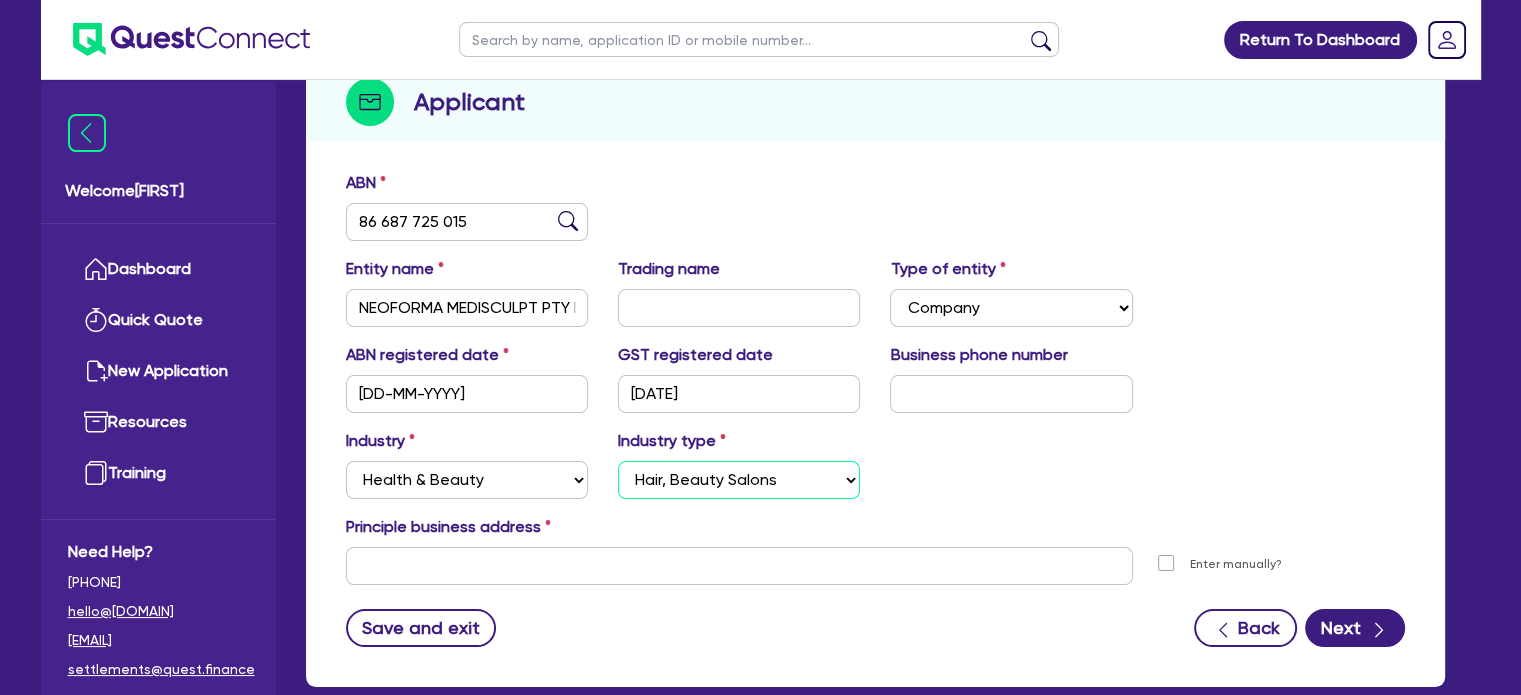 click on "Select Chiropractic, Osteopathic Services Cosmetics Supplies Day Spas, Health Retreats Dental Services General Practice Medical Services Hair, Beauty Salons Health Foods, Nutrition, Supplements Optometry Services Pathology & Imaging Services Physiotherapy Services Specialist Medical Services Other Health & Beauty" at bounding box center (739, 480) 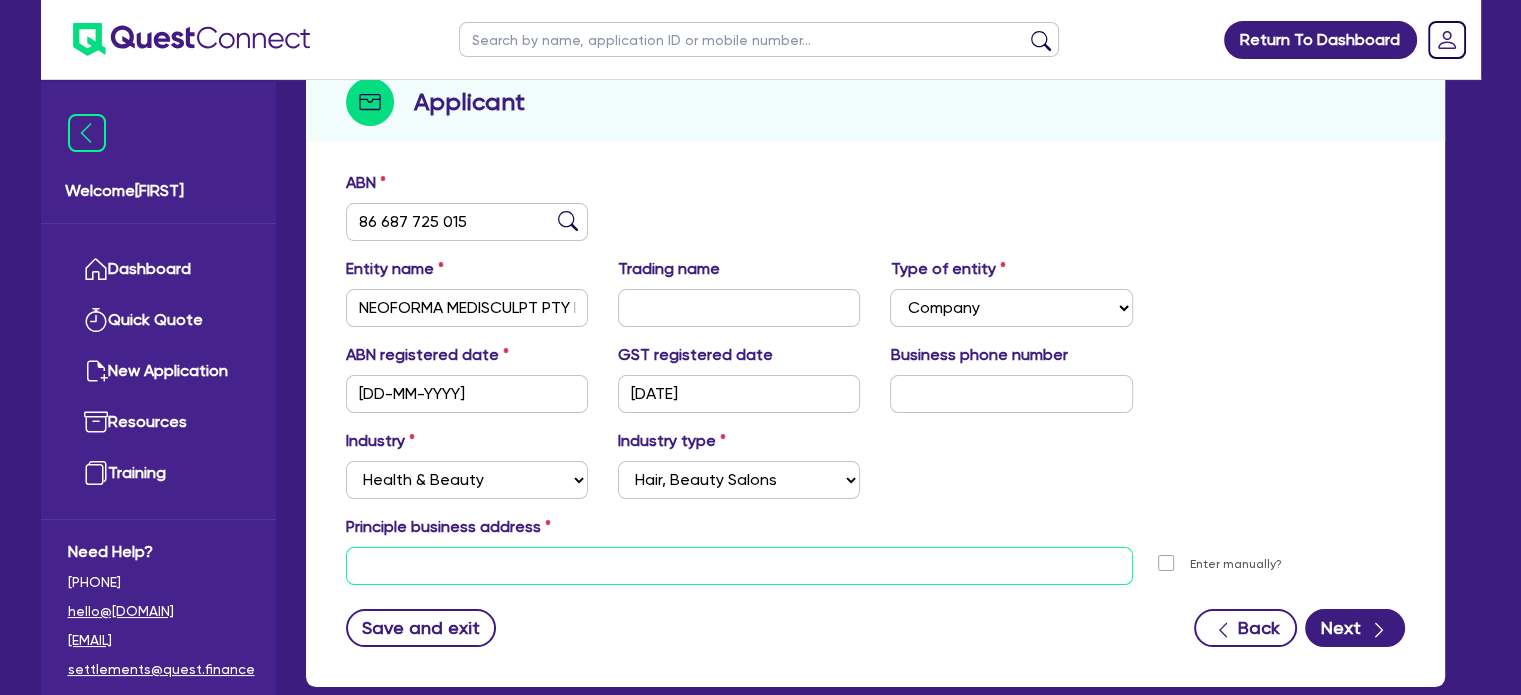 click at bounding box center (739, 566) 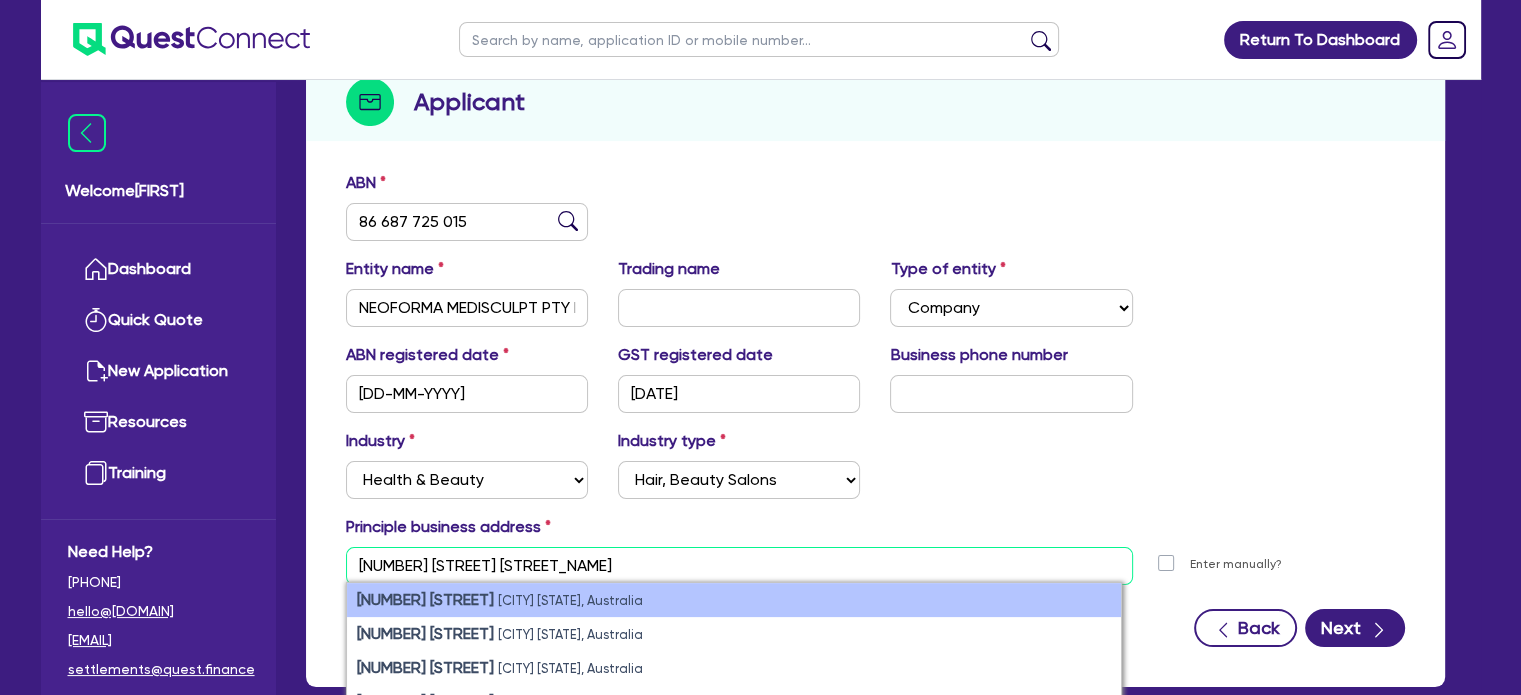 type on "391 ashmire r" 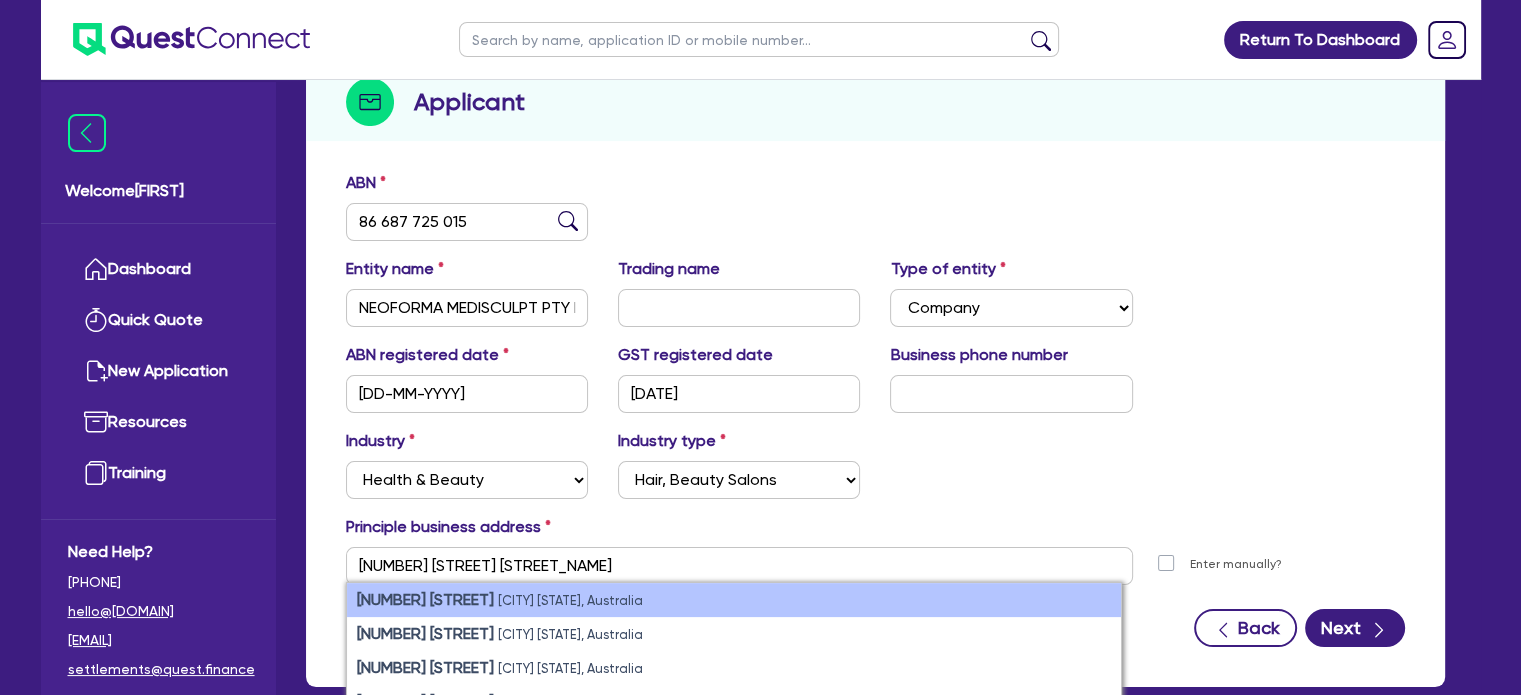 click on "391 Ashmore Road   Ashmore QLD, Australia" at bounding box center (734, 600) 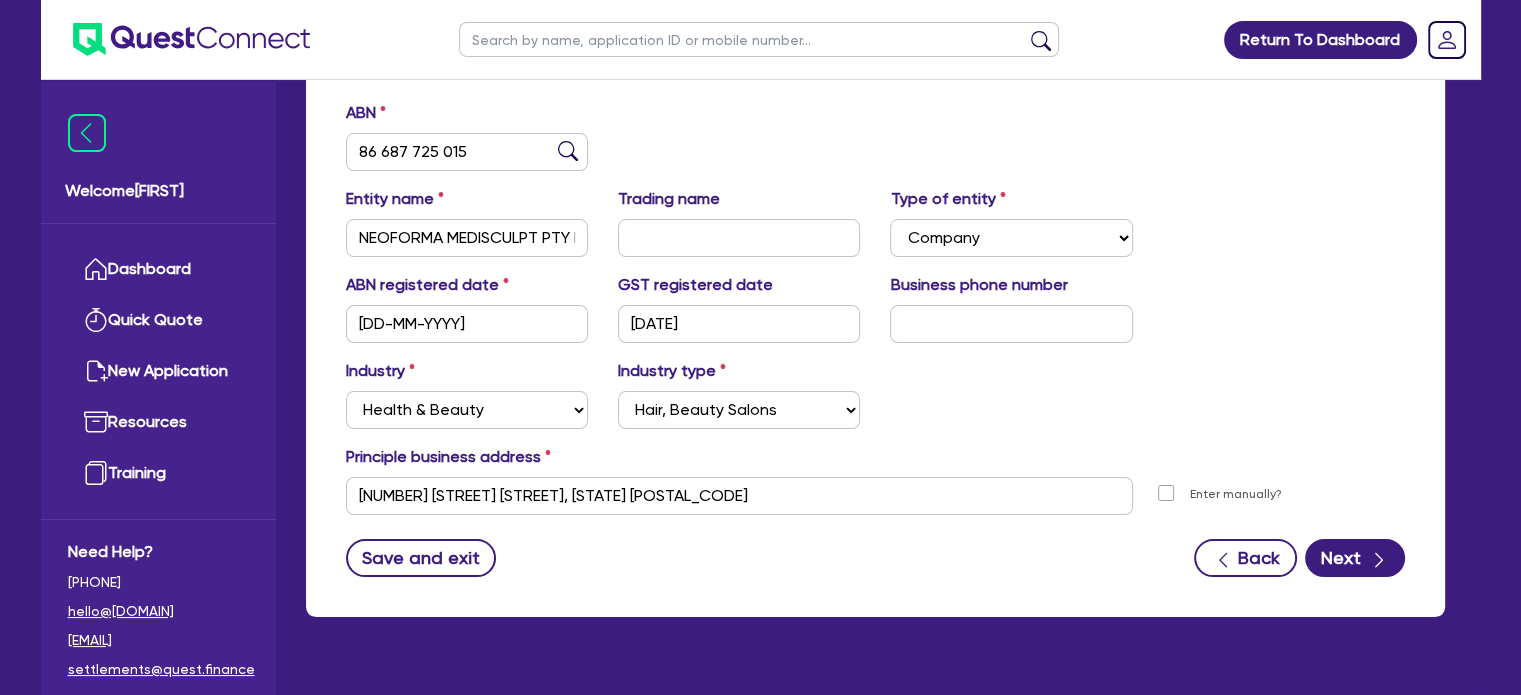 scroll, scrollTop: 307, scrollLeft: 0, axis: vertical 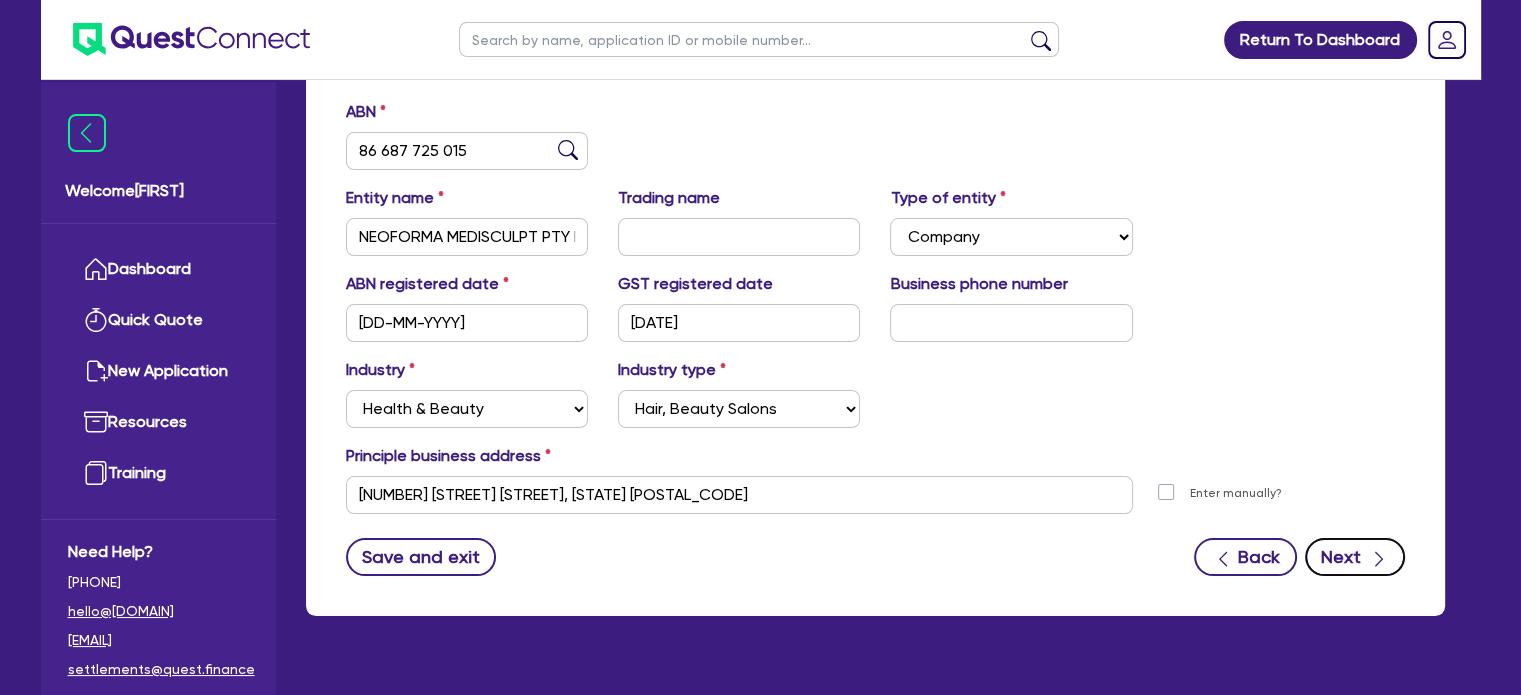click on "Next" at bounding box center (1355, 557) 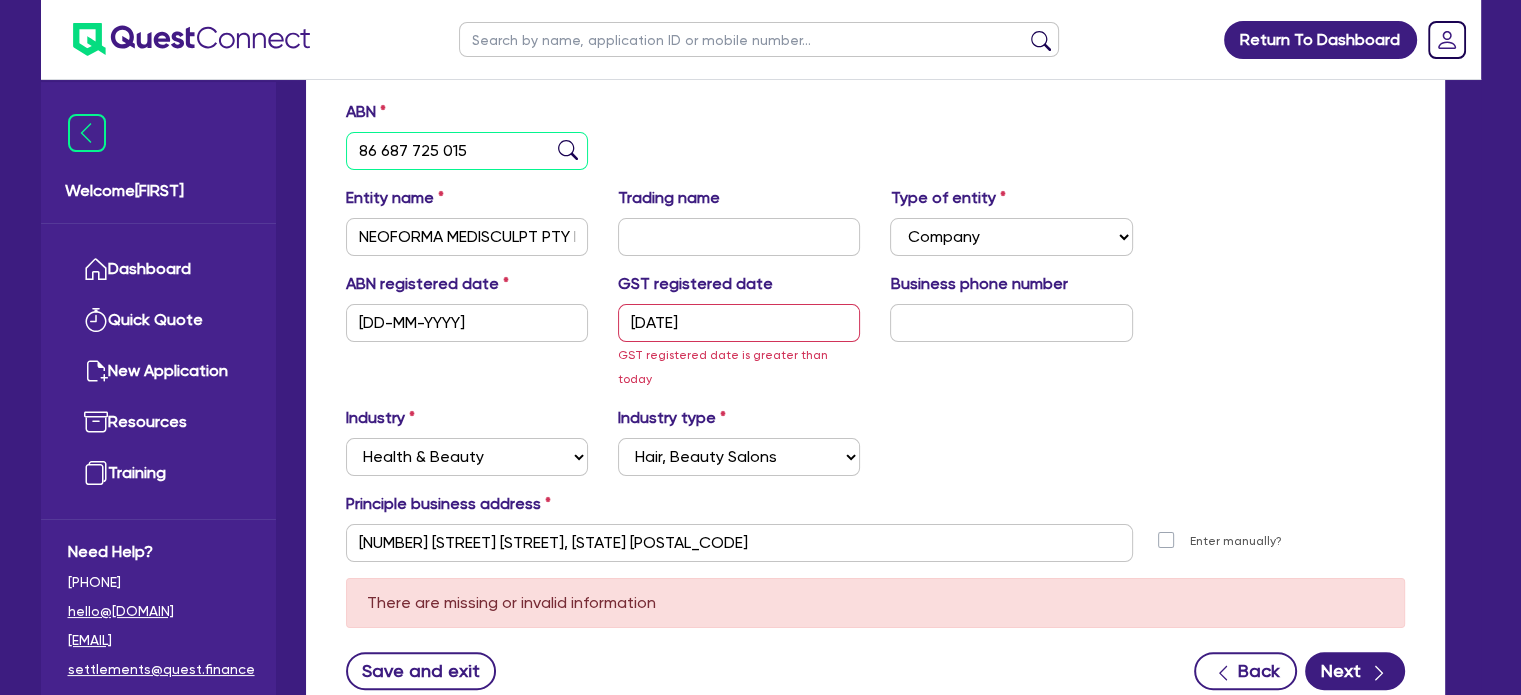 drag, startPoint x: 384, startPoint y: 155, endPoint x: 343, endPoint y: 146, distance: 41.976185 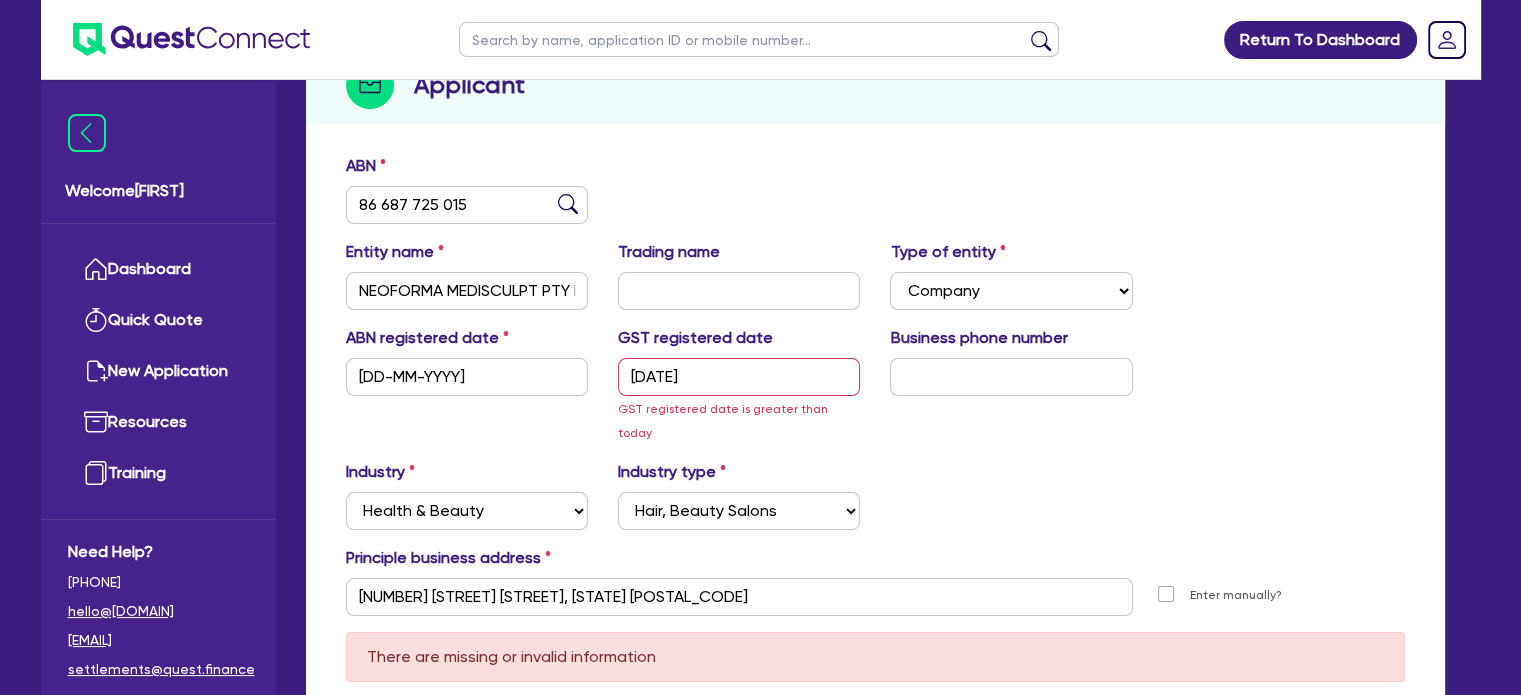 scroll, scrollTop: 252, scrollLeft: 0, axis: vertical 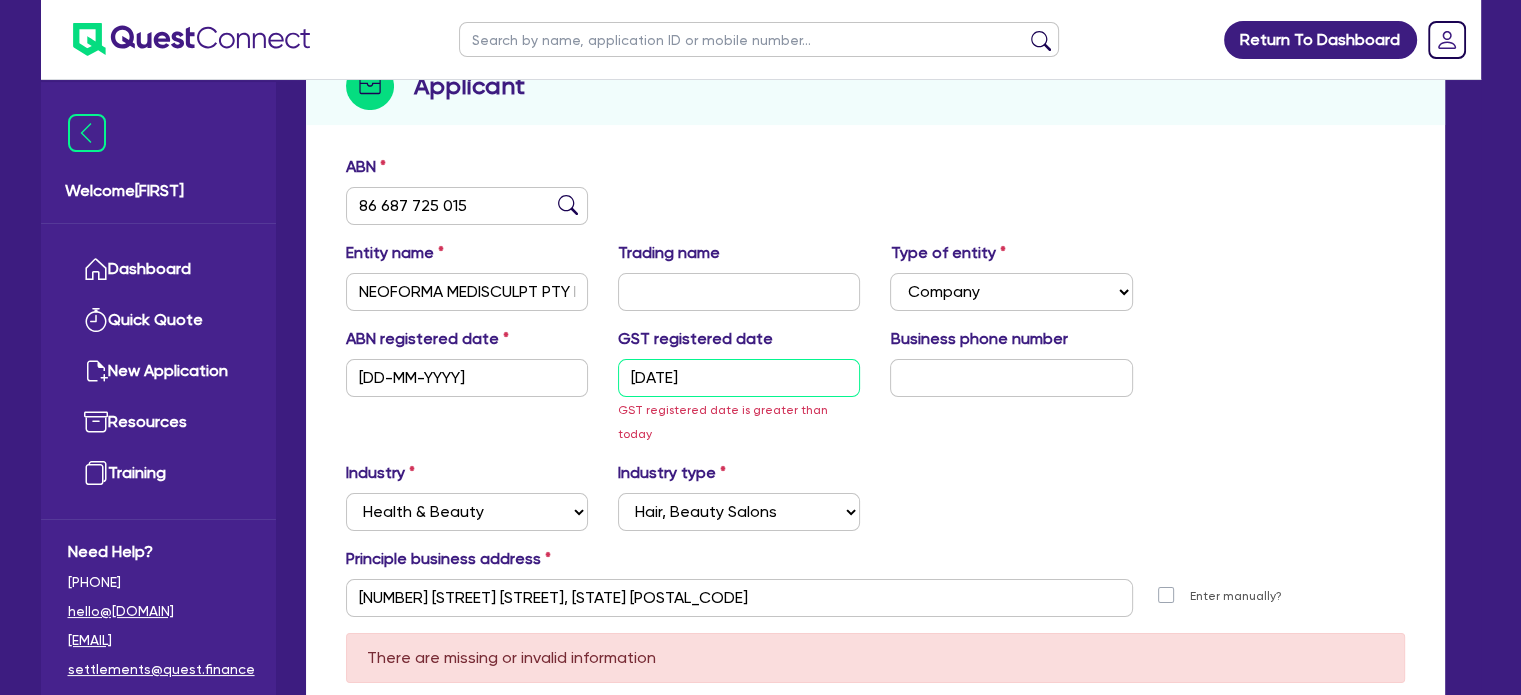 click on "01/09/2025" at bounding box center (739, 378) 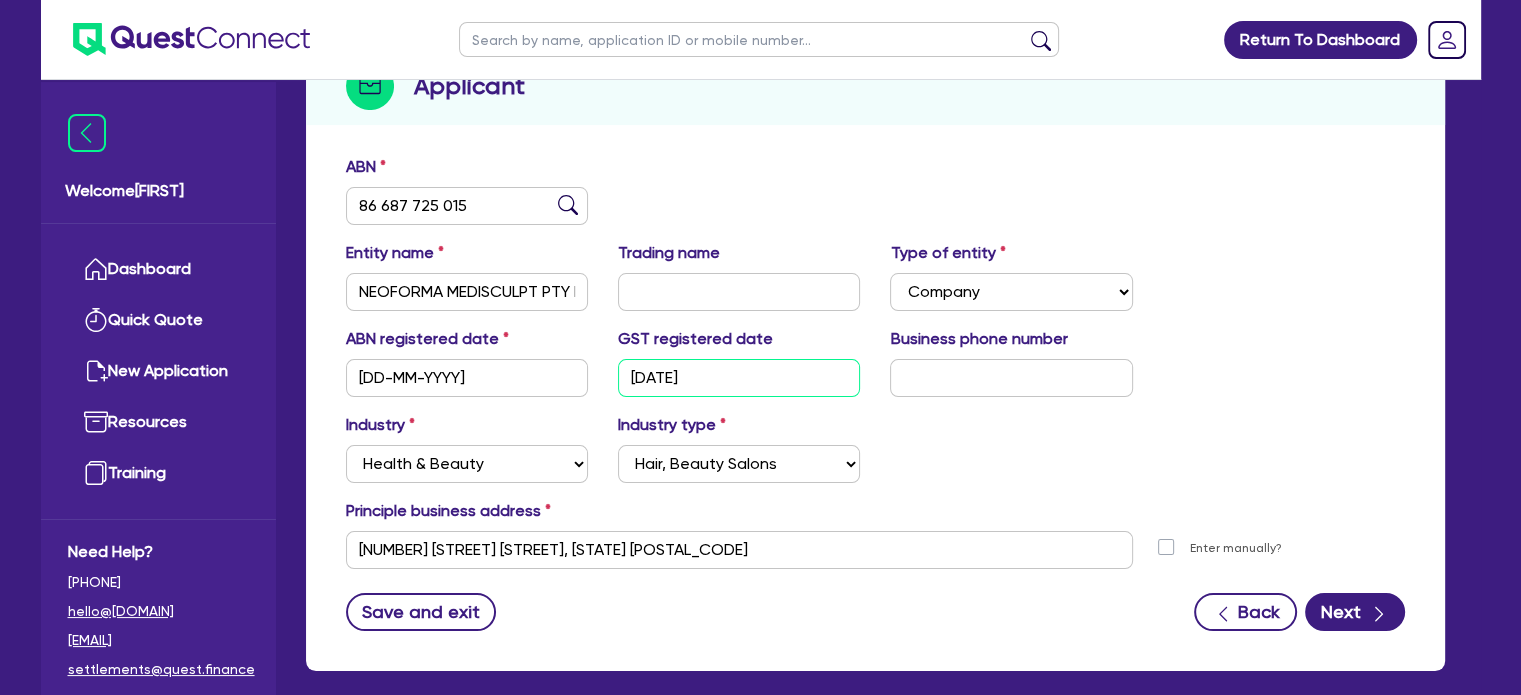 type on "01/07/2025" 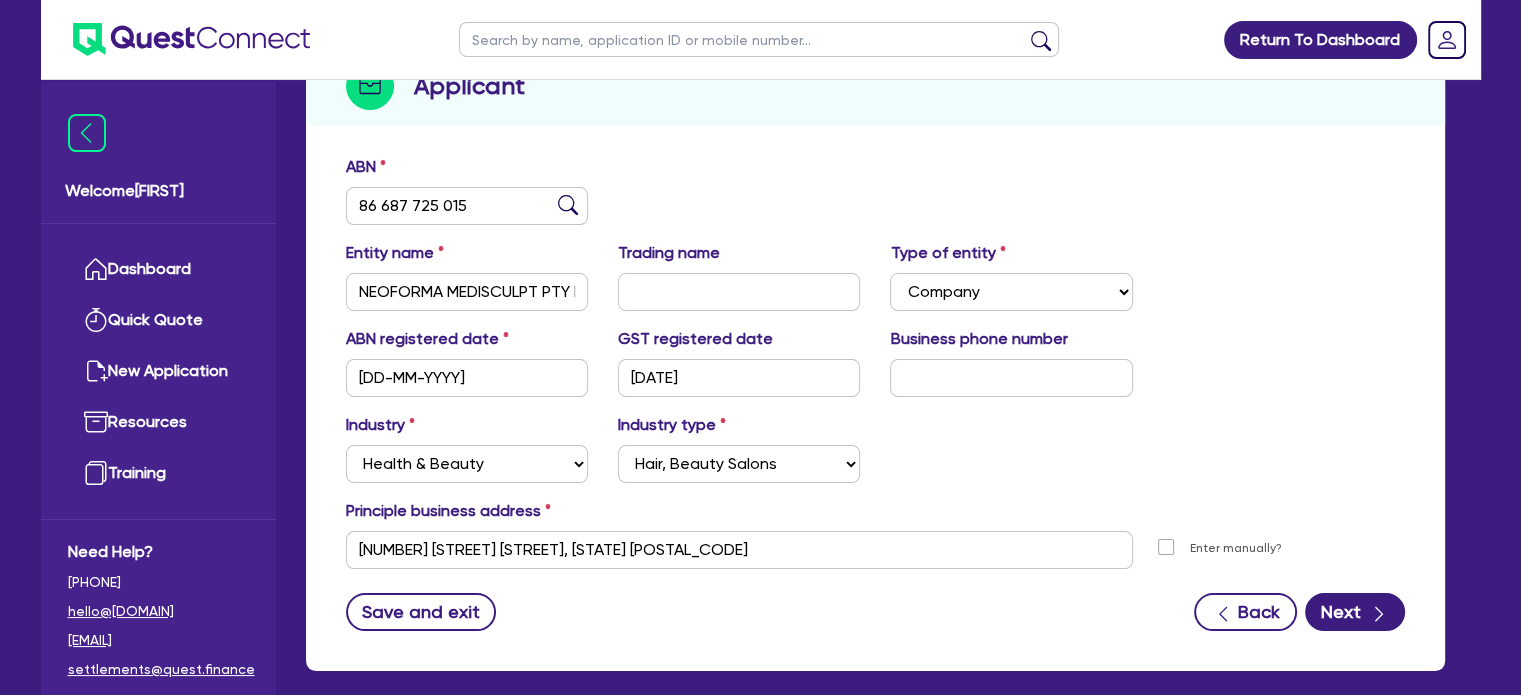click on "Industry Select Accomodation & Food Services Administrative & Support Services Agriculture Arts & Recreation Services Building and Construction Financial & Insurance Services Fisheries Forestry Health & Beauty Information Media & Telecommunication Manufacturing Professional, Scientific and Technical Services Rental, Hiring and Real Estate Services Retail & Wholesale Trade Tourism Transport, Postal & Warehousing Services Industry type Select Chiropractic, Osteopathic Services Cosmetics Supplies Day Spas, Health Retreats Dental Services General Practice Medical Services Hair, Beauty Salons Health Foods, Nutrition, Supplements Optometry Services Pathology & Imaging Services Physiotherapy Services Specialist Medical Services Other Health & Beauty" at bounding box center (876, 456) 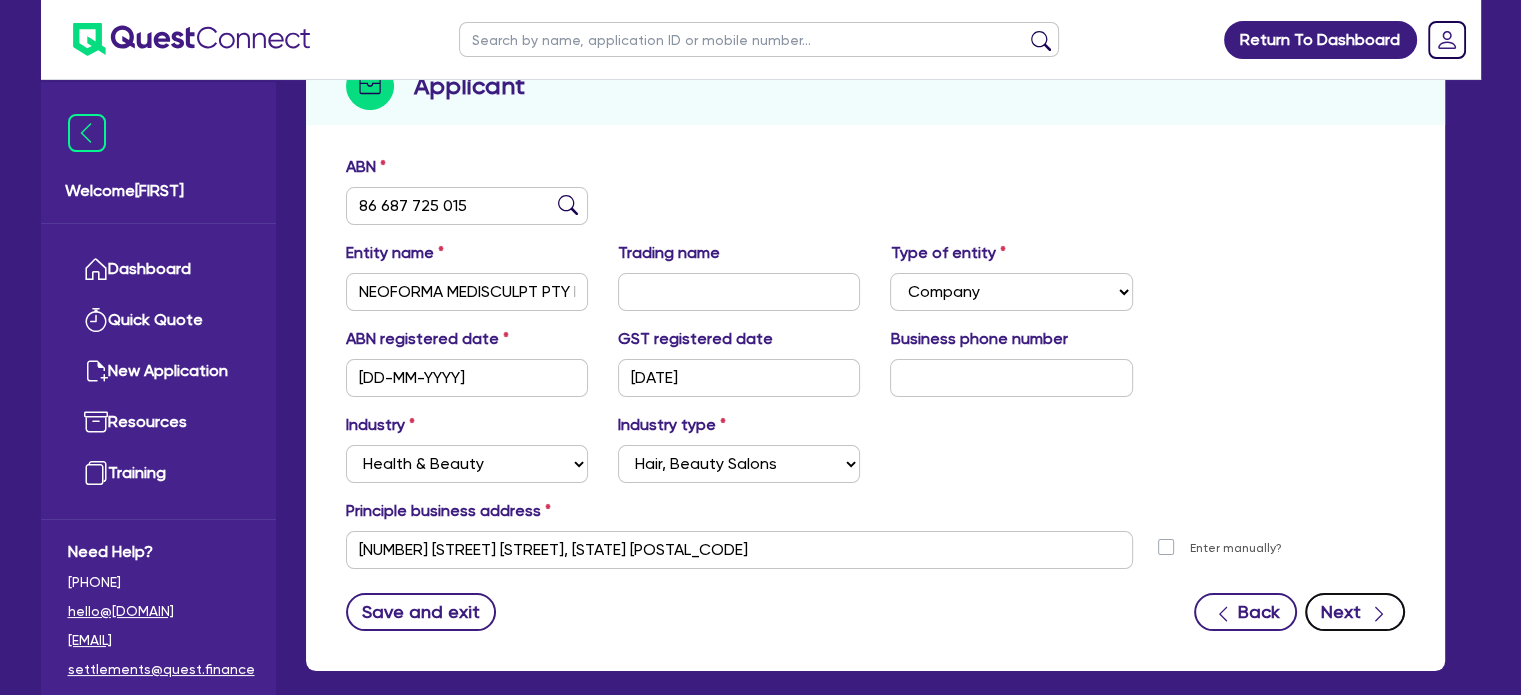 click on "Next" at bounding box center (1355, 612) 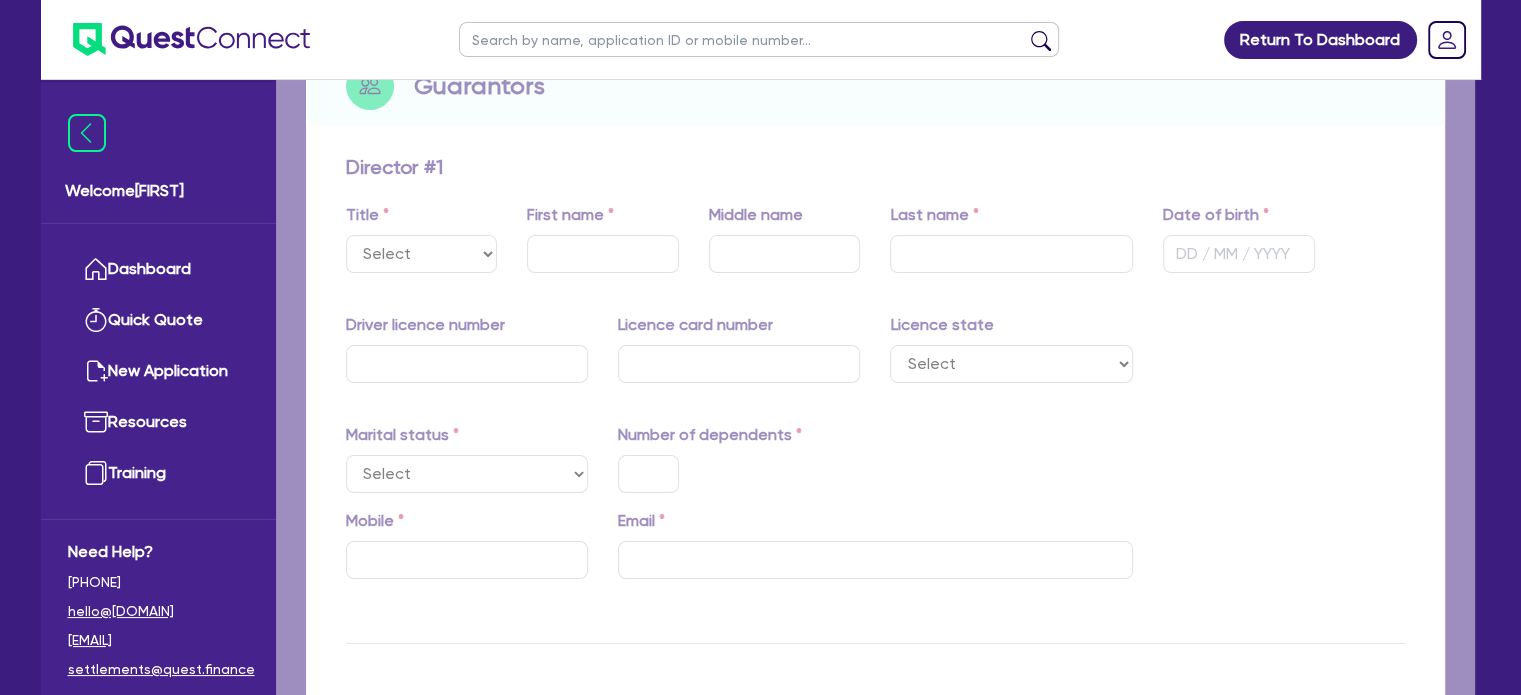 scroll, scrollTop: 0, scrollLeft: 0, axis: both 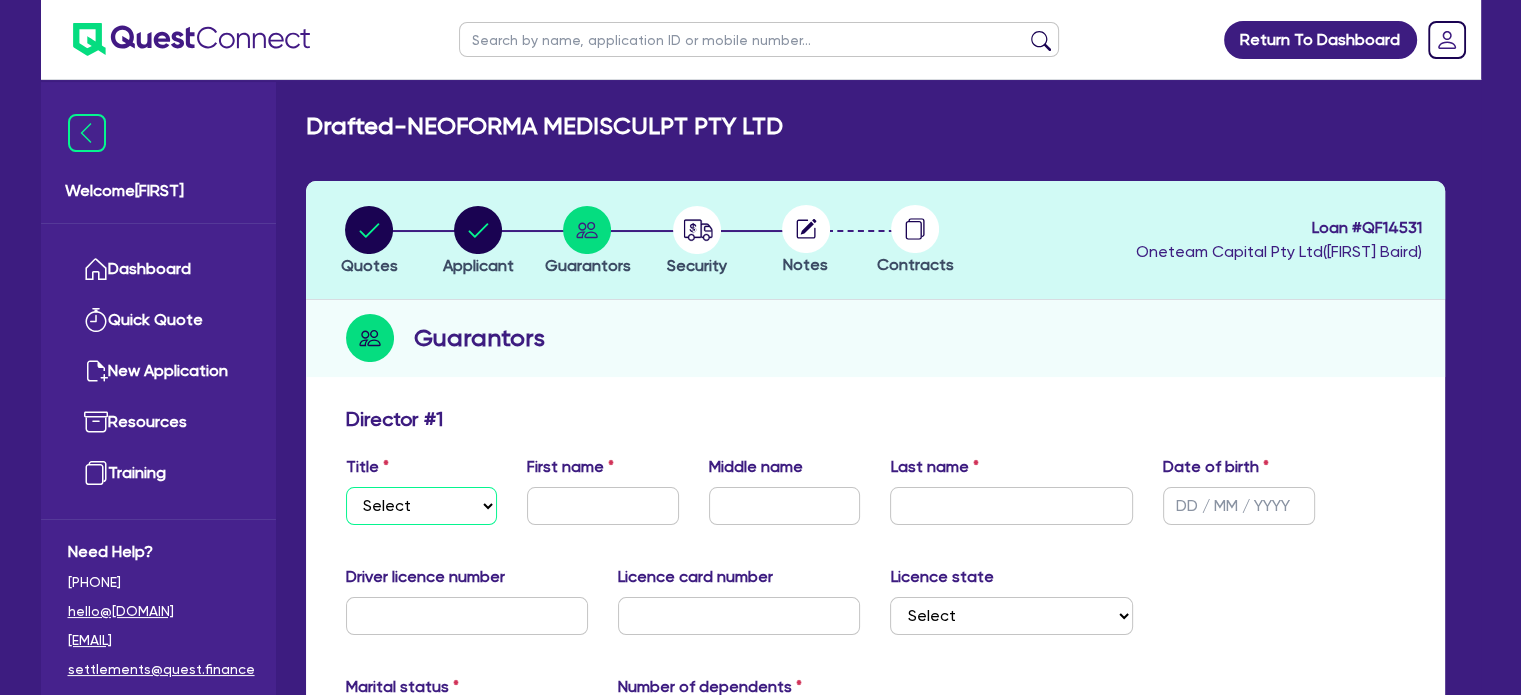 click on "Select Mr Mrs Ms Miss Dr" at bounding box center (422, 506) 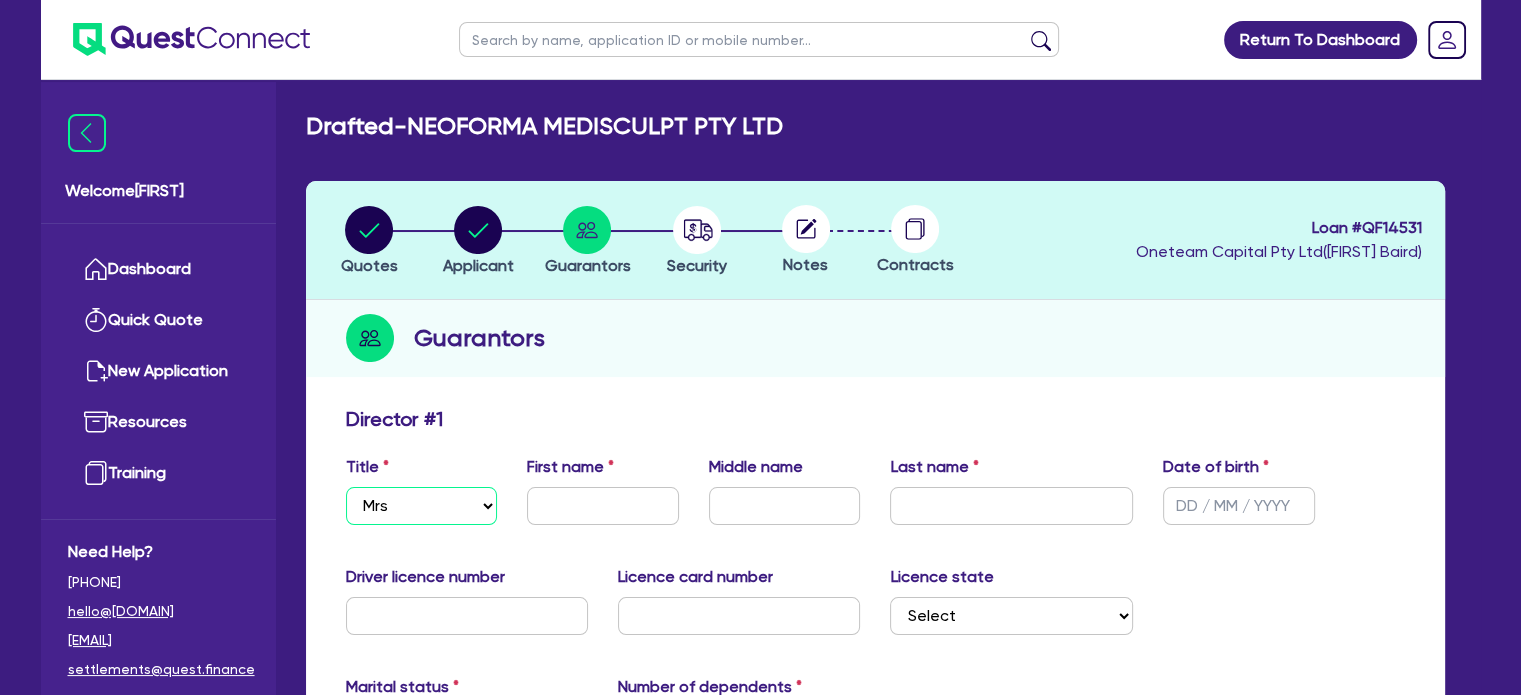 click on "Select Mr Mrs Ms Miss Dr" at bounding box center [422, 506] 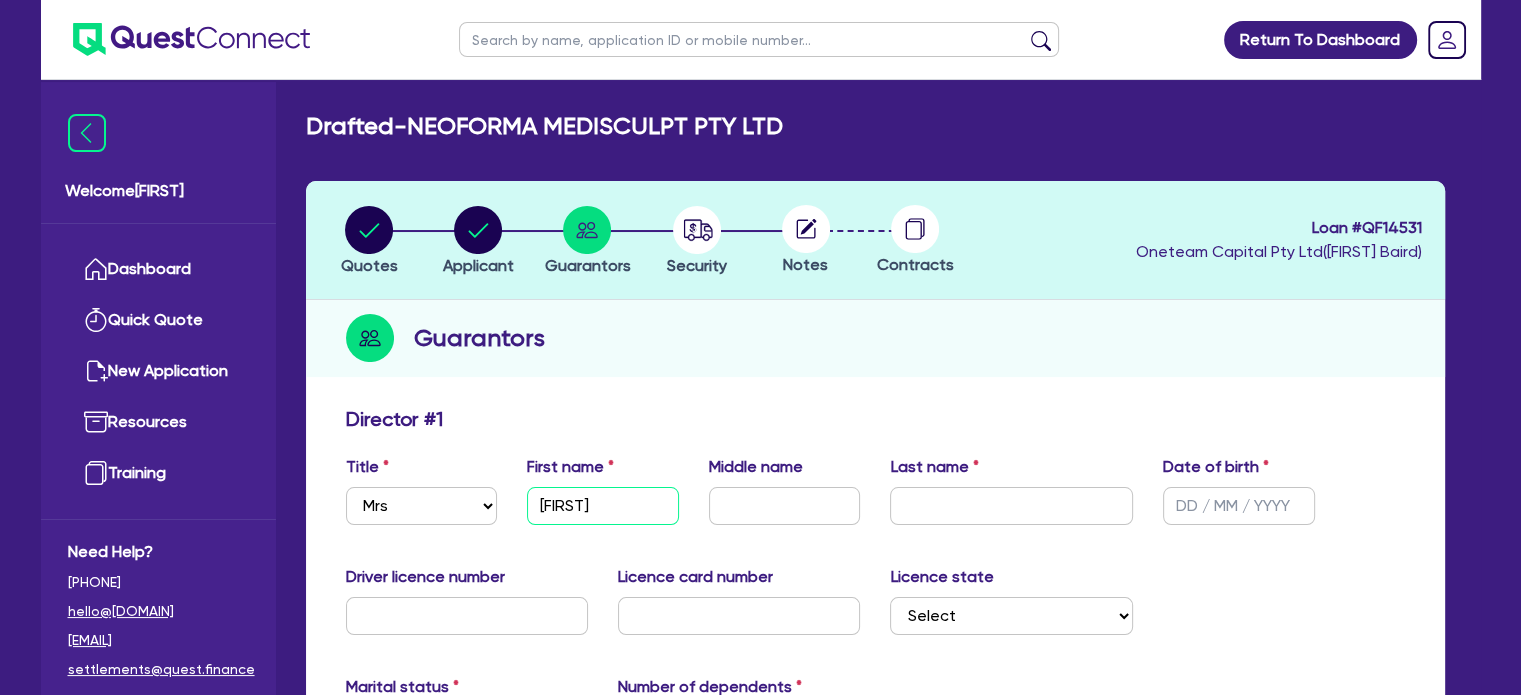 type on "Nicole" 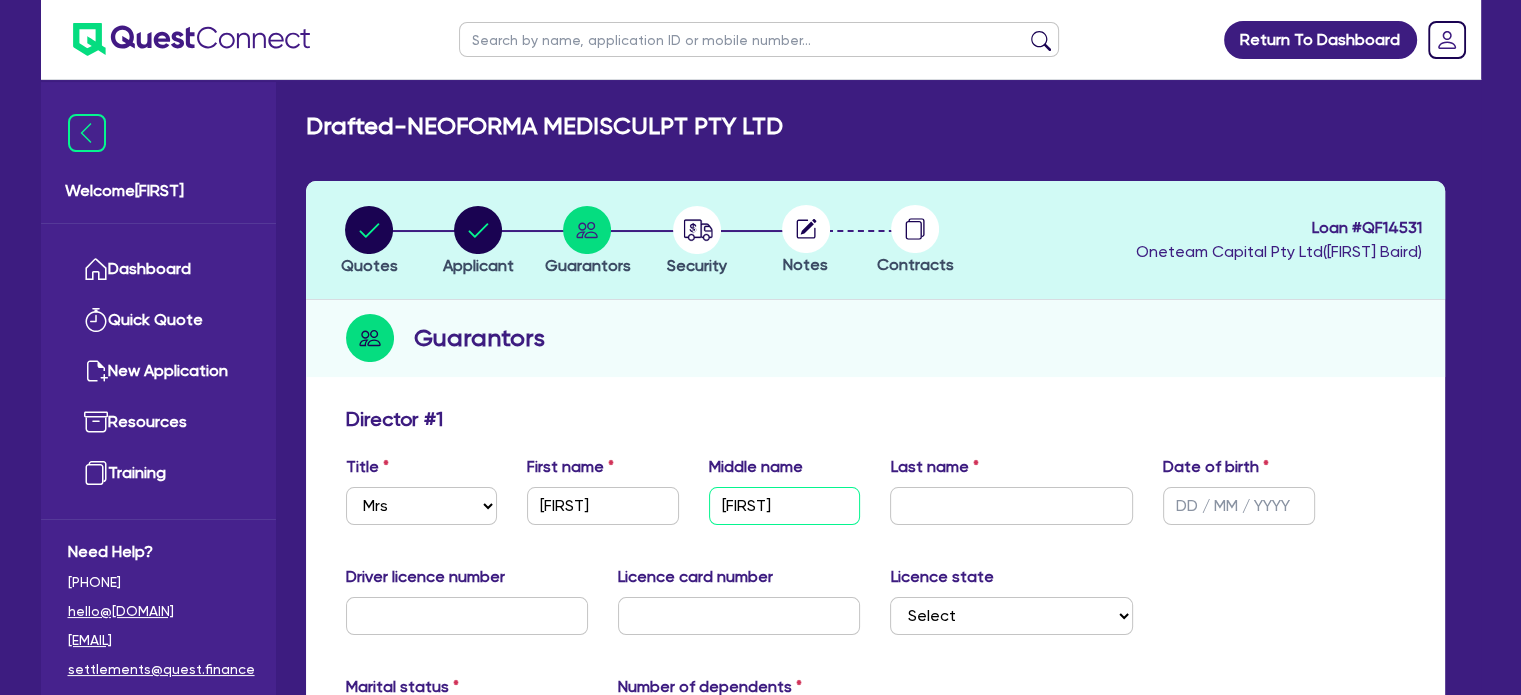 type on "Betty" 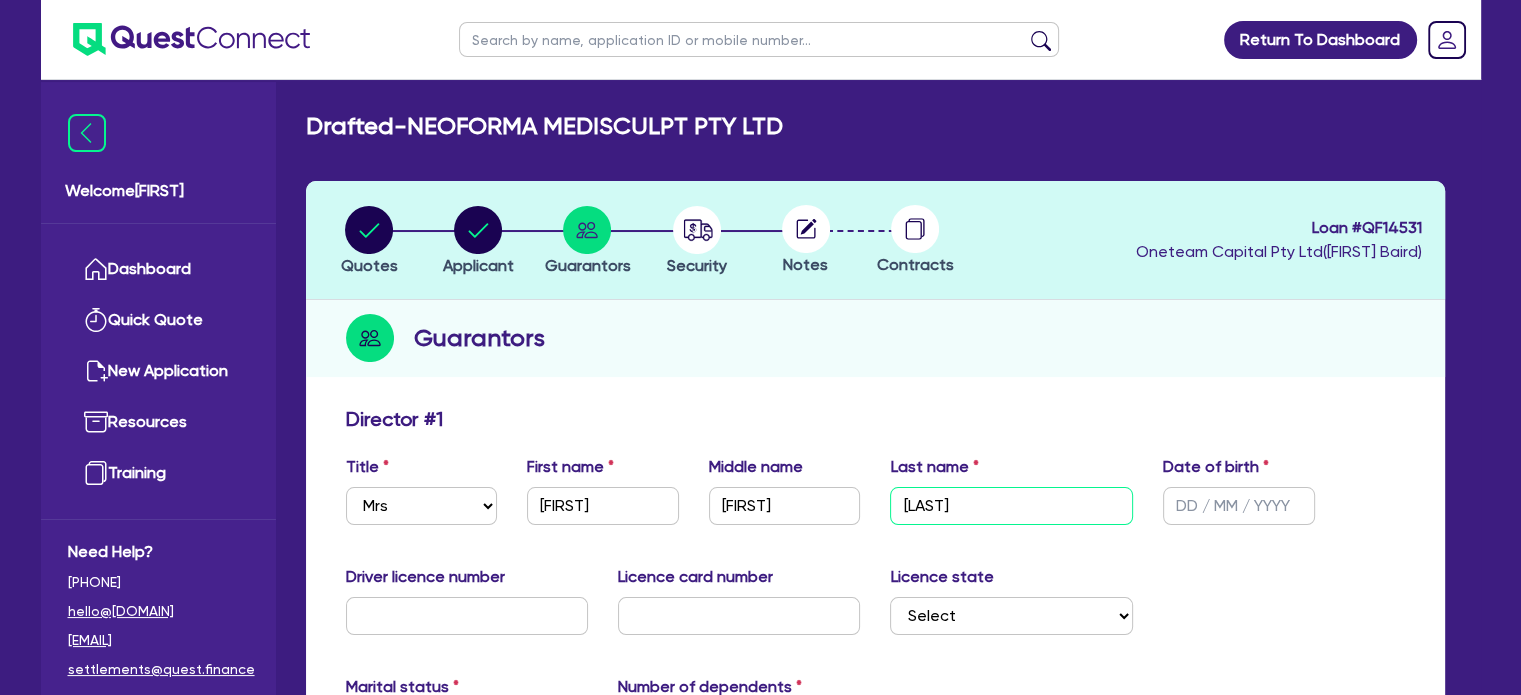 type on "Phillips" 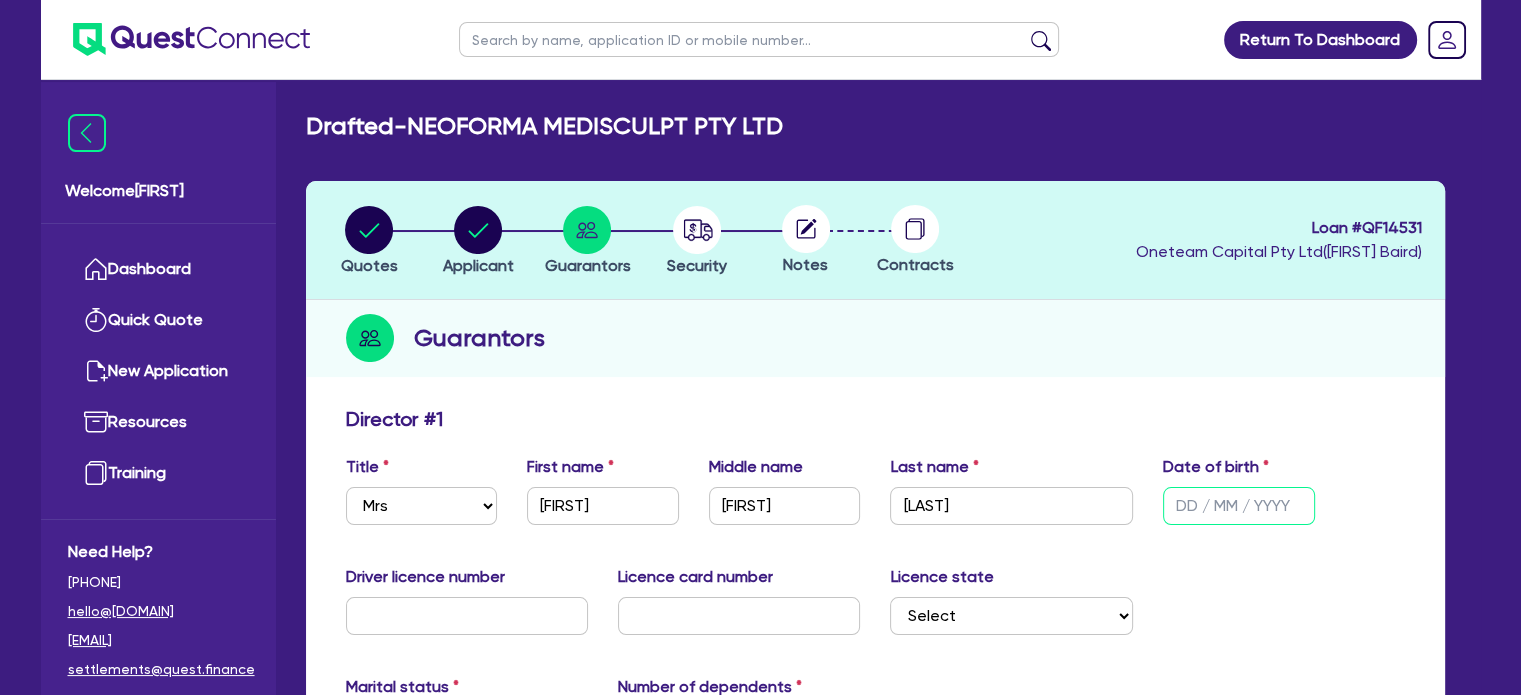 click at bounding box center (1239, 506) 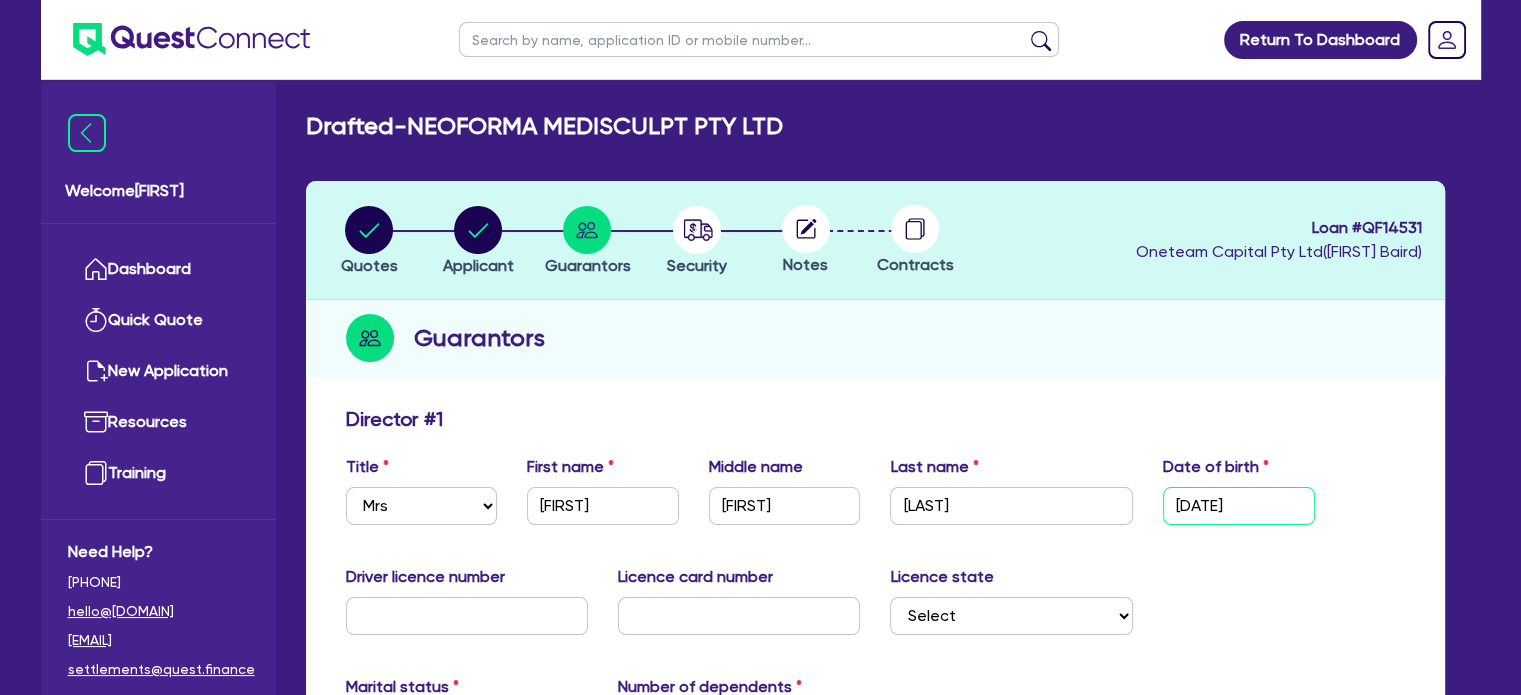 scroll, scrollTop: 45, scrollLeft: 0, axis: vertical 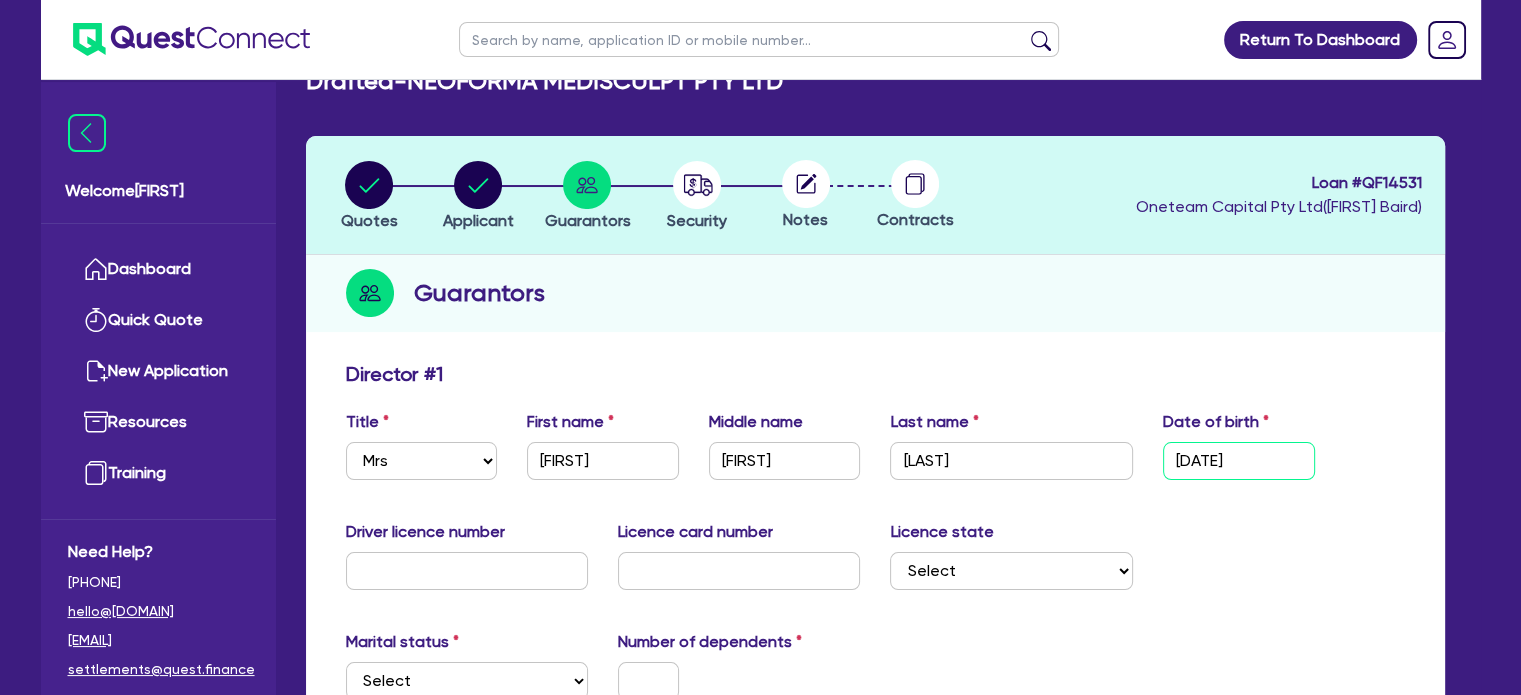 type on "07/03/1982" 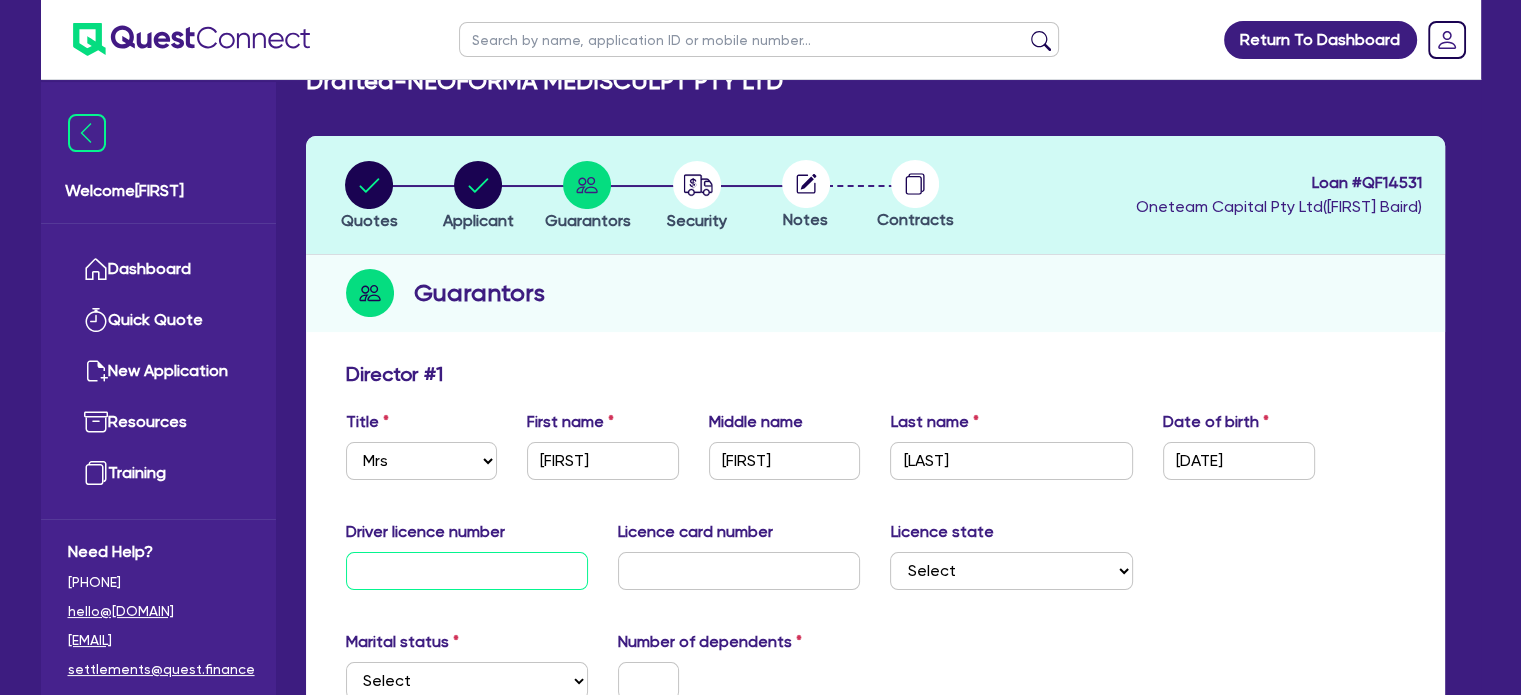 click at bounding box center [467, 571] 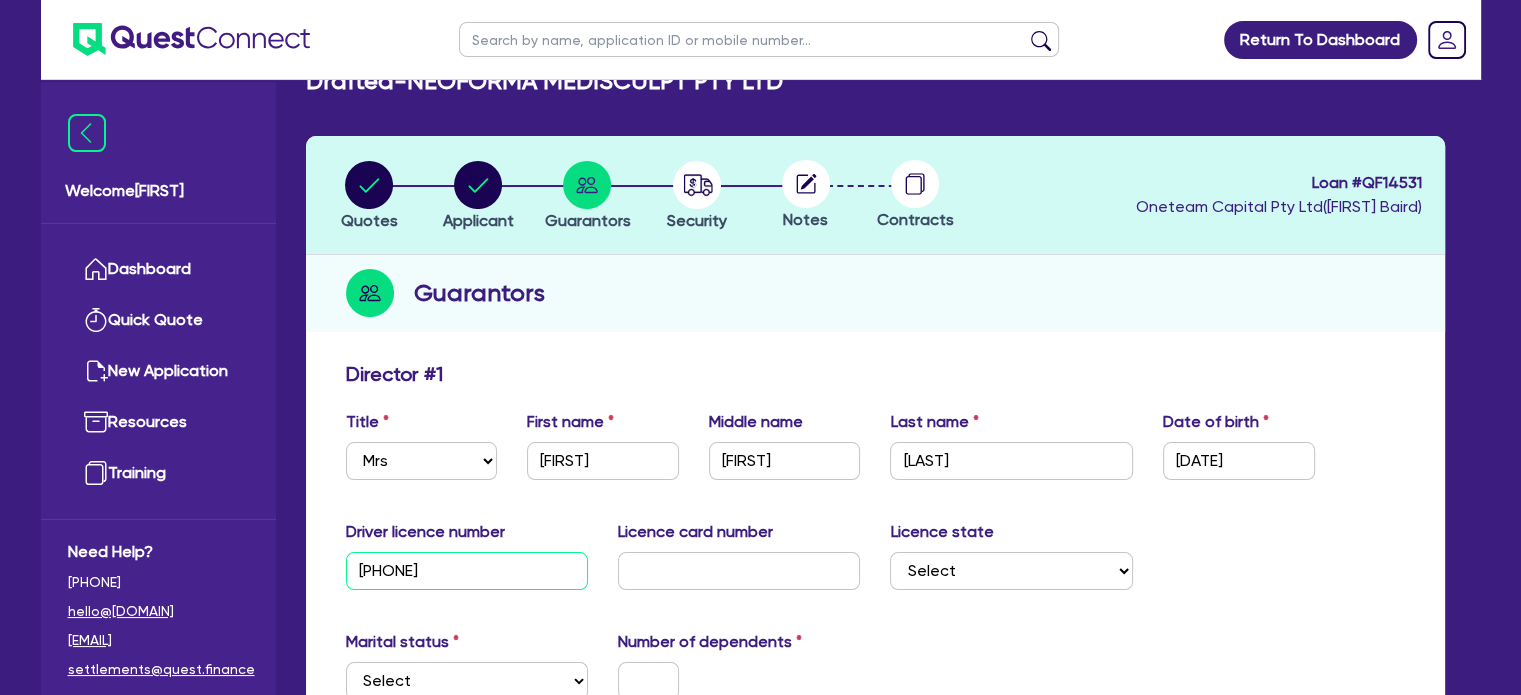 type on "131798577" 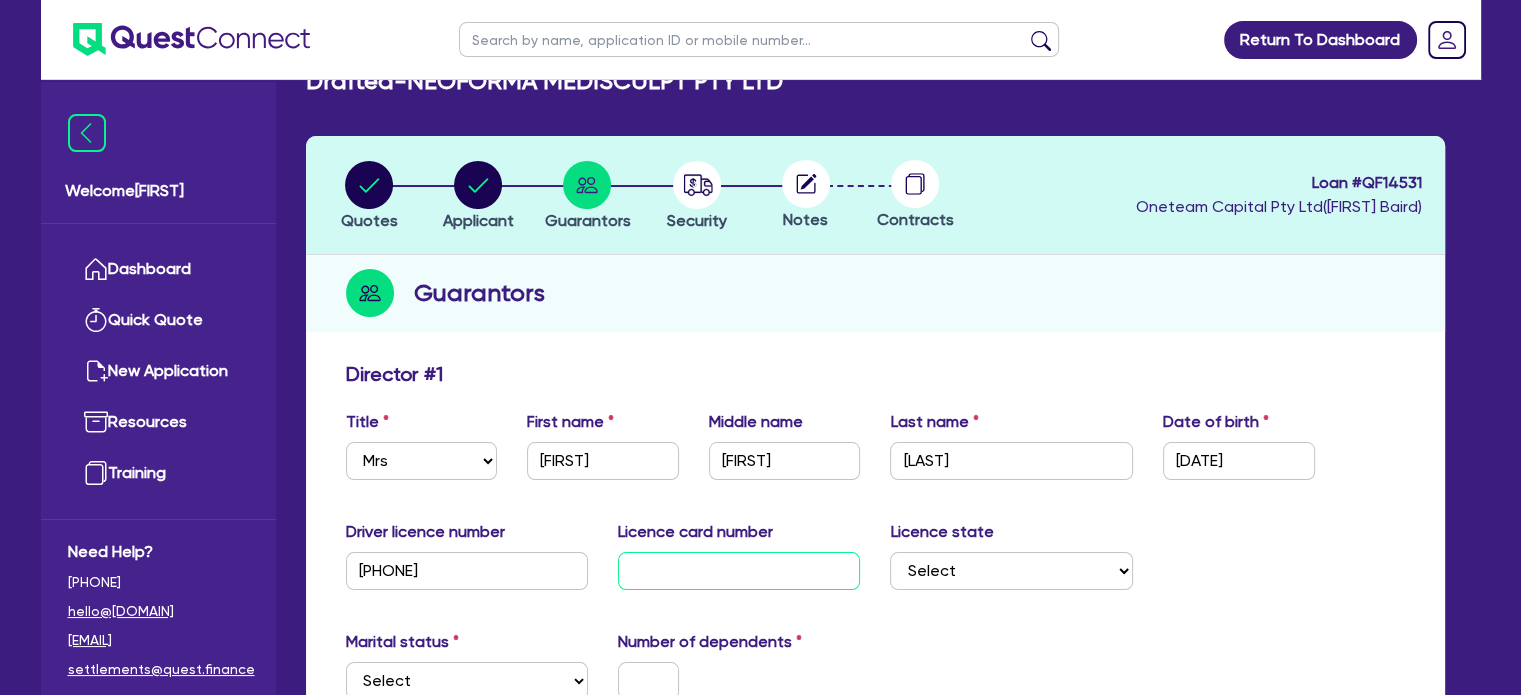click at bounding box center [739, 571] 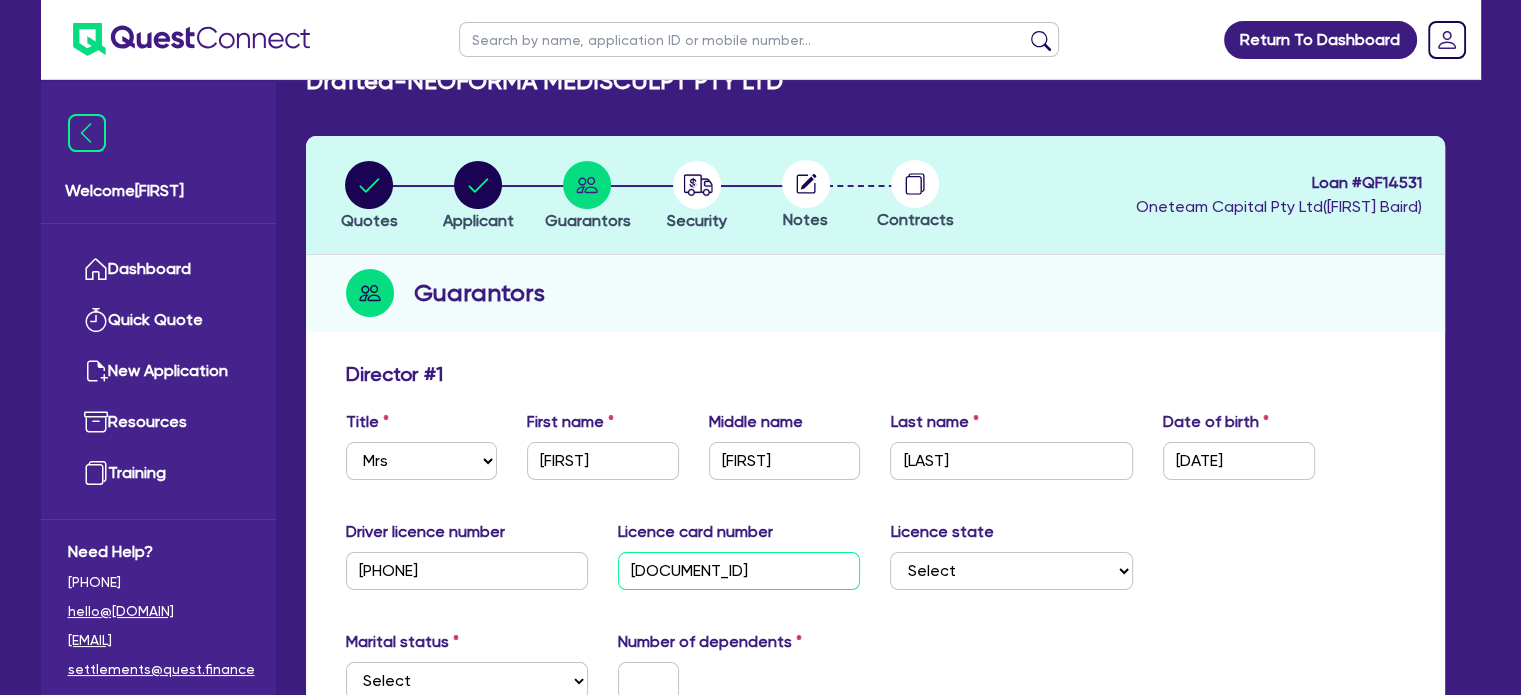 type on "60B8CEE106" 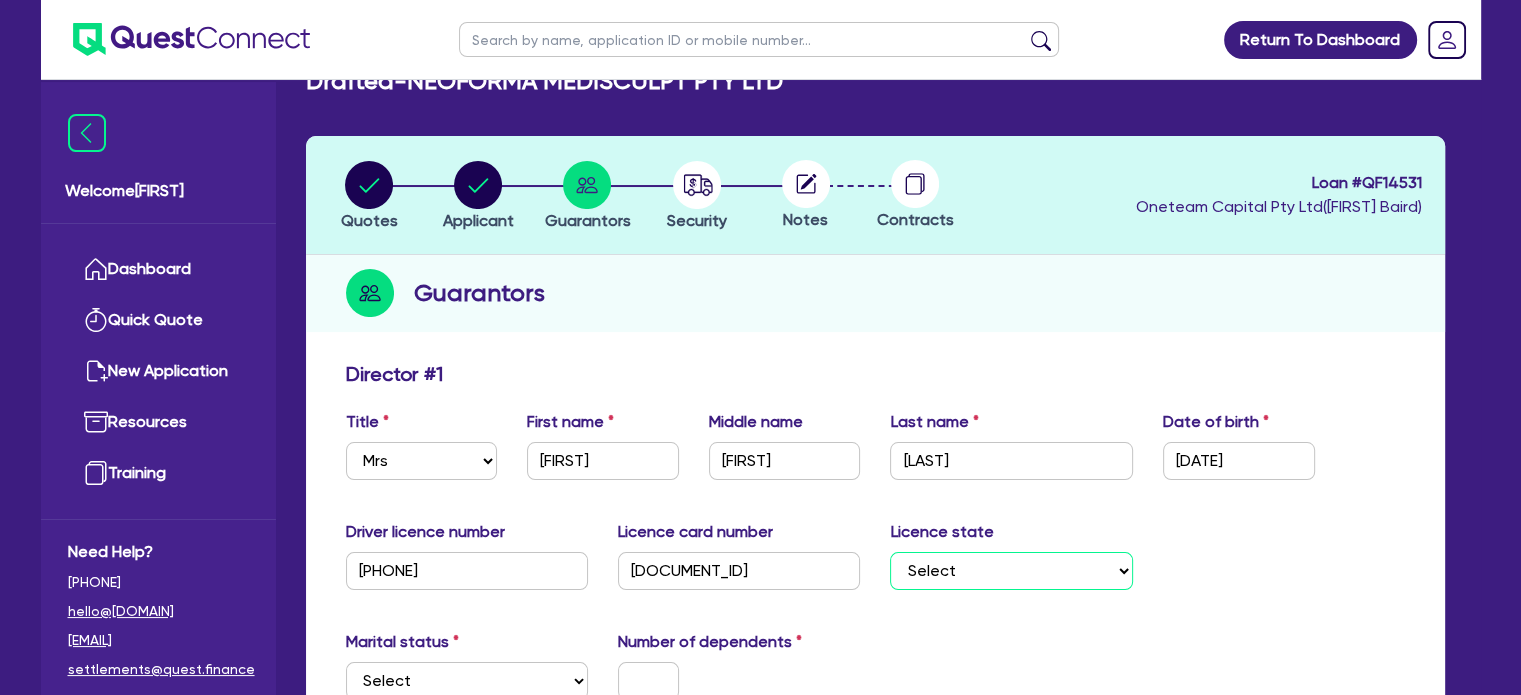 click on "Select NSW VIC QLD TAS ACT SA NT WA" at bounding box center (1011, 571) 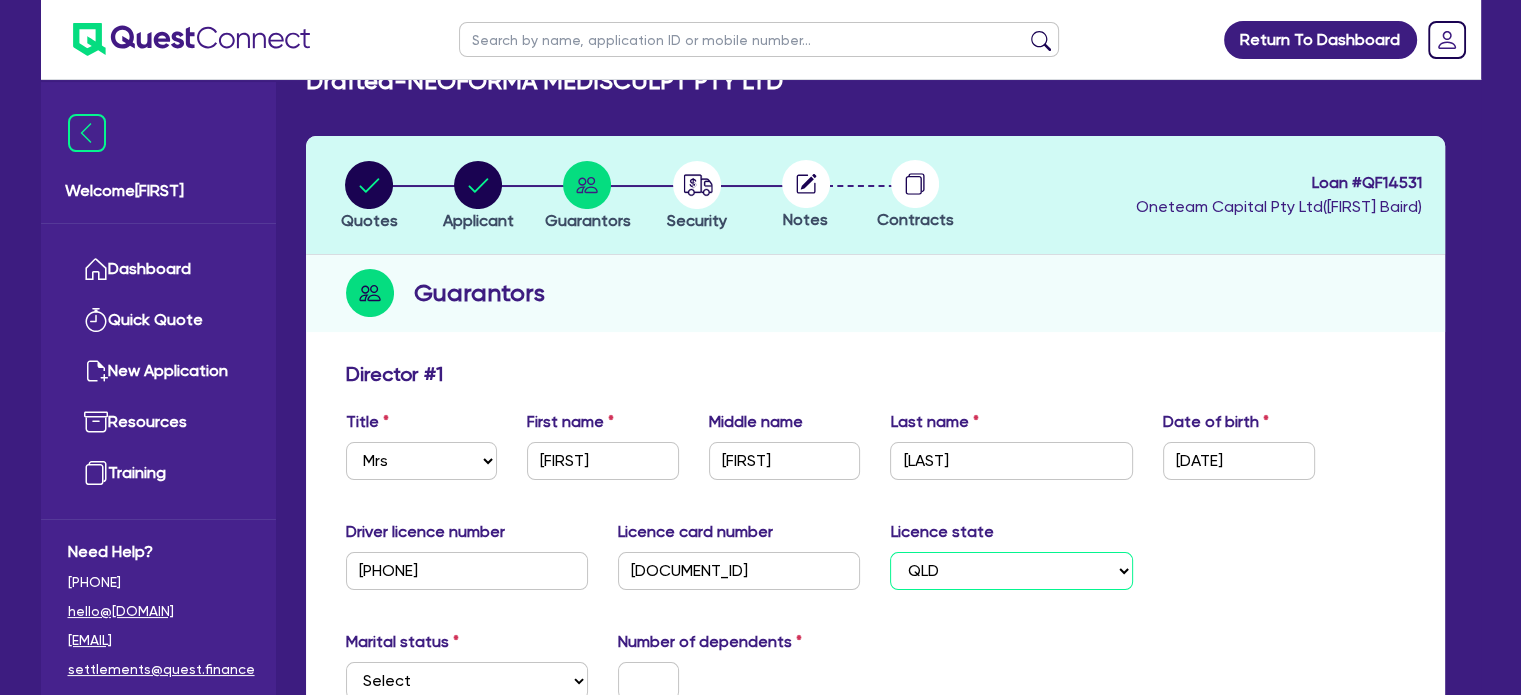 click on "Select NSW VIC QLD TAS ACT SA NT WA" at bounding box center [1011, 571] 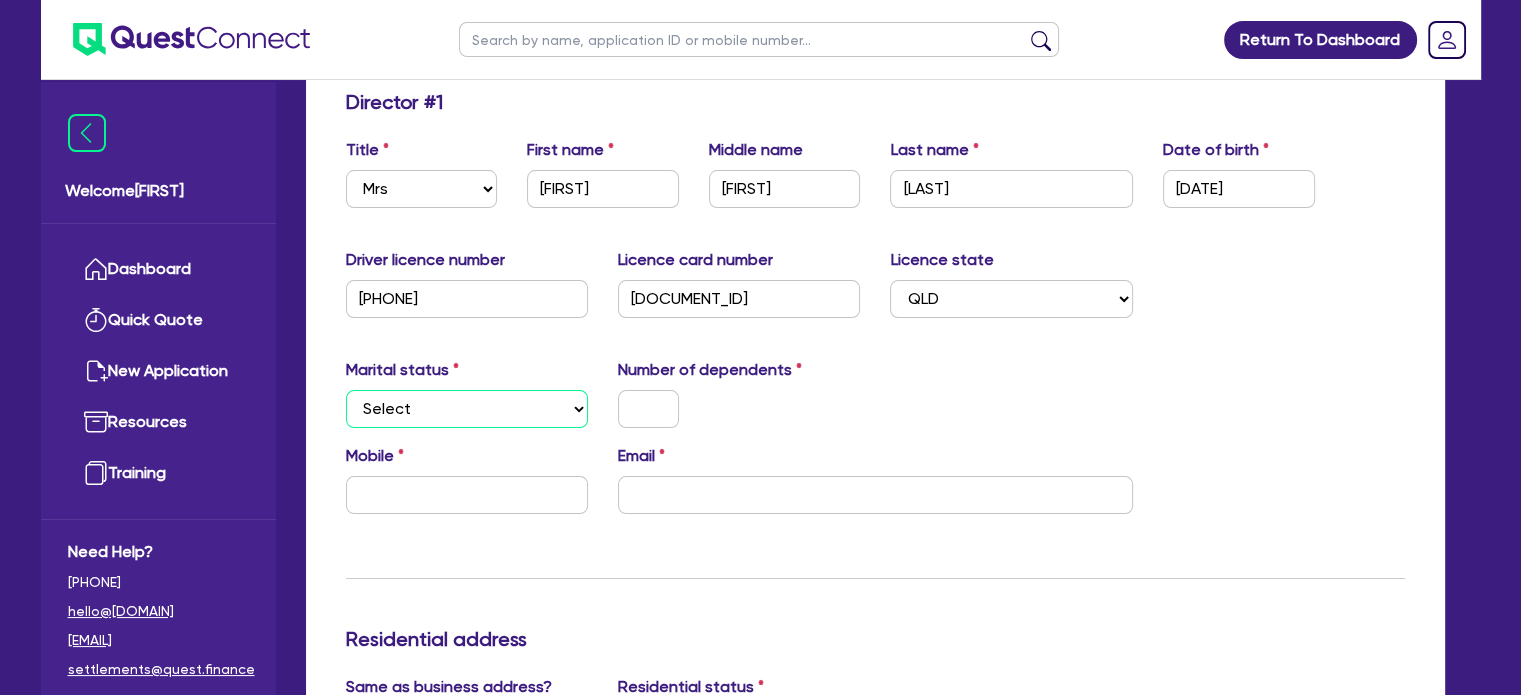 click on "Select Single Married De Facto / Partner" at bounding box center (467, 409) 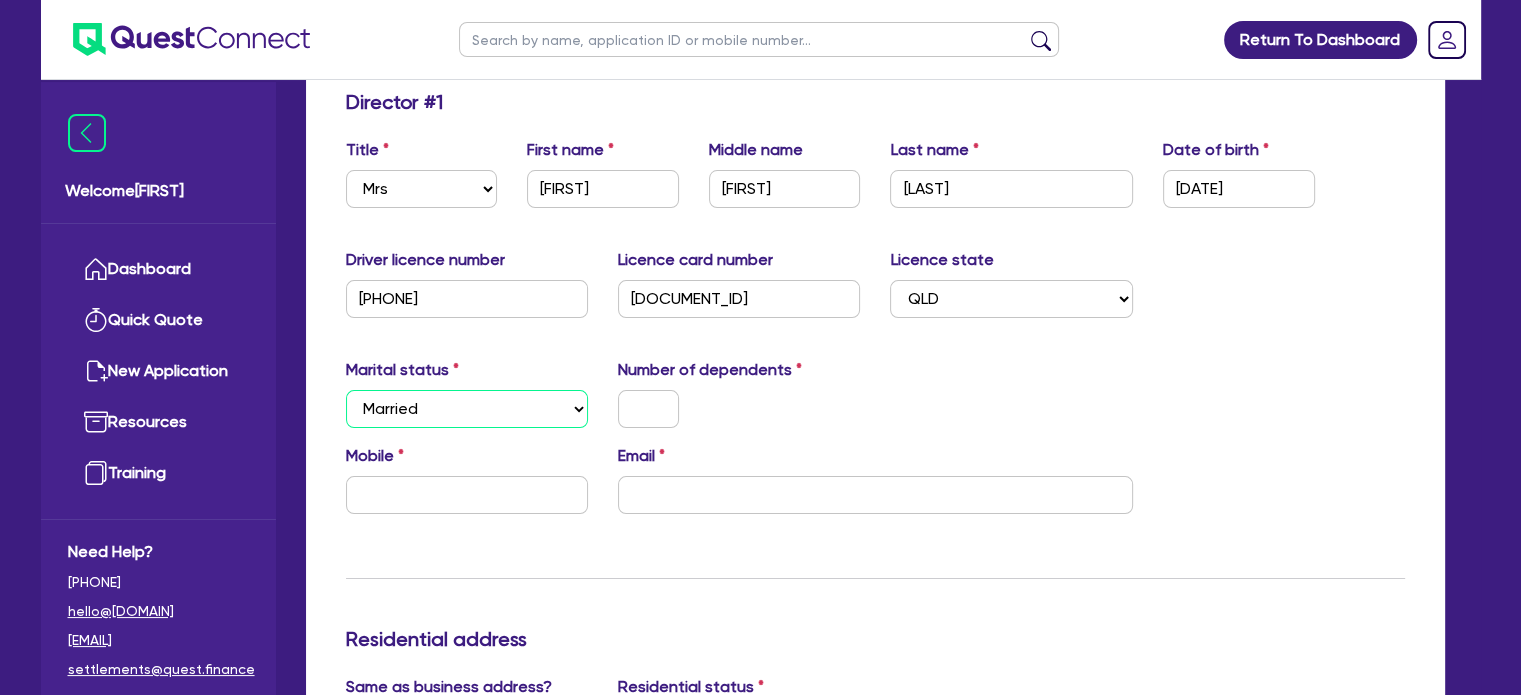 click on "Select Single Married De Facto / Partner" at bounding box center (467, 409) 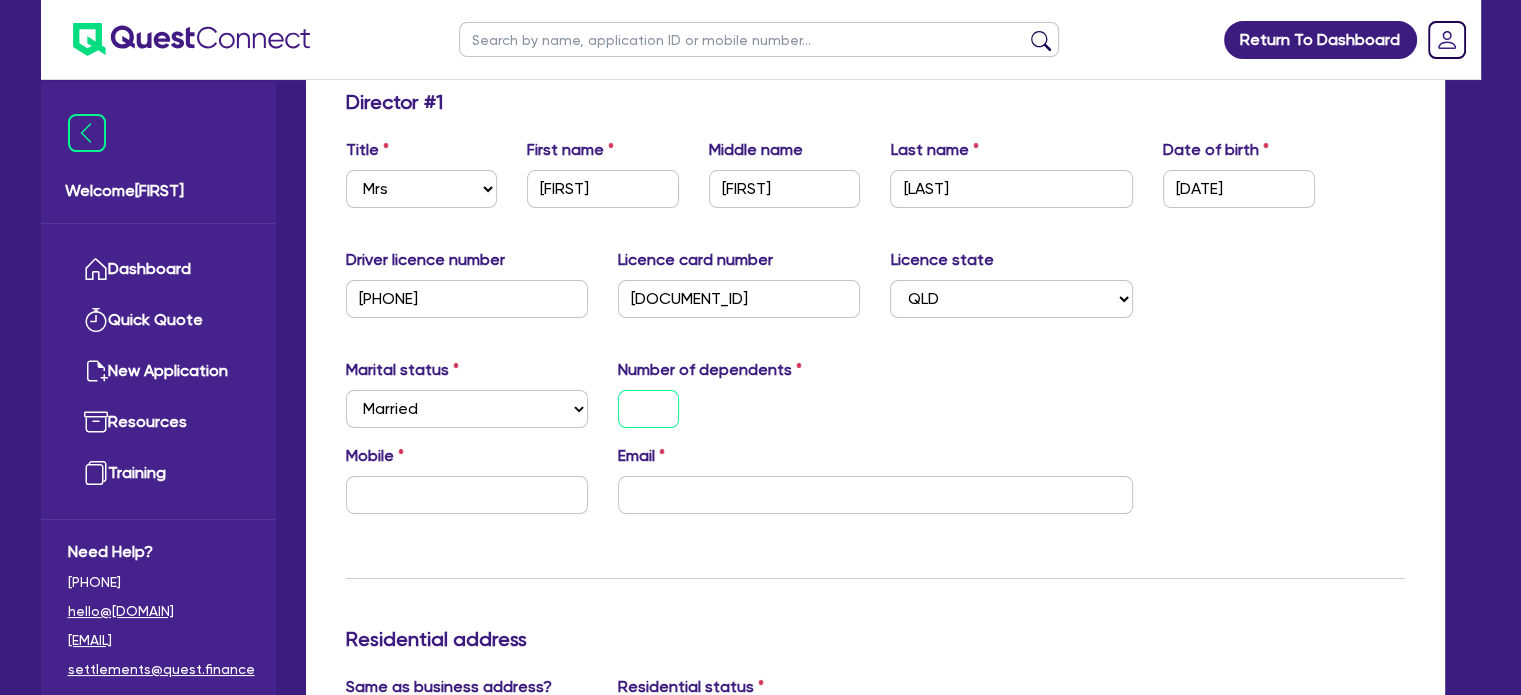 click at bounding box center [648, 409] 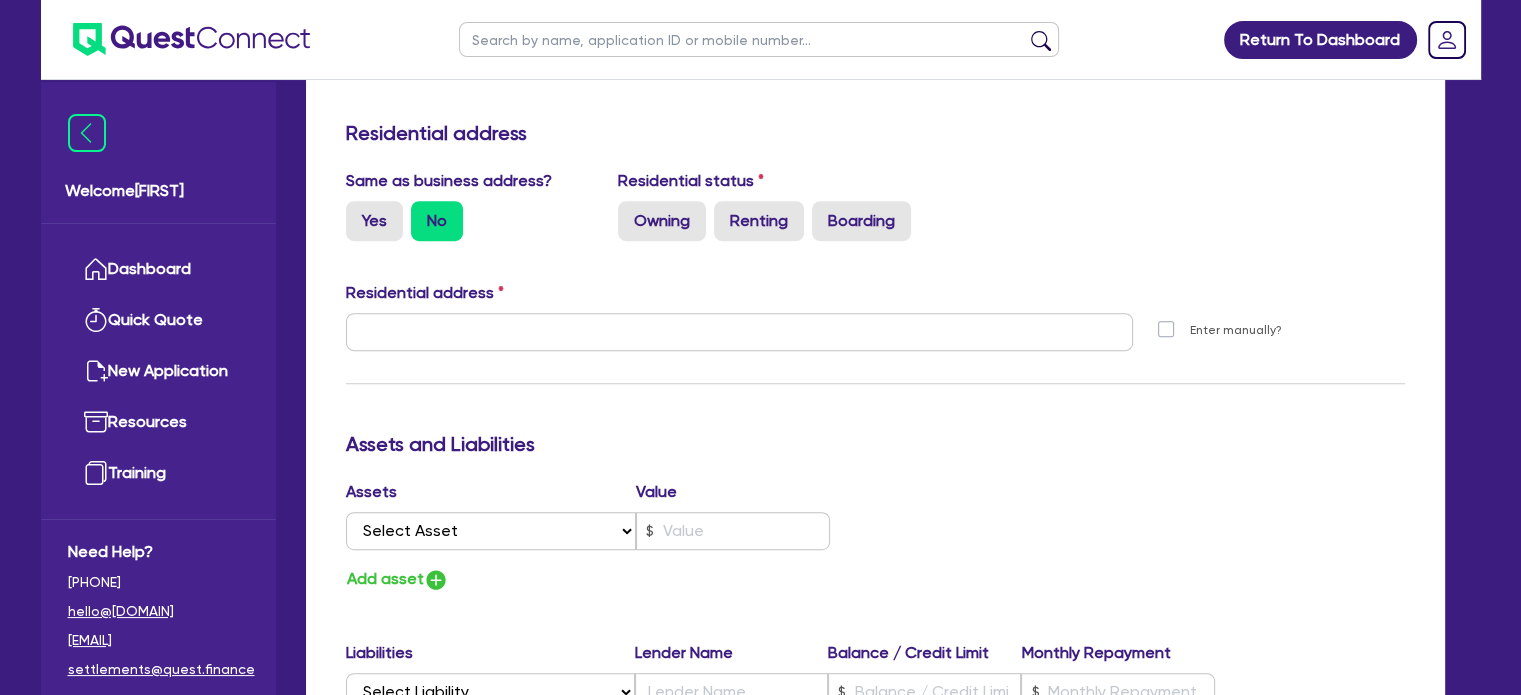 scroll, scrollTop: 824, scrollLeft: 0, axis: vertical 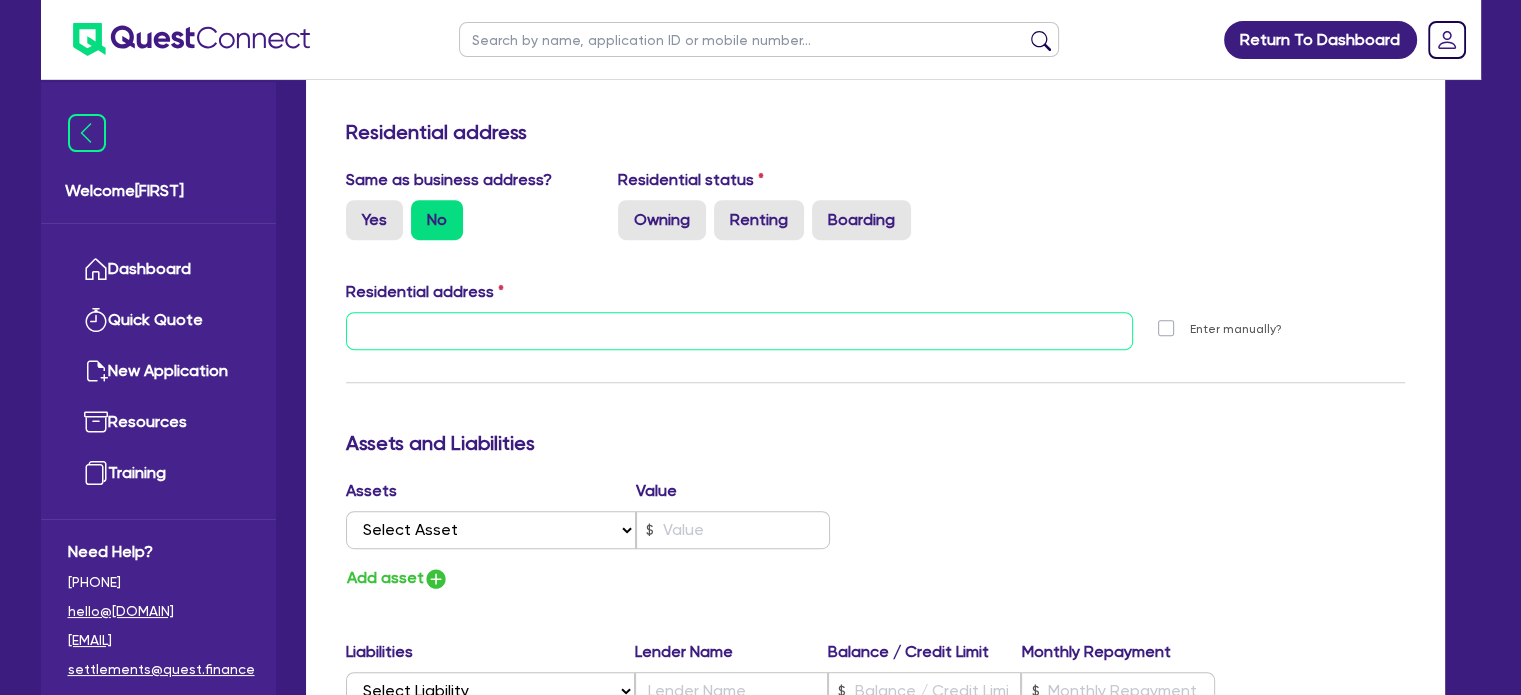 click at bounding box center (739, 331) 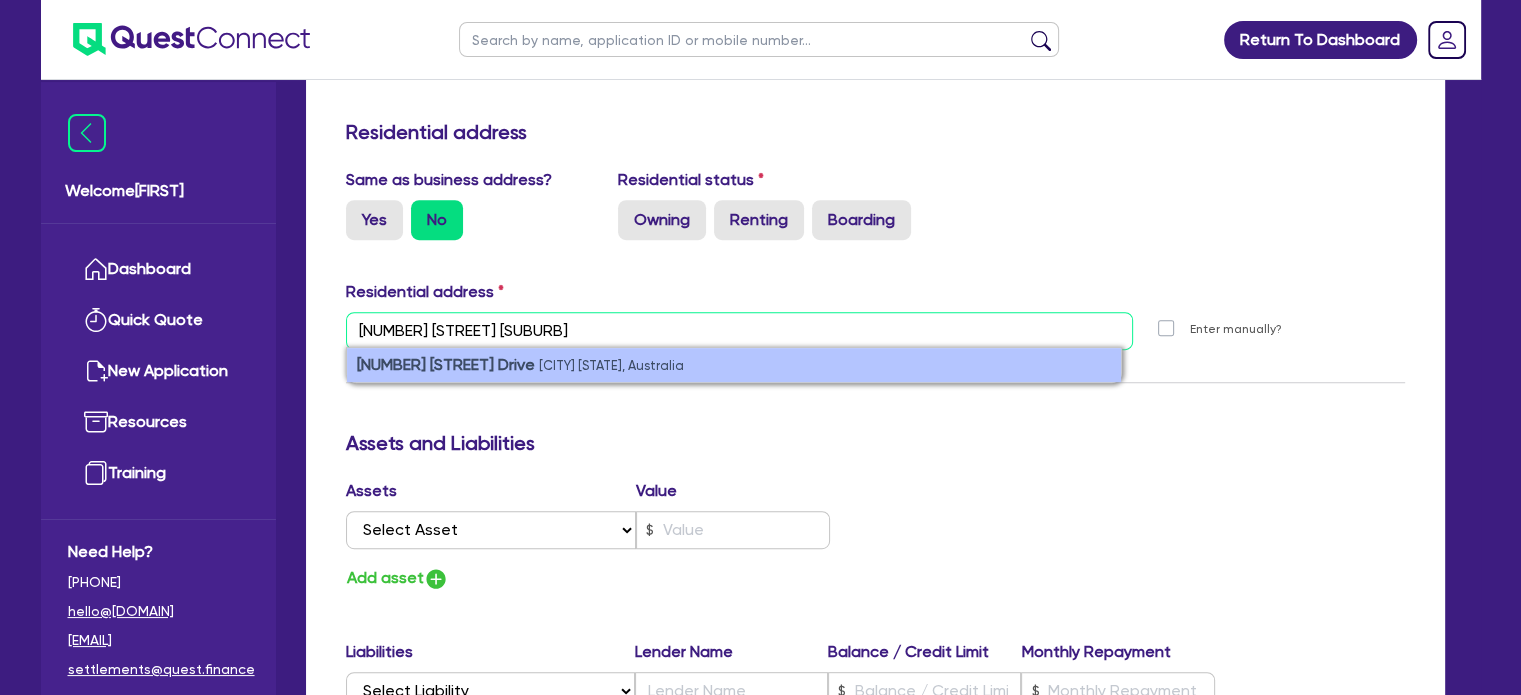 type on "33 studio drive oxen" 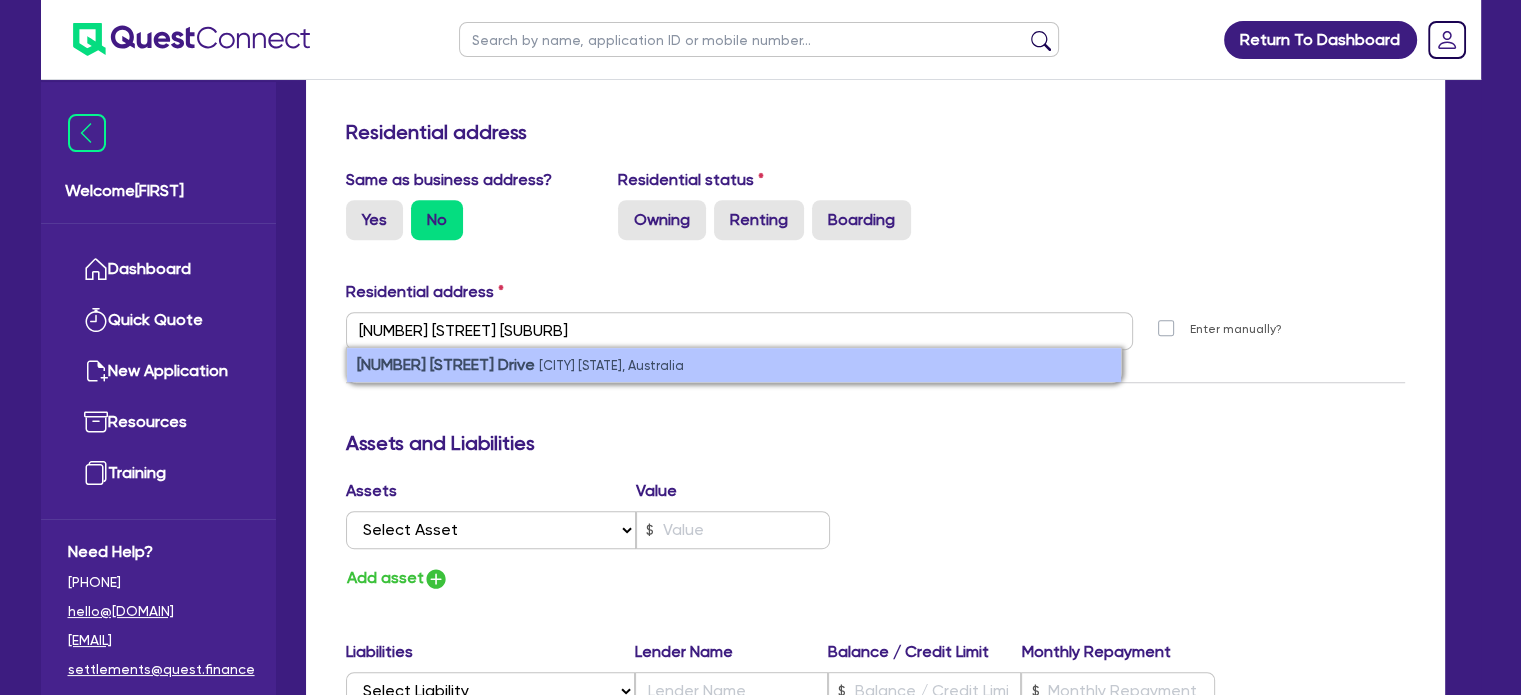 click on "Oxenford QLD, Australia" at bounding box center [611, 365] 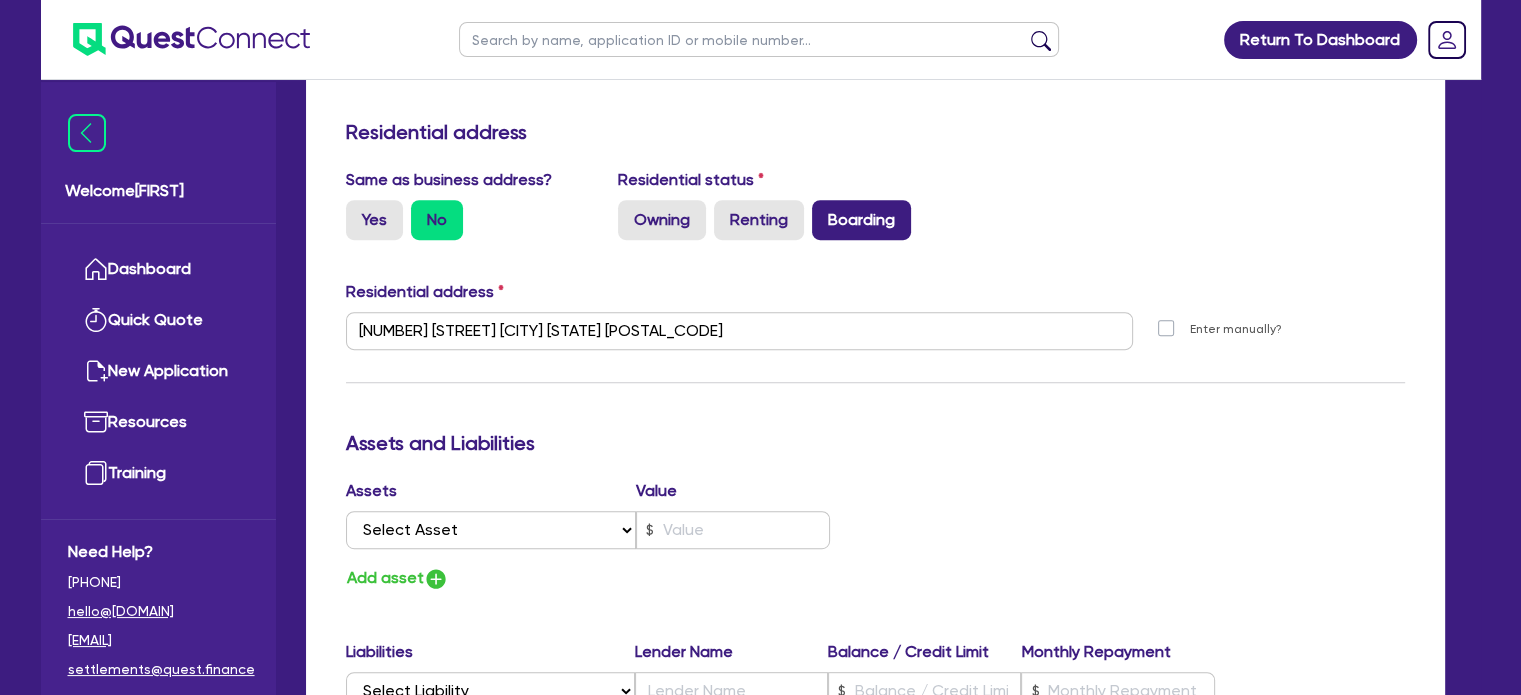 click on "Boarding" at bounding box center (861, 220) 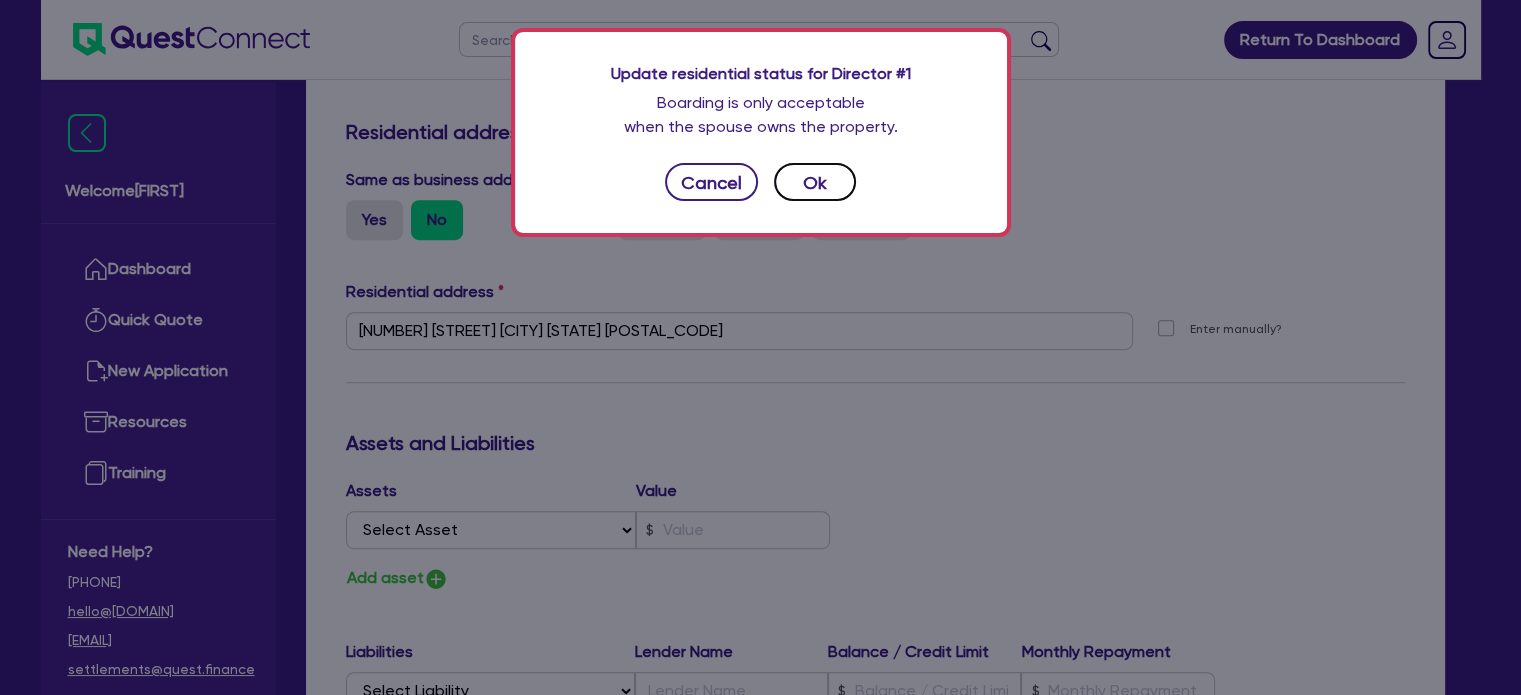 click on "Ok" at bounding box center [815, 182] 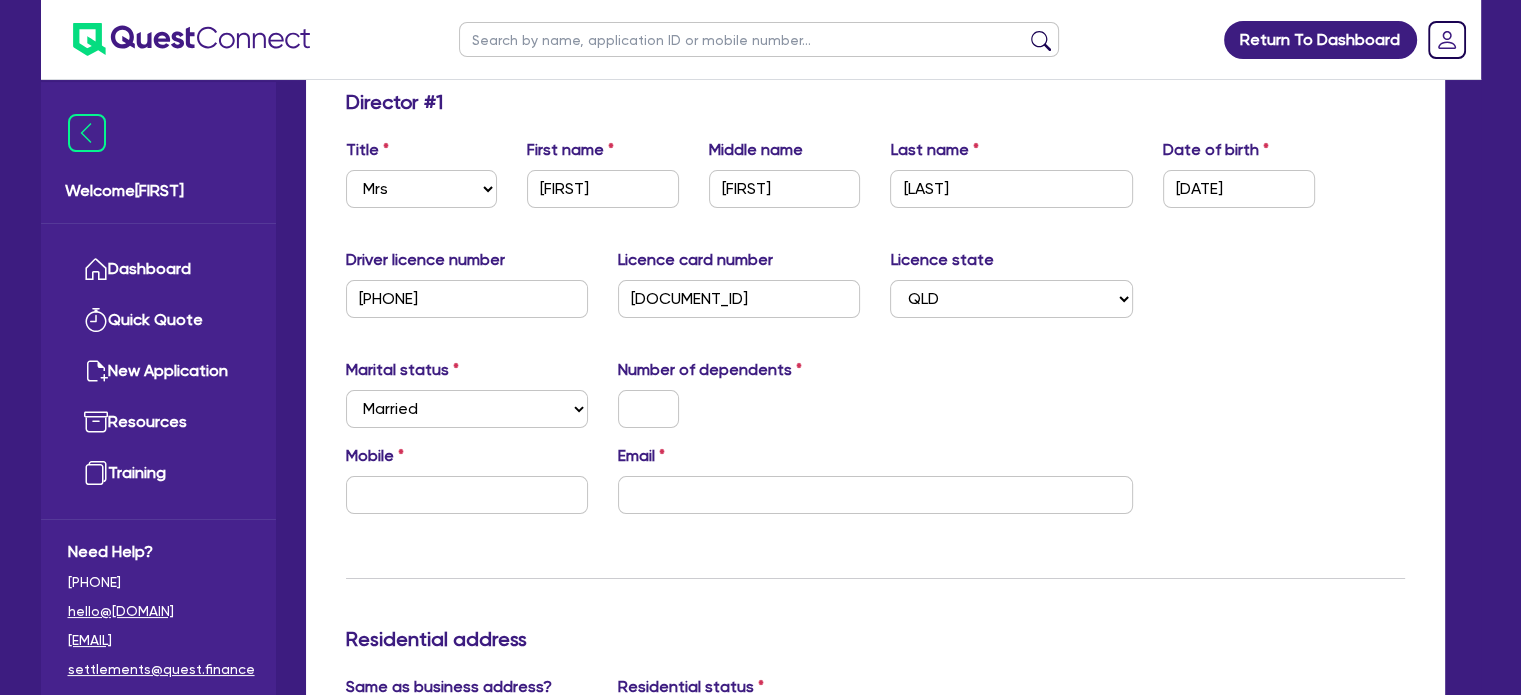 scroll, scrollTop: 313, scrollLeft: 0, axis: vertical 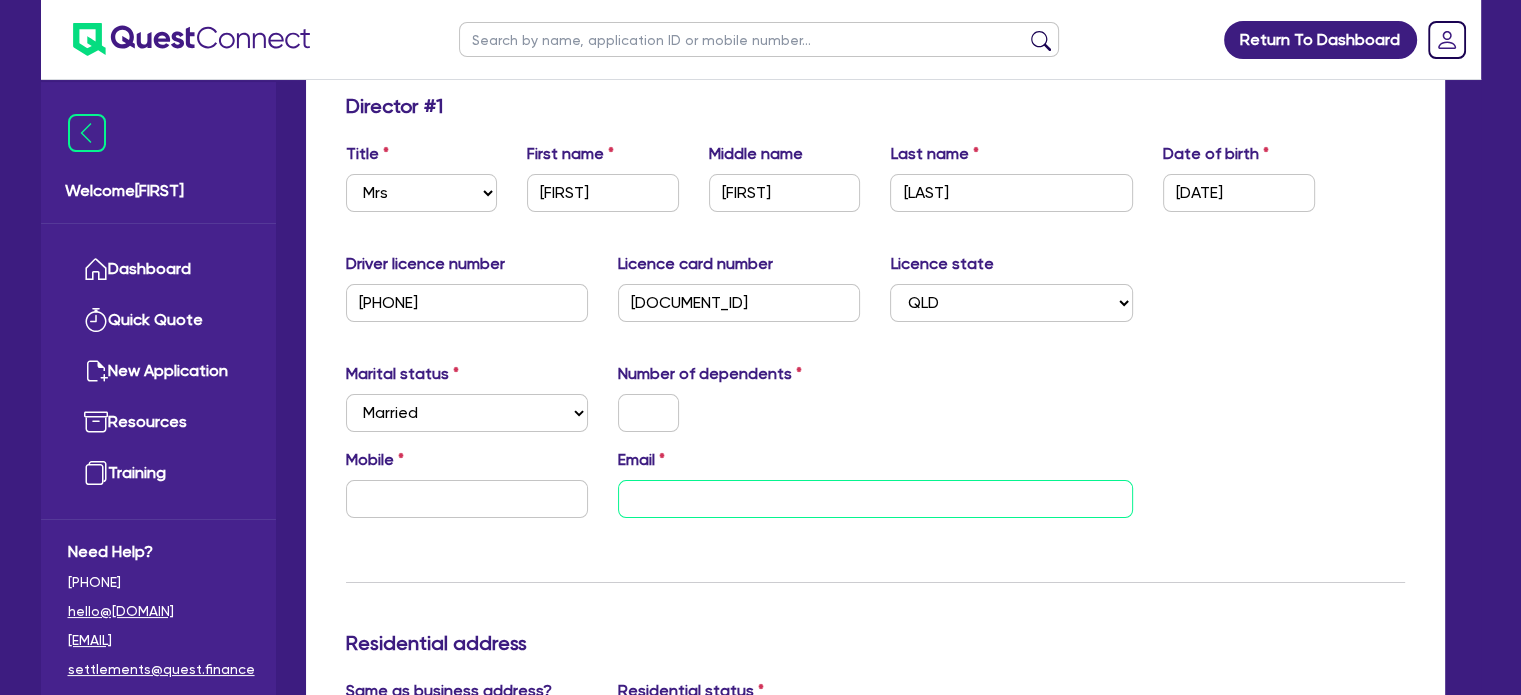 click at bounding box center [875, 499] 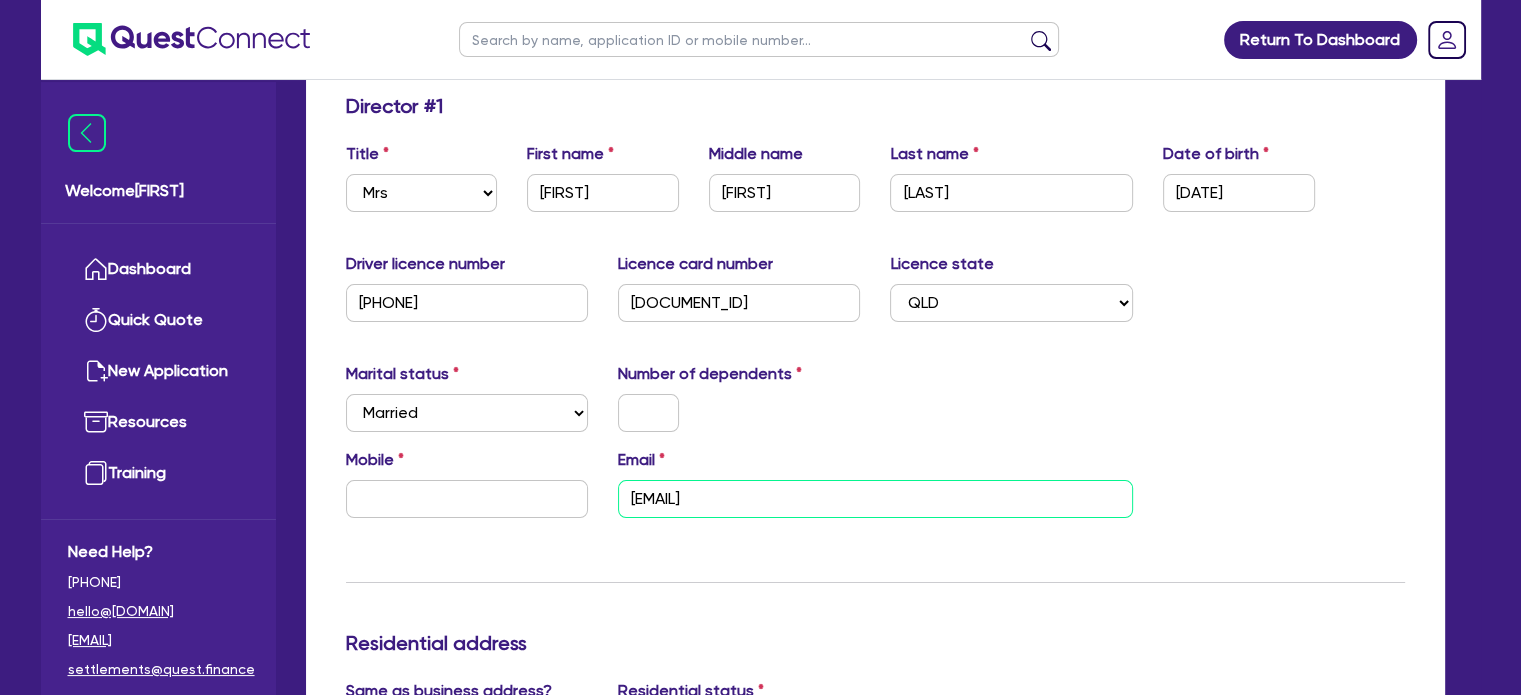 type on "nicolemizerak@yahoo.com.au" 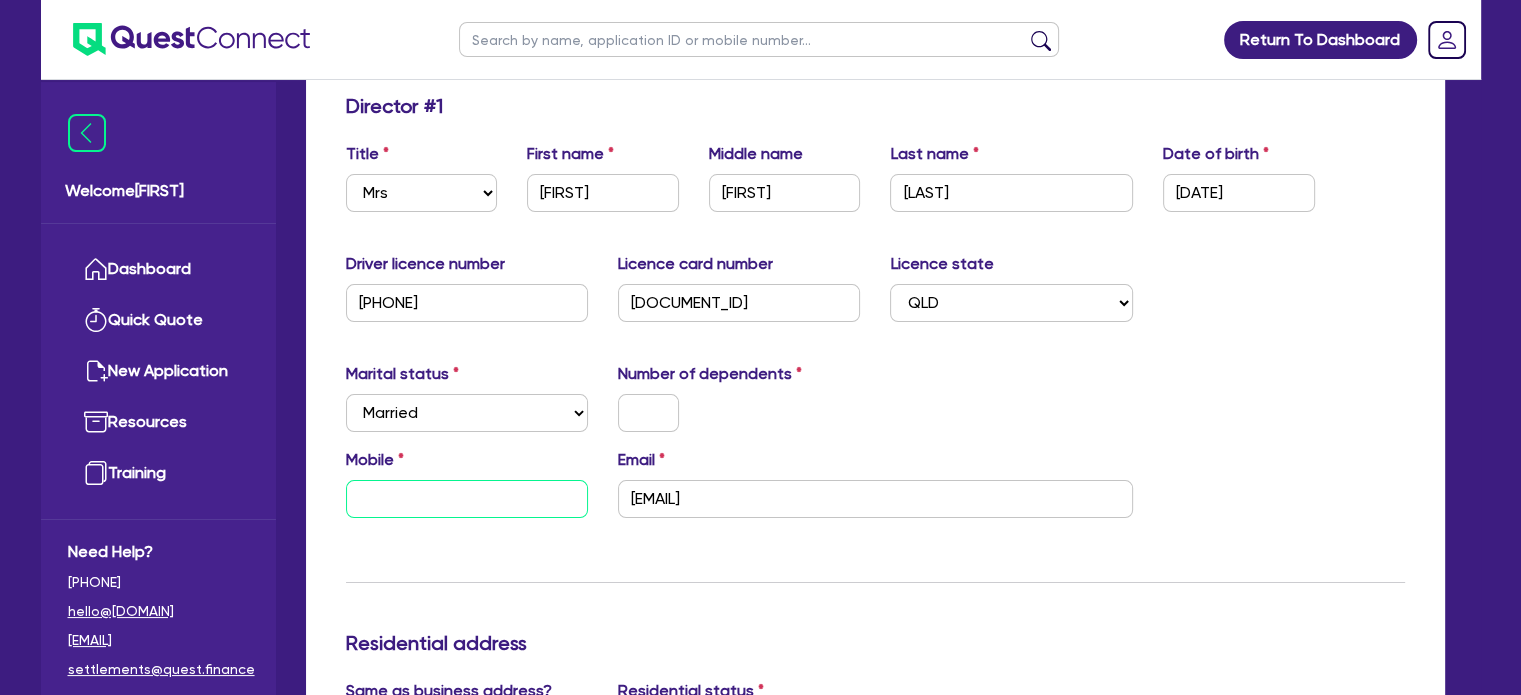 click at bounding box center (467, 499) 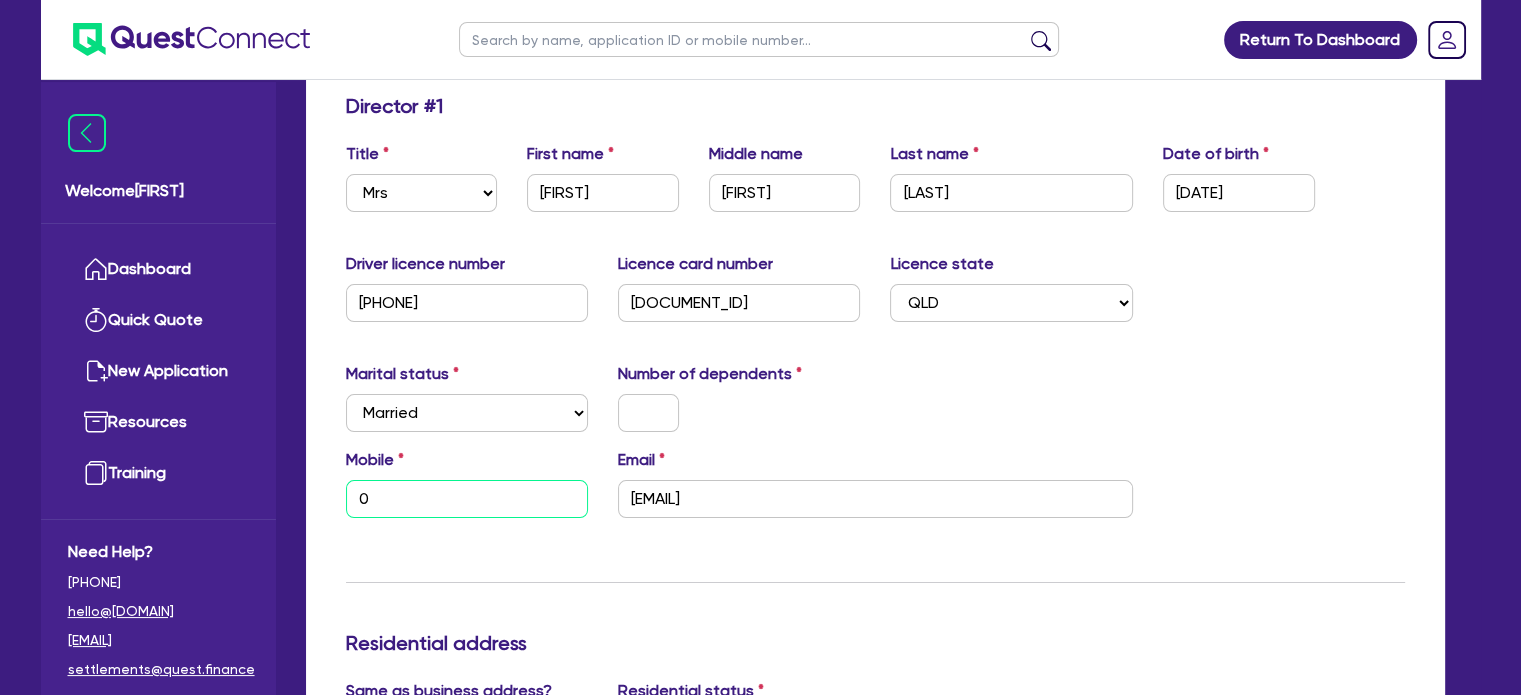 paste on "434 551 830" 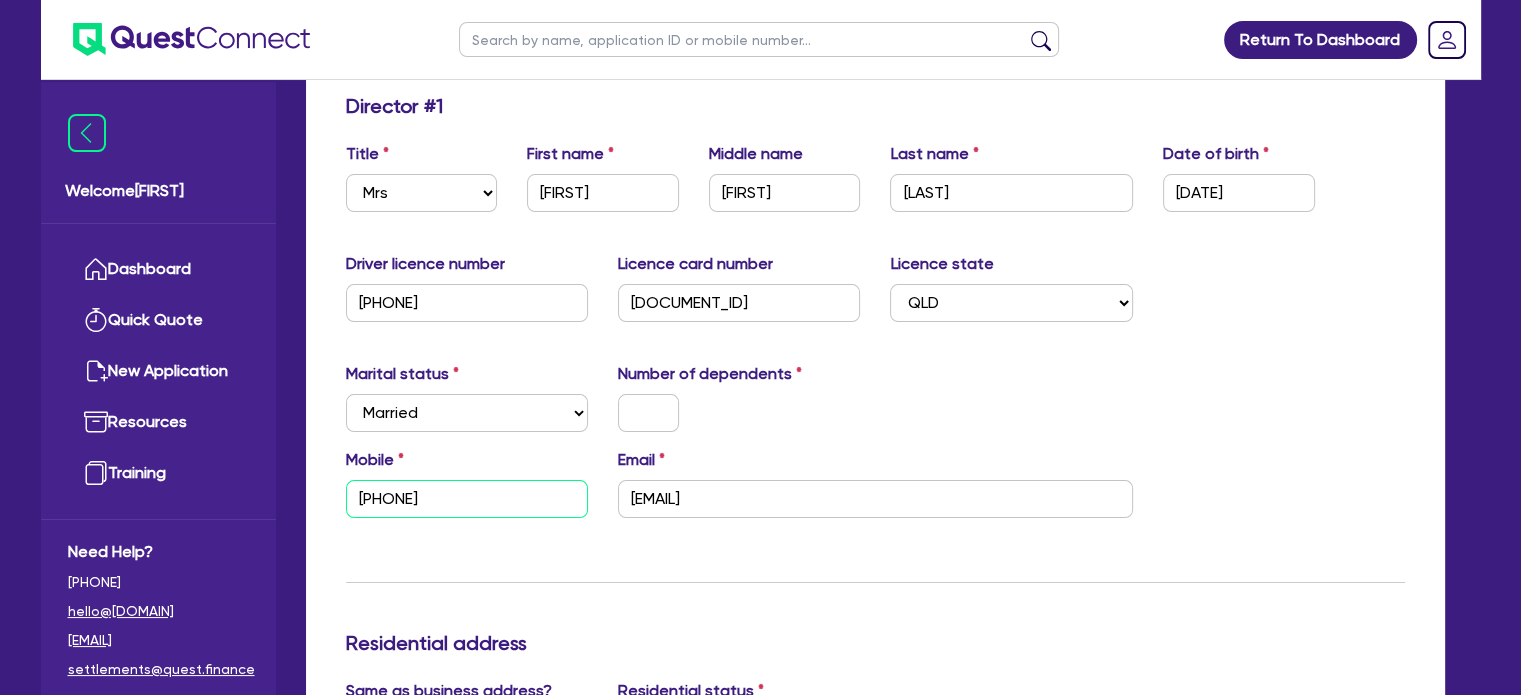 type on "0434 551 830" 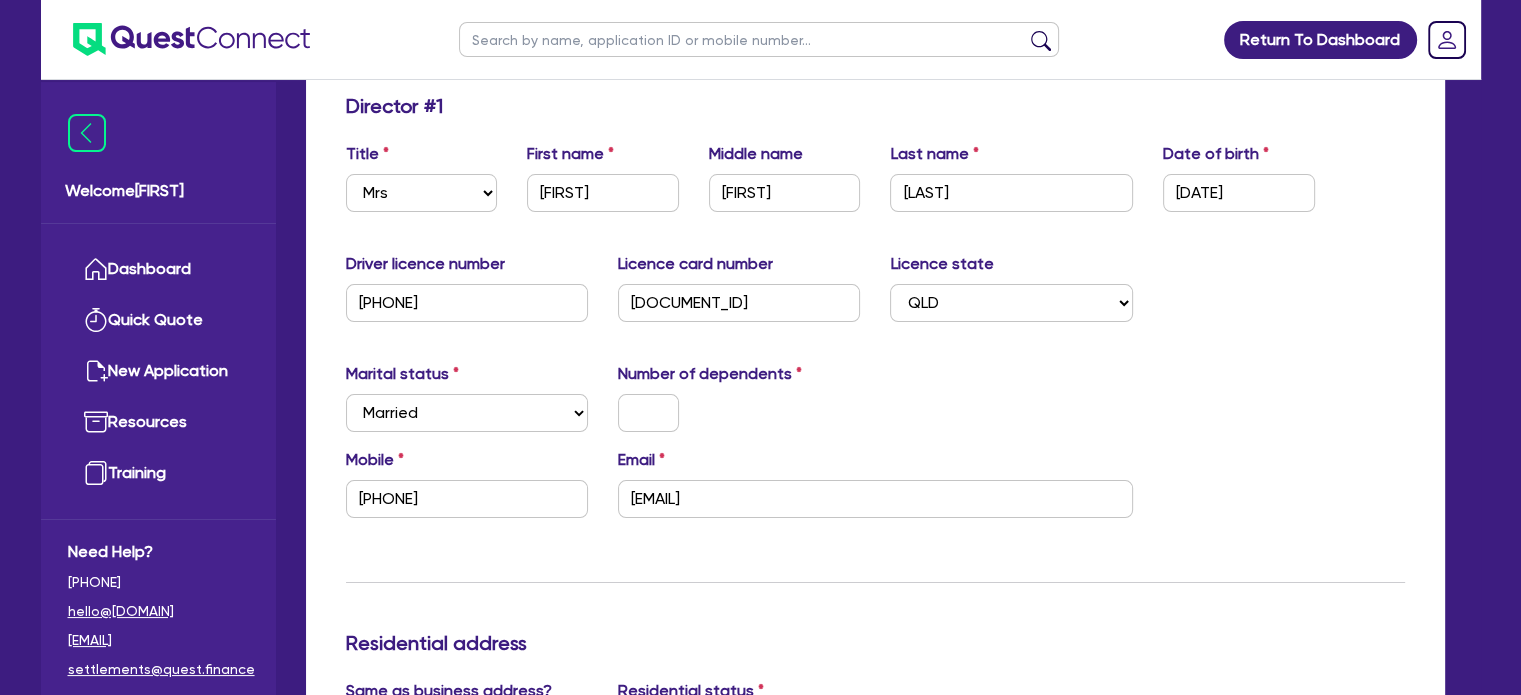 click on "Update residential status for Director #1 Boarding is only acceptable when the spouse owns the property. Cancel Ok Director # 1   Title Select Mr Mrs Ms Miss Dr First name Nicole Middle name Betty Last name Phillips Date of birth 07/03/1982 Driver licence number 131798577 Licence card number 60B8CEE106 Licence state Select NSW VIC QLD TAS ACT SA NT WA Marital status Select Single Married De Facto / Partner Number of dependents Mobile 0434 551 830 Email nicolemizerak@yahoo.com.au Residential address Same as business address? Yes No Residential status Owning Renting Boarding Residential address 33 Studio Dr Oxenford QLD 4210 Unit number Street number 33 Street name Studio Dr Suburb Oxenford State Select NSW VIC QLD TAS ACT SA NT WA Postal code 4210 Enter manually? Assets and Liabilities Assets Value Select Asset Cash Property Investment property Vehicle Truck Trailer Equipment Household & personal asset Other asset Add asset  Liabilities Lender Name Balance / Credit Limit Monthly Repayment Select Liability" at bounding box center [876, 833] 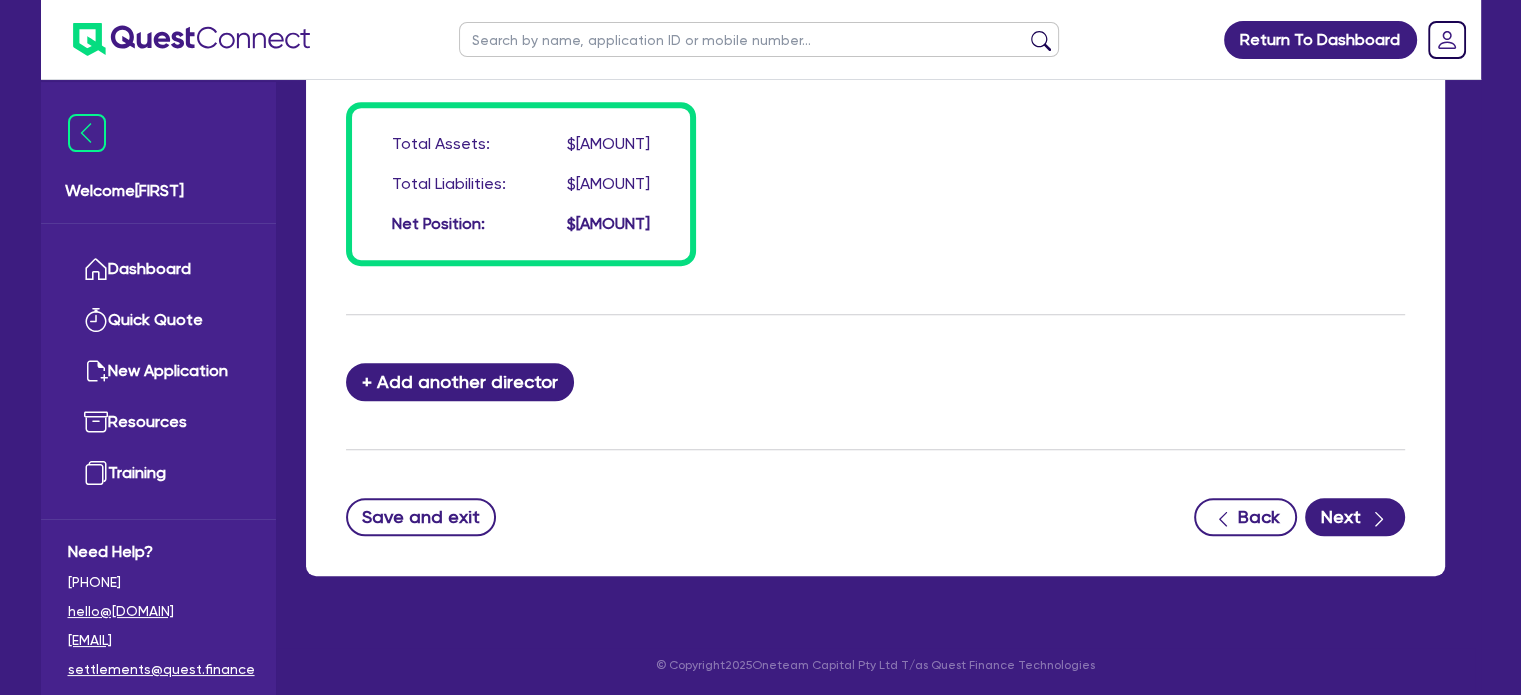 click on "Update residential status for Director #1 Boarding is only acceptable when the spouse owns the property. Cancel Ok Director # 1   Title Select Mr Mrs Ms Miss Dr First name Nicole Middle name Betty Last name Phillips Date of birth 07/03/1982 Driver licence number 131798577 Licence card number 60B8CEE106 Licence state Select NSW VIC QLD TAS ACT SA NT WA Marital status Select Single Married De Facto / Partner Number of dependents Mobile 0434 551 830 Email nicolemizerak@yahoo.com.au Residential address Same as business address? Yes No Residential status Owning Renting Boarding Residential address 33 Studio Dr Oxenford QLD 4210 Unit number Street number 33 Street name Studio Dr Suburb Oxenford State Select NSW VIC QLD TAS ACT SA NT WA Postal code 4210 Enter manually? Assets and Liabilities Assets Value Select Asset Cash Property Investment property Vehicle Truck Trailer Equipment Household & personal asset Other asset Add asset  Liabilities Lender Name Balance / Credit Limit Monthly Repayment Select Liability" at bounding box center (876, -339) 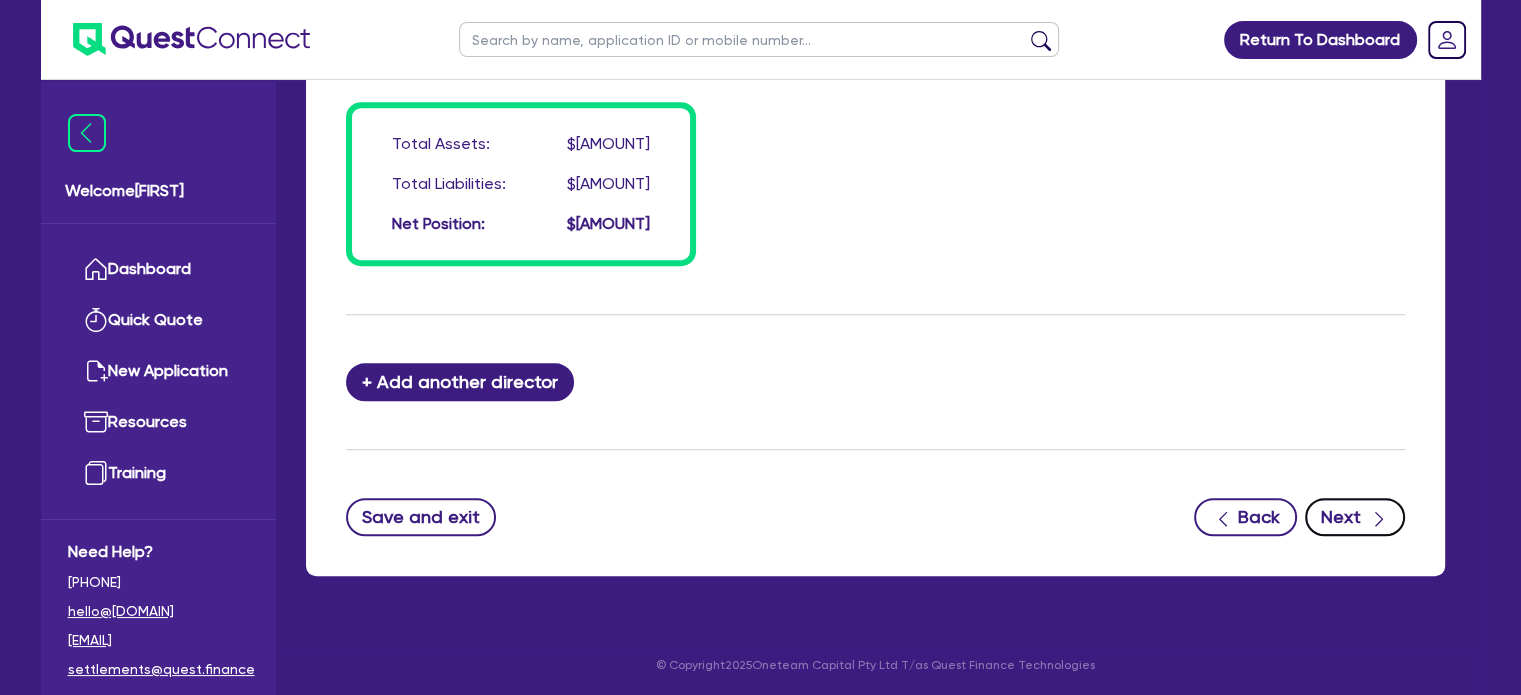 click on "Next" at bounding box center (1355, 517) 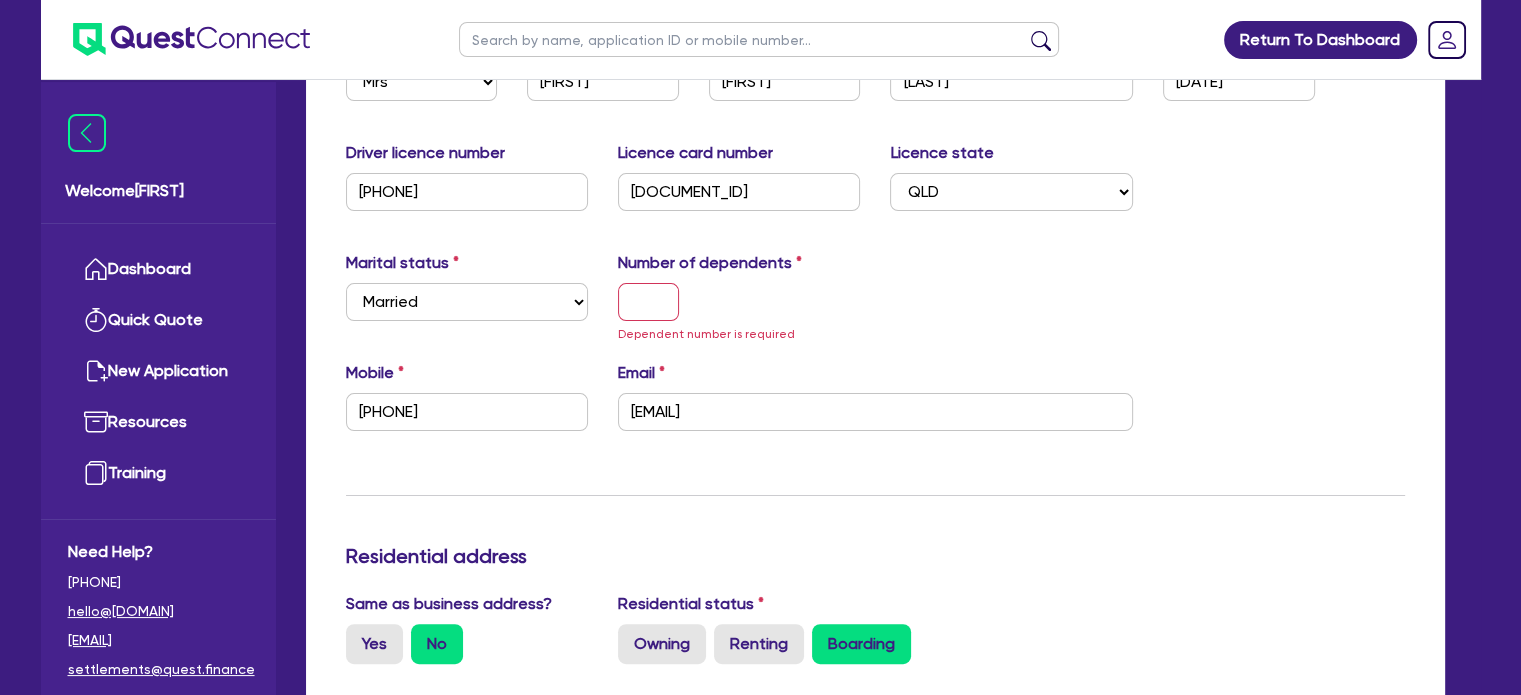 scroll, scrollTop: 408, scrollLeft: 0, axis: vertical 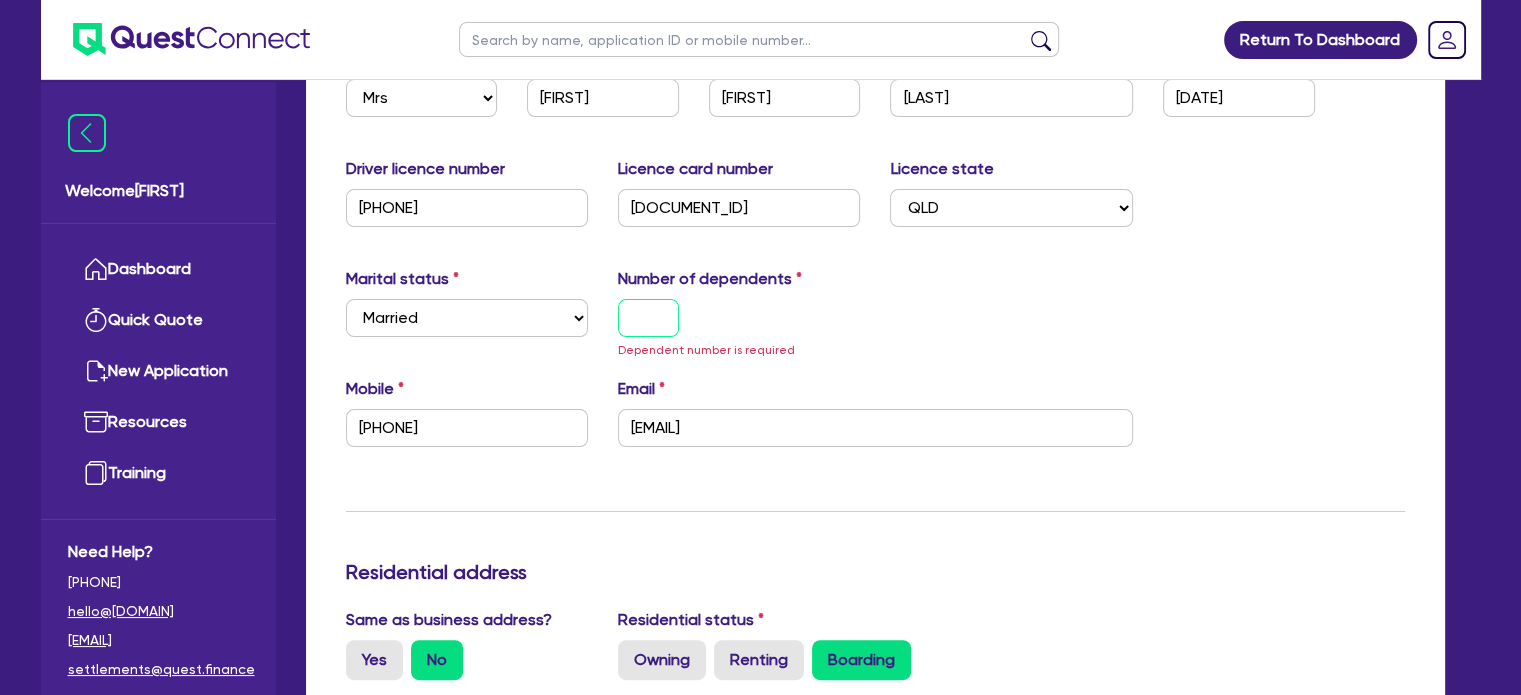 click at bounding box center [648, 318] 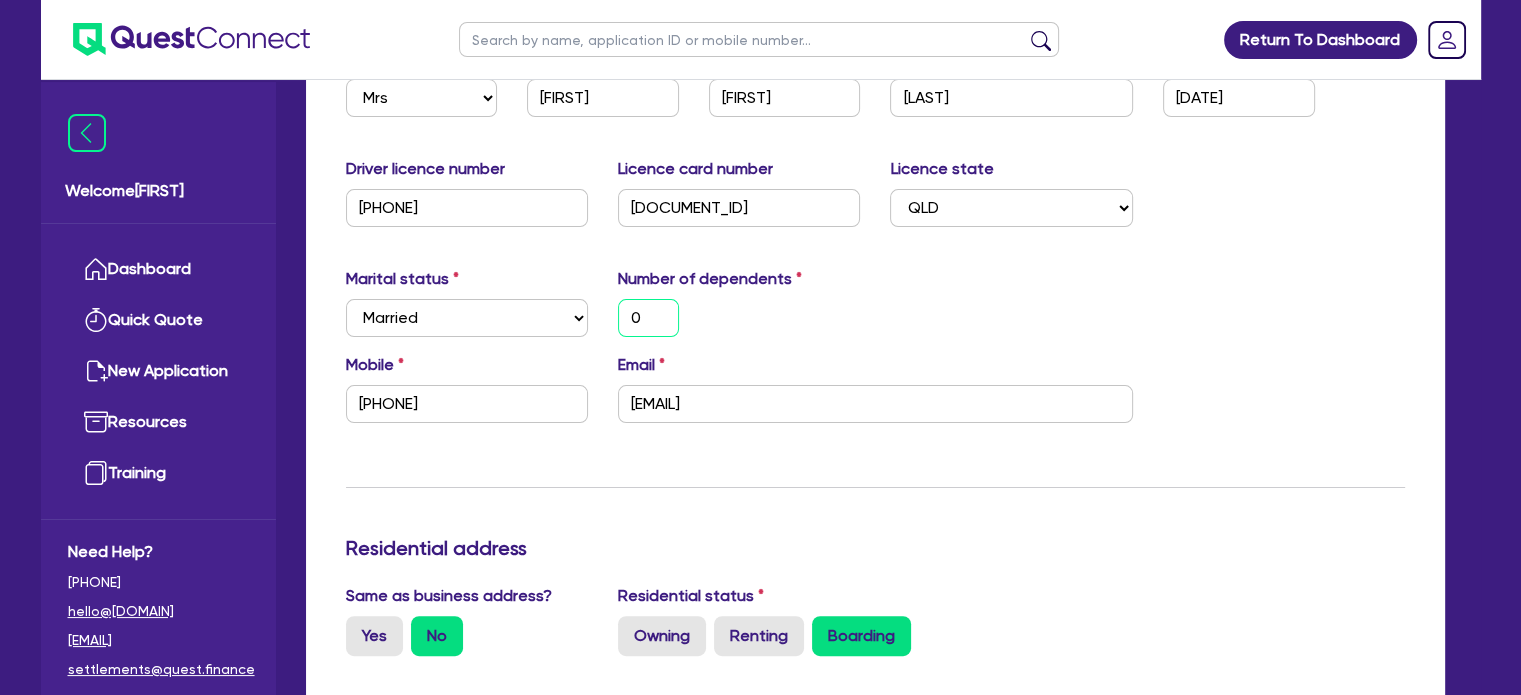 type on "0" 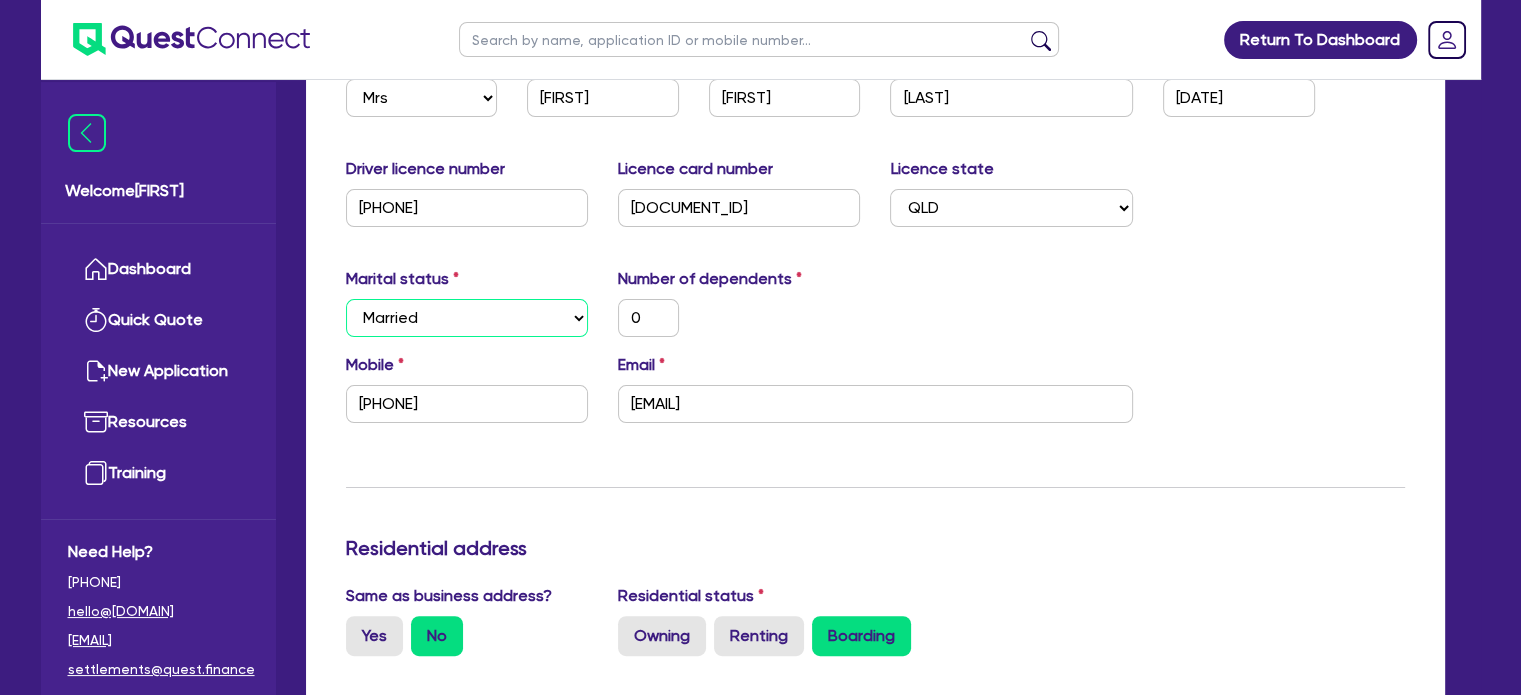 click on "Select Single Married De Facto / Partner" at bounding box center (467, 318) 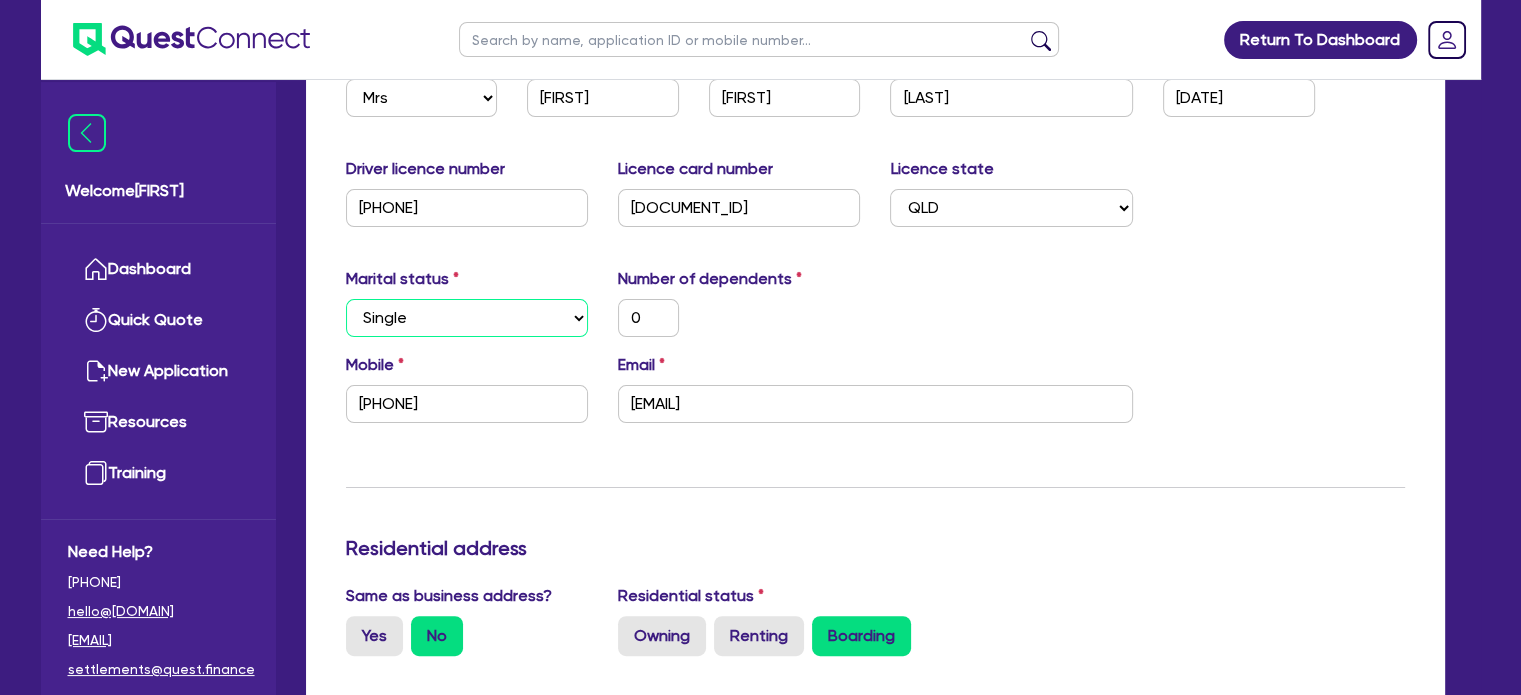 click on "Select Single Married De Facto / Partner" at bounding box center (467, 318) 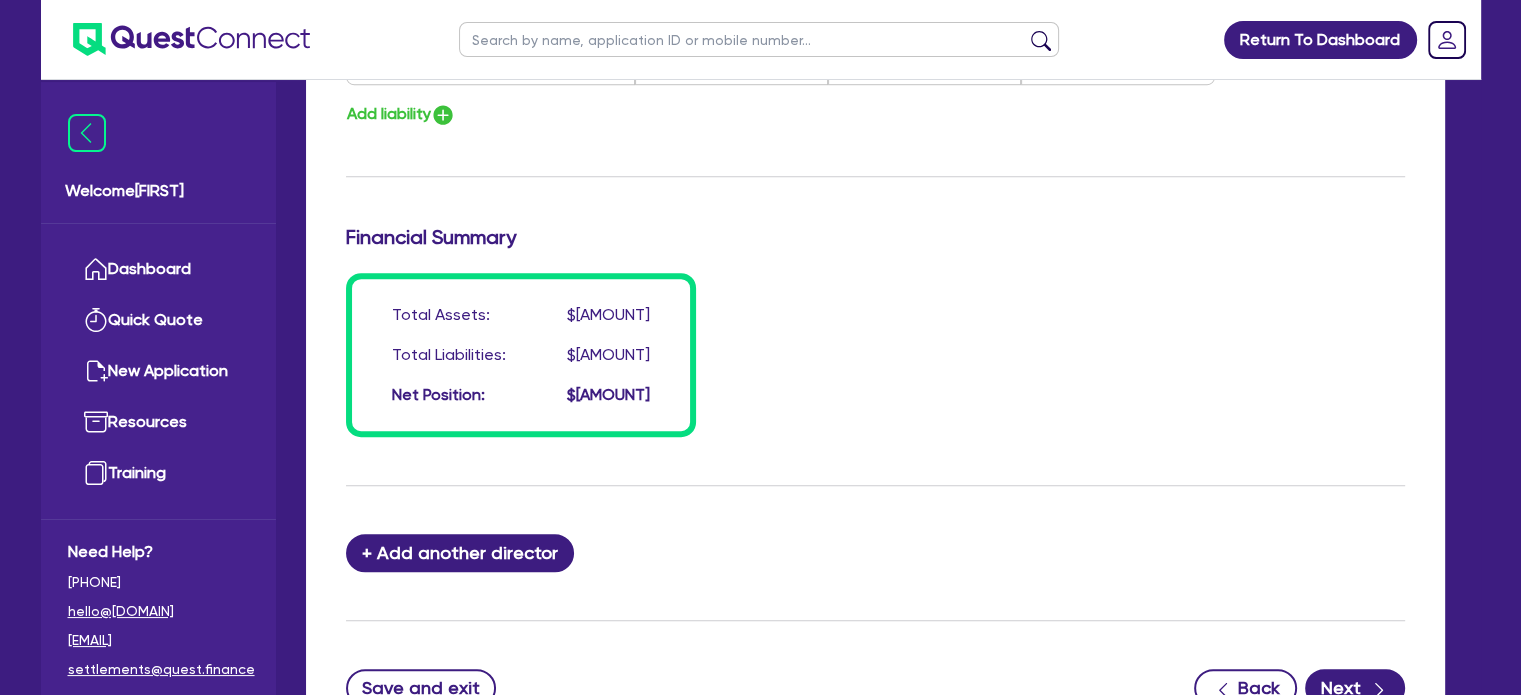 scroll, scrollTop: 1620, scrollLeft: 0, axis: vertical 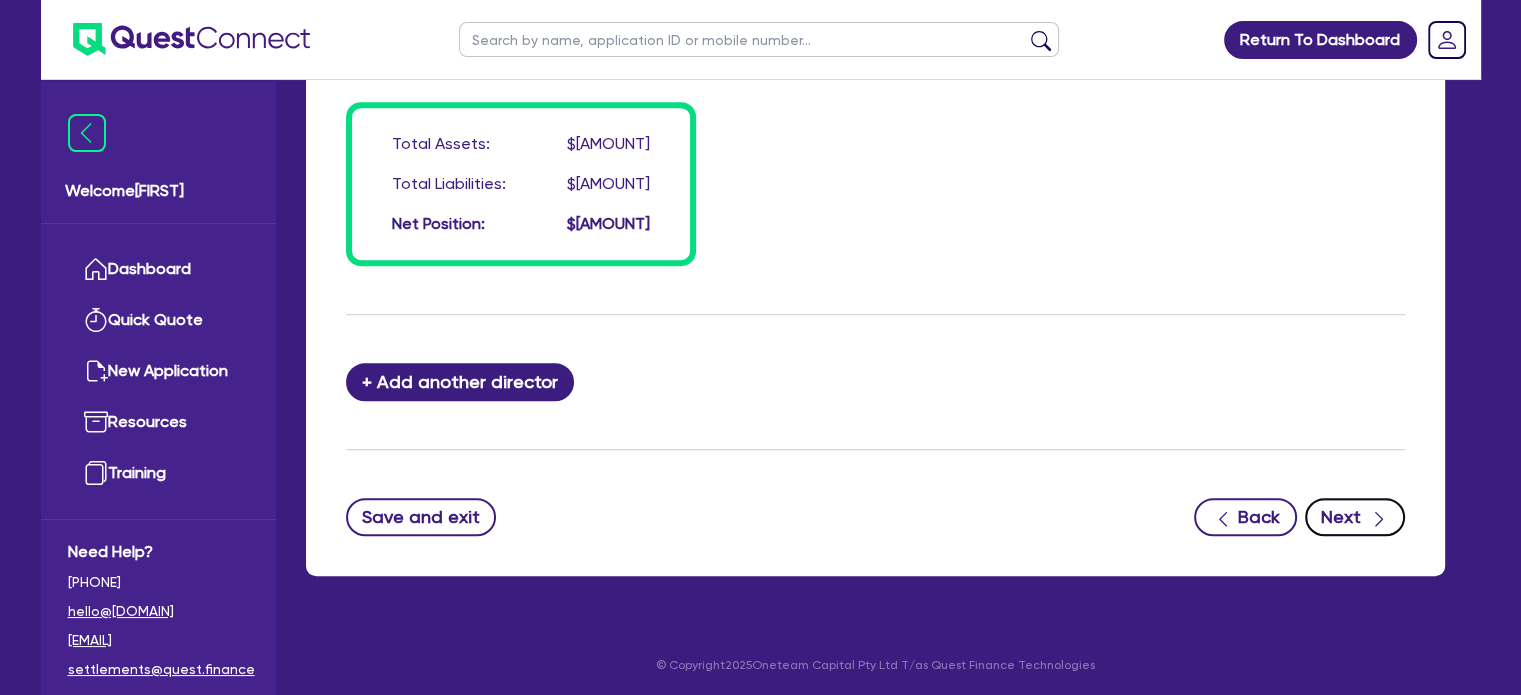 click on "Next" at bounding box center (1355, 517) 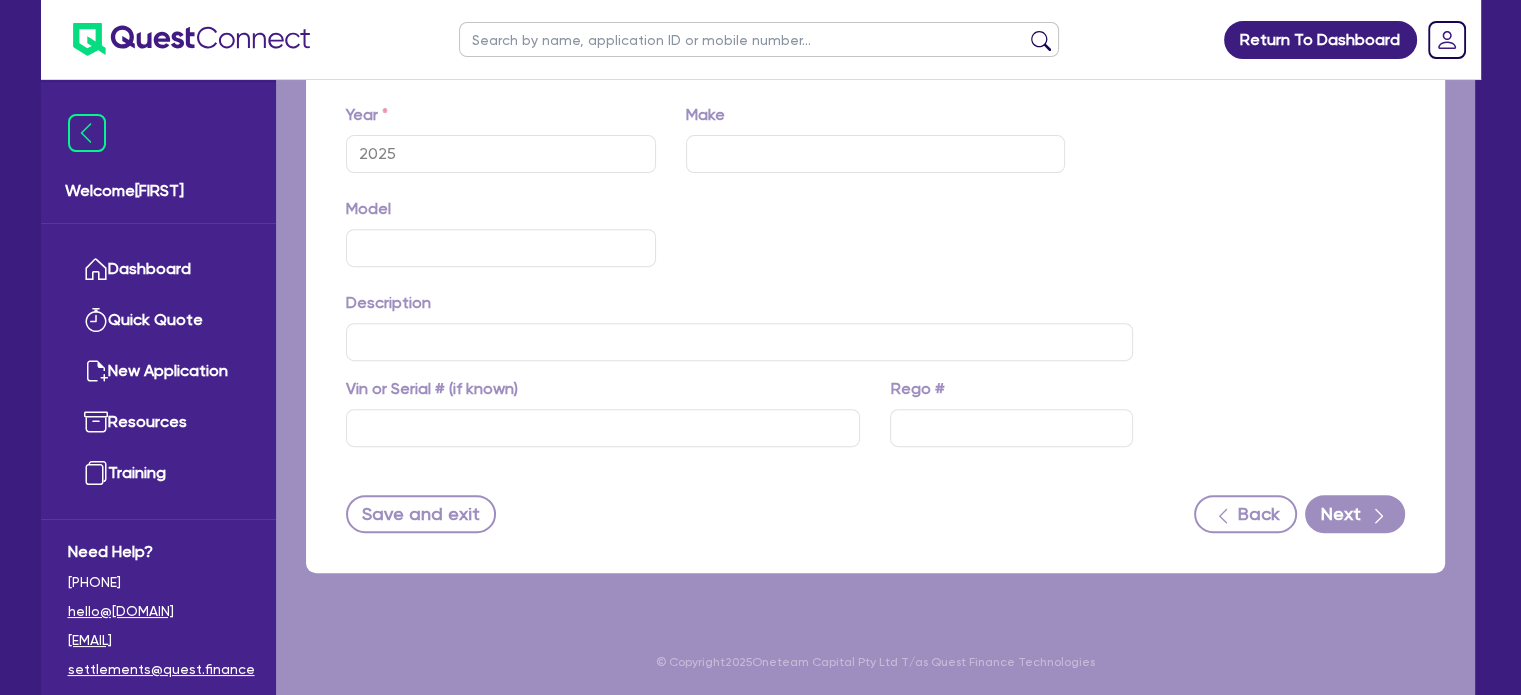 scroll, scrollTop: 0, scrollLeft: 0, axis: both 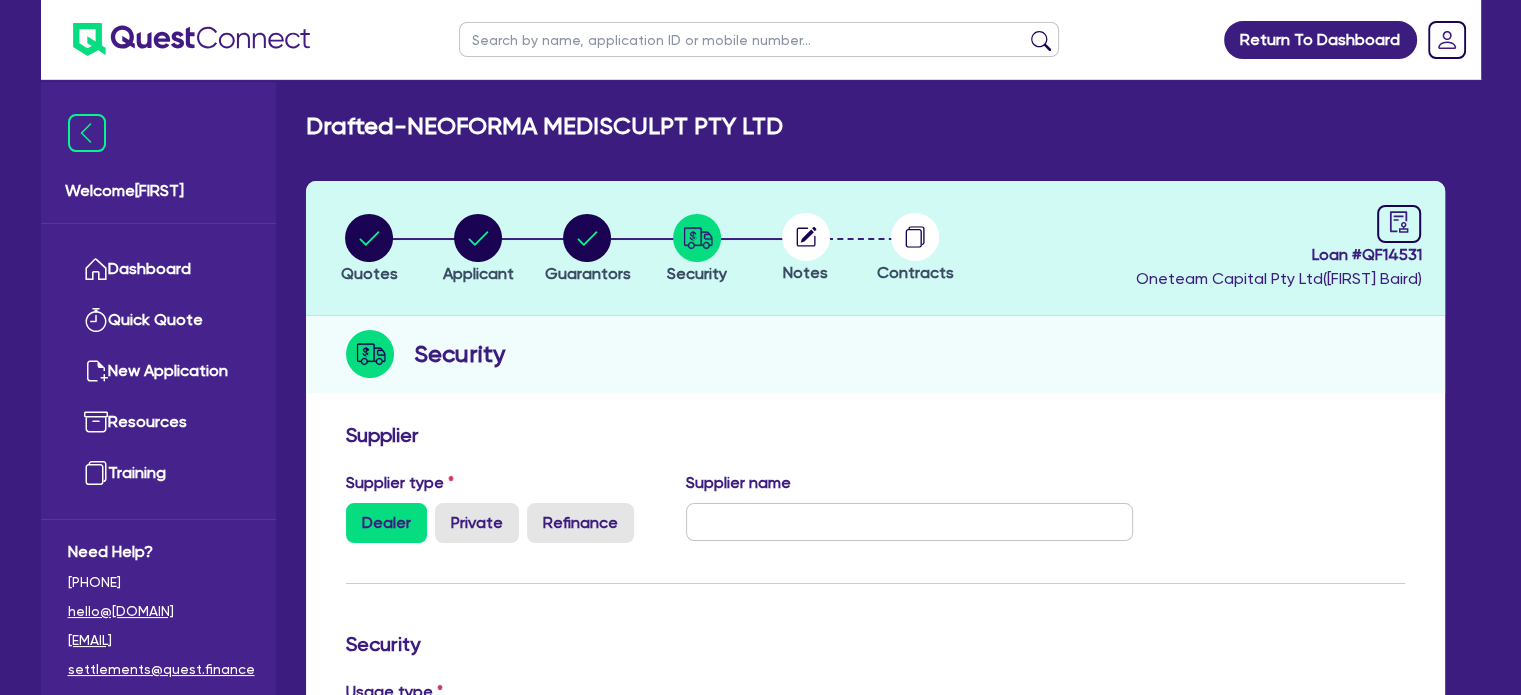 click at bounding box center [806, 237] 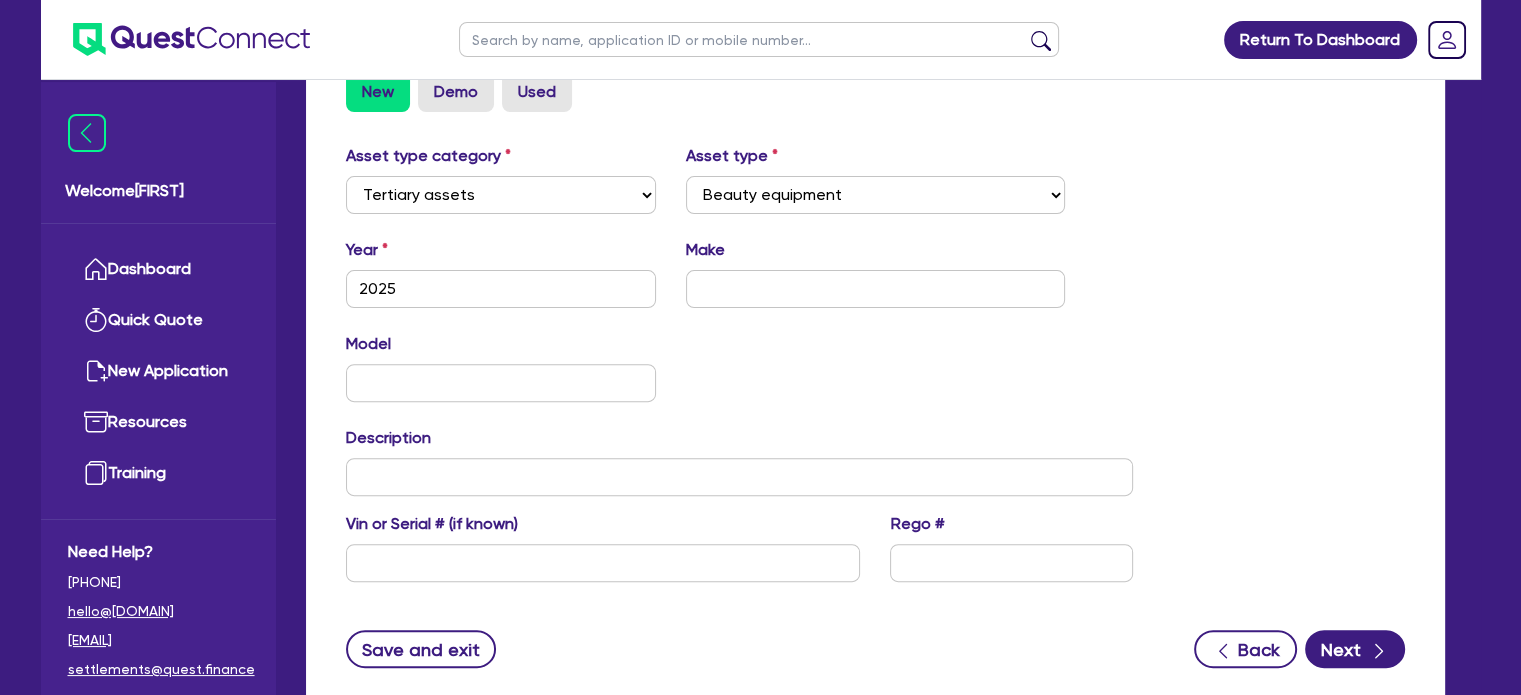 scroll, scrollTop: 772, scrollLeft: 0, axis: vertical 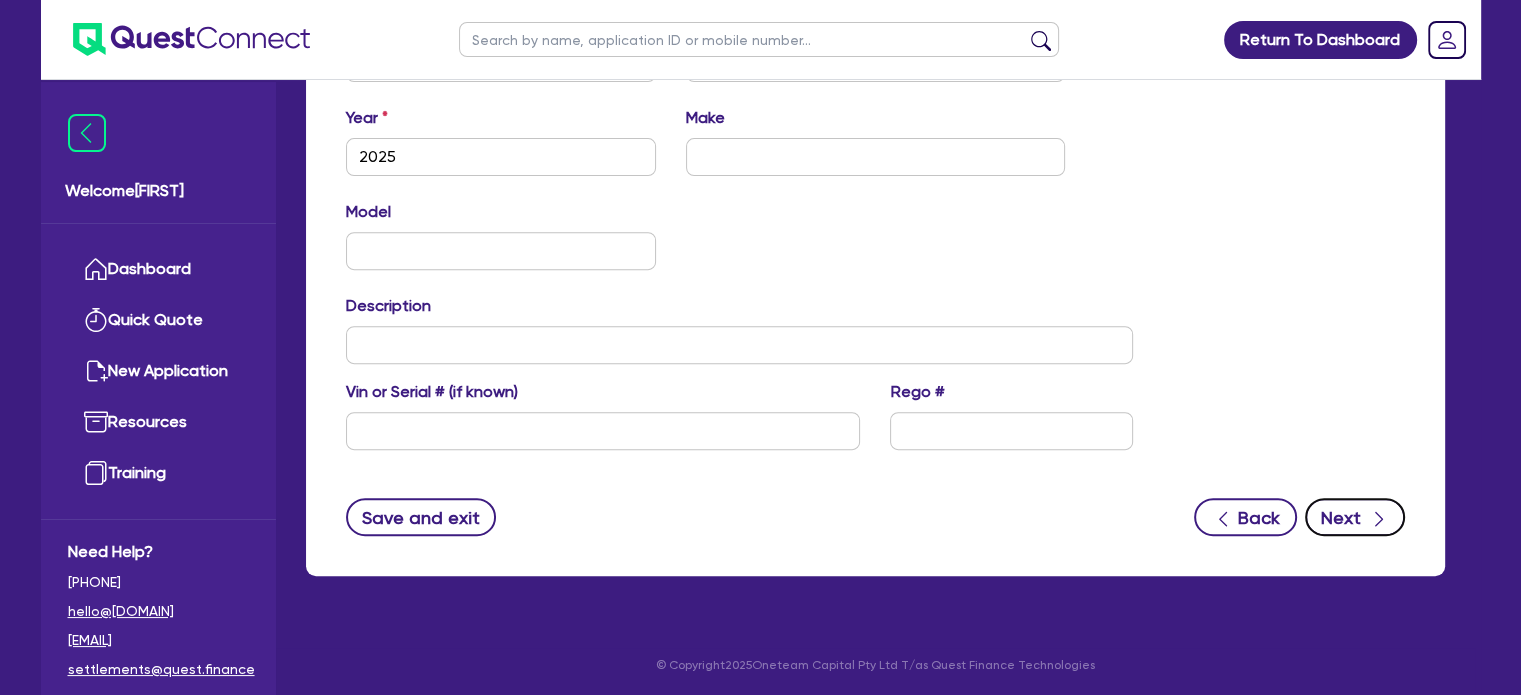 click at bounding box center [1379, 519] 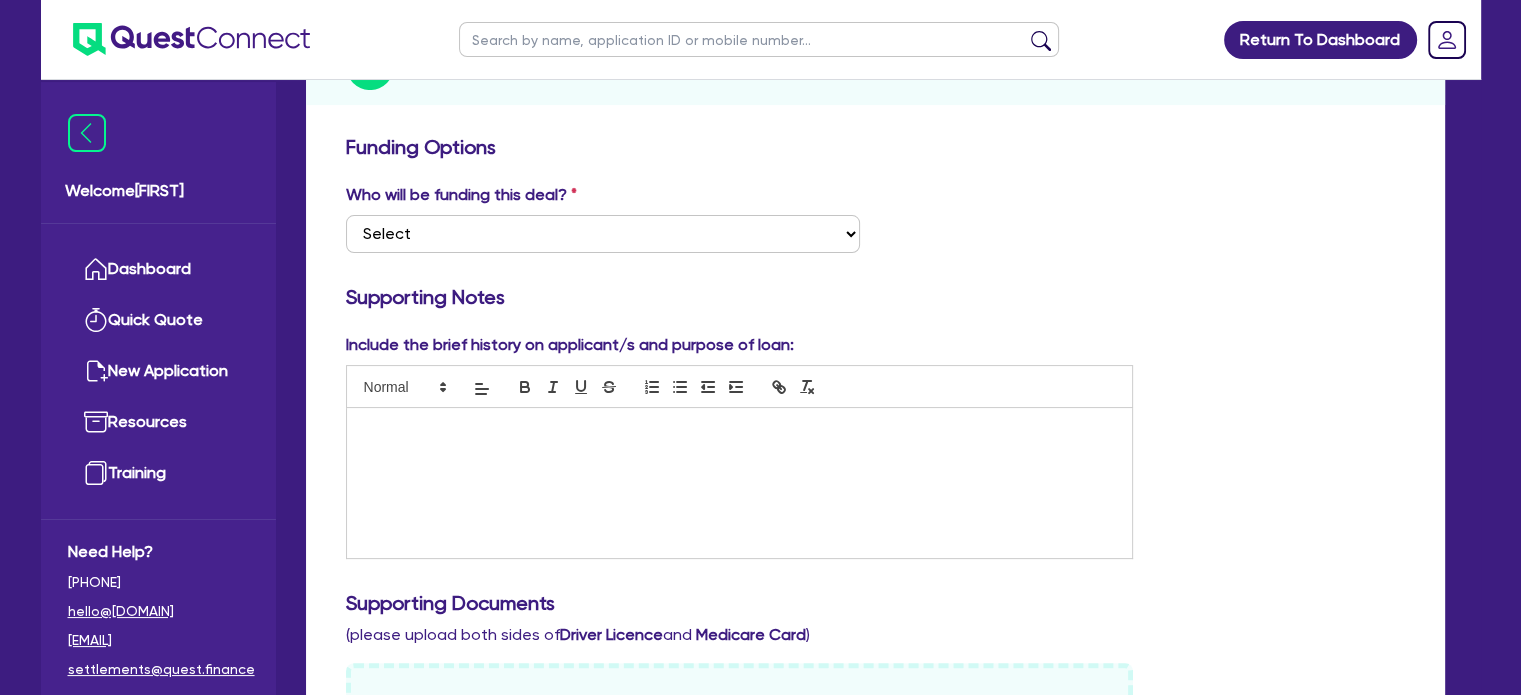 scroll, scrollTop: 208, scrollLeft: 0, axis: vertical 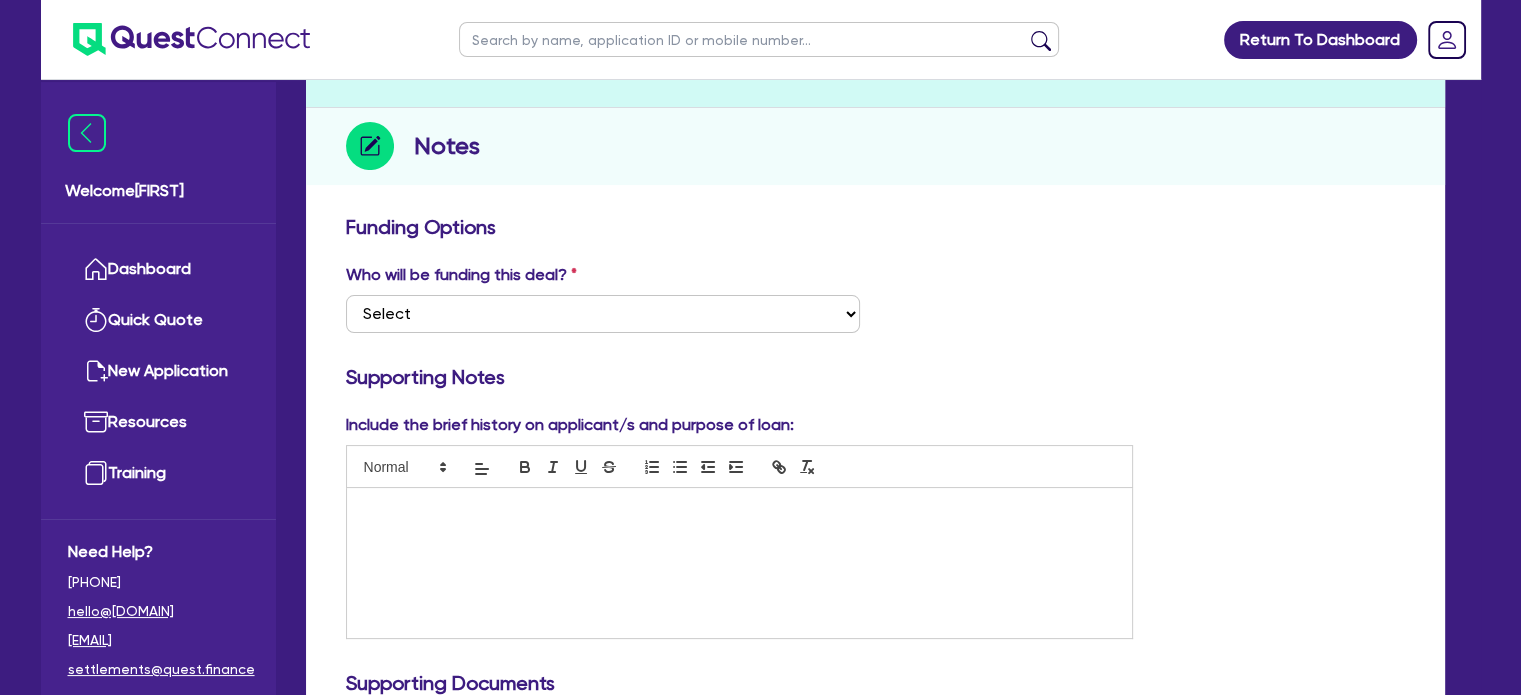click at bounding box center (739, 563) 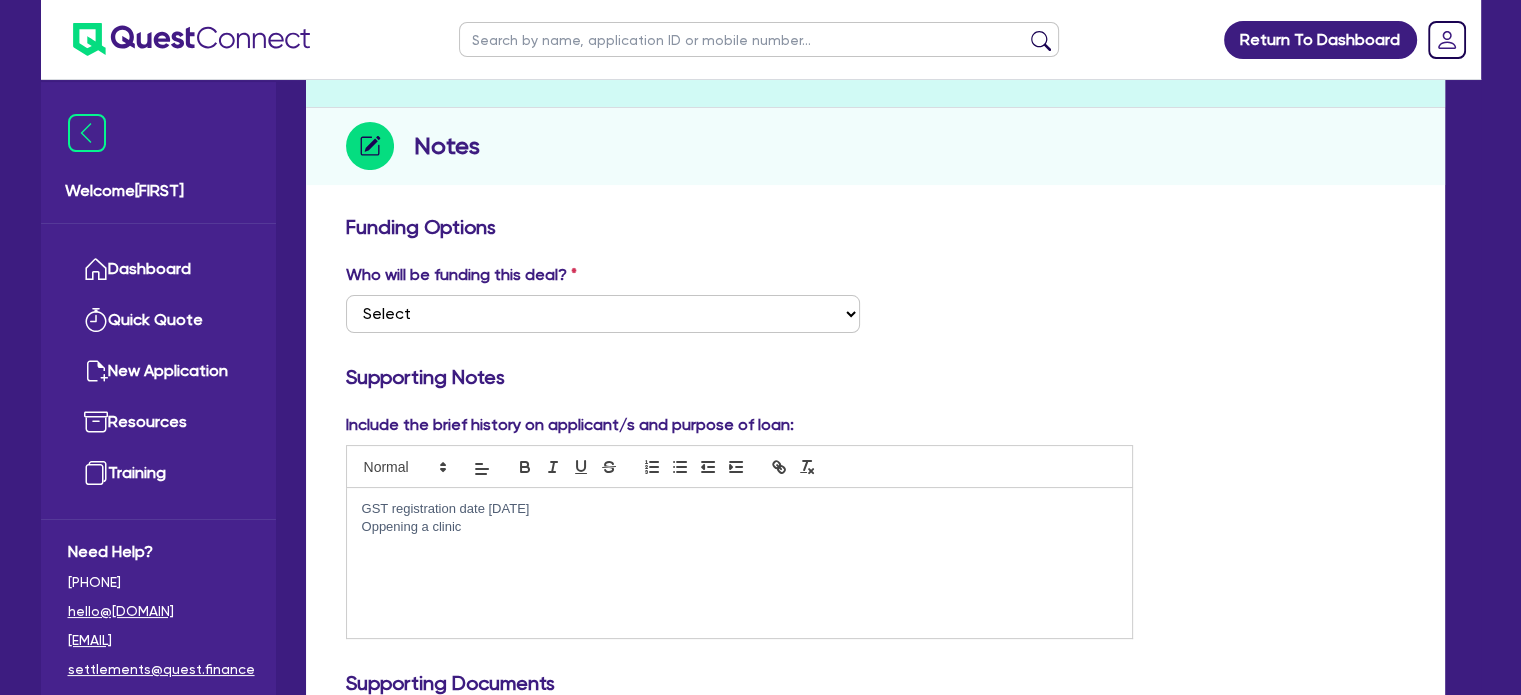 click on "Oppening a clinic" at bounding box center [739, 527] 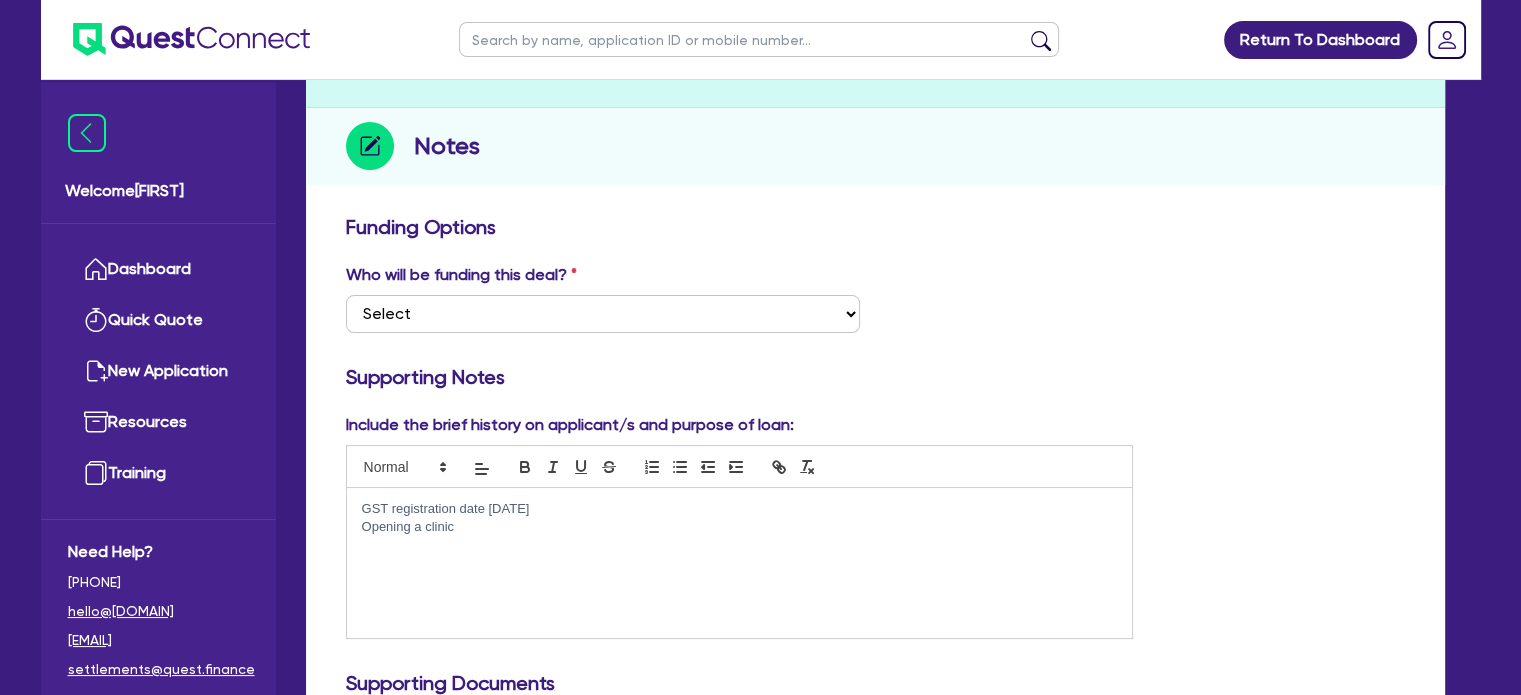 click on "GST registration date 01/09/2025 Opening a clinic" at bounding box center [739, 563] 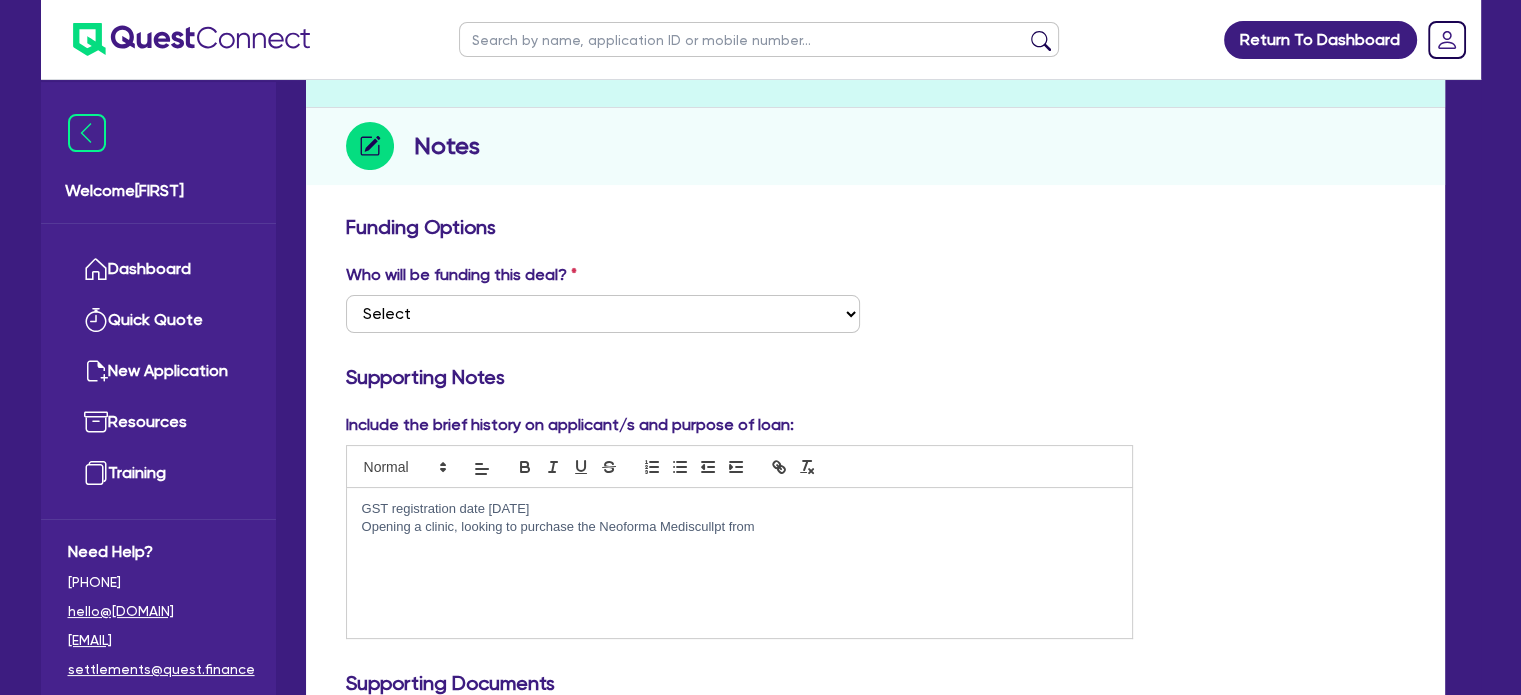drag, startPoint x: 765, startPoint y: 517, endPoint x: 600, endPoint y: 523, distance: 165.10905 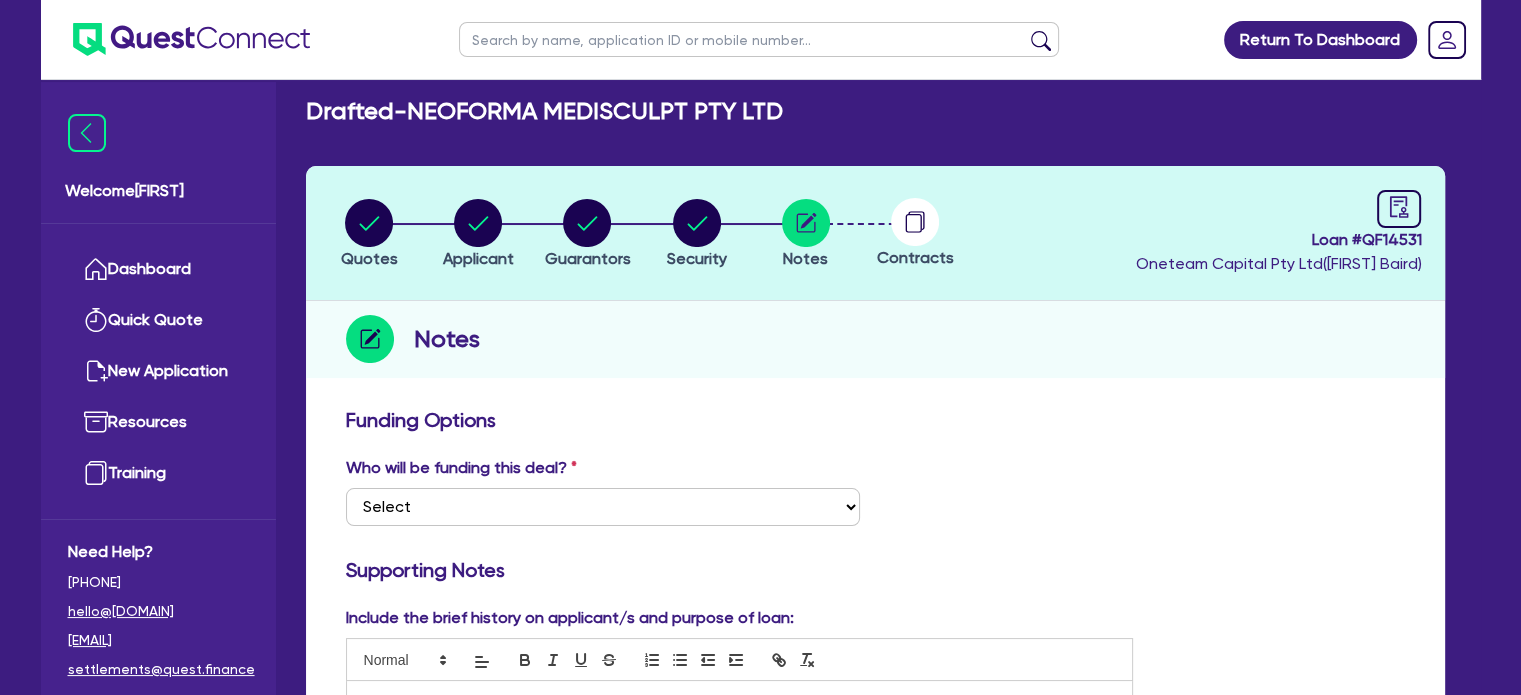 scroll, scrollTop: 0, scrollLeft: 0, axis: both 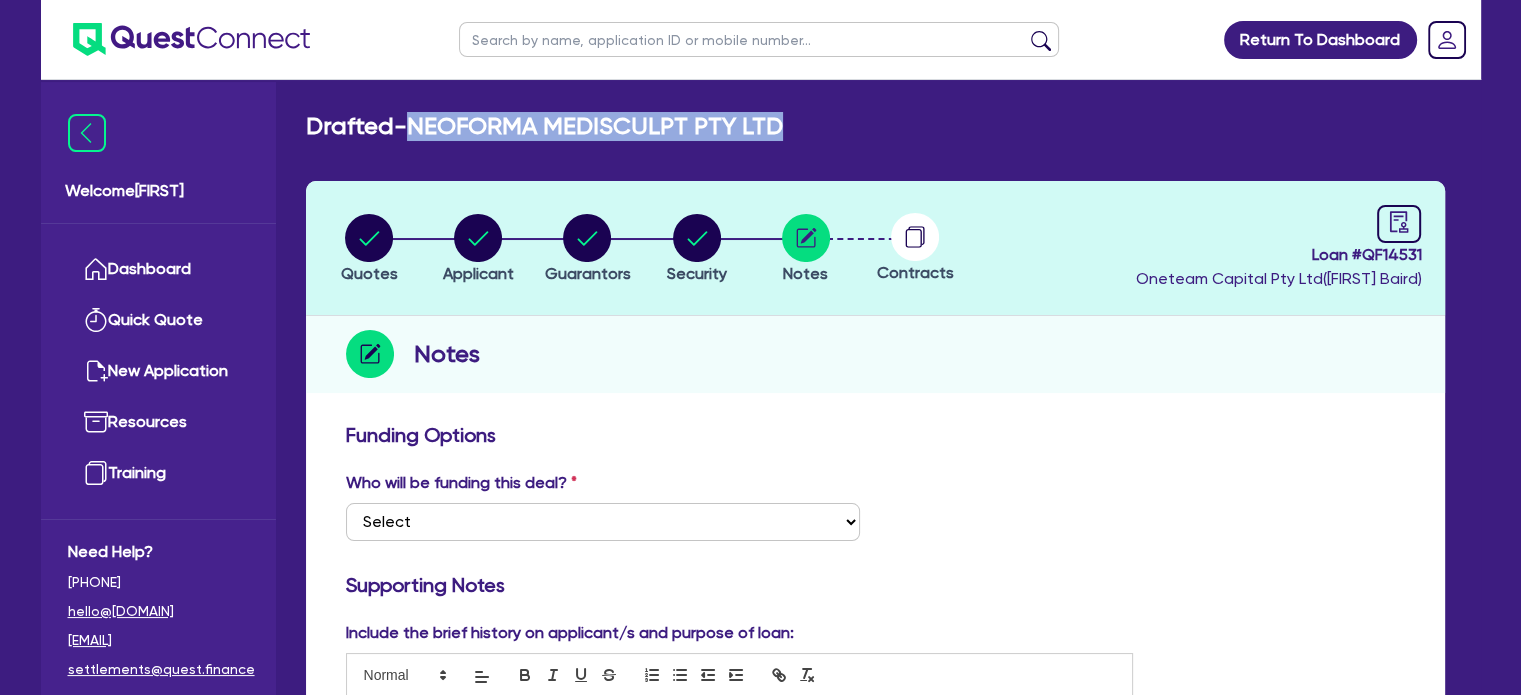 drag, startPoint x: 773, startPoint y: 118, endPoint x: 416, endPoint y: 117, distance: 357.0014 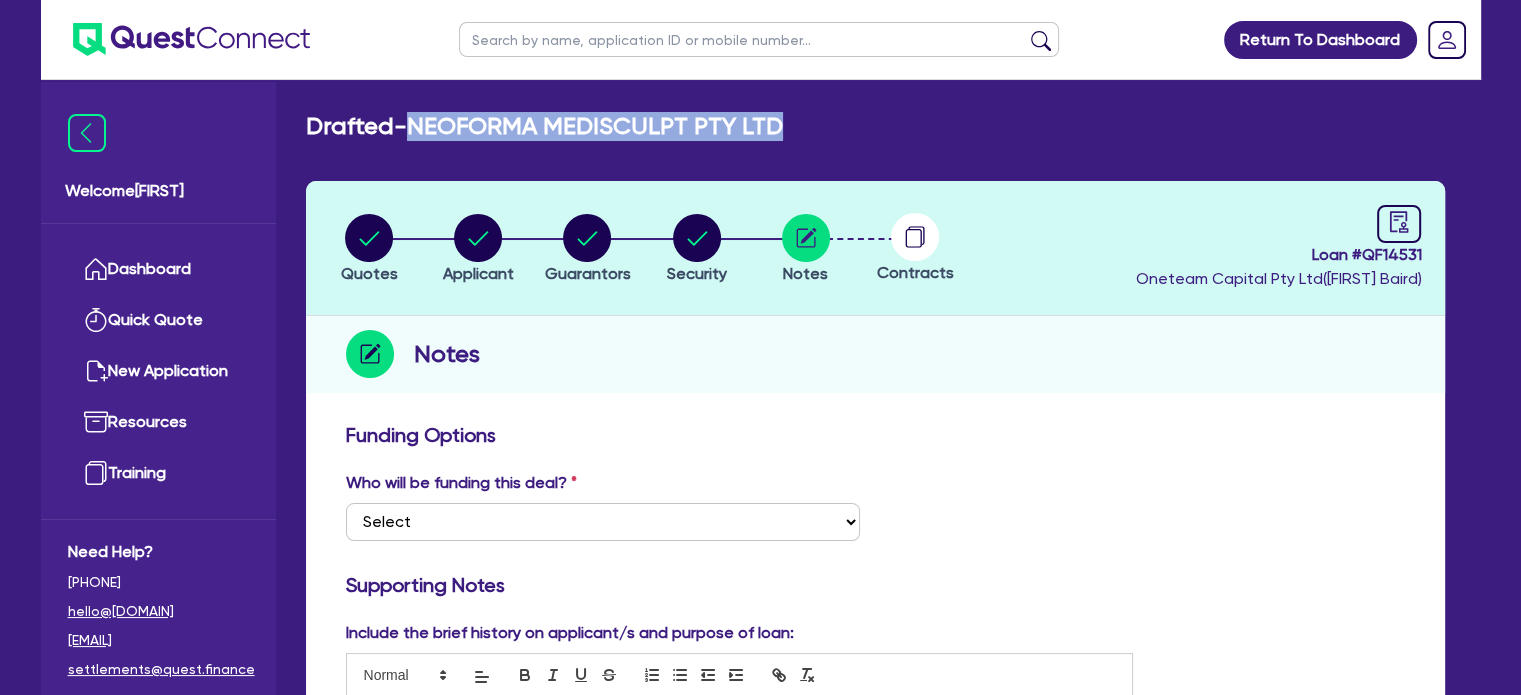 copy on "NEOFORMA MEDISCULPT PTY LTD" 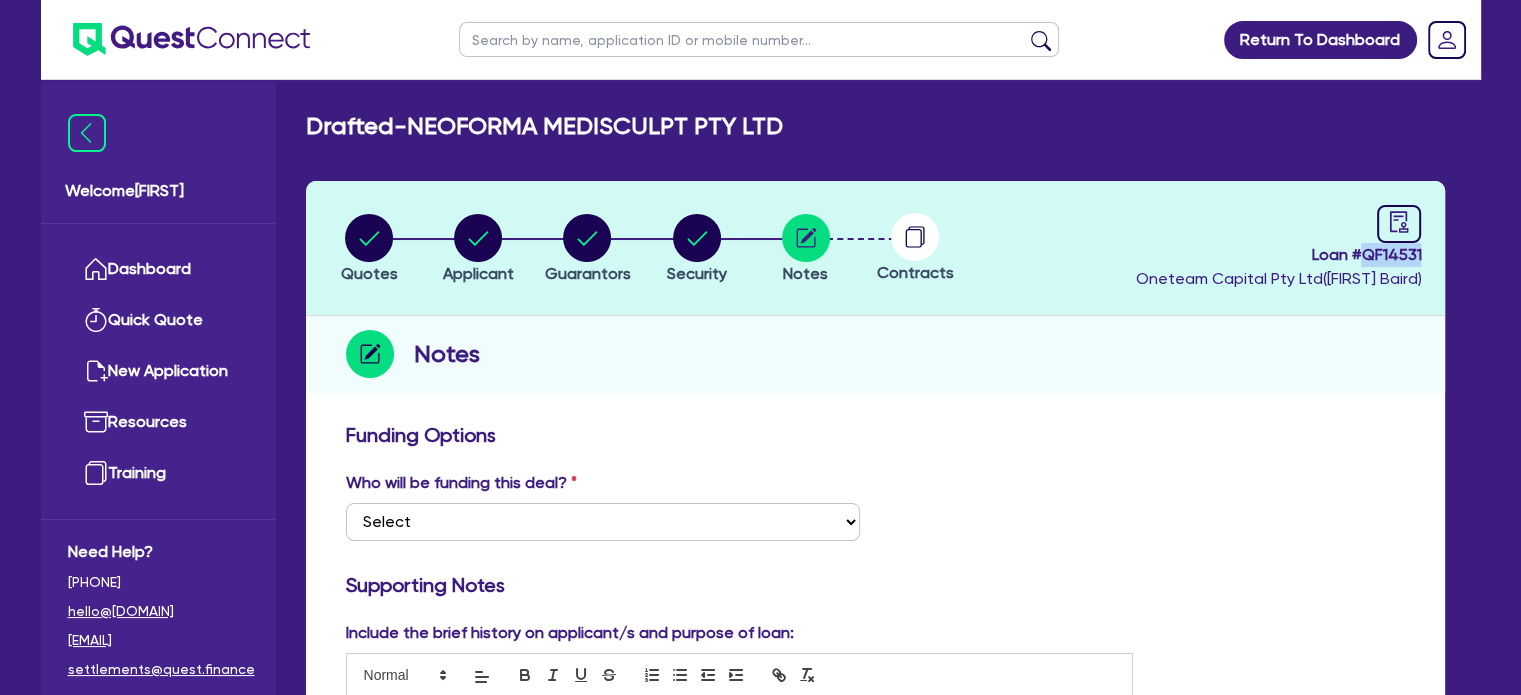 drag, startPoint x: 1422, startPoint y: 249, endPoint x: 1365, endPoint y: 247, distance: 57.035076 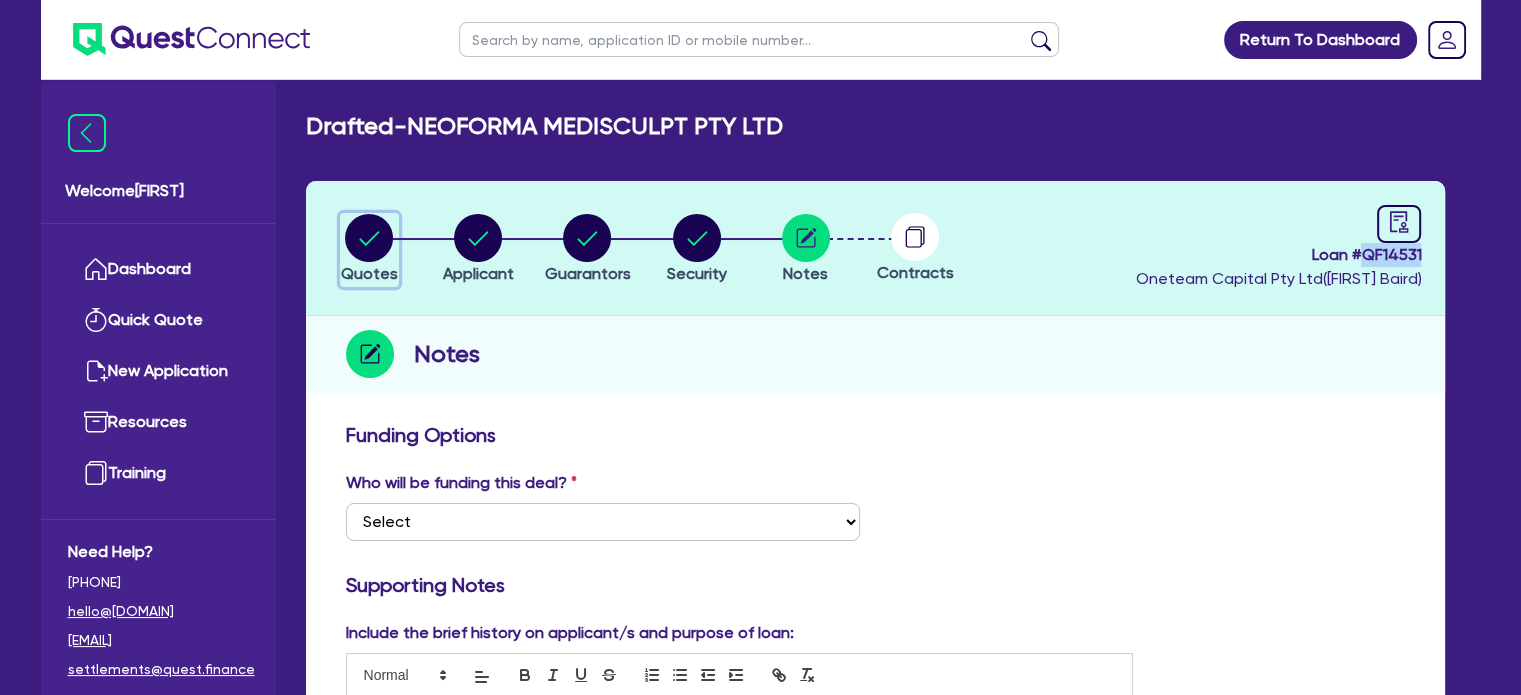 click on "Quotes" at bounding box center [369, 250] 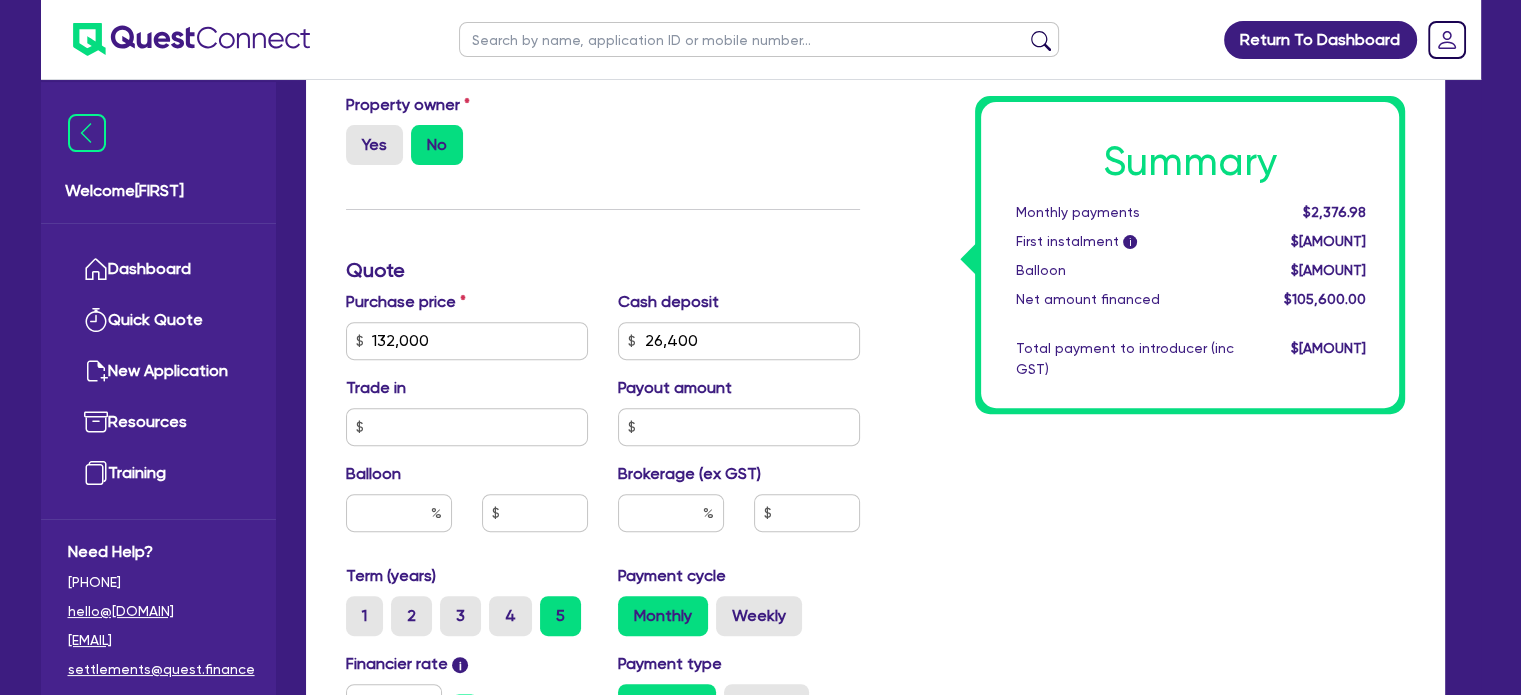 scroll, scrollTop: 680, scrollLeft: 0, axis: vertical 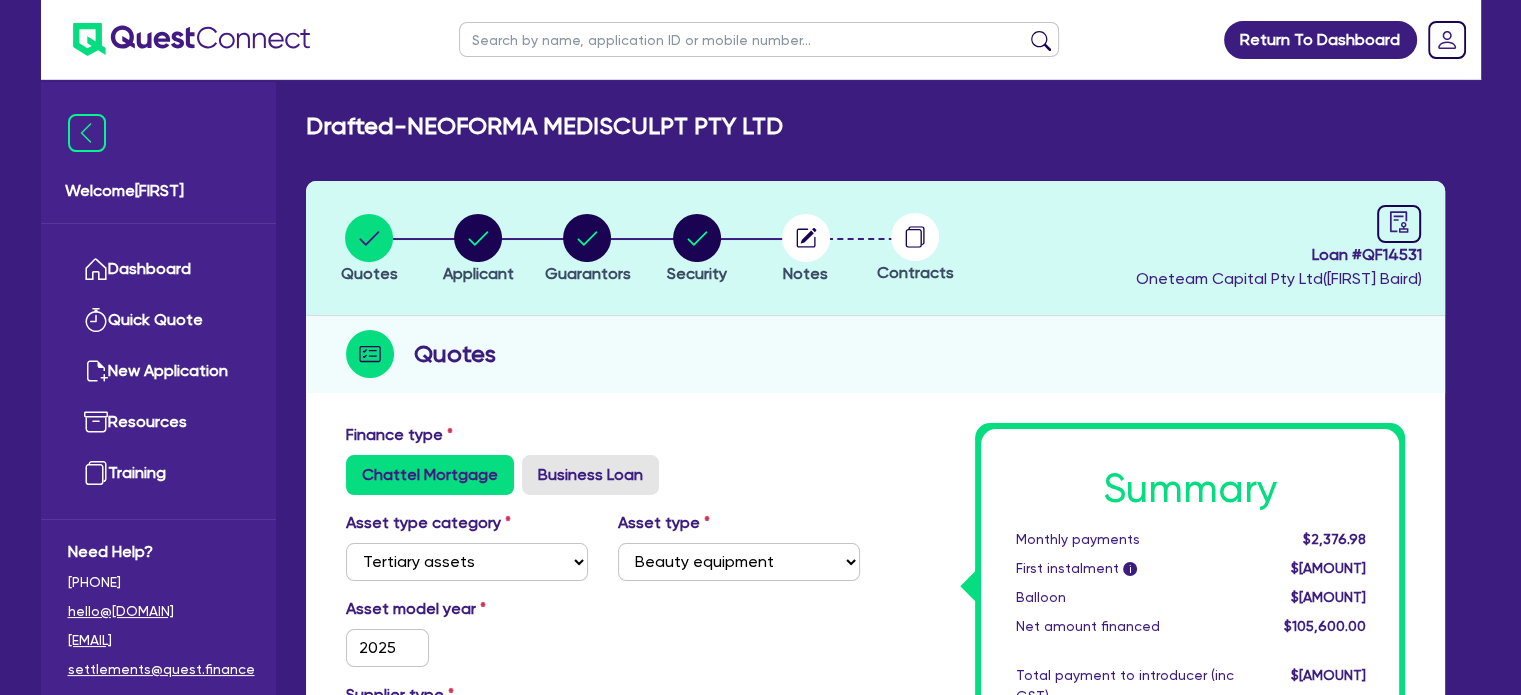 click at bounding box center [759, 39] 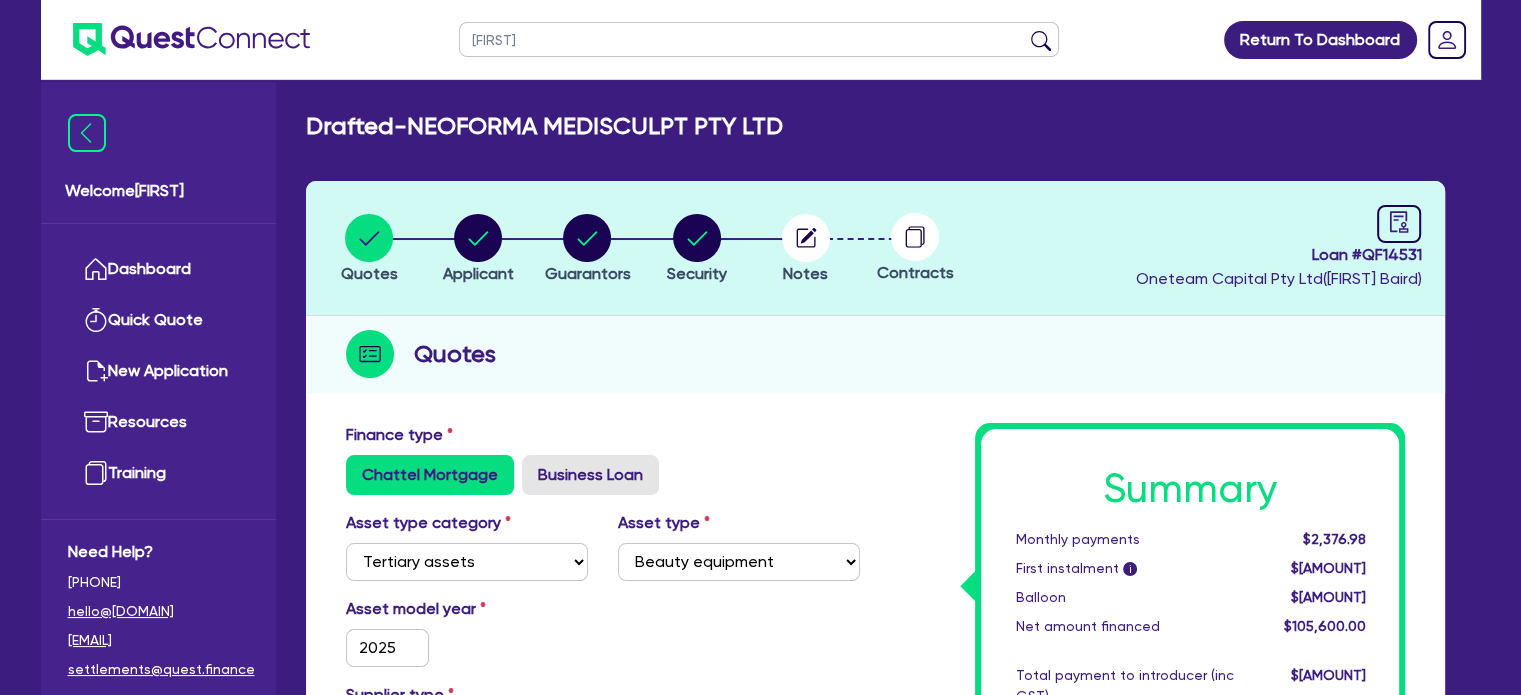 click at bounding box center (1041, 44) 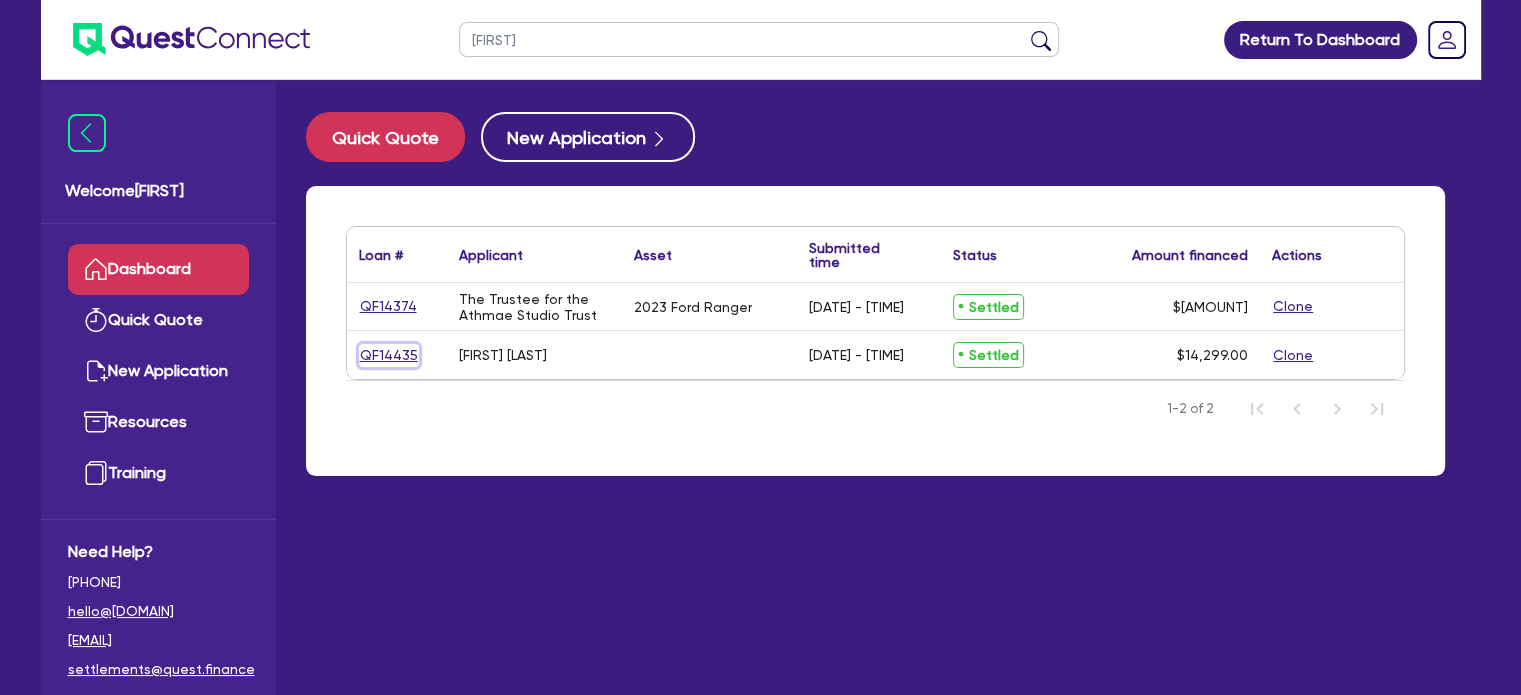click on "QF14435" at bounding box center [389, 355] 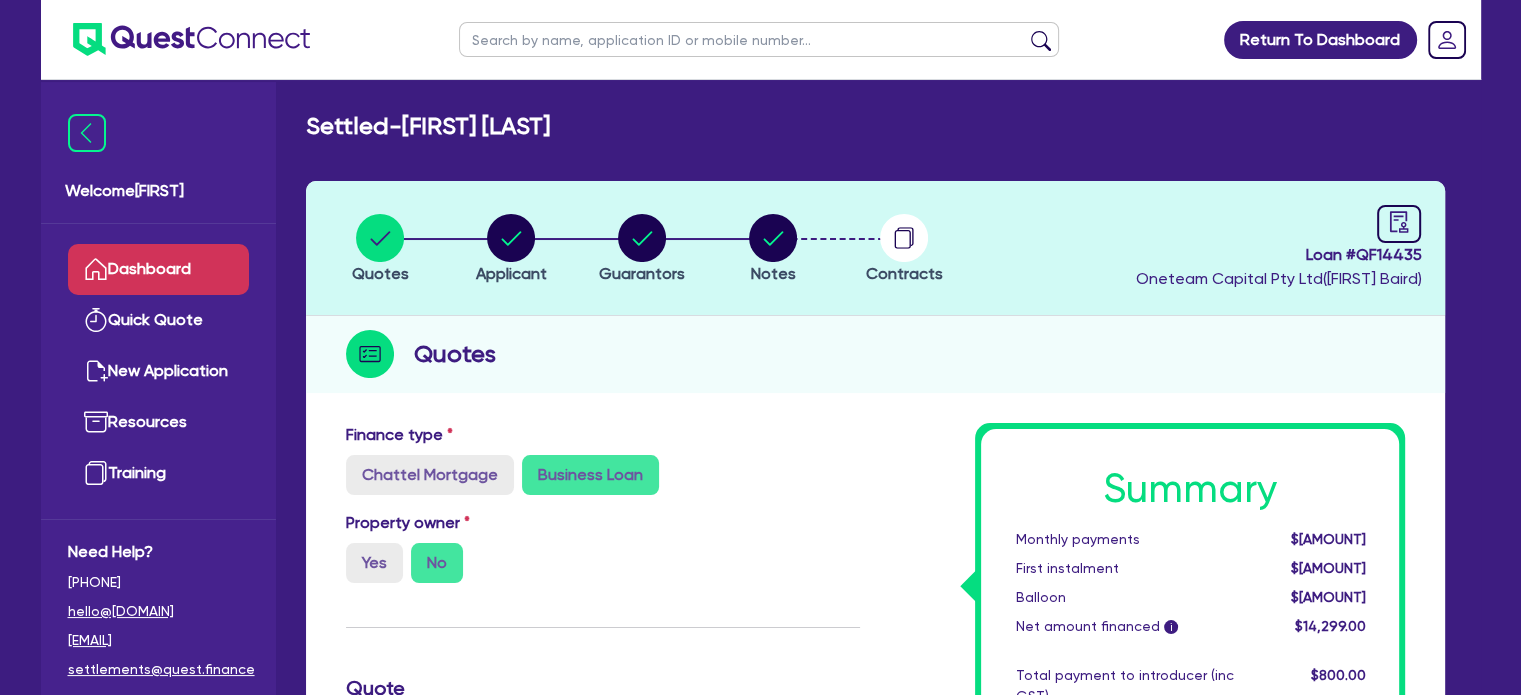 click on "Dashboard" at bounding box center [158, 269] 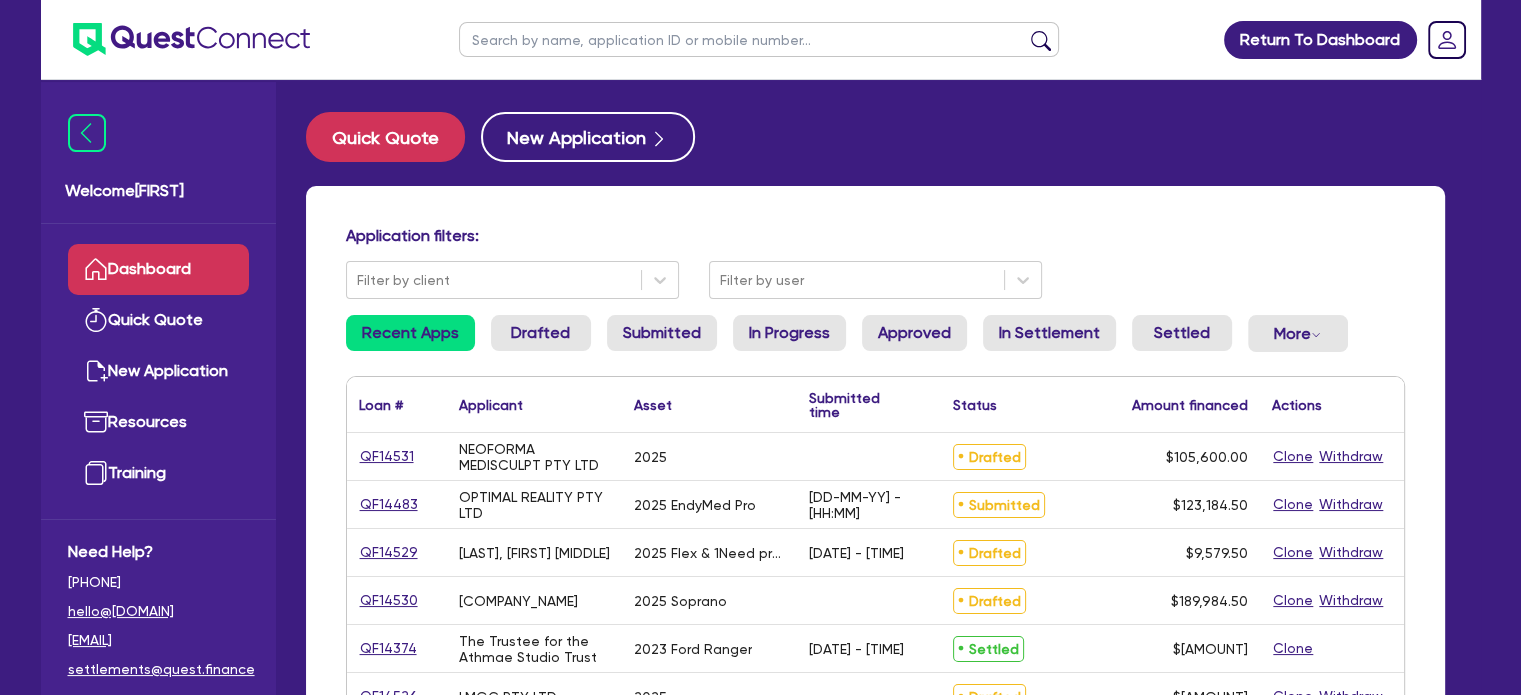 click at bounding box center (759, 39) 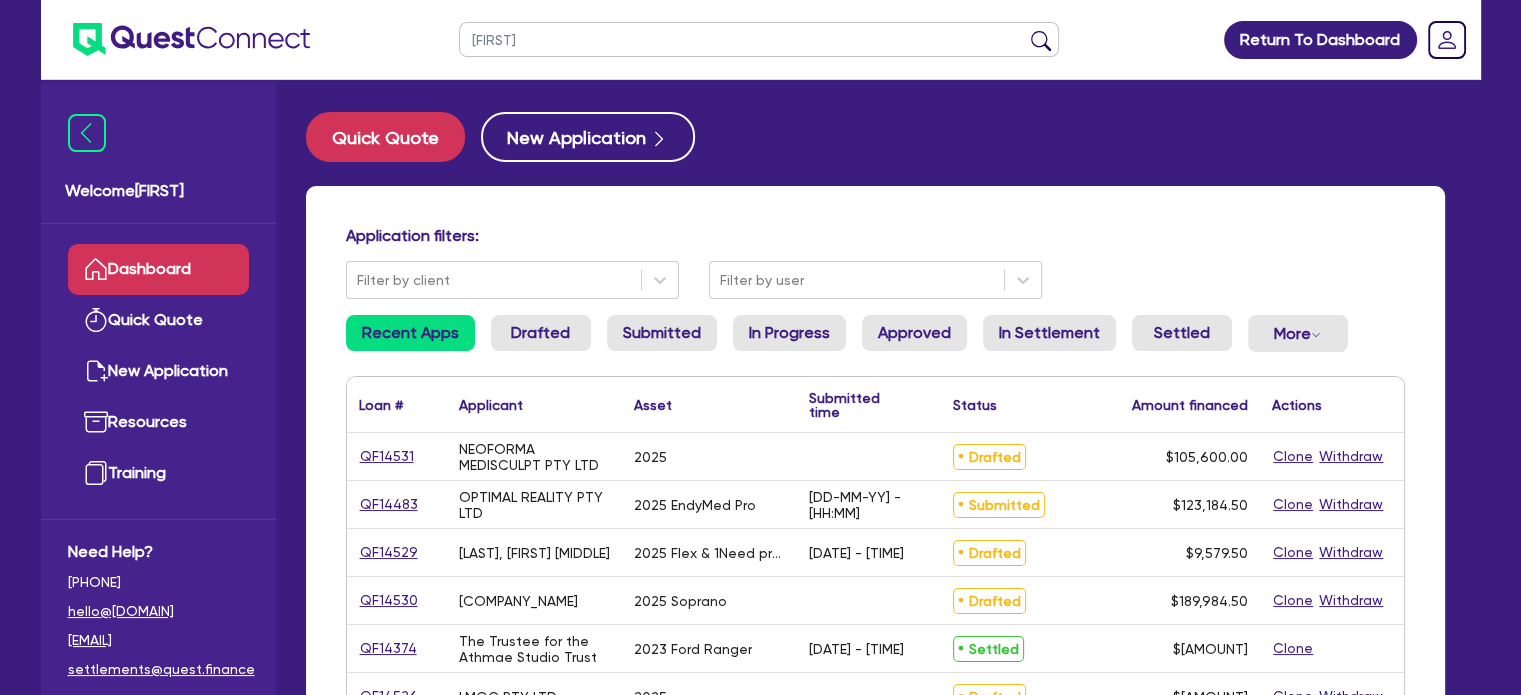 type on "[FIRST]" 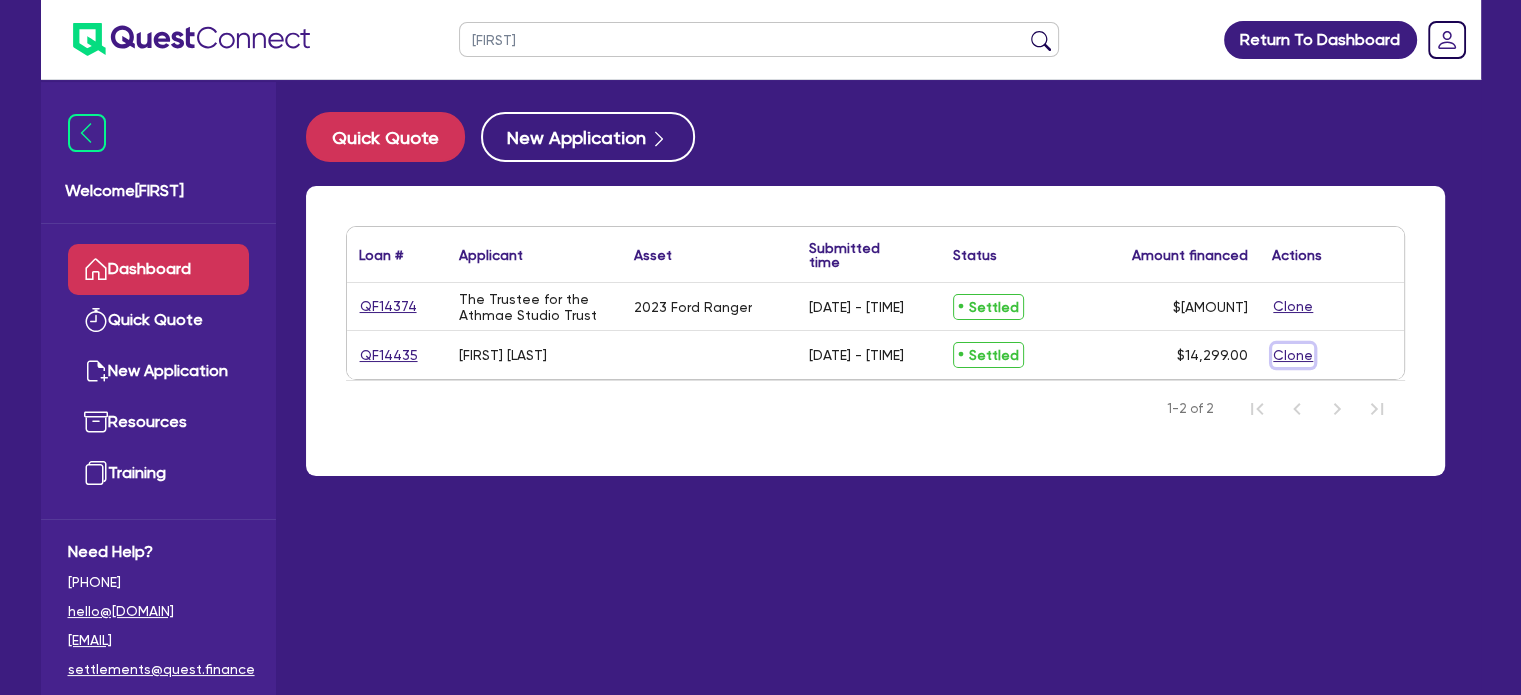 click on "Clone" at bounding box center [1293, 355] 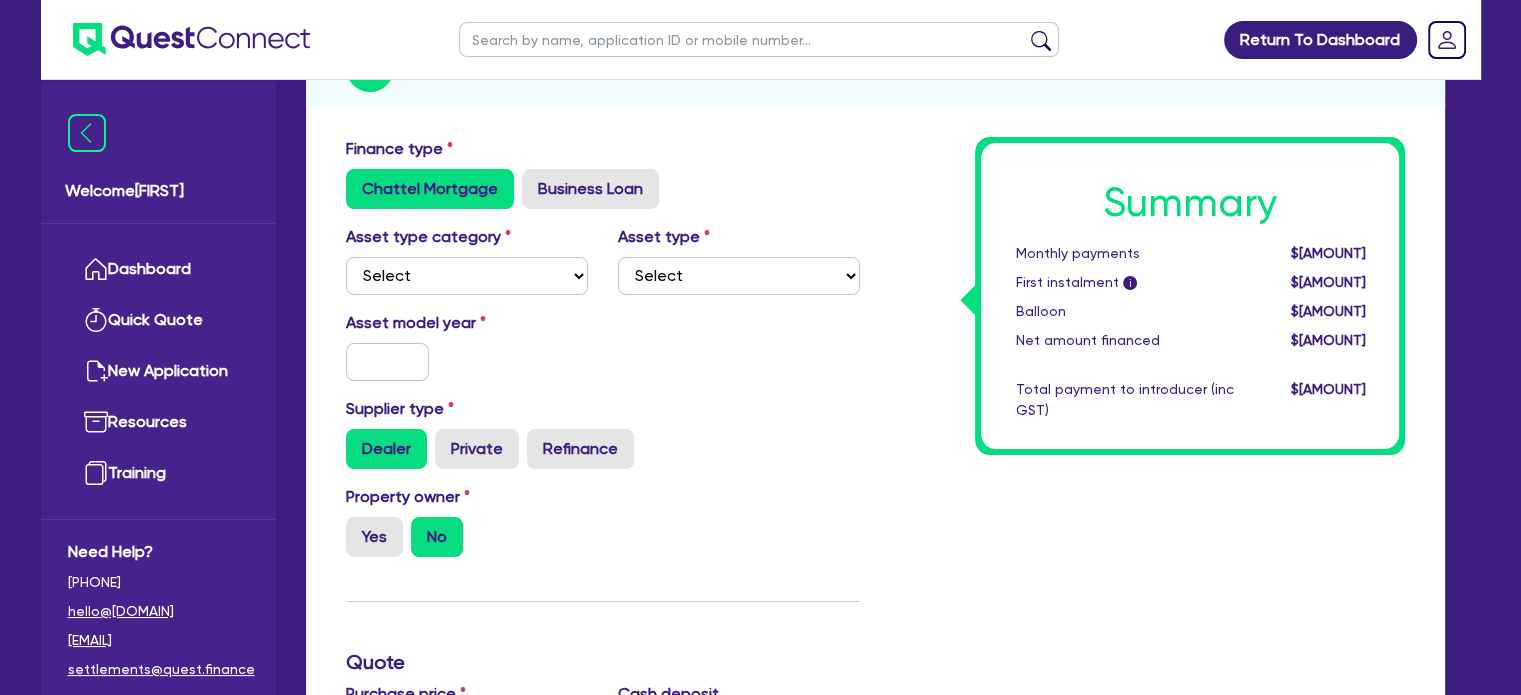 scroll, scrollTop: 288, scrollLeft: 0, axis: vertical 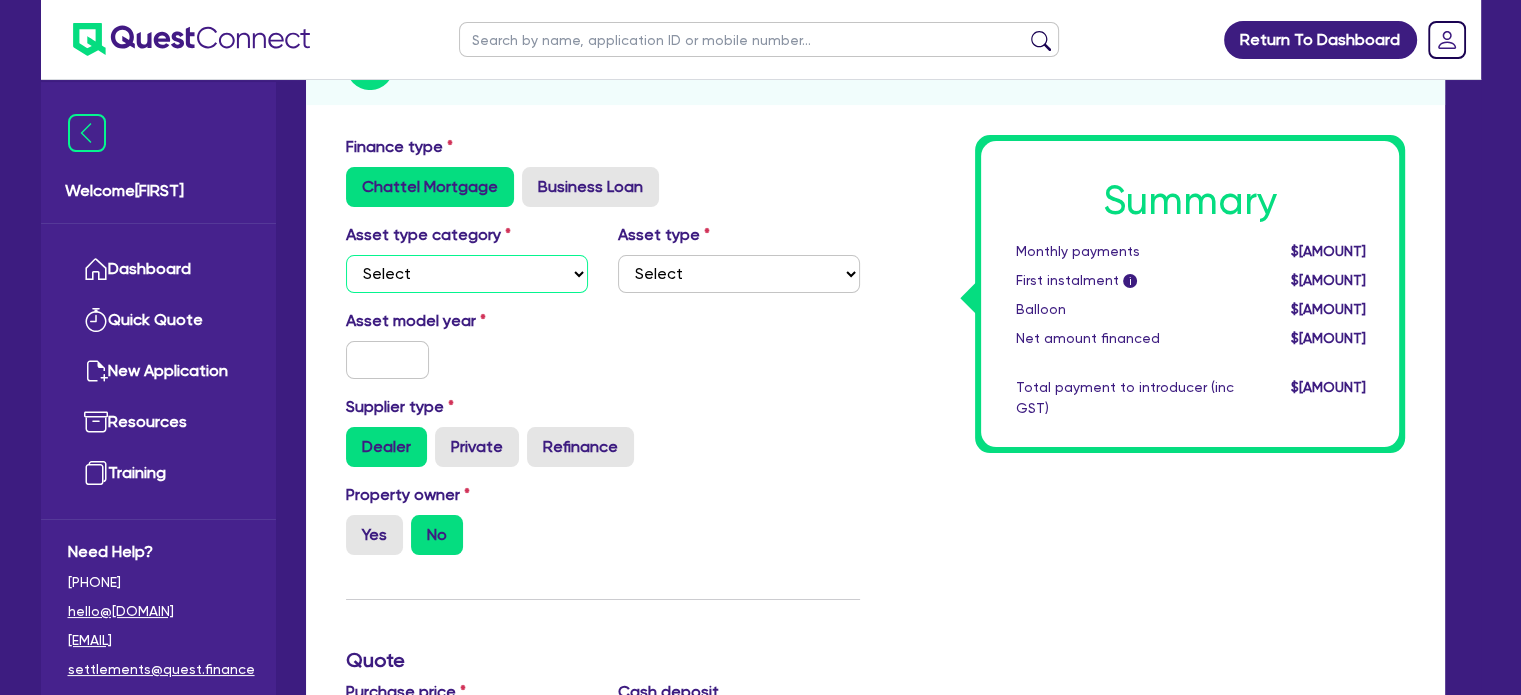 click on "Select Cars and light trucks Primary assets Secondary assets Tertiary assets" at bounding box center [467, 274] 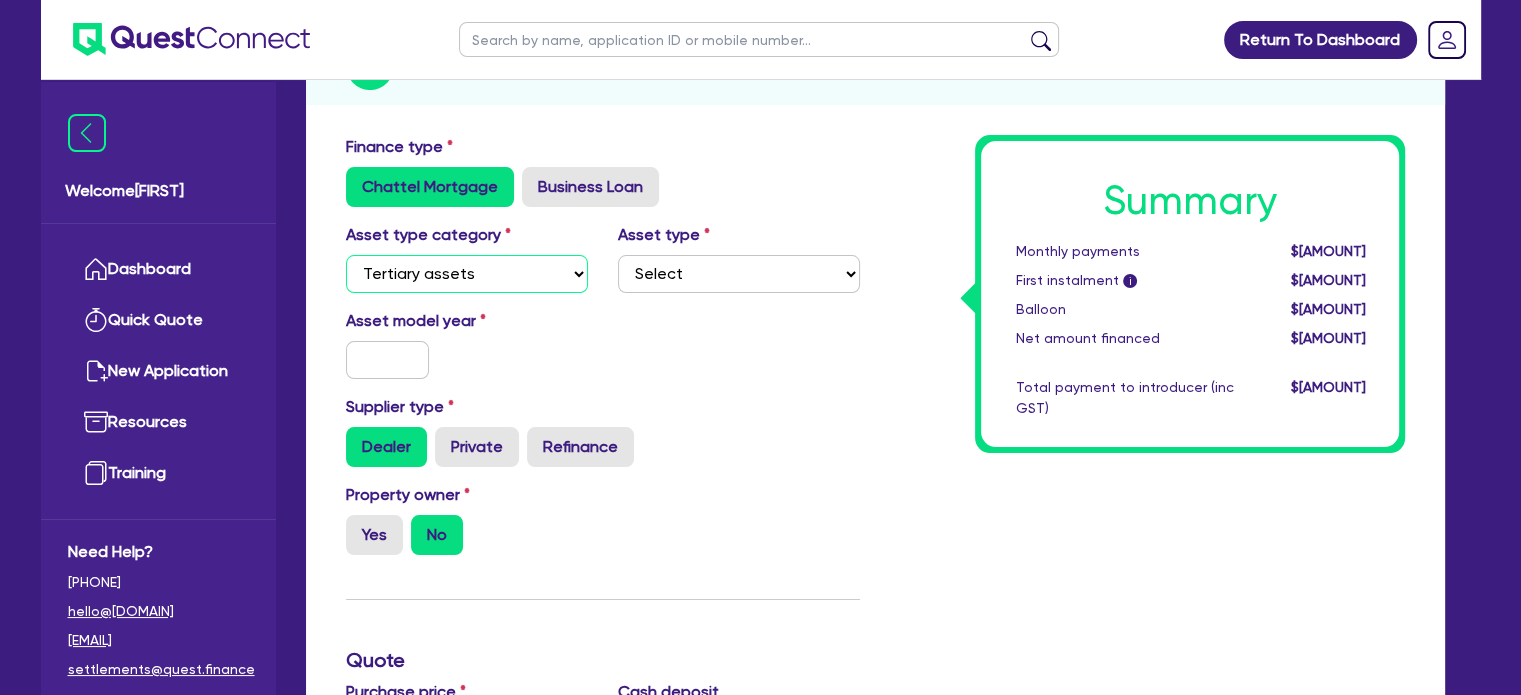 click on "Select Cars and light trucks Primary assets Secondary assets Tertiary assets" at bounding box center [467, 274] 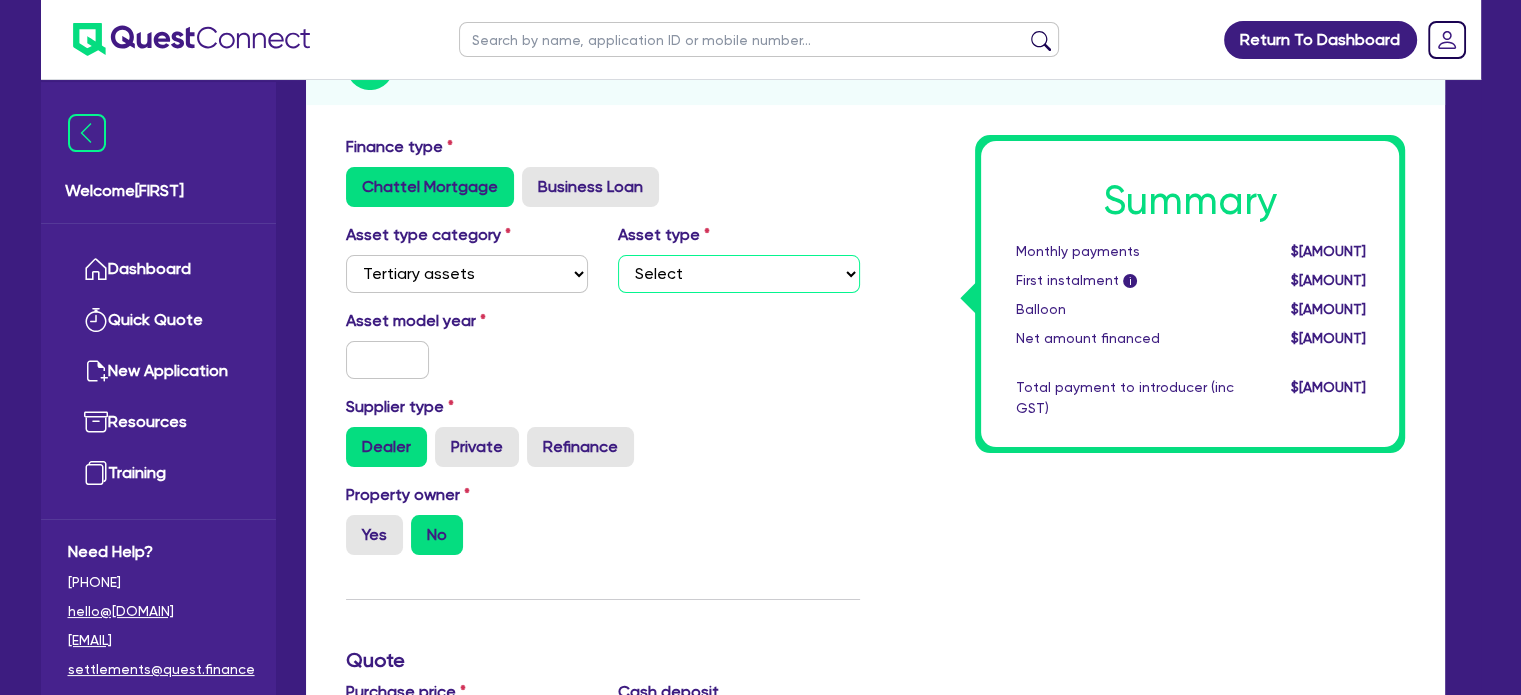 click on "Select Beauty equipment IT equipment IT software Watercraft Other" at bounding box center (739, 274) 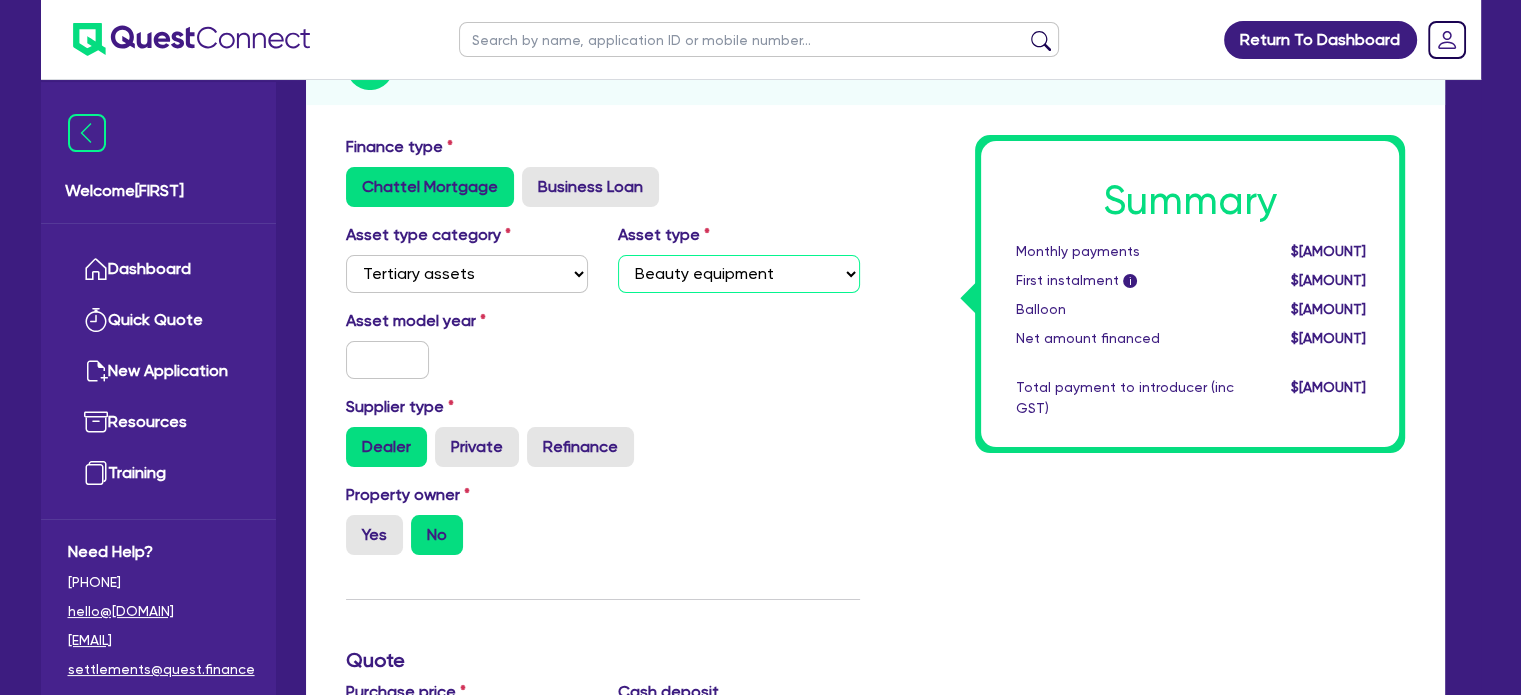 click on "Select Beauty equipment IT equipment IT software Watercraft Other" at bounding box center (739, 274) 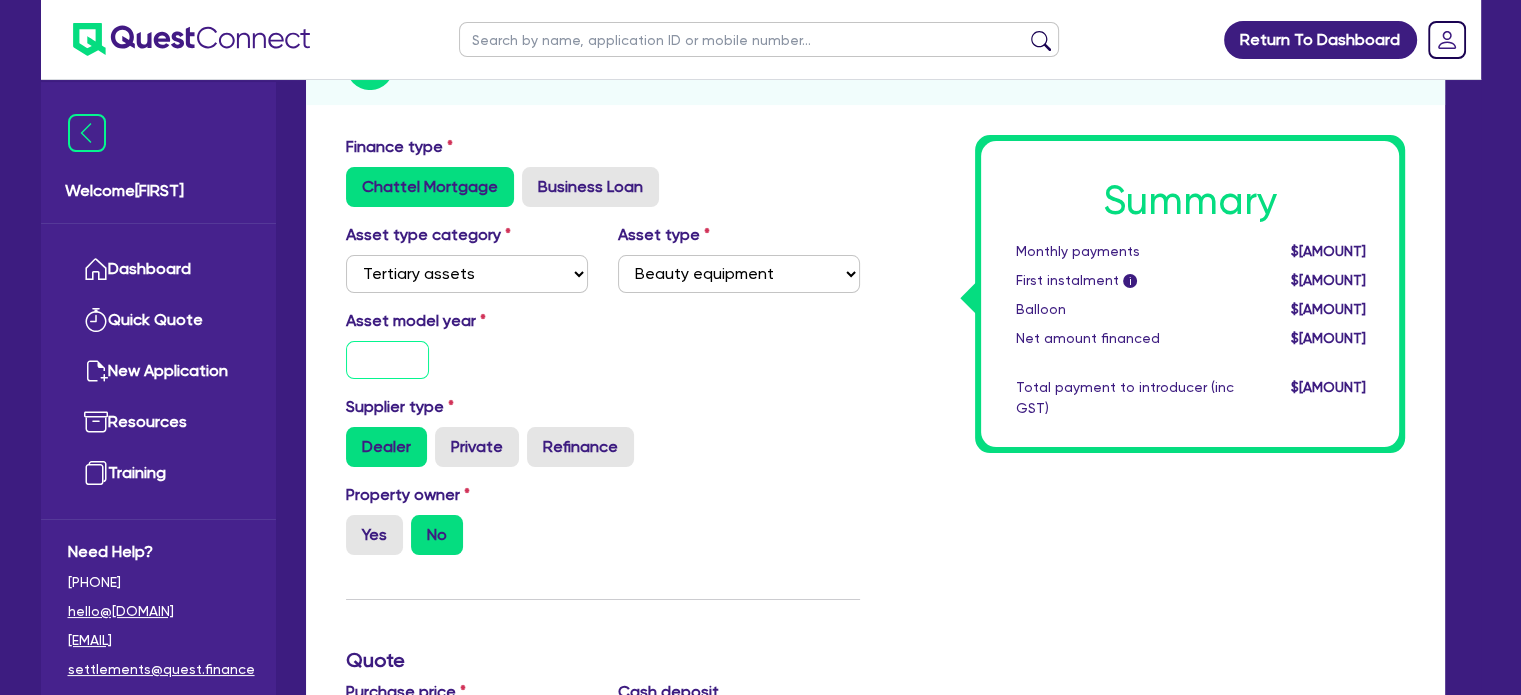 click at bounding box center [388, 360] 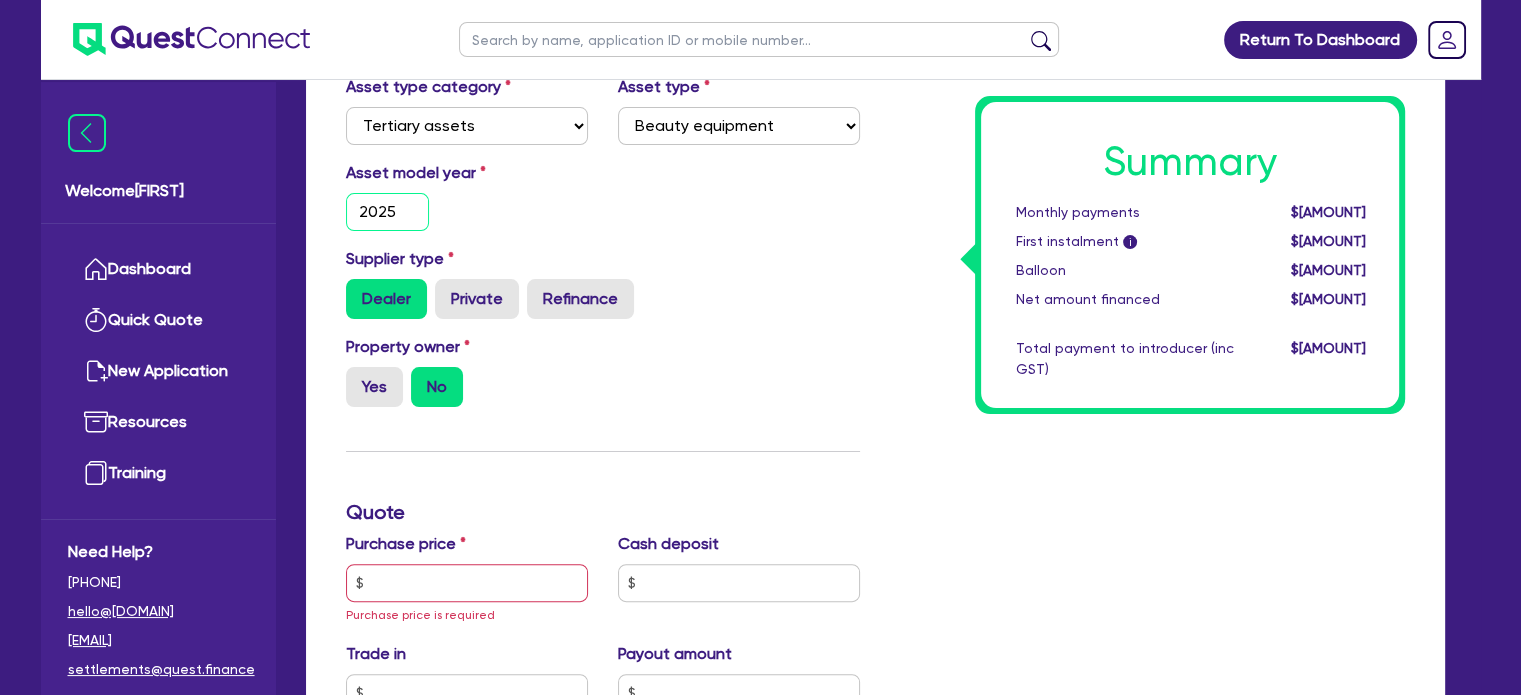 scroll, scrollTop: 436, scrollLeft: 0, axis: vertical 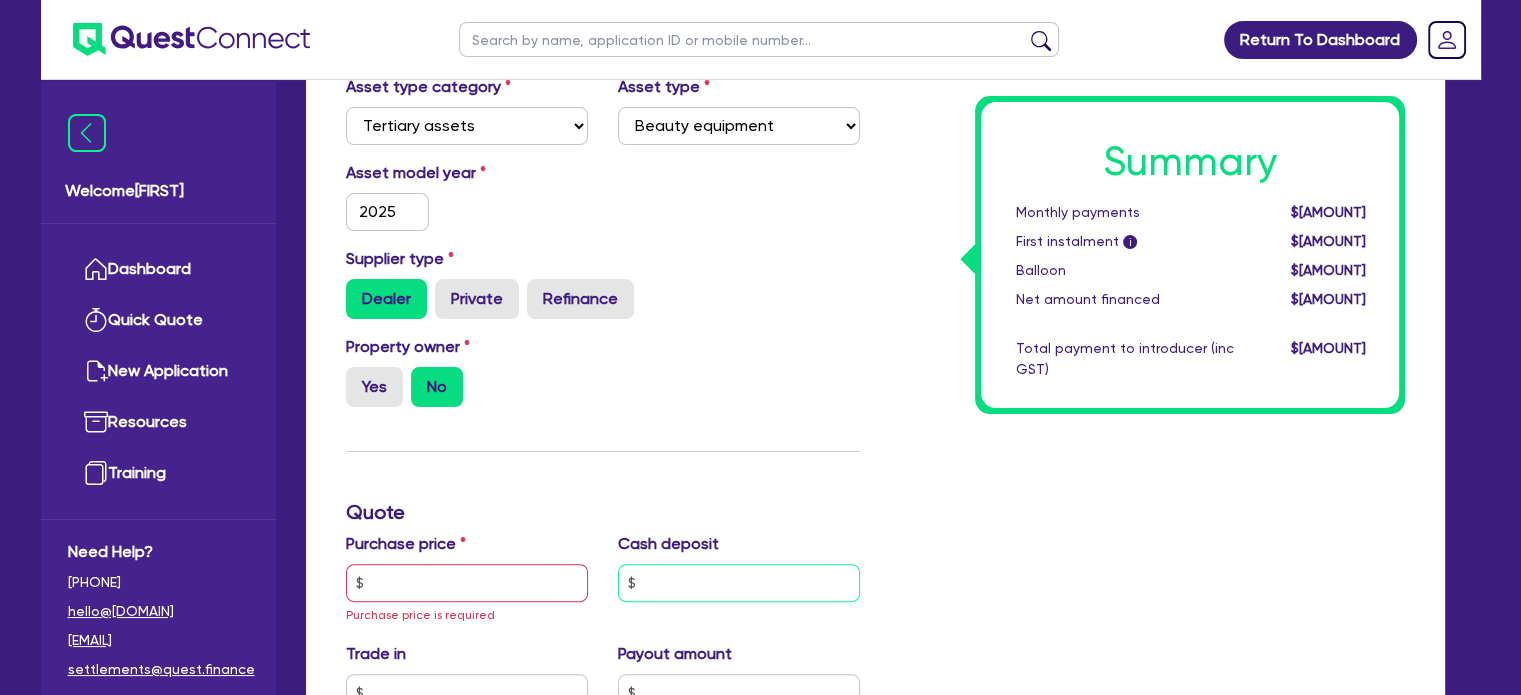 click at bounding box center [739, 583] 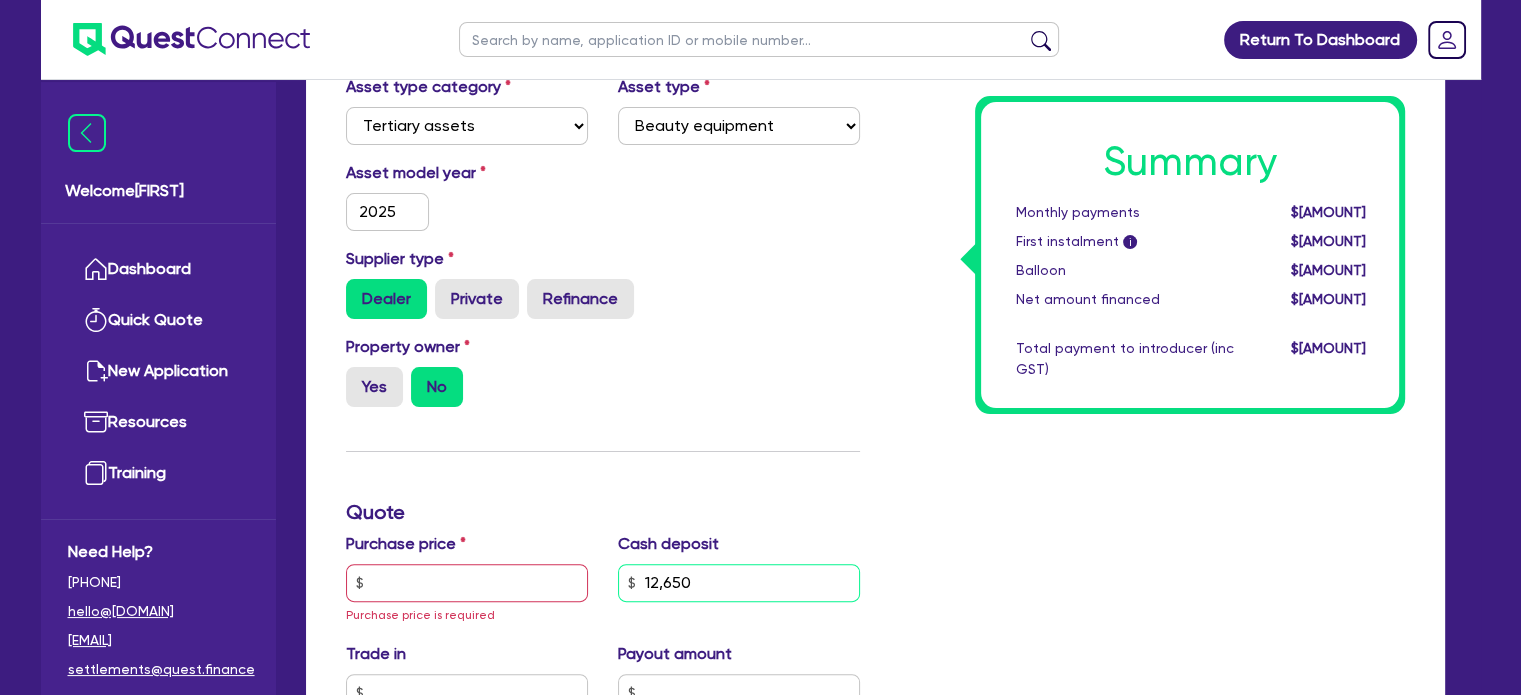 type on "12,650" 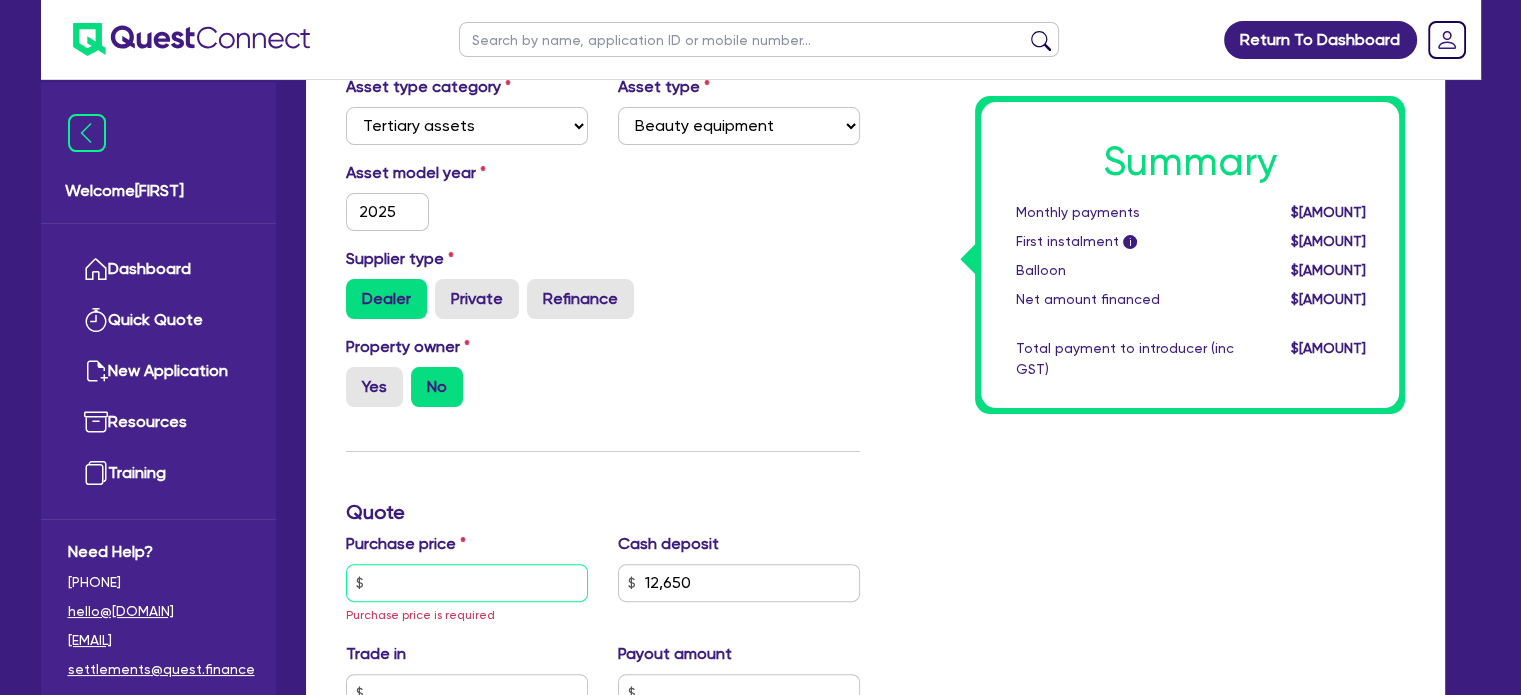 click at bounding box center [467, 583] 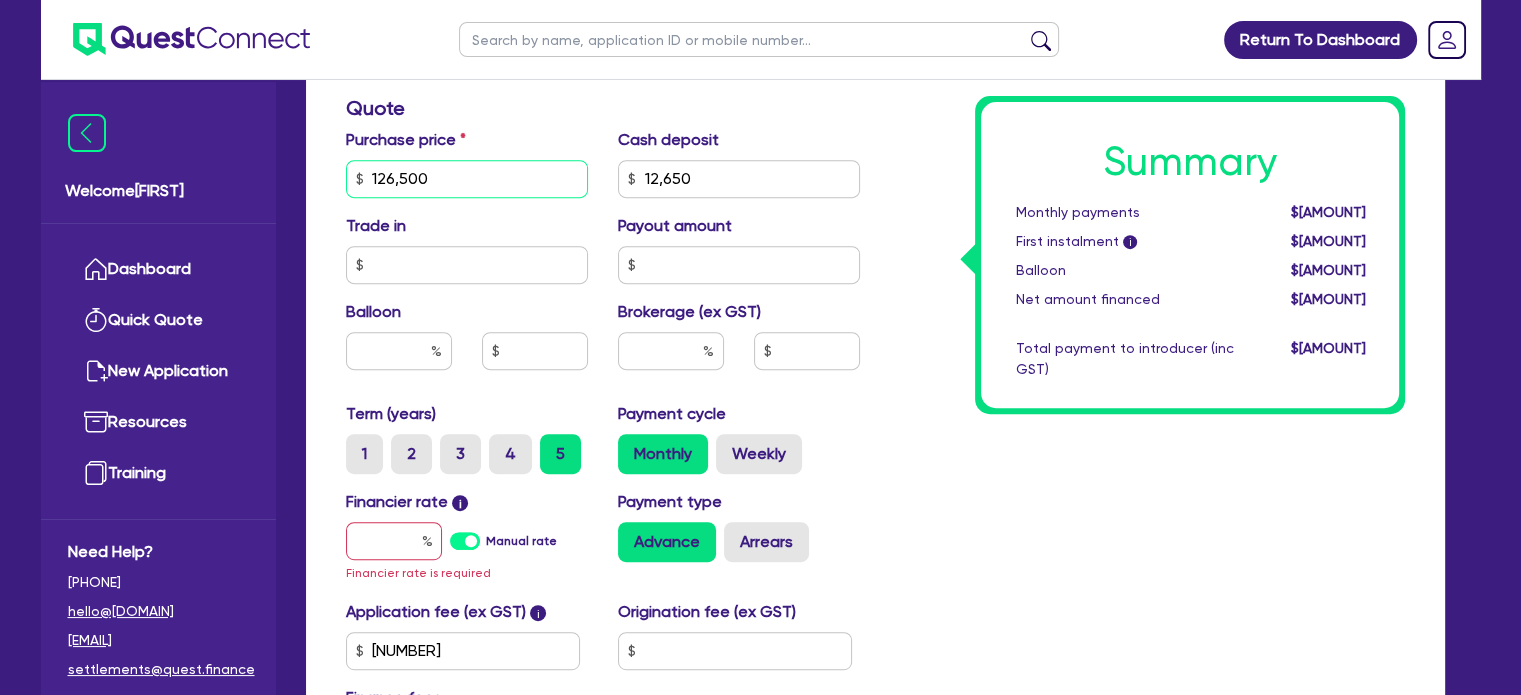 scroll, scrollTop: 840, scrollLeft: 0, axis: vertical 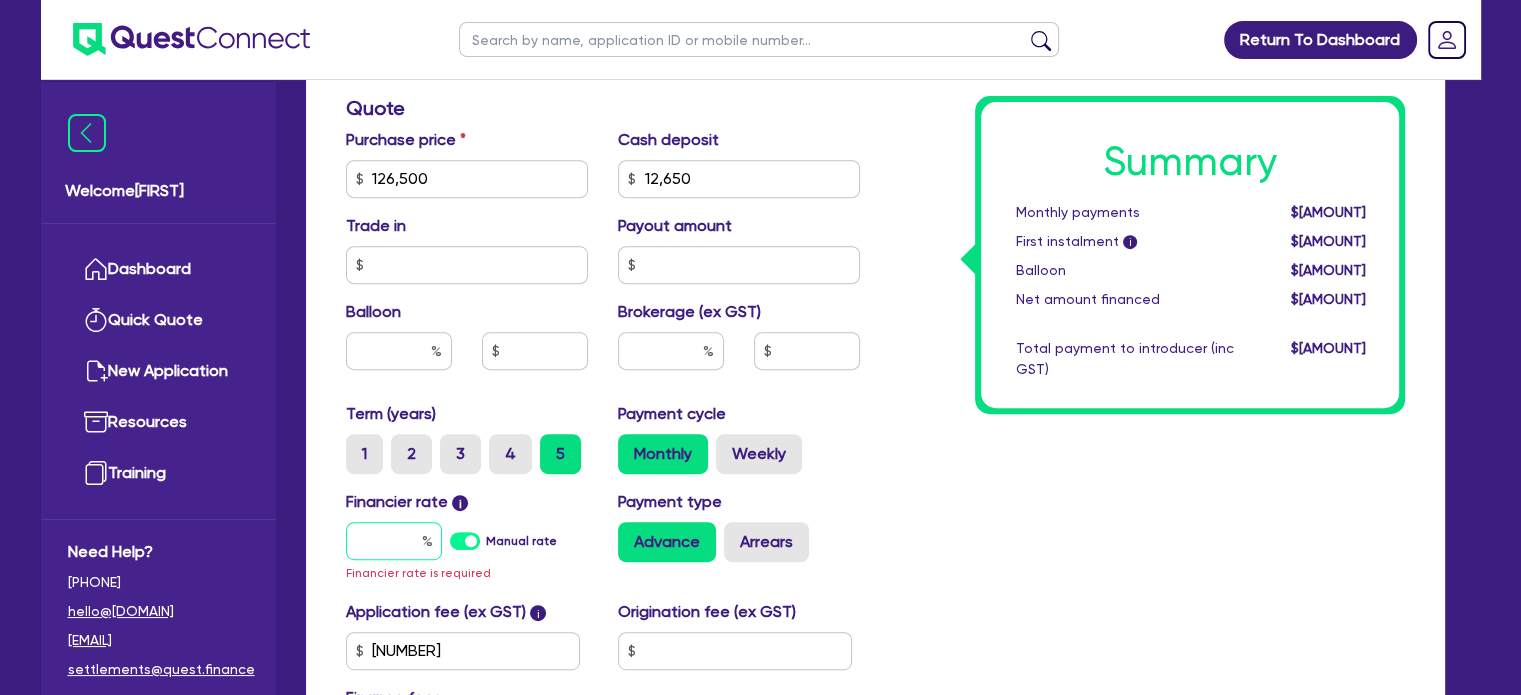 click at bounding box center [394, 541] 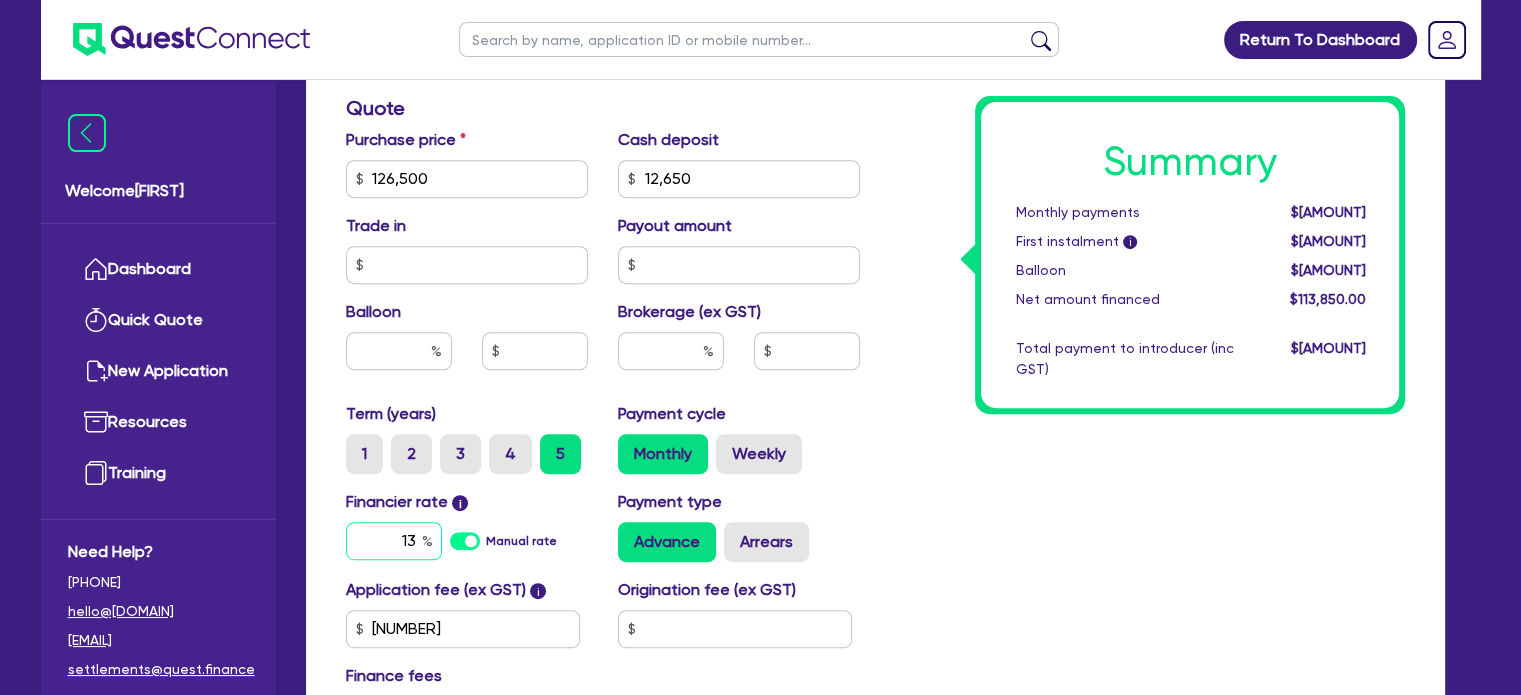 type on "13" 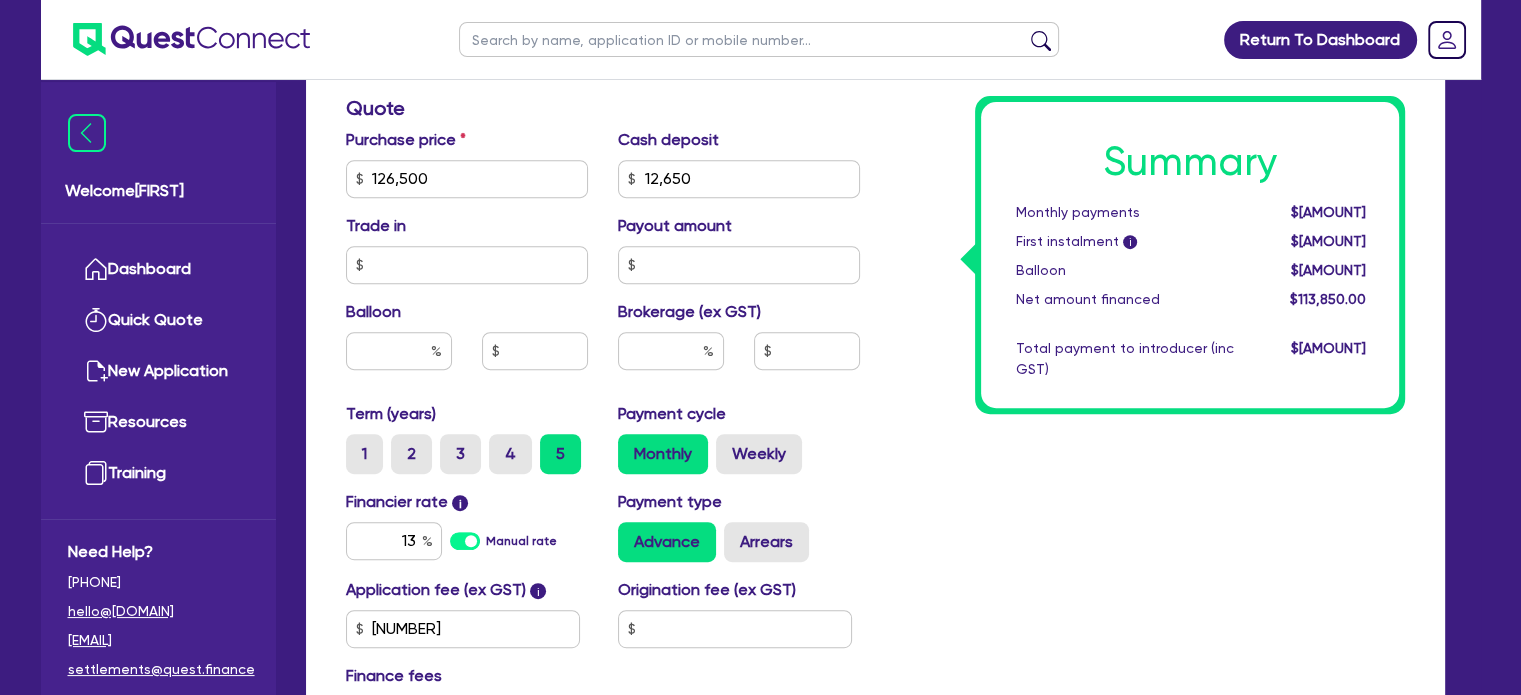 click on "Summary Monthly   payments $1,944.51 First instalment i $2,599.01 Balloon $0.00 Net amount financed $113,850.00 Total payment to introducer (inc GST) $0.00" at bounding box center [1147, 167] 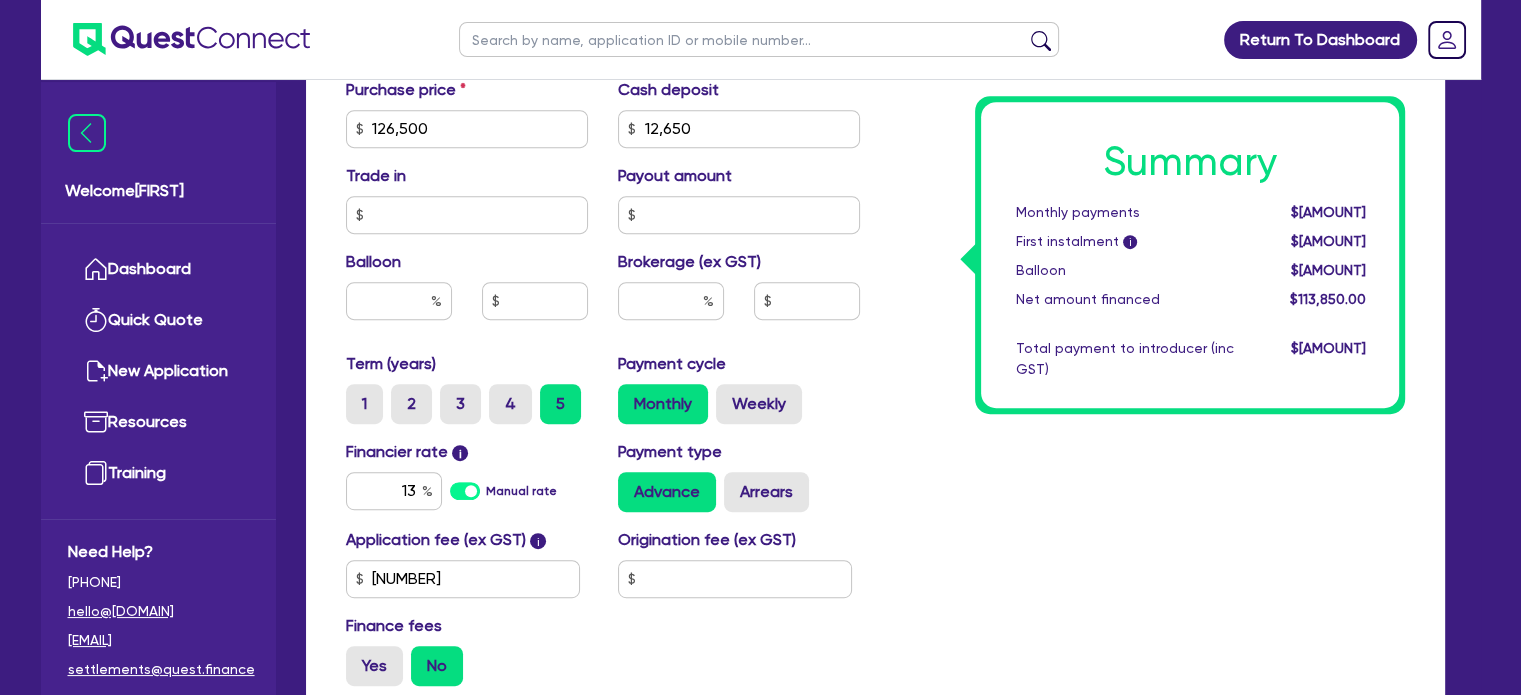 scroll, scrollTop: 1119, scrollLeft: 0, axis: vertical 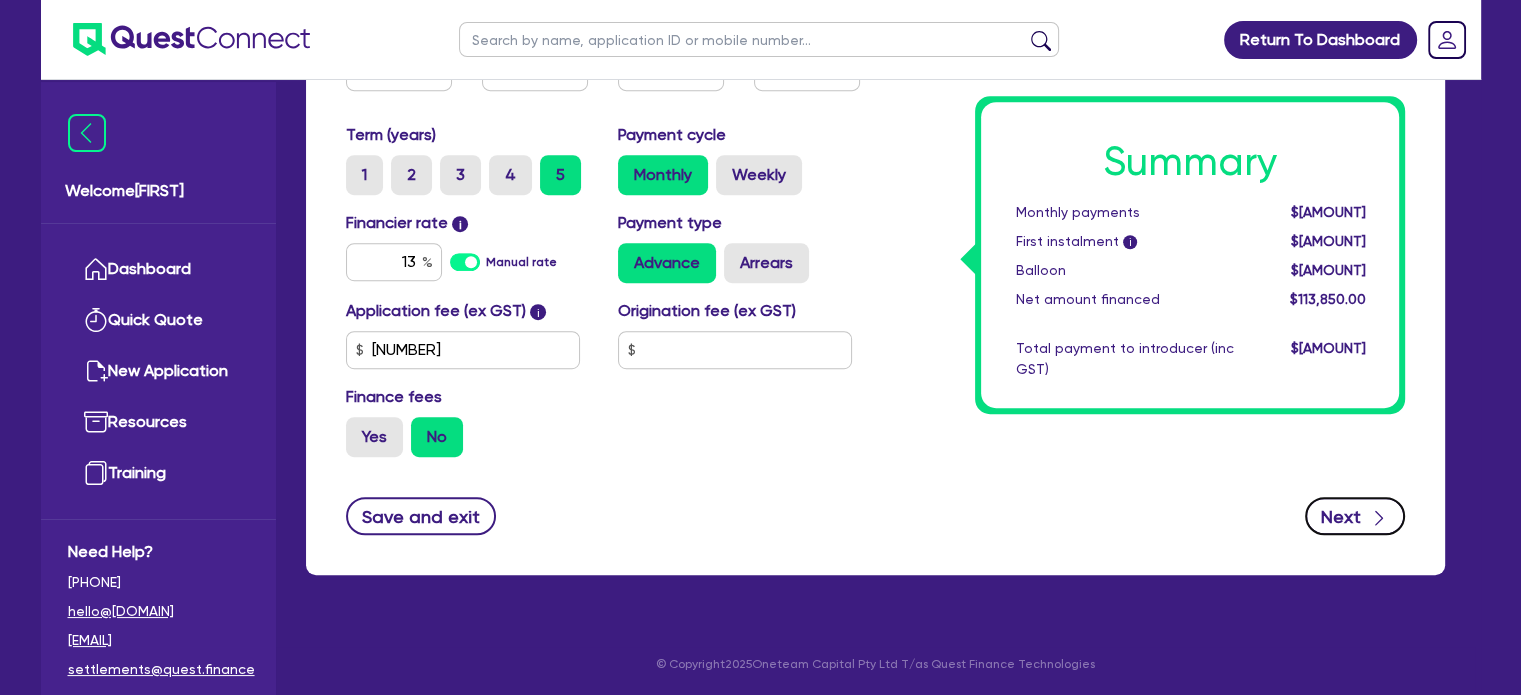 click at bounding box center (1379, 518) 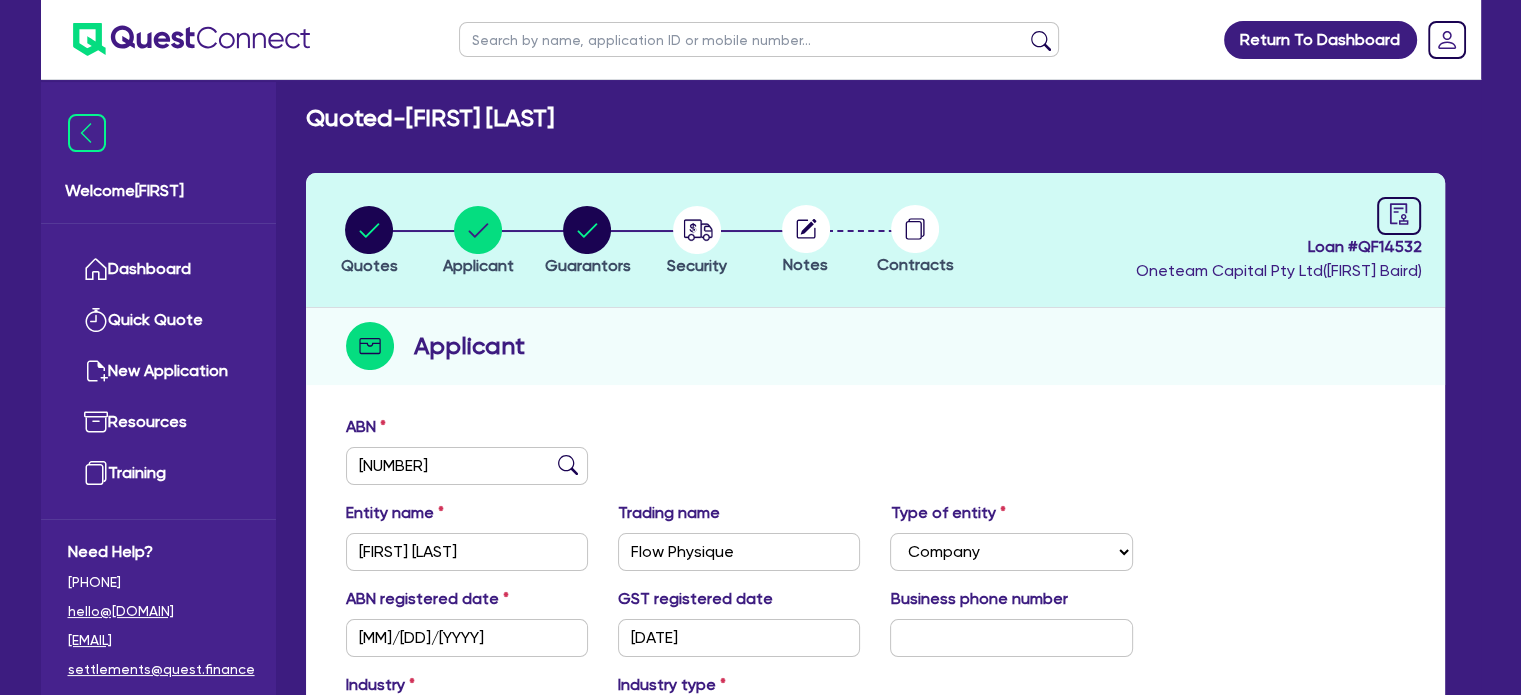 scroll, scrollTop: 10, scrollLeft: 0, axis: vertical 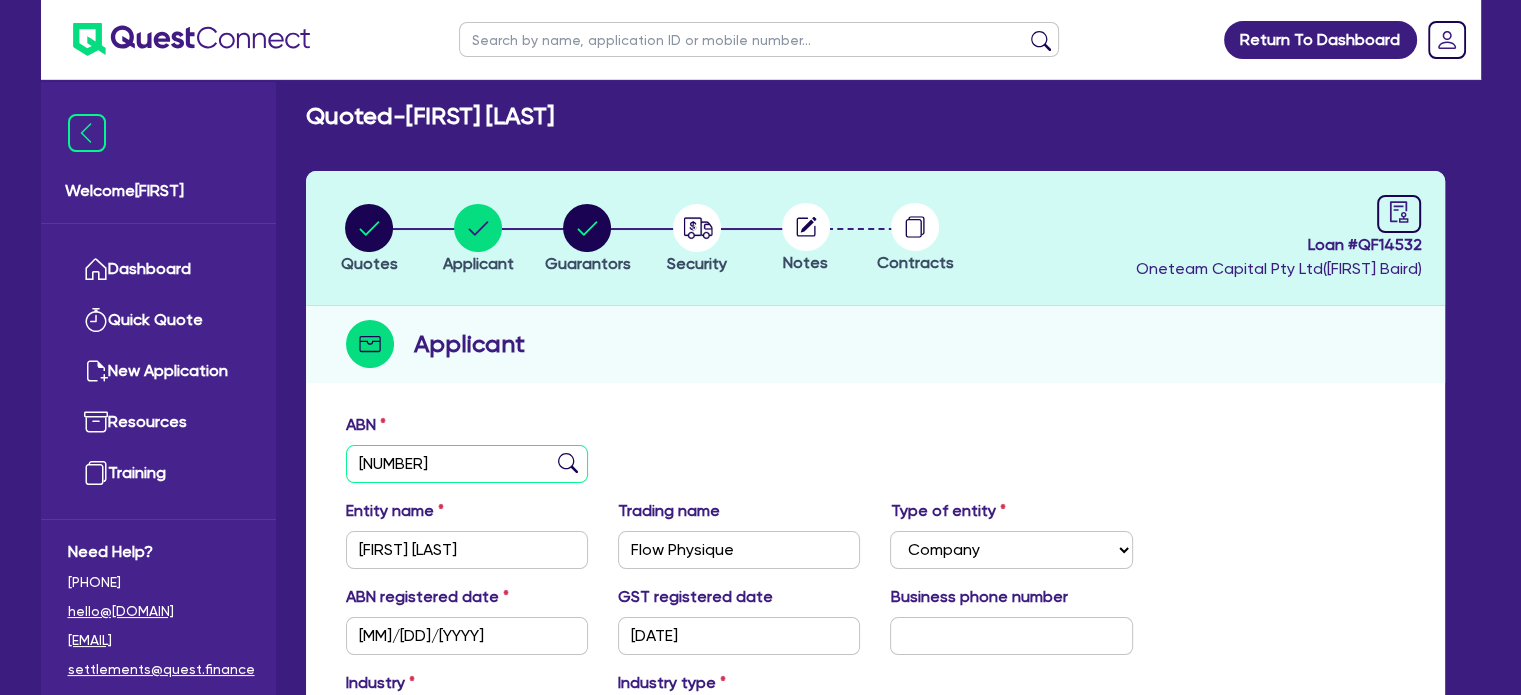 drag, startPoint x: 418, startPoint y: 463, endPoint x: 315, endPoint y: 455, distance: 103.31021 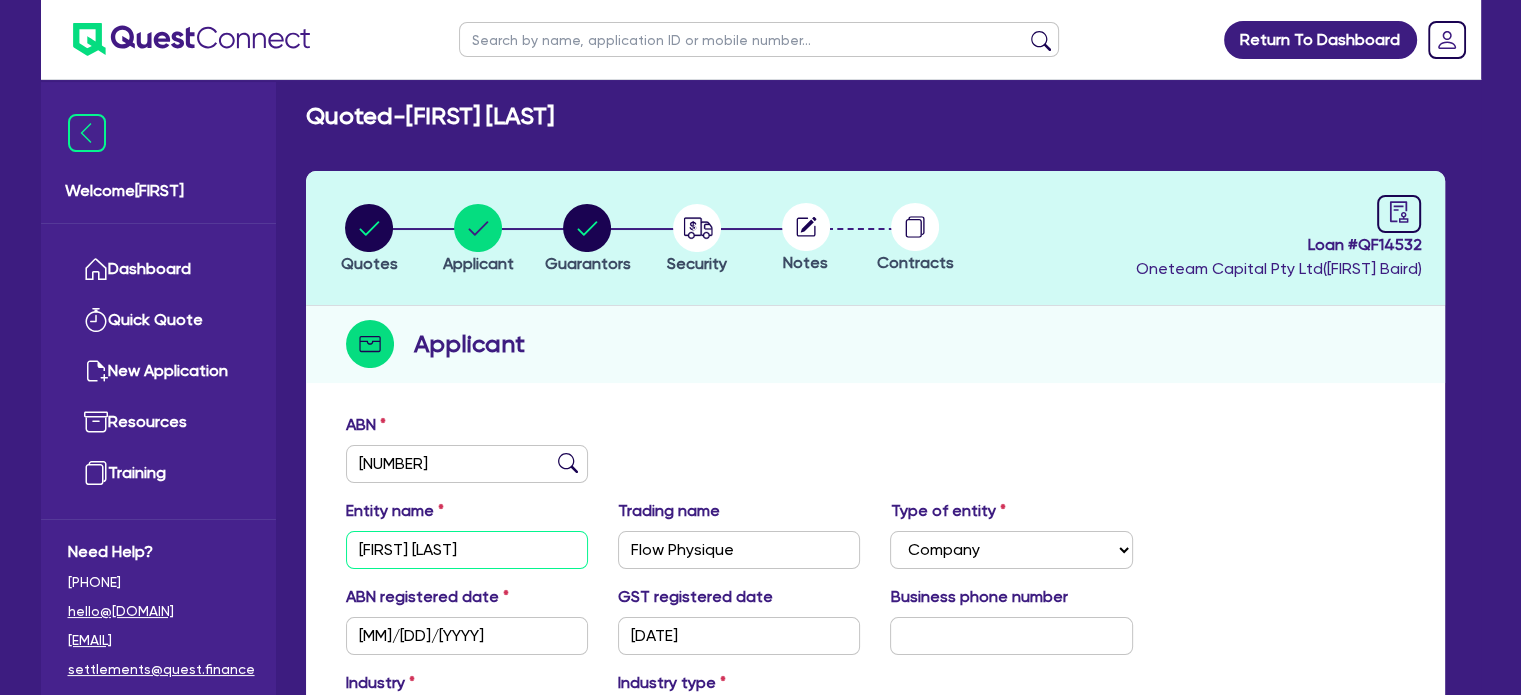 drag, startPoint x: 500, startPoint y: 556, endPoint x: 232, endPoint y: 535, distance: 268.8215 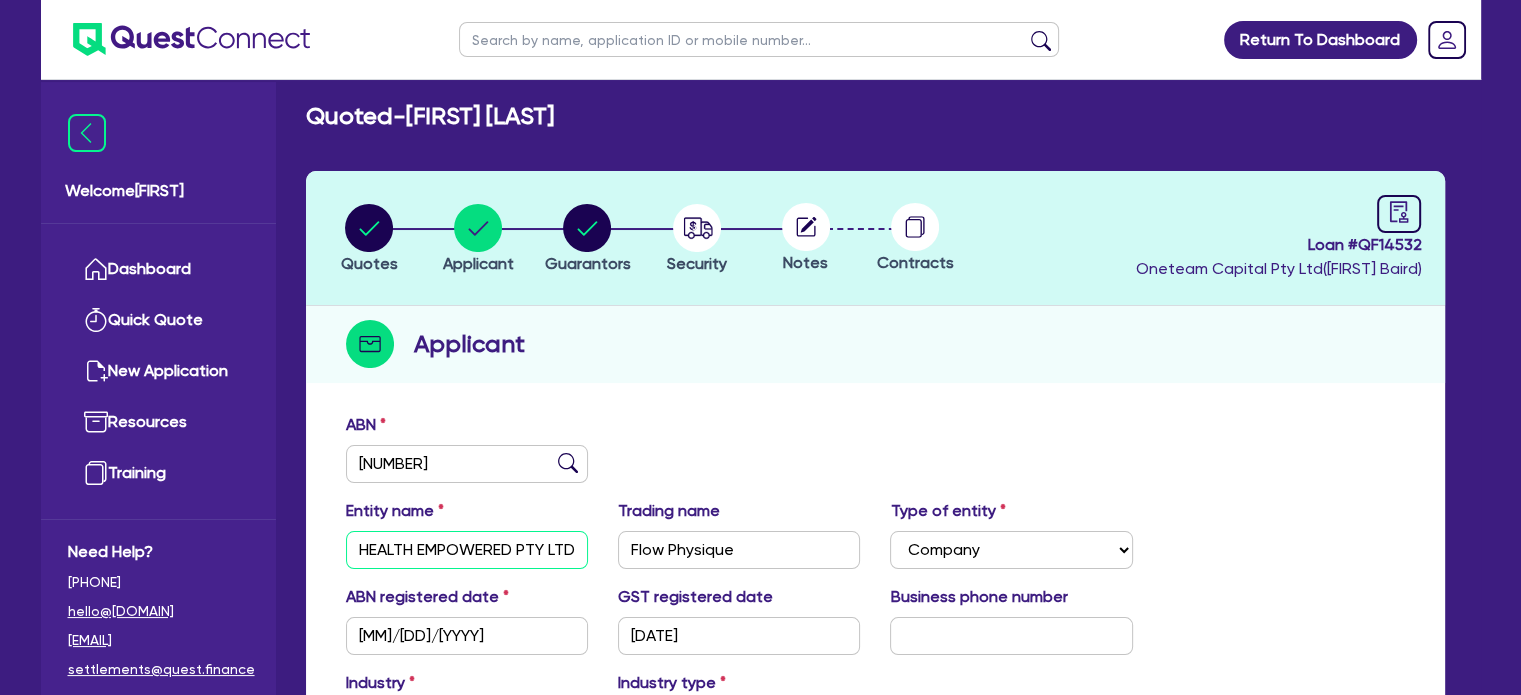 scroll, scrollTop: 0, scrollLeft: 1, axis: horizontal 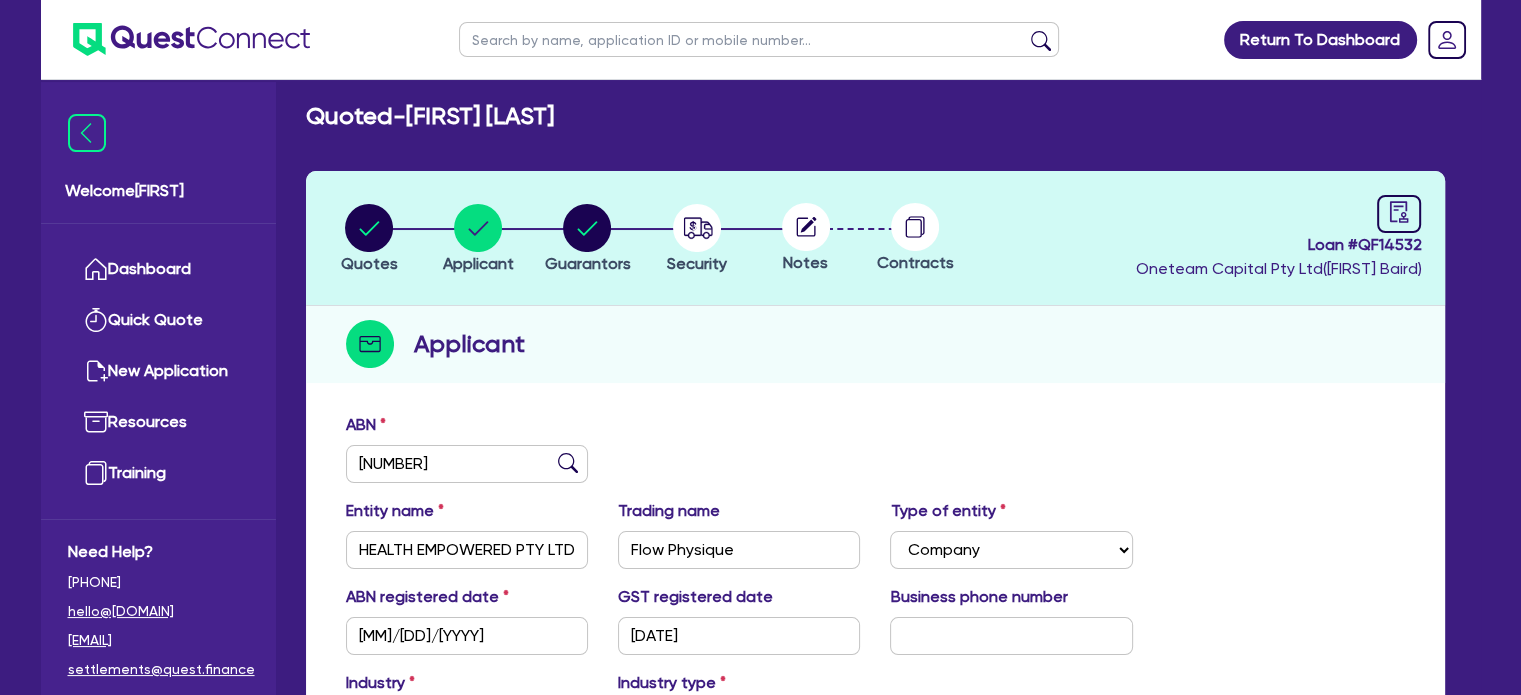 click on "ABN 38 661 573 128" at bounding box center [876, 456] 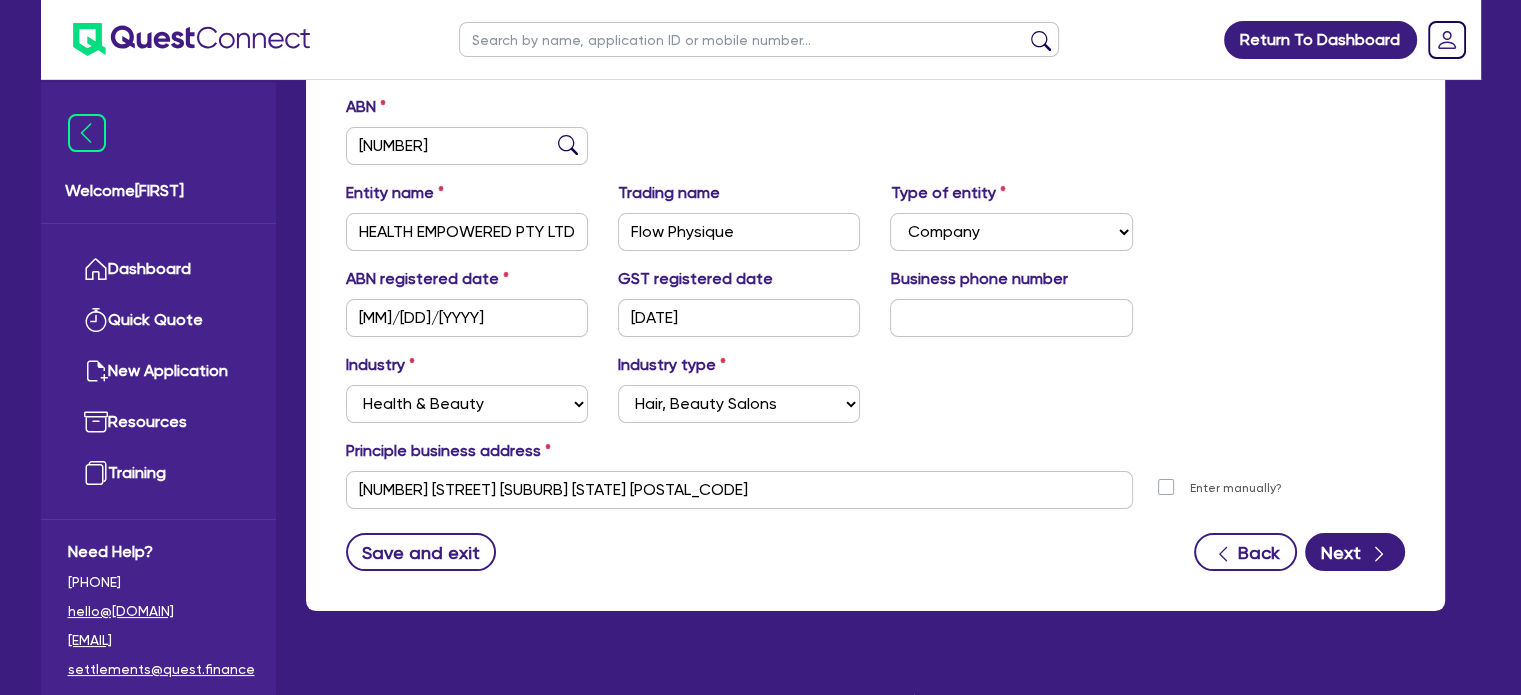 scroll, scrollTop: 331, scrollLeft: 0, axis: vertical 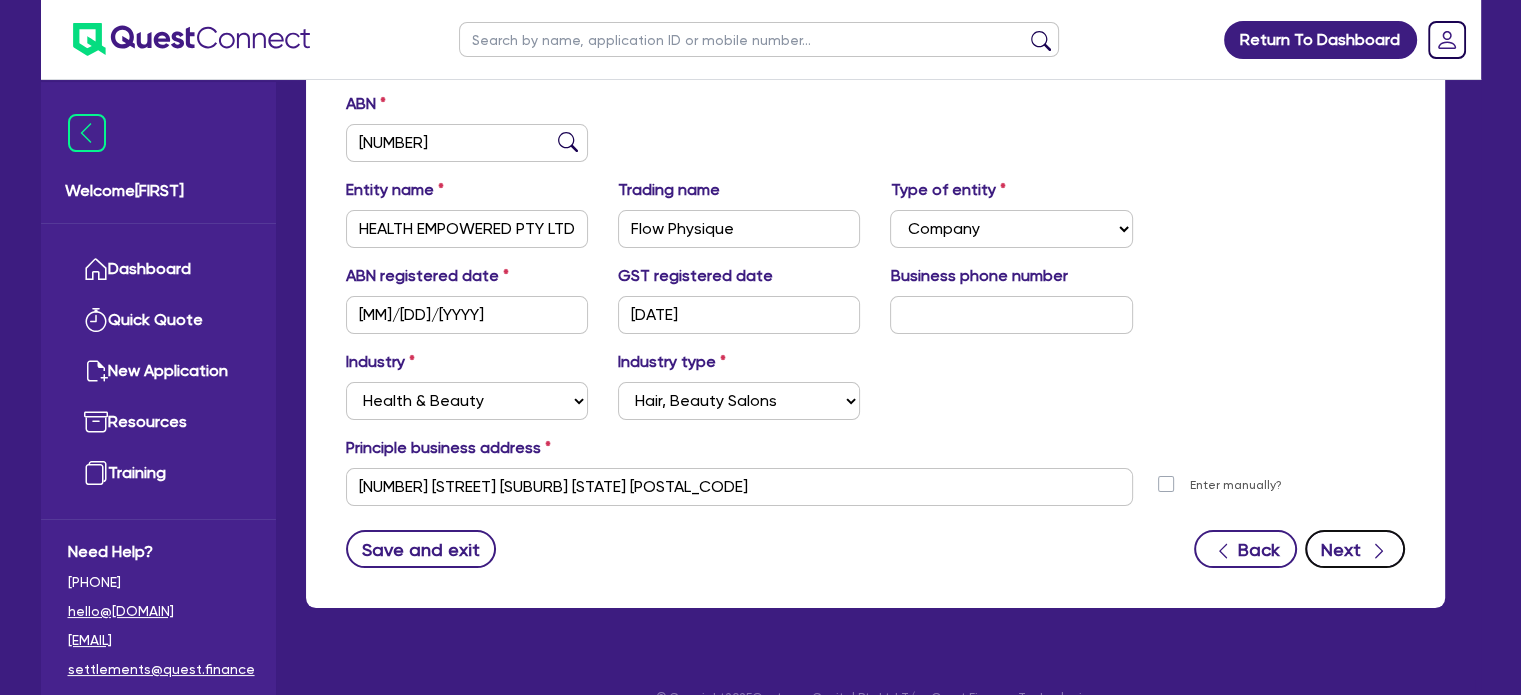 click on "Next" at bounding box center [1355, 549] 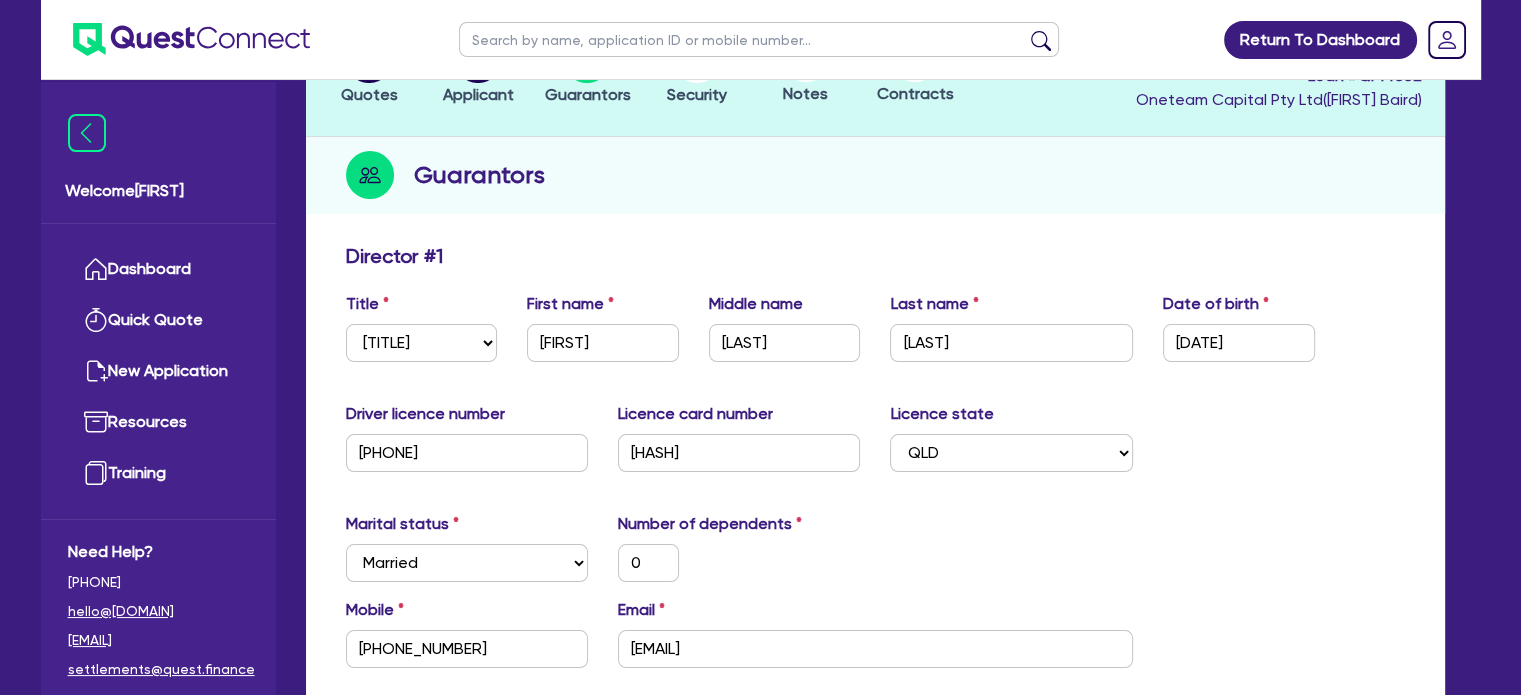 scroll, scrollTop: 166, scrollLeft: 0, axis: vertical 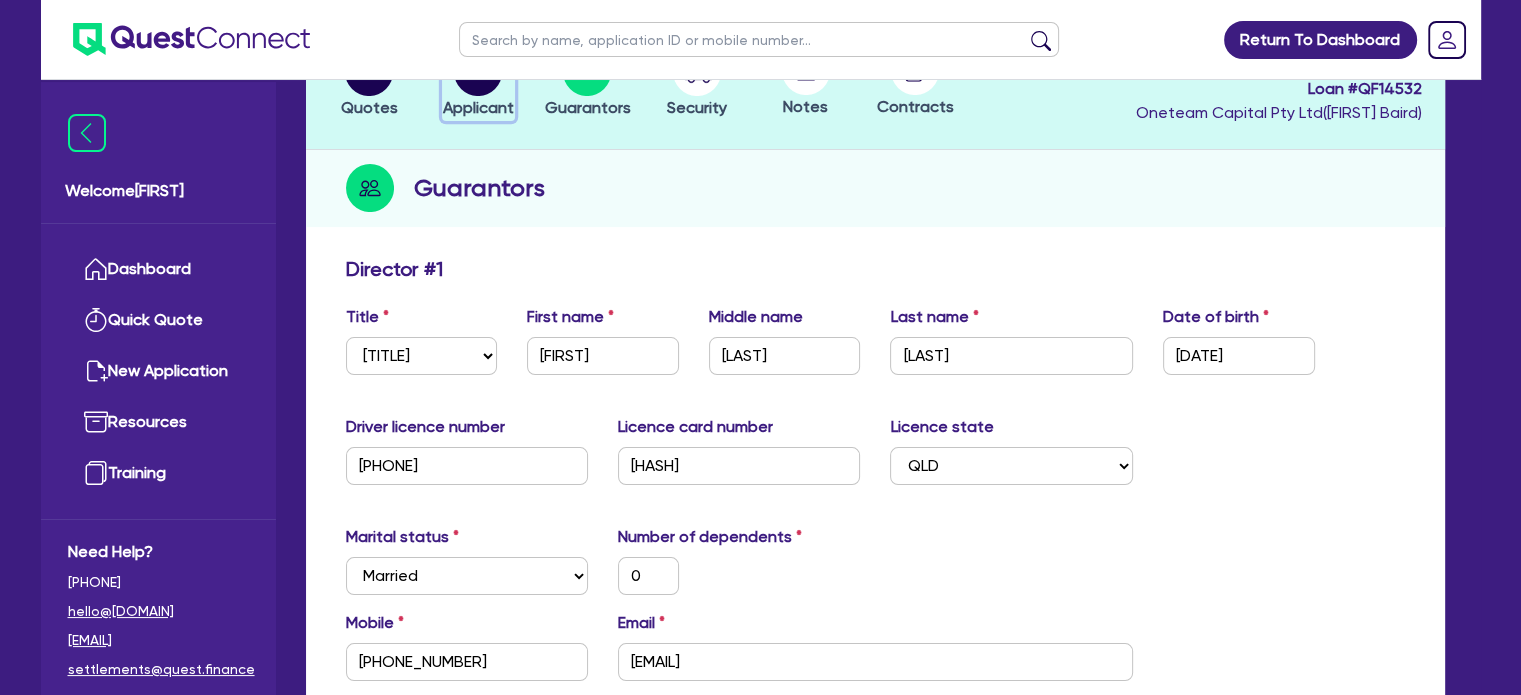 click on "Applicant" at bounding box center (478, 107) 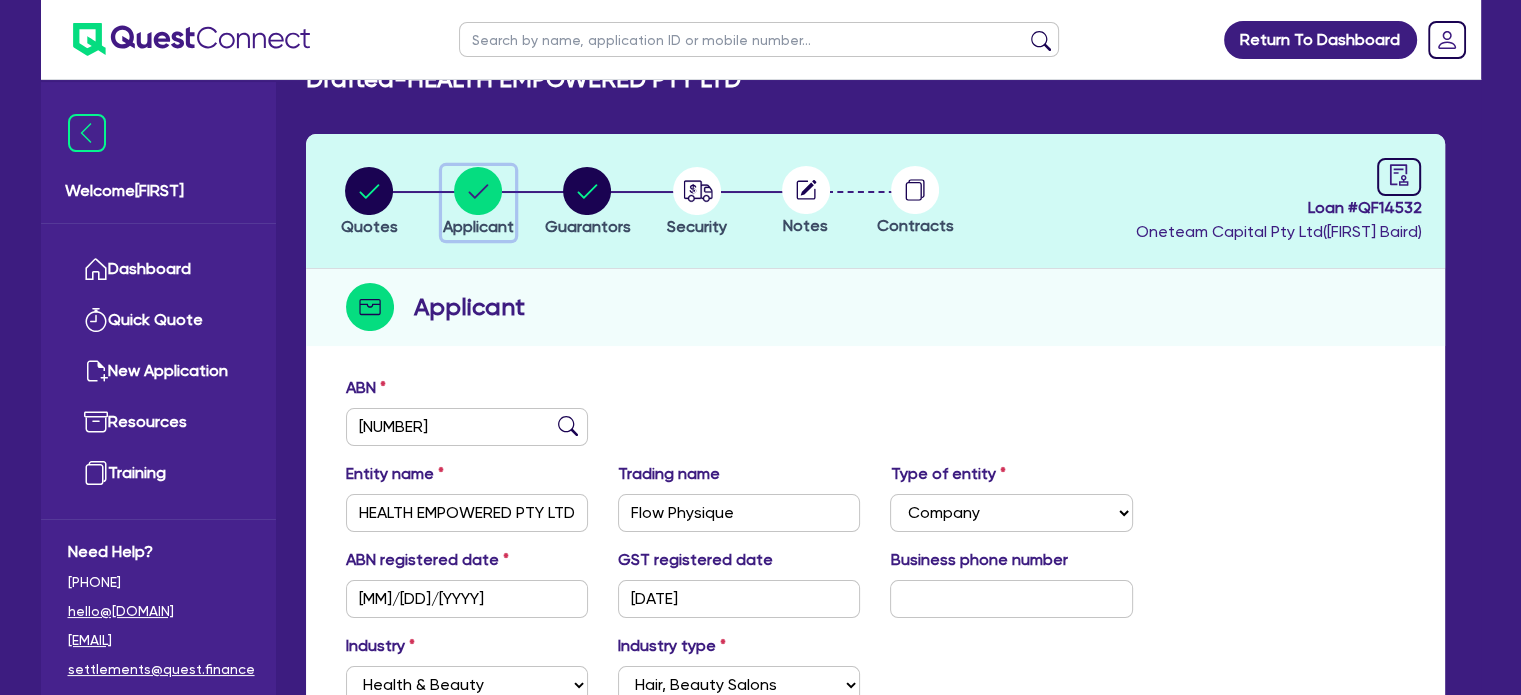 scroll, scrollTop: 46, scrollLeft: 0, axis: vertical 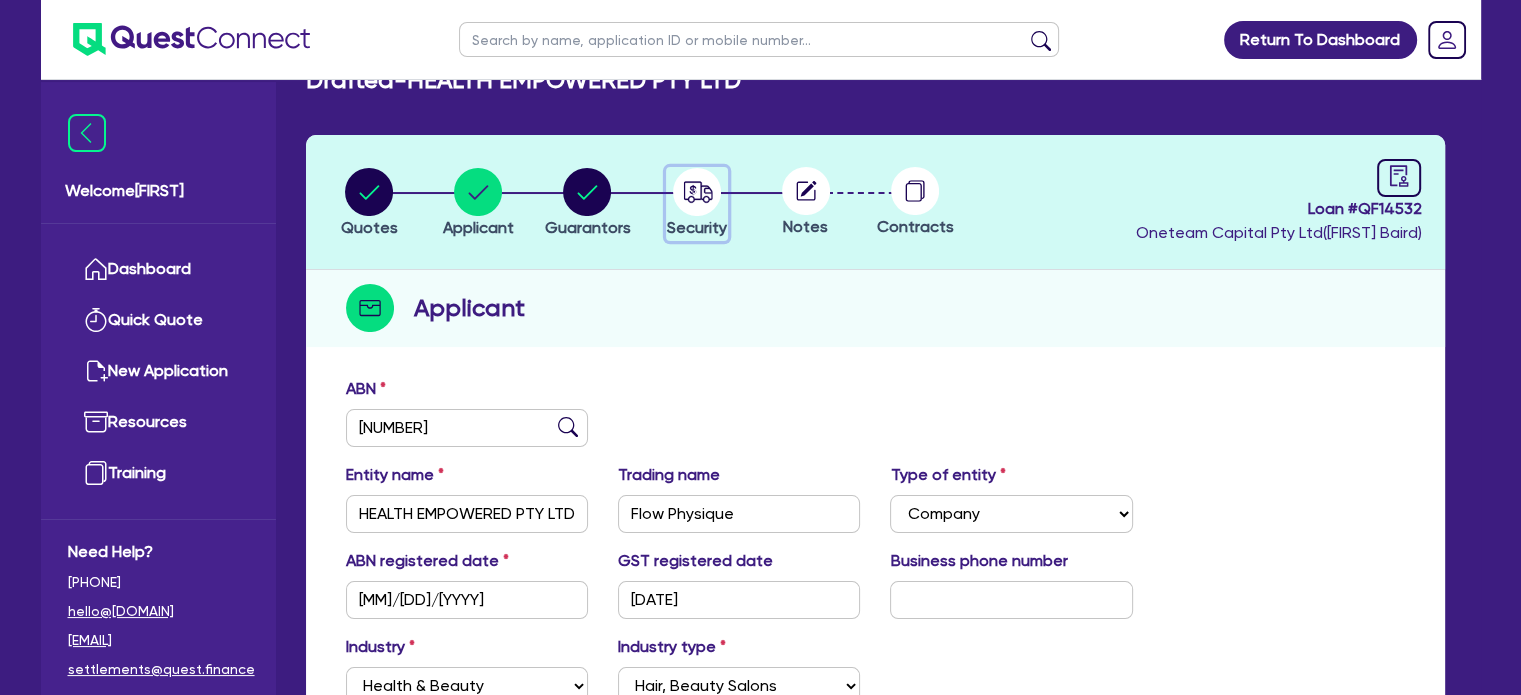 click at bounding box center (697, 192) 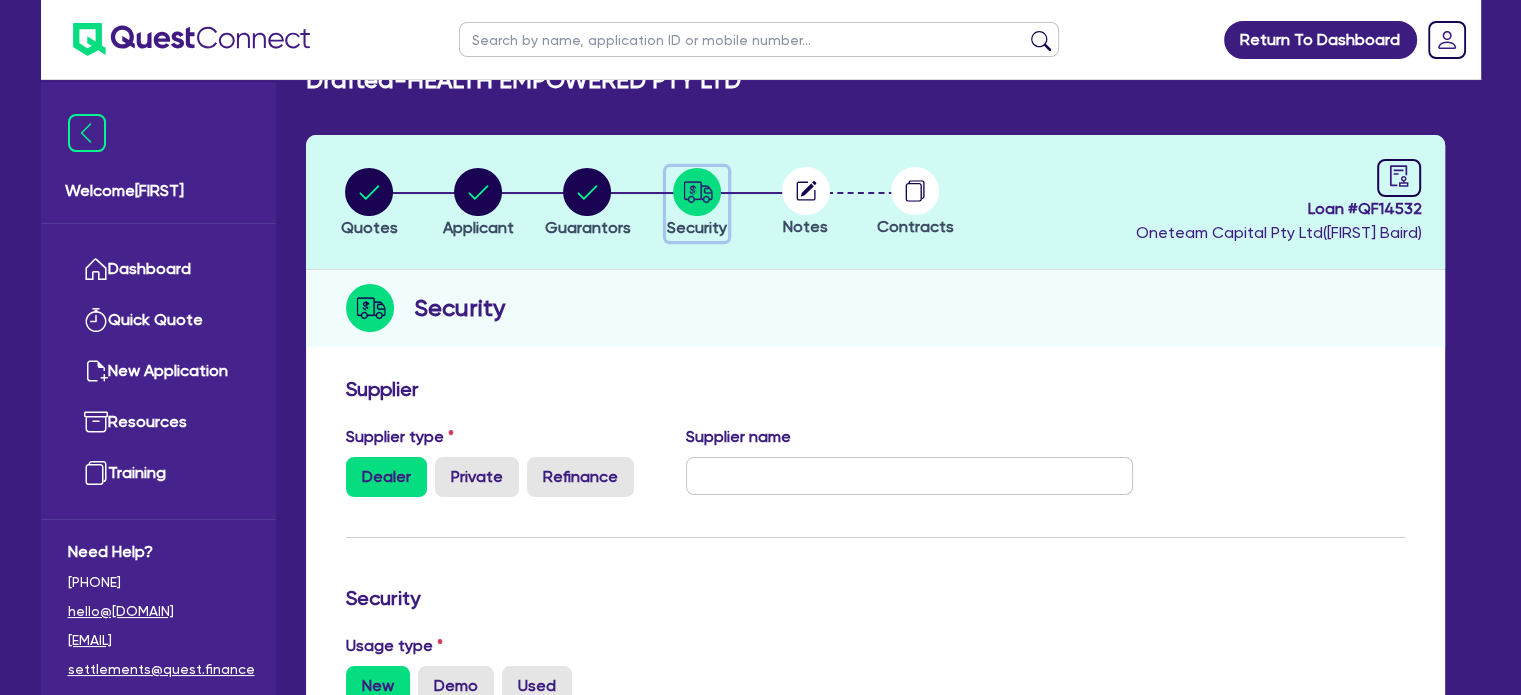 scroll, scrollTop: 0, scrollLeft: 0, axis: both 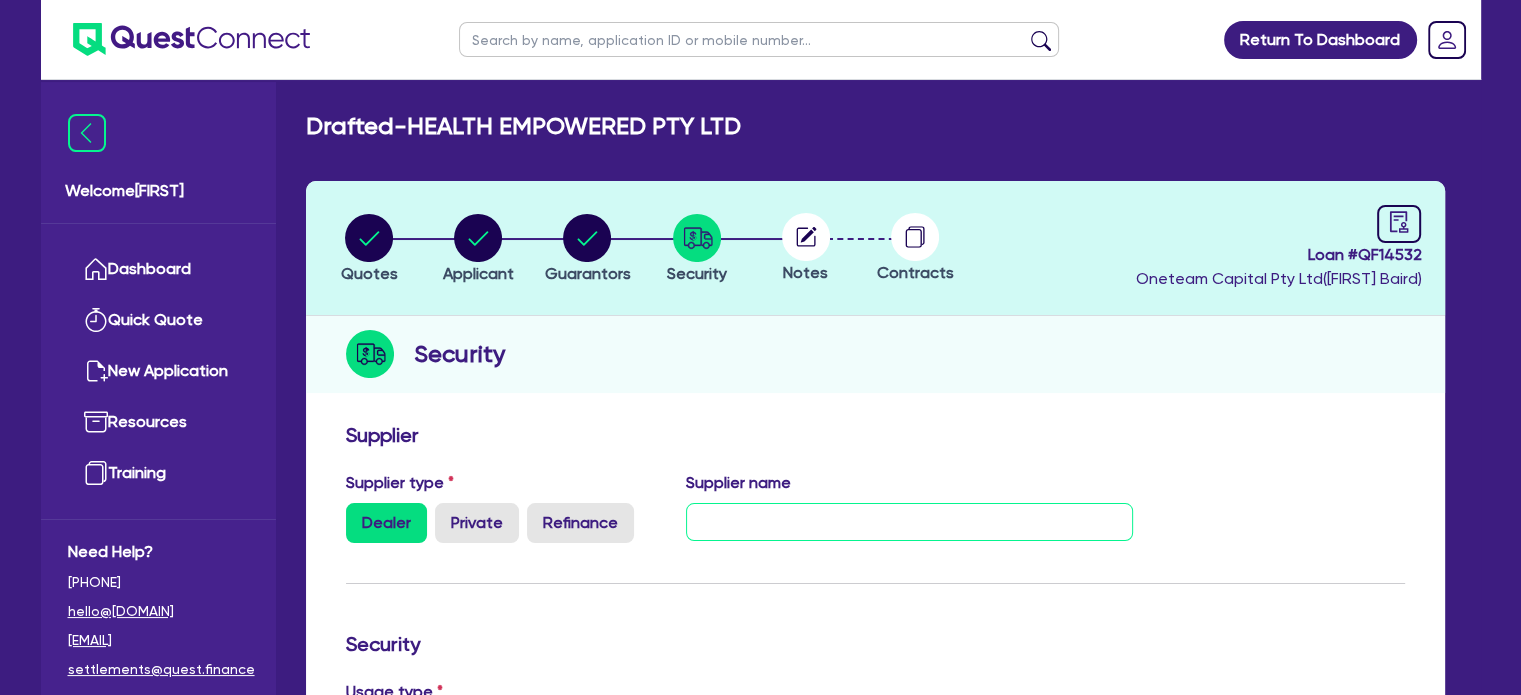 click at bounding box center (909, 522) 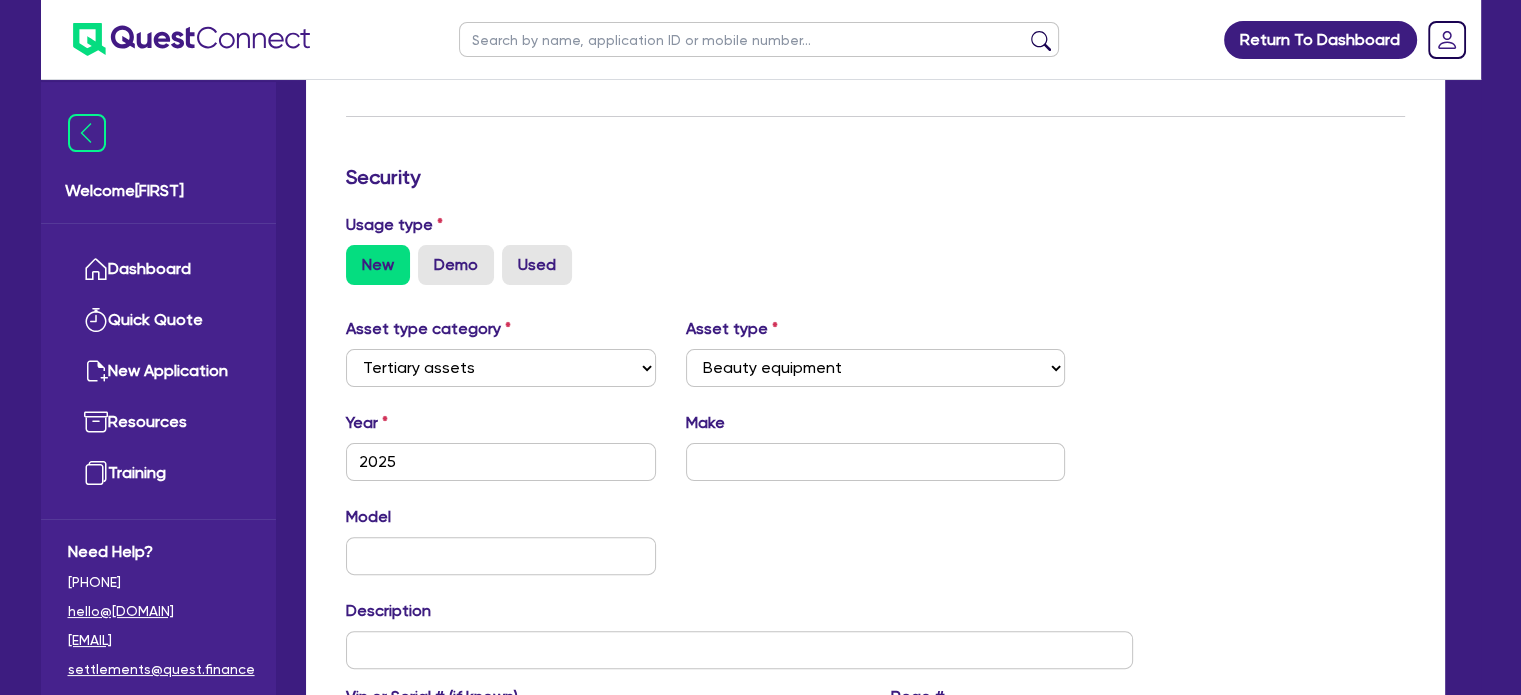 scroll, scrollTop: 496, scrollLeft: 0, axis: vertical 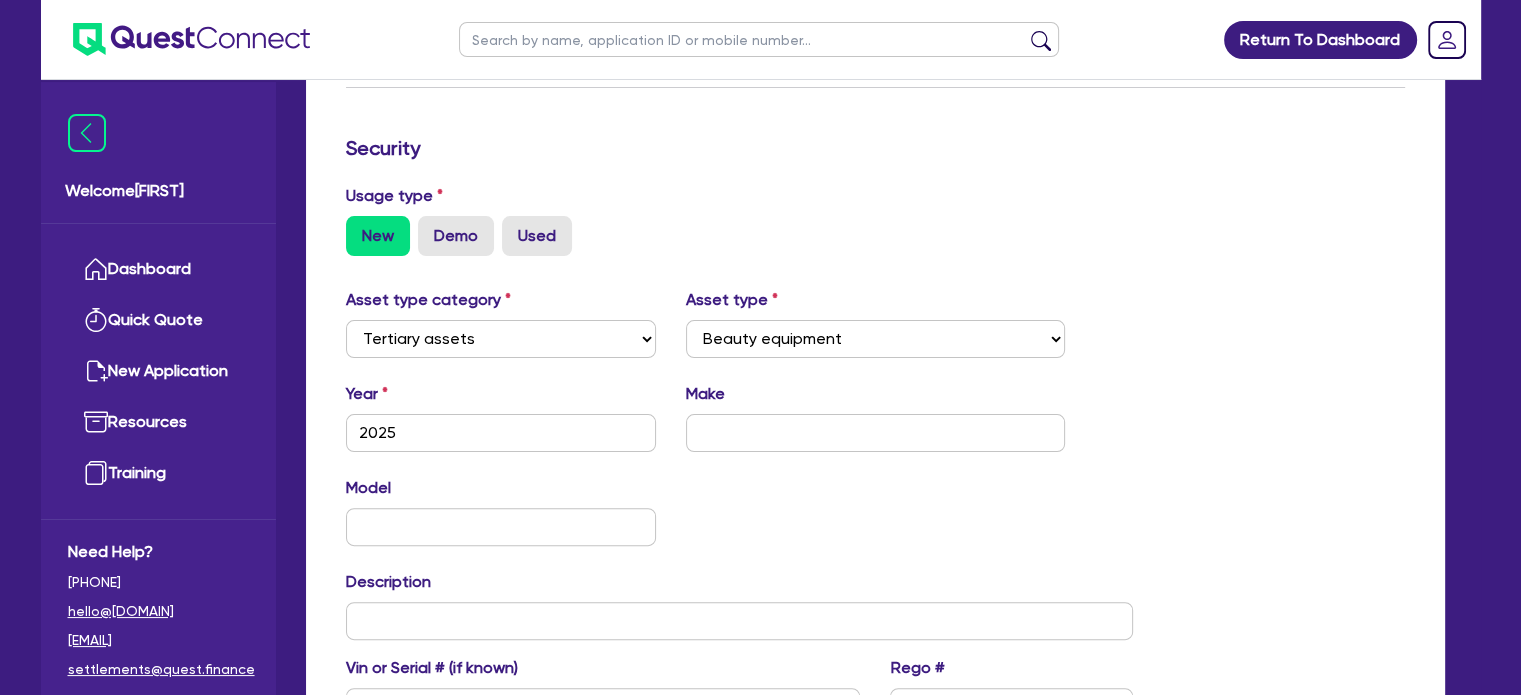 type on "Inmode" 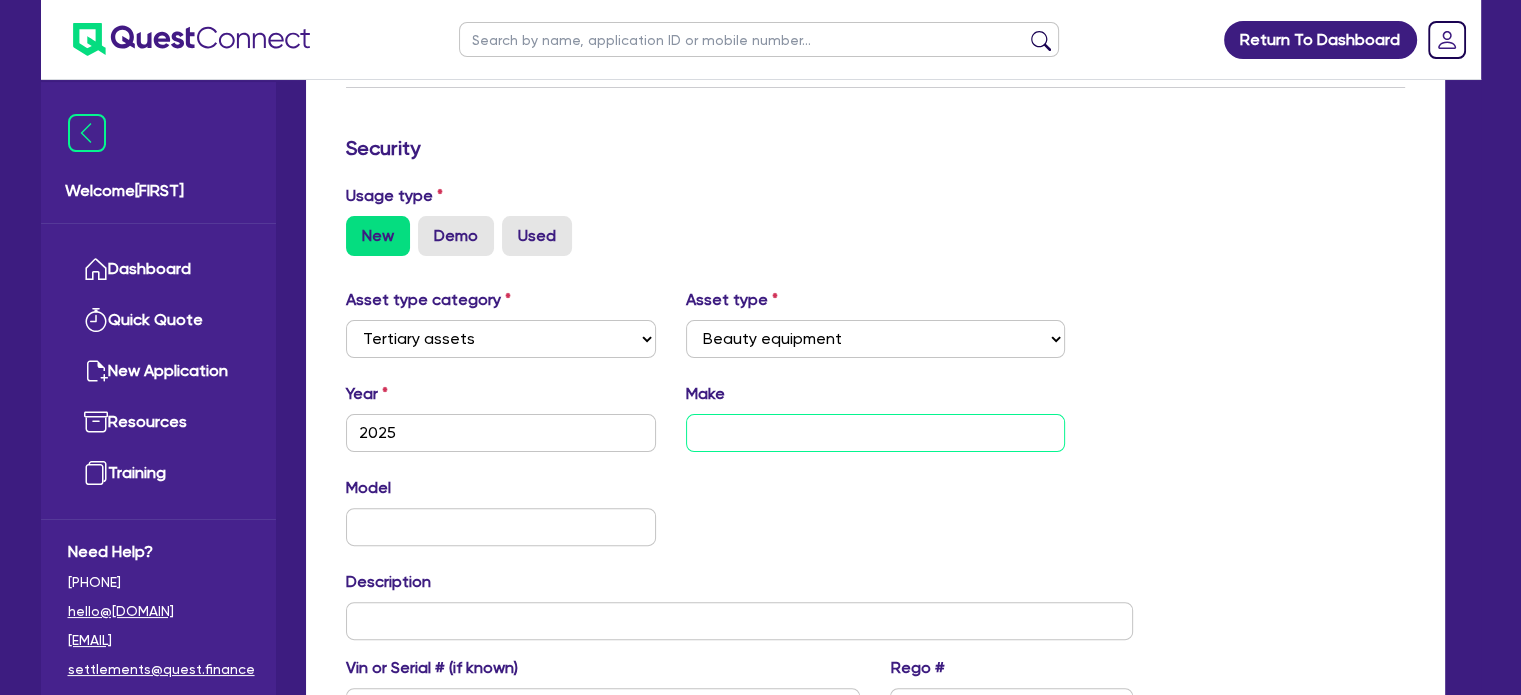 click at bounding box center (875, 433) 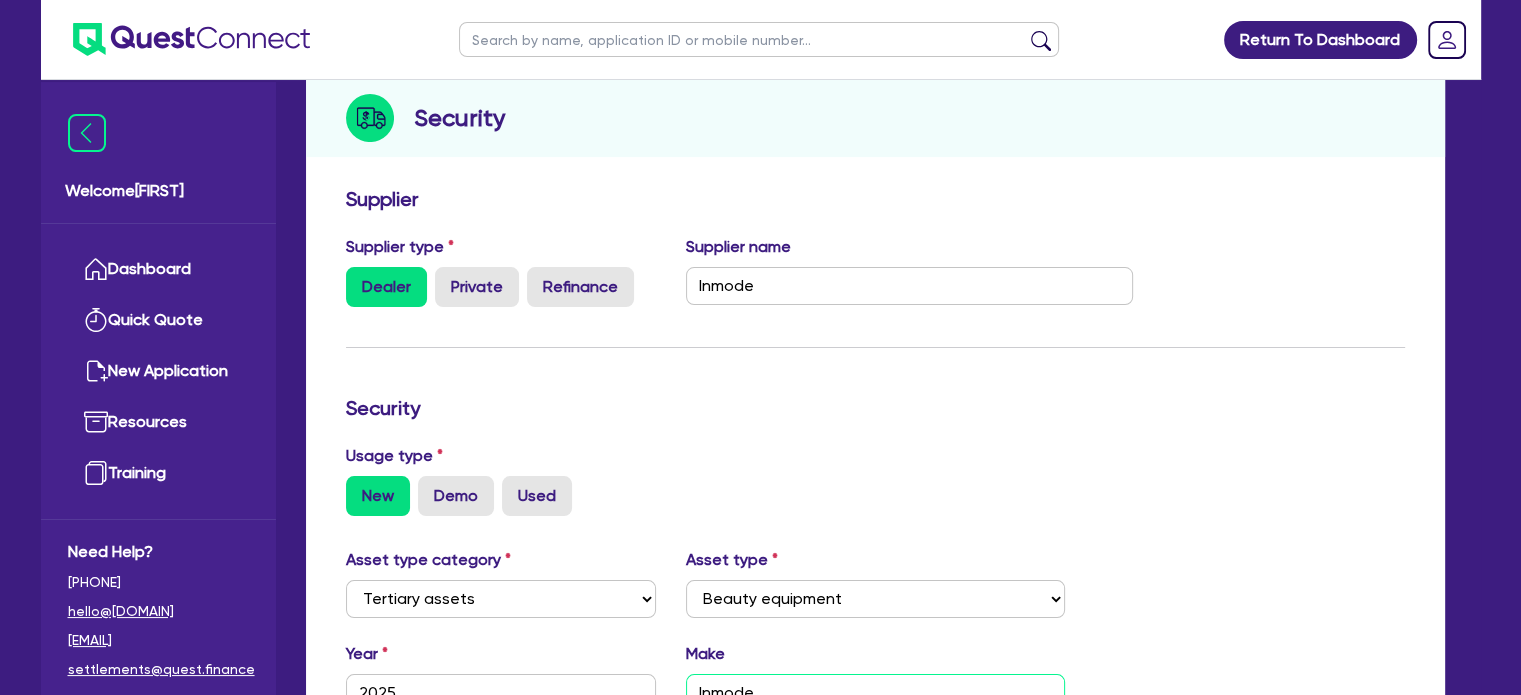 scroll, scrollTop: 0, scrollLeft: 0, axis: both 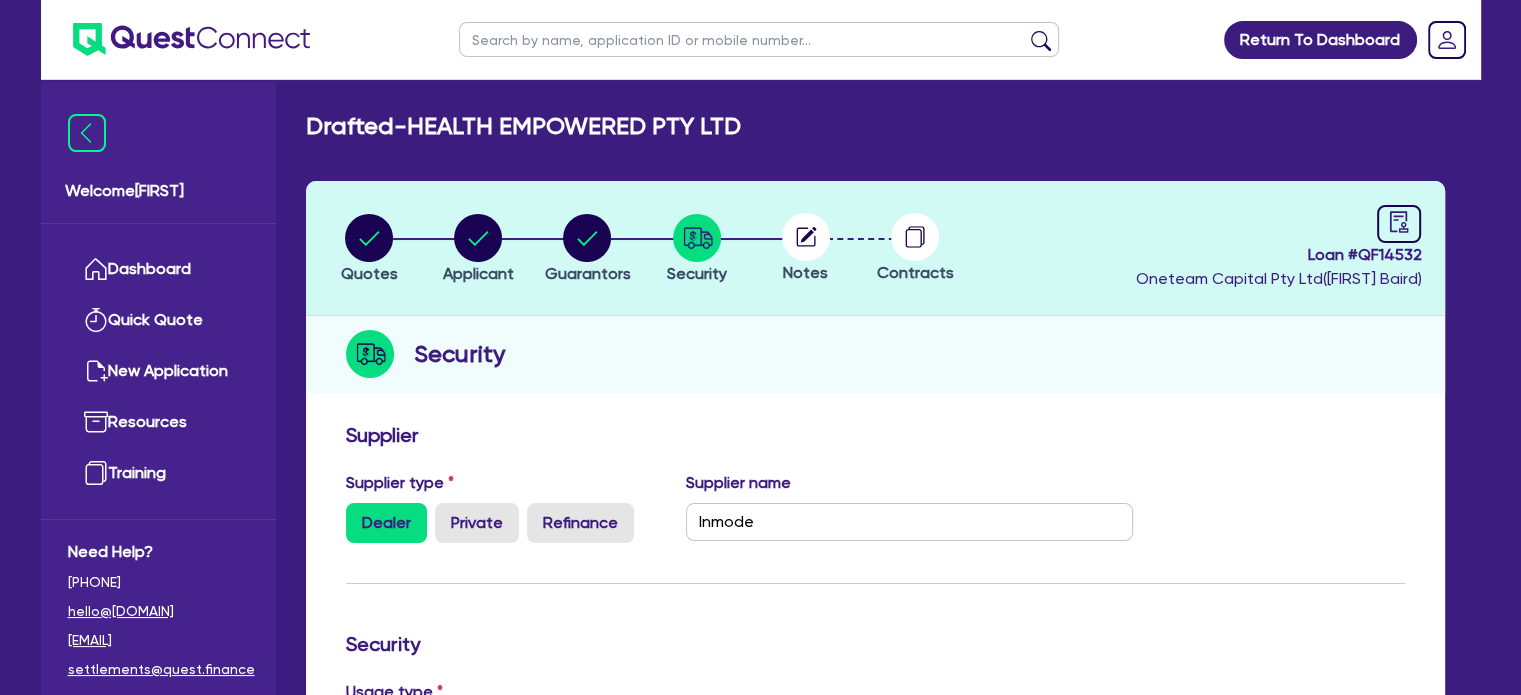 type on "Inmode" 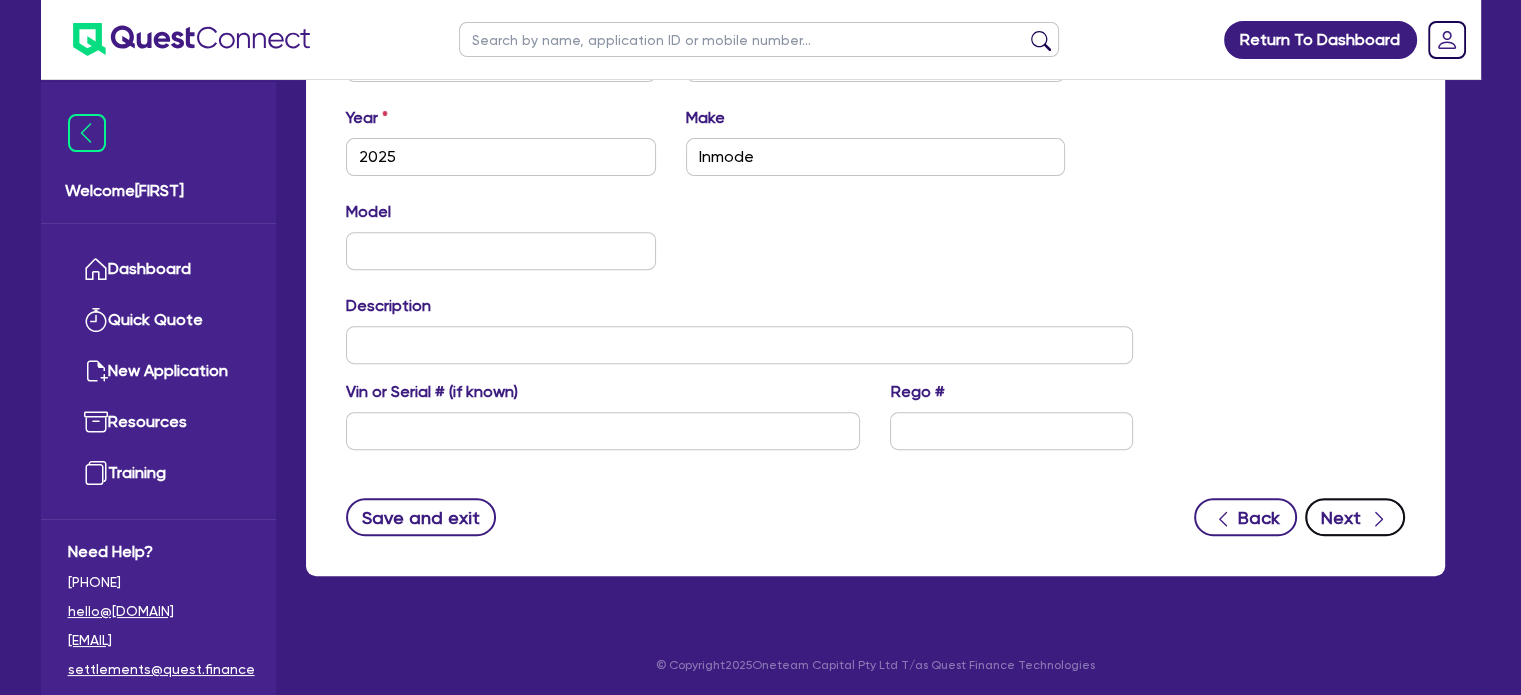 click on "Next" at bounding box center [1355, 517] 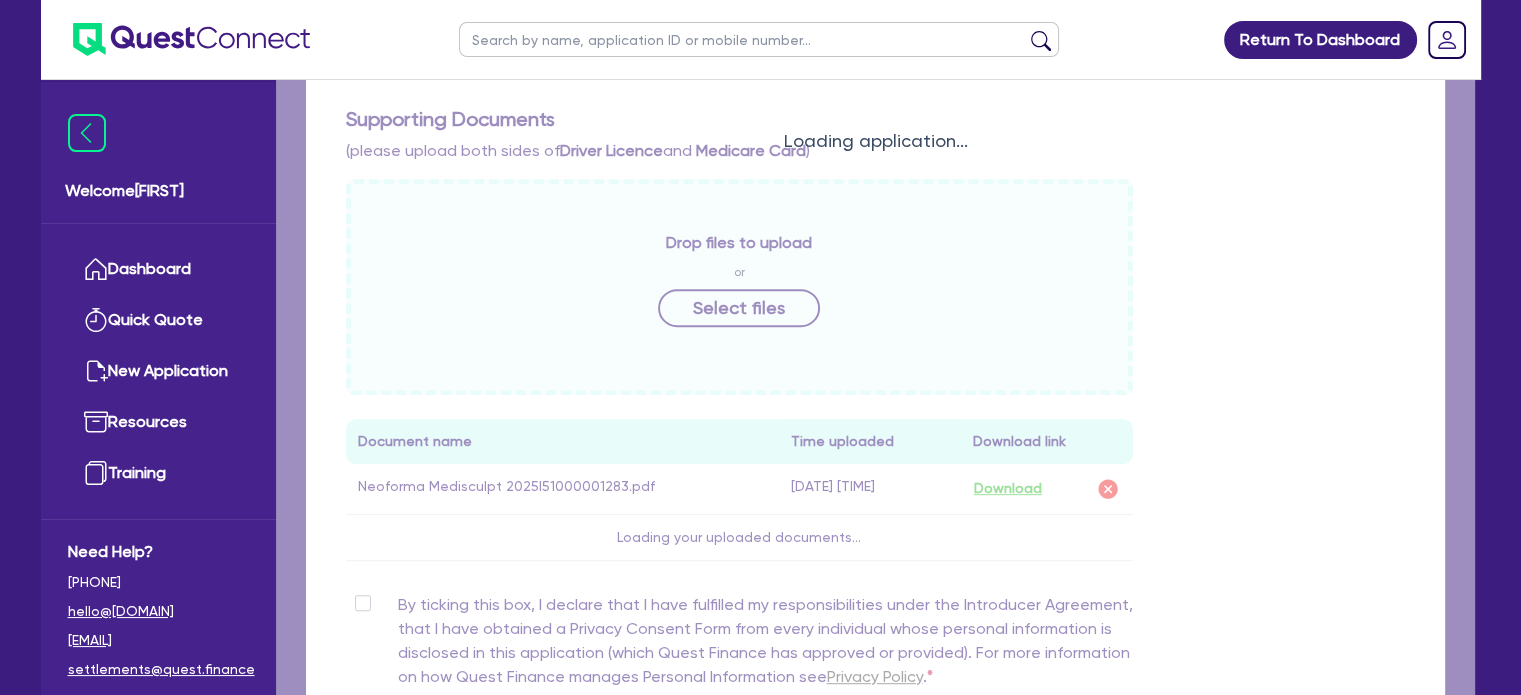 scroll, scrollTop: 0, scrollLeft: 0, axis: both 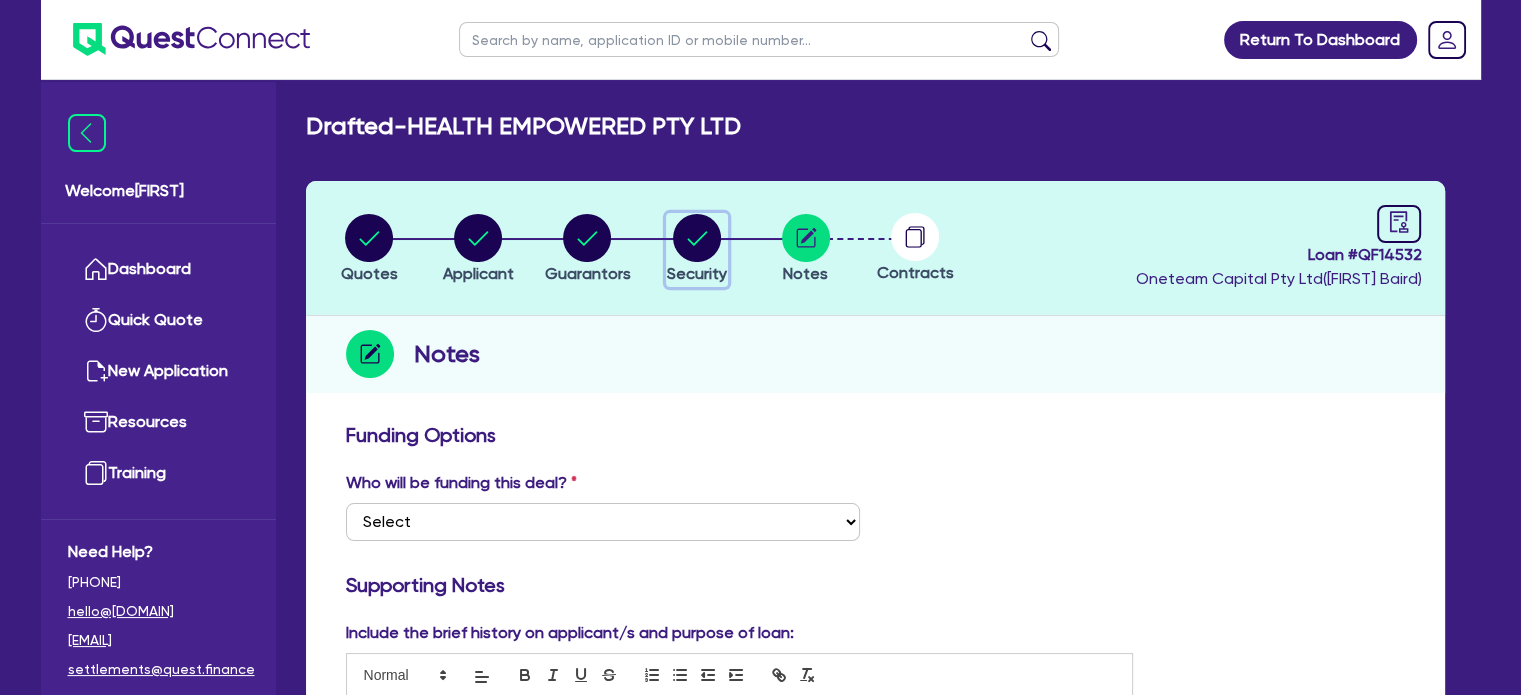 click at bounding box center (697, 238) 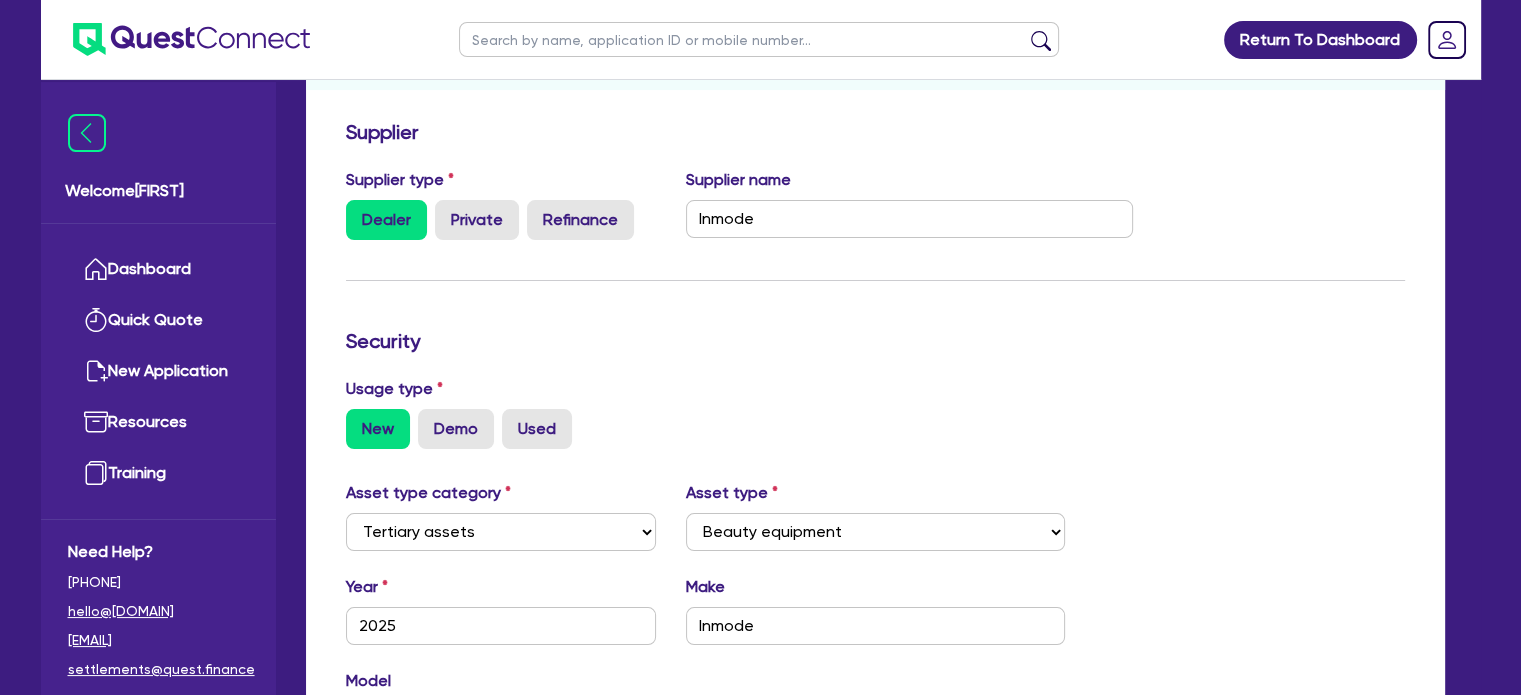 scroll, scrollTop: 304, scrollLeft: 0, axis: vertical 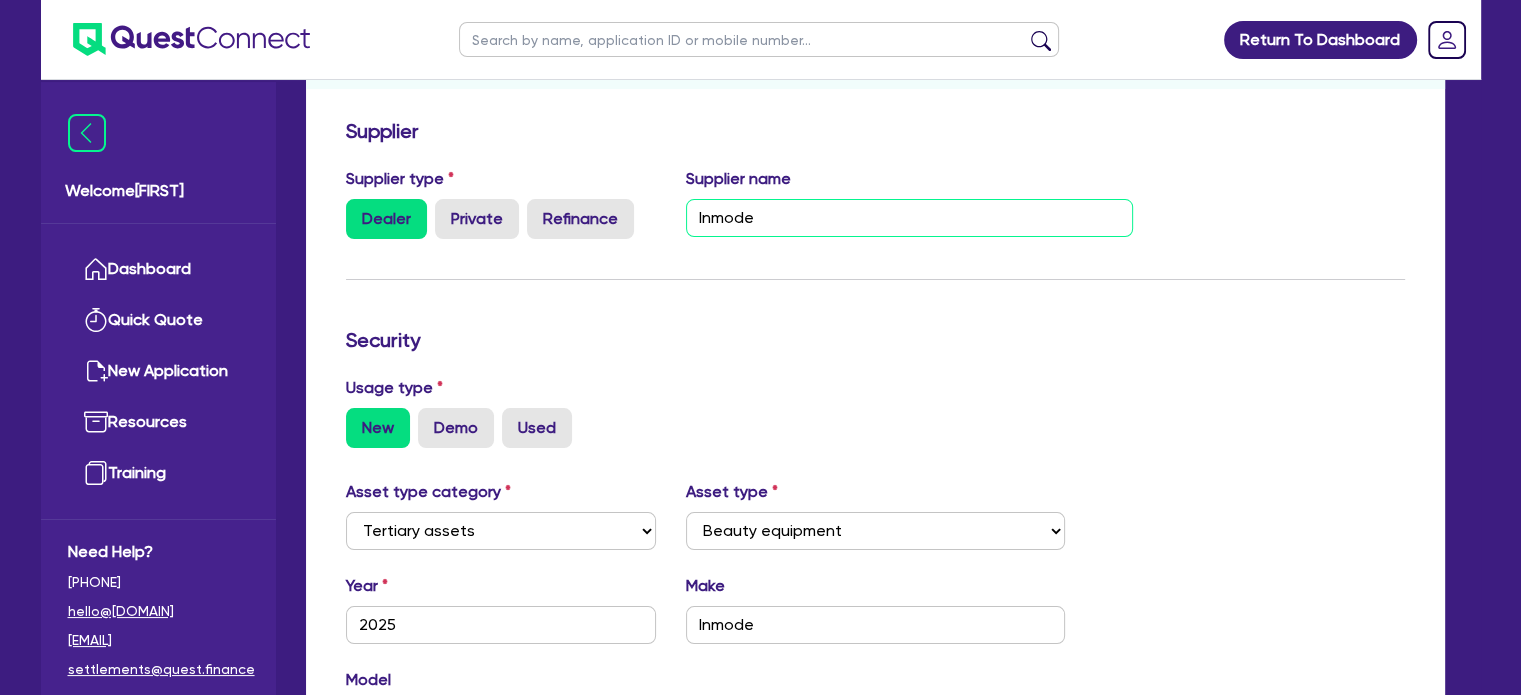click on "Inmode" at bounding box center [909, 218] 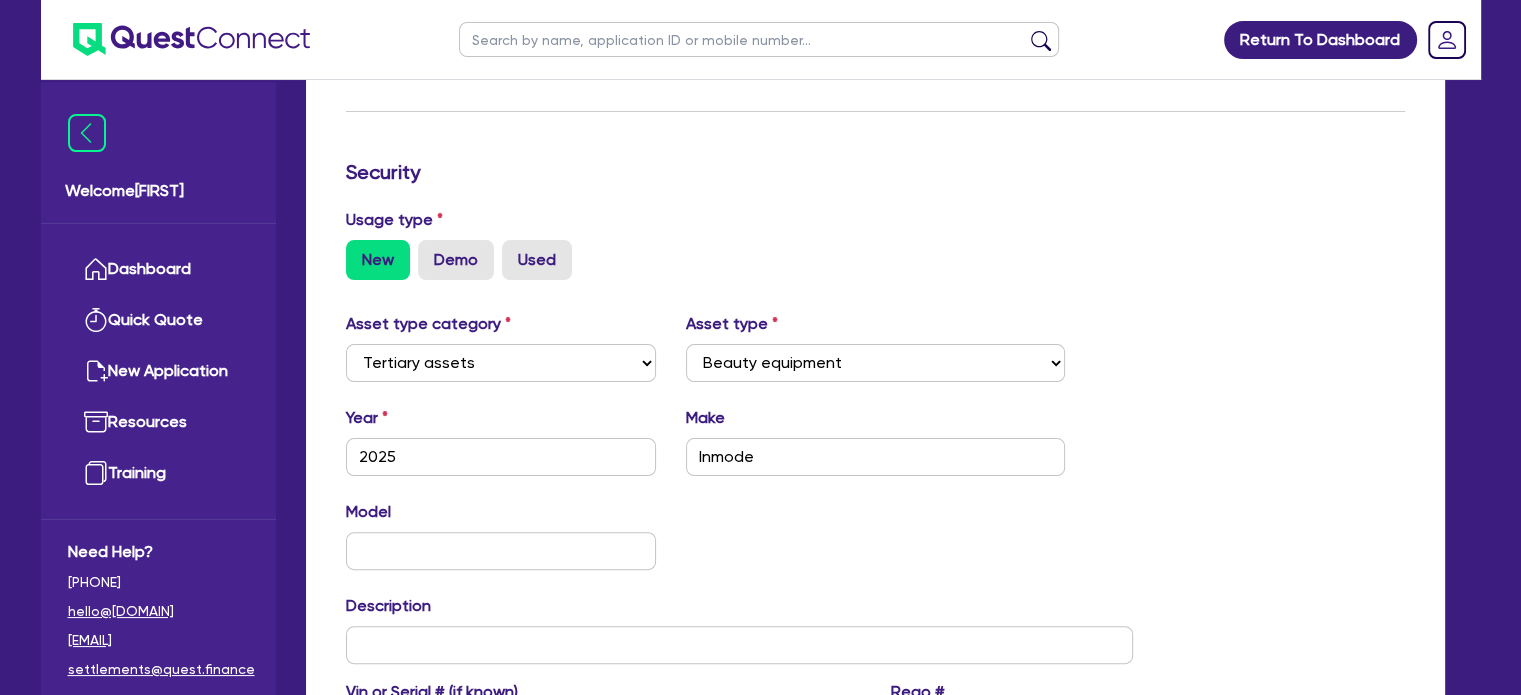 scroll, scrollTop: 691, scrollLeft: 0, axis: vertical 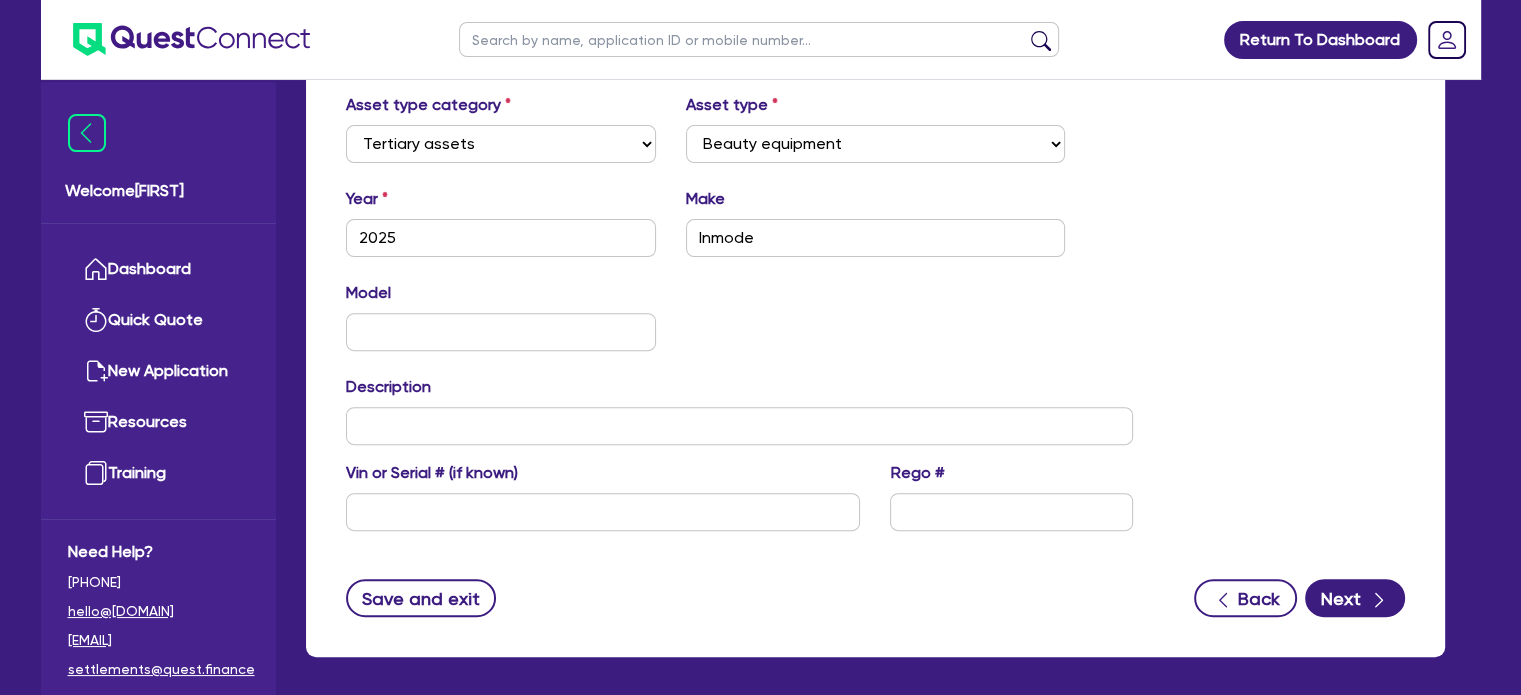 type on "Inmode Australia Pty Ltd" 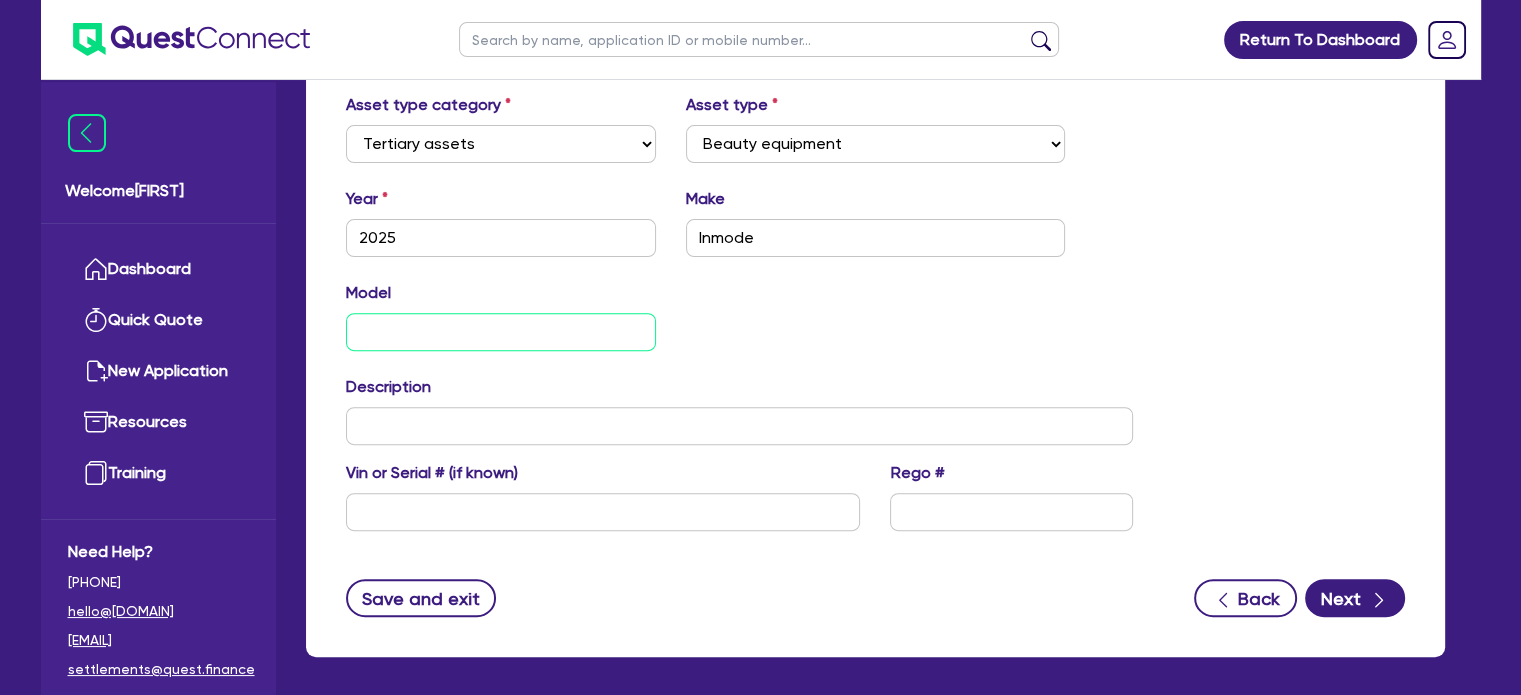 click at bounding box center [501, 332] 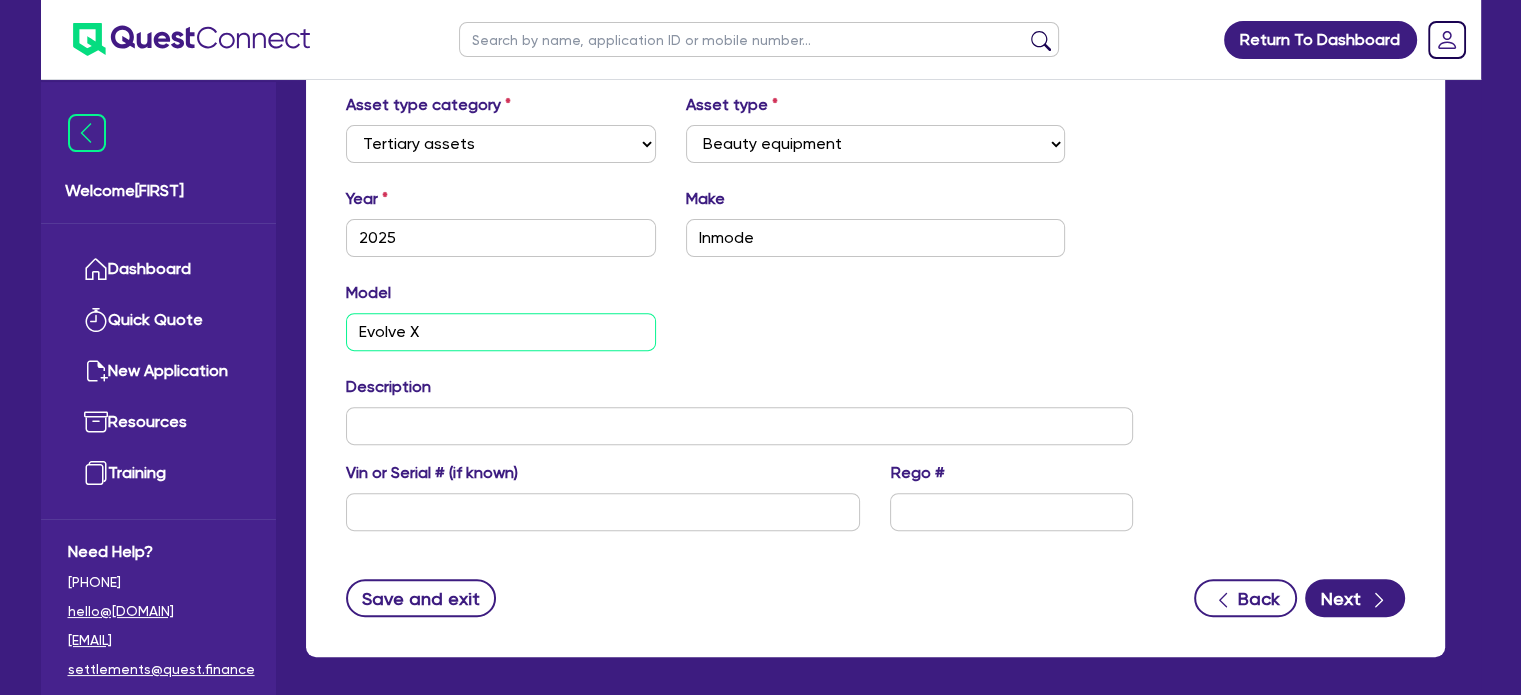 type on "Evolve X" 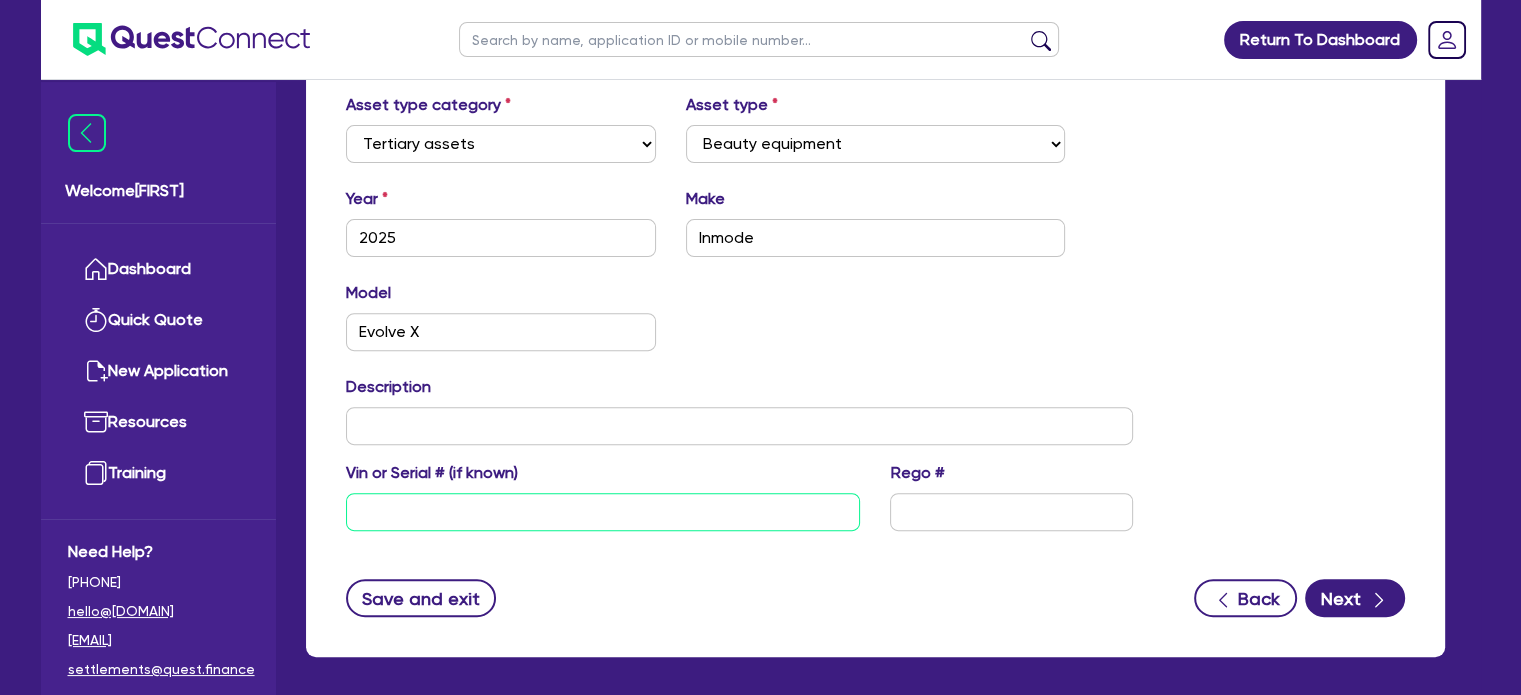 click at bounding box center (603, 512) 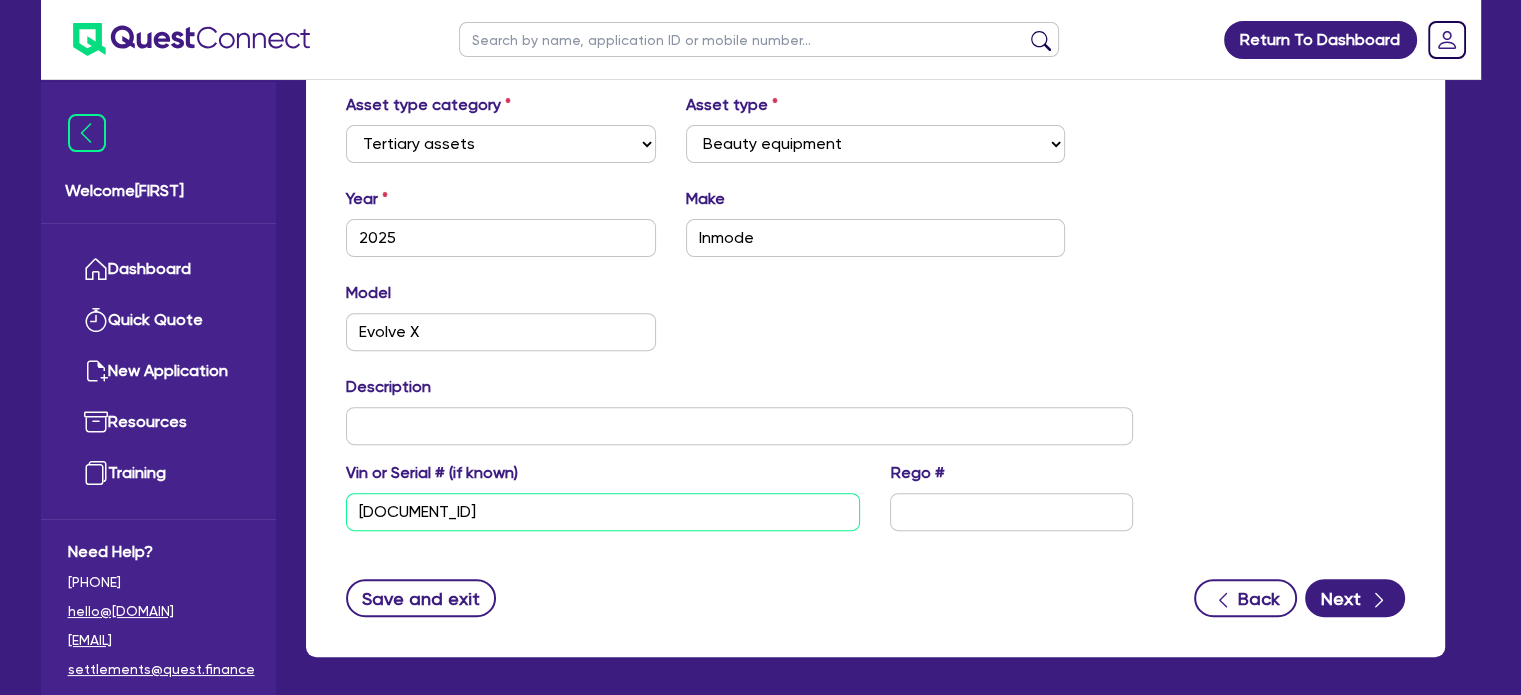 type on "[DOCUMENT_ID]" 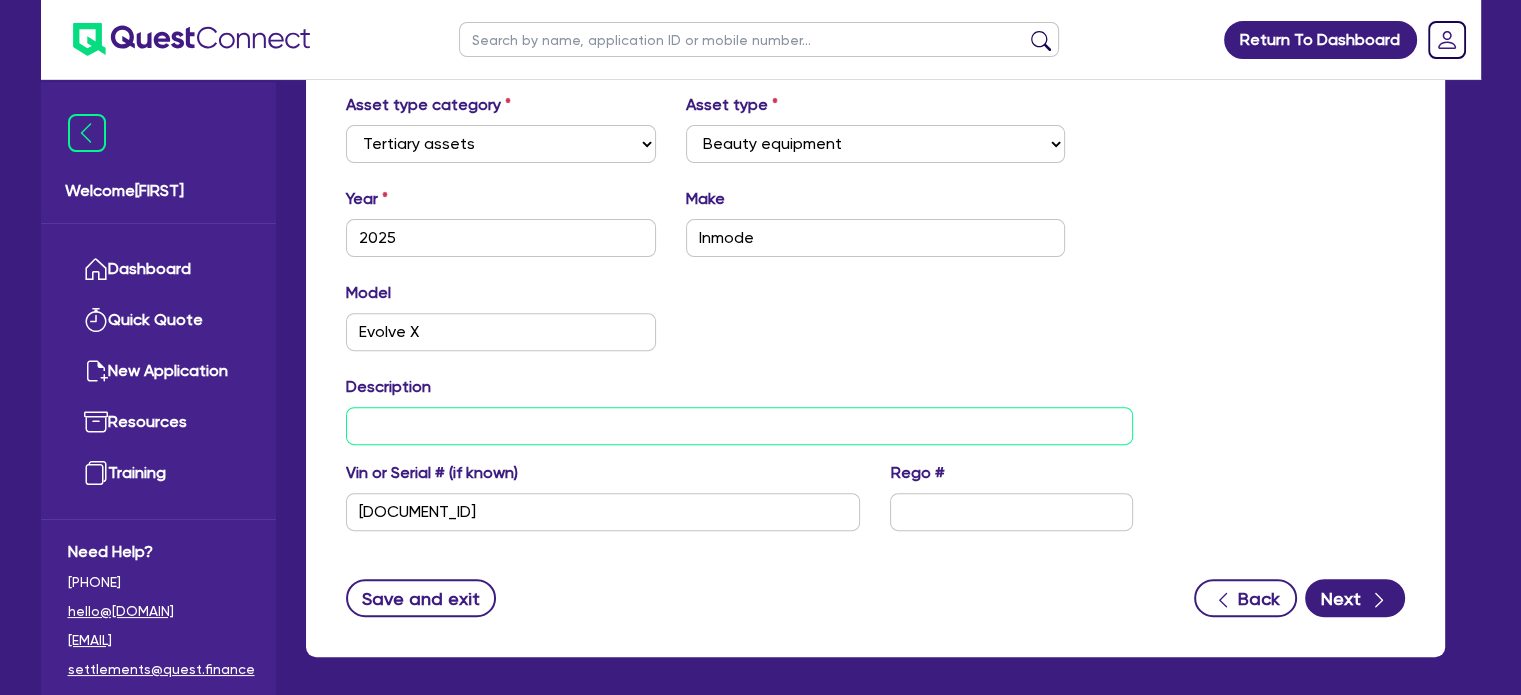 click at bounding box center (739, 426) 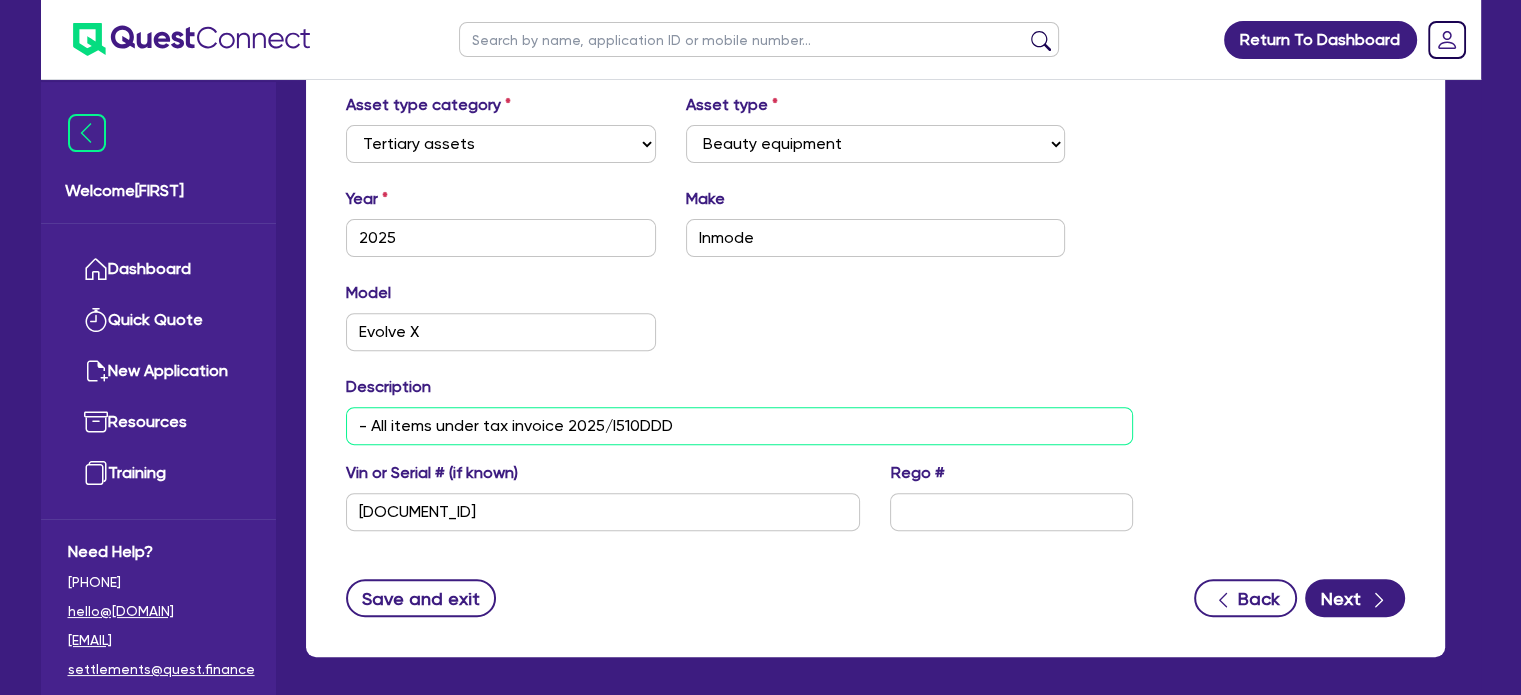 drag, startPoint x: 711, startPoint y: 433, endPoint x: 632, endPoint y: 425, distance: 79.40403 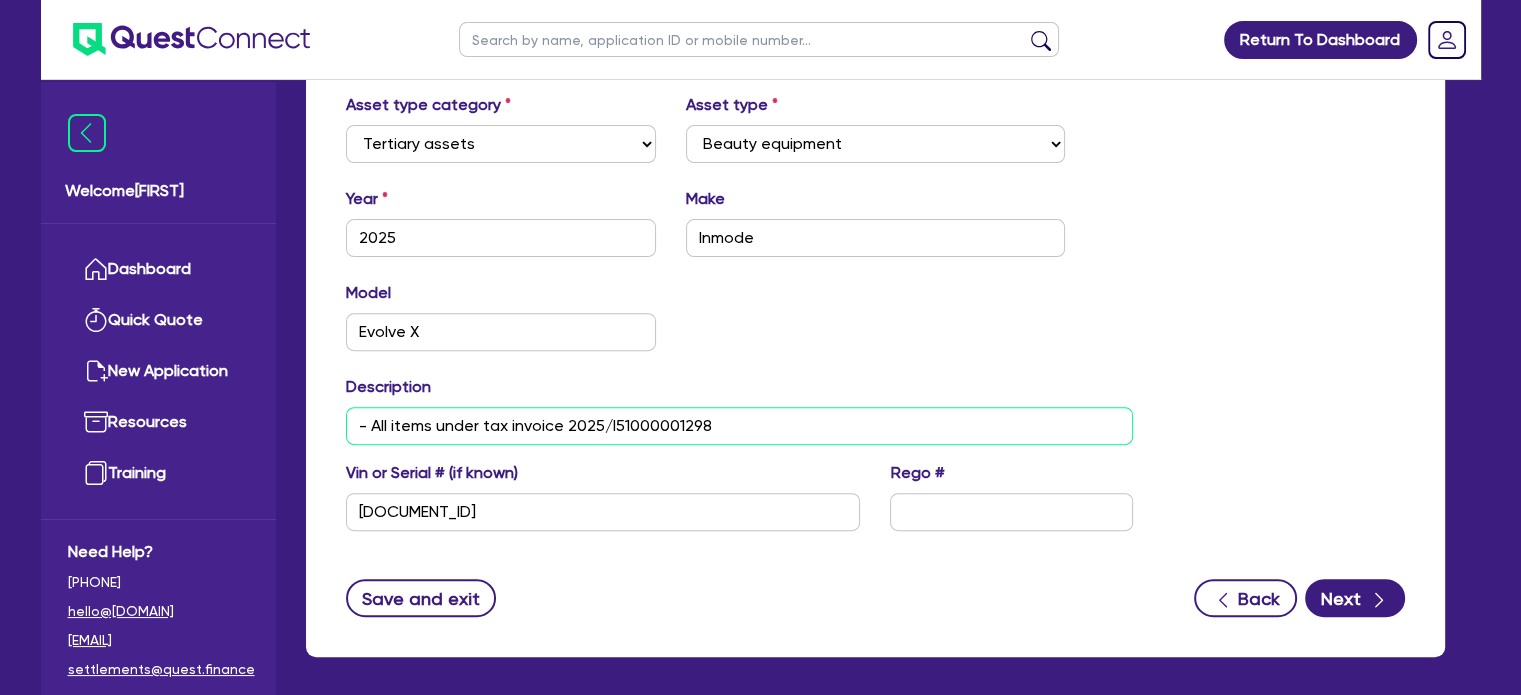type on "- All items under tax invoice [YEAR]/I51000001298" 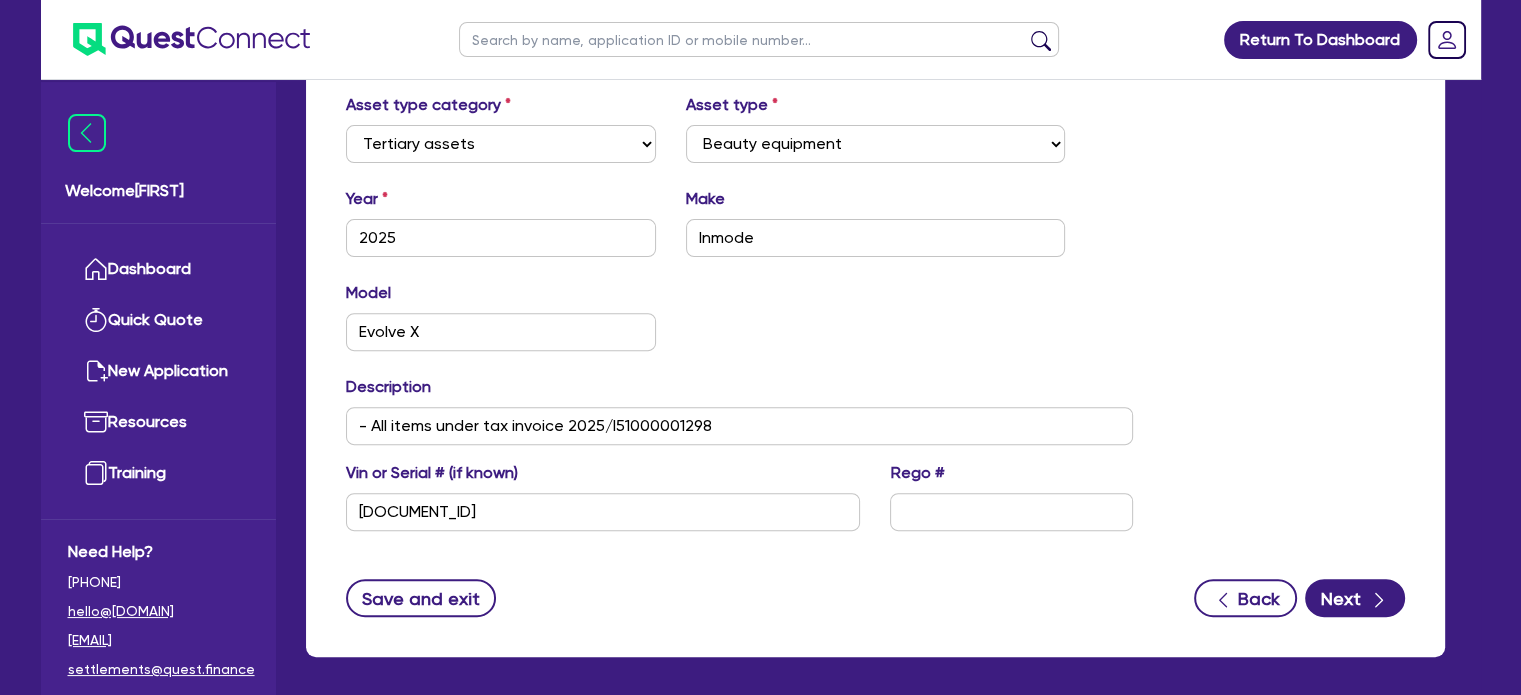 click on "Description - All items under tax invoice 2025/I51000001298" at bounding box center (739, 410) 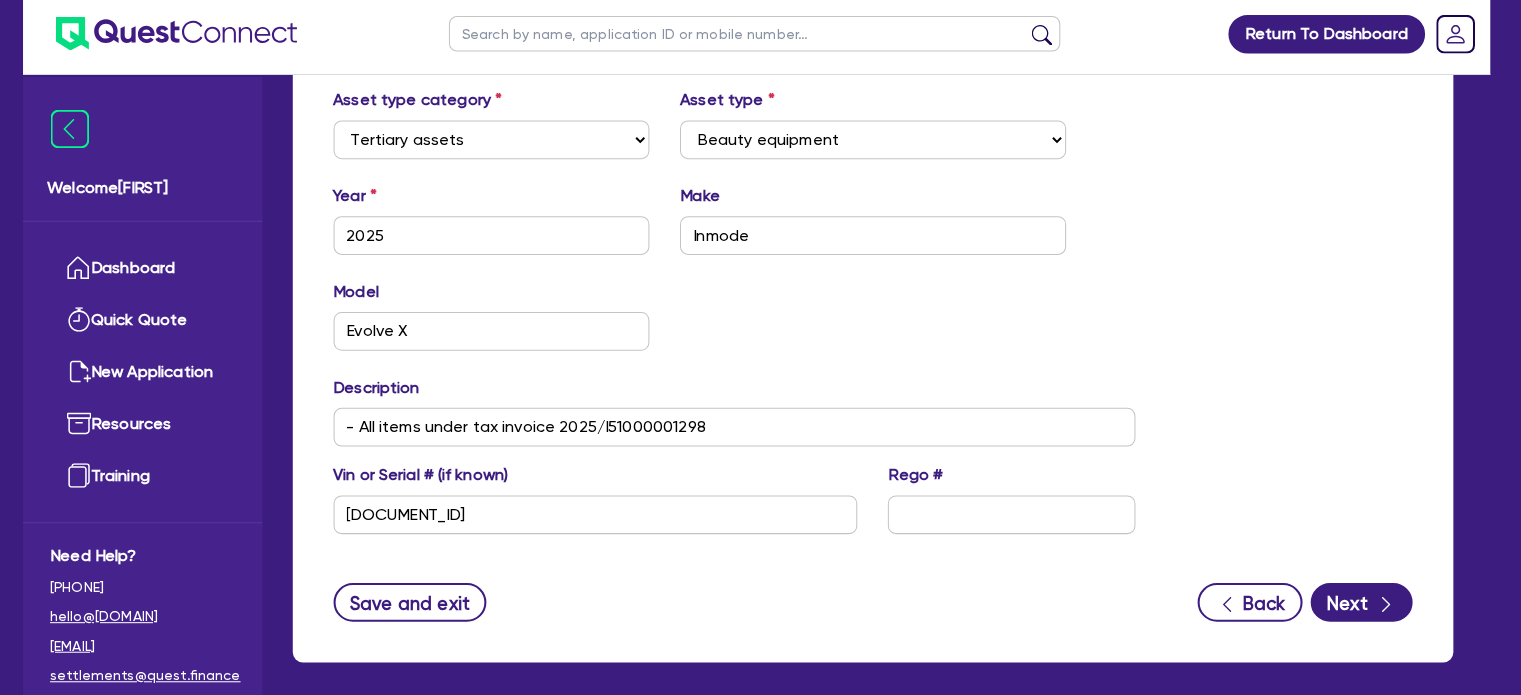 scroll, scrollTop: 692, scrollLeft: 0, axis: vertical 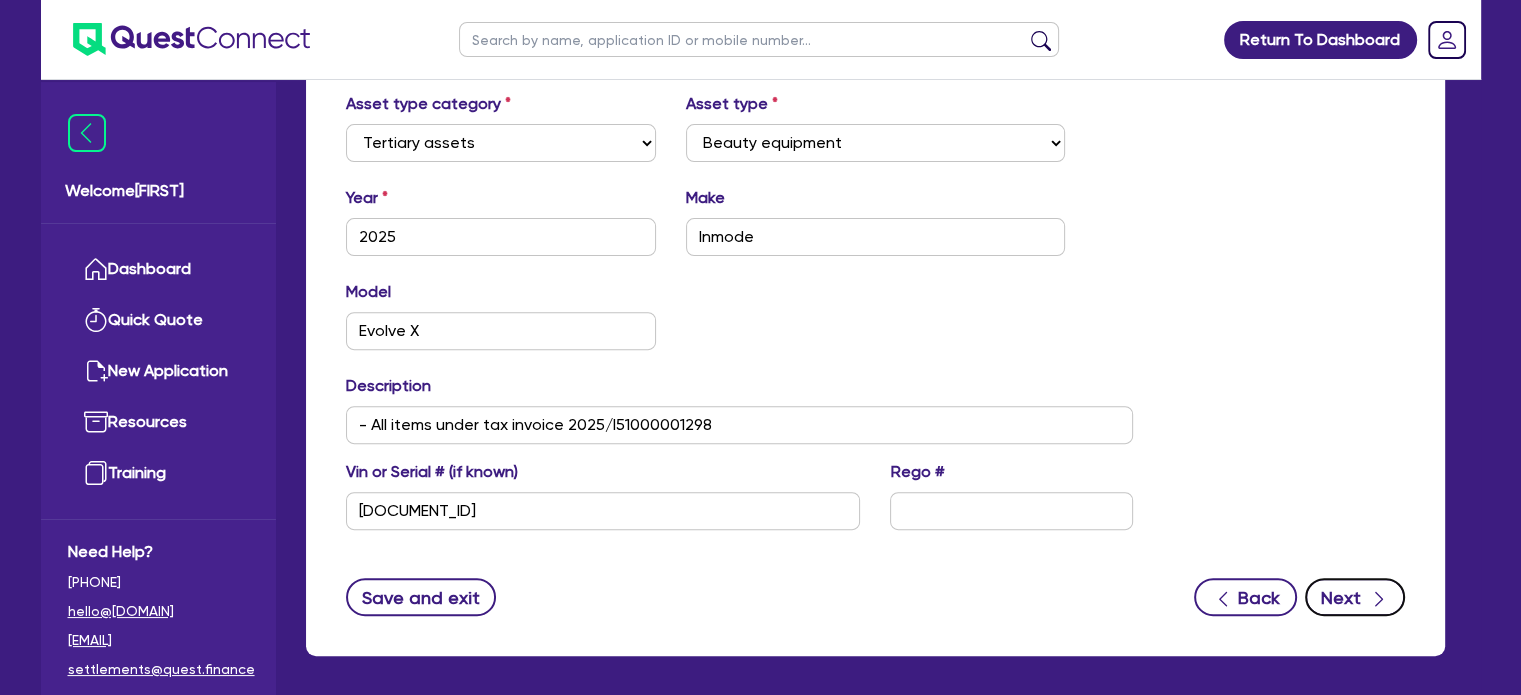 click on "Next" at bounding box center (1355, 597) 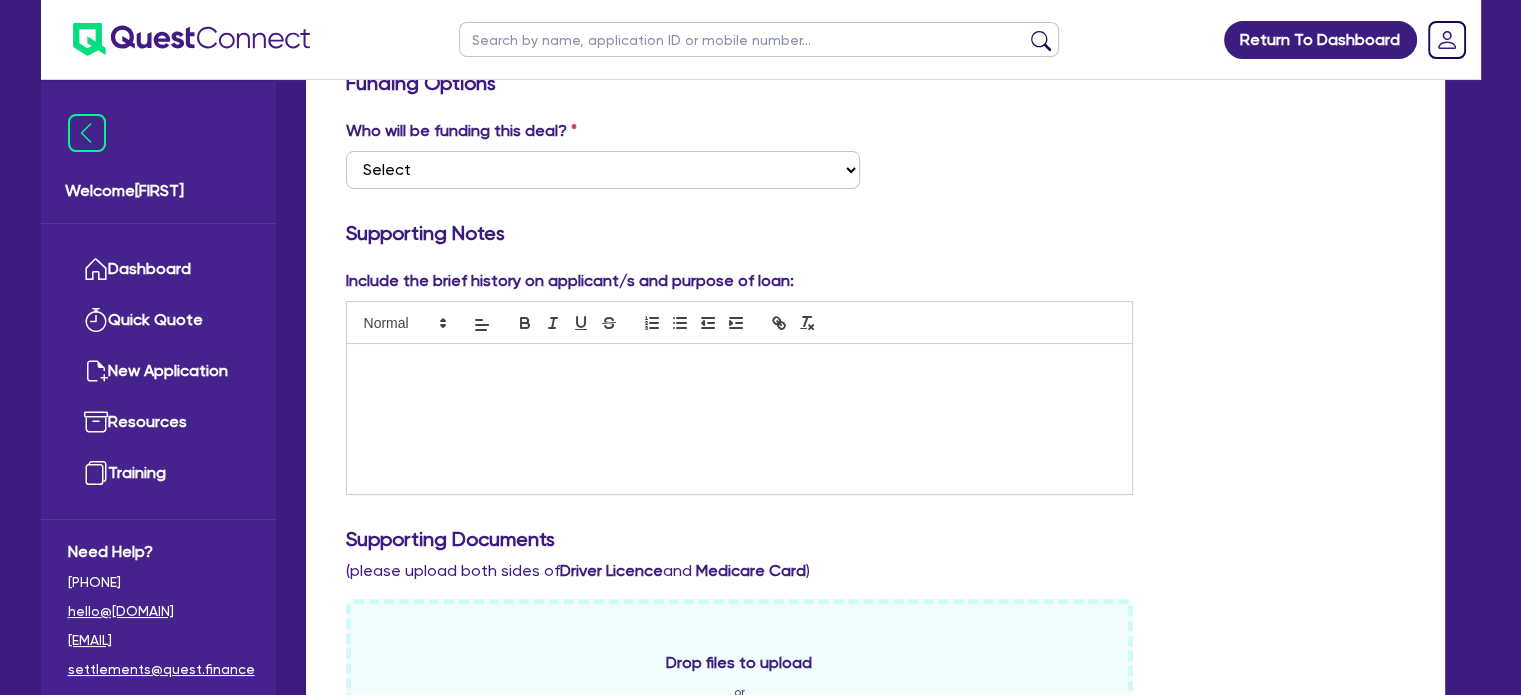 scroll, scrollTop: 351, scrollLeft: 0, axis: vertical 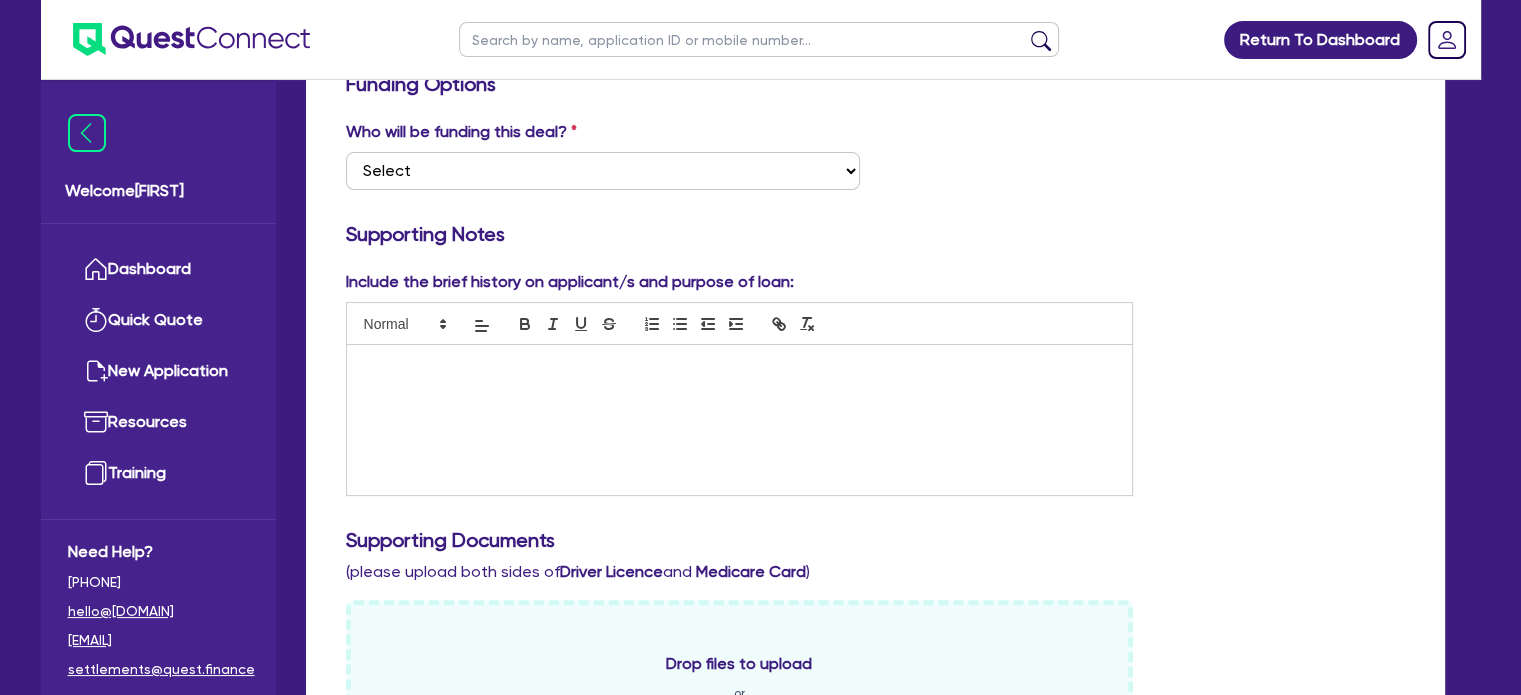 click at bounding box center [739, 420] 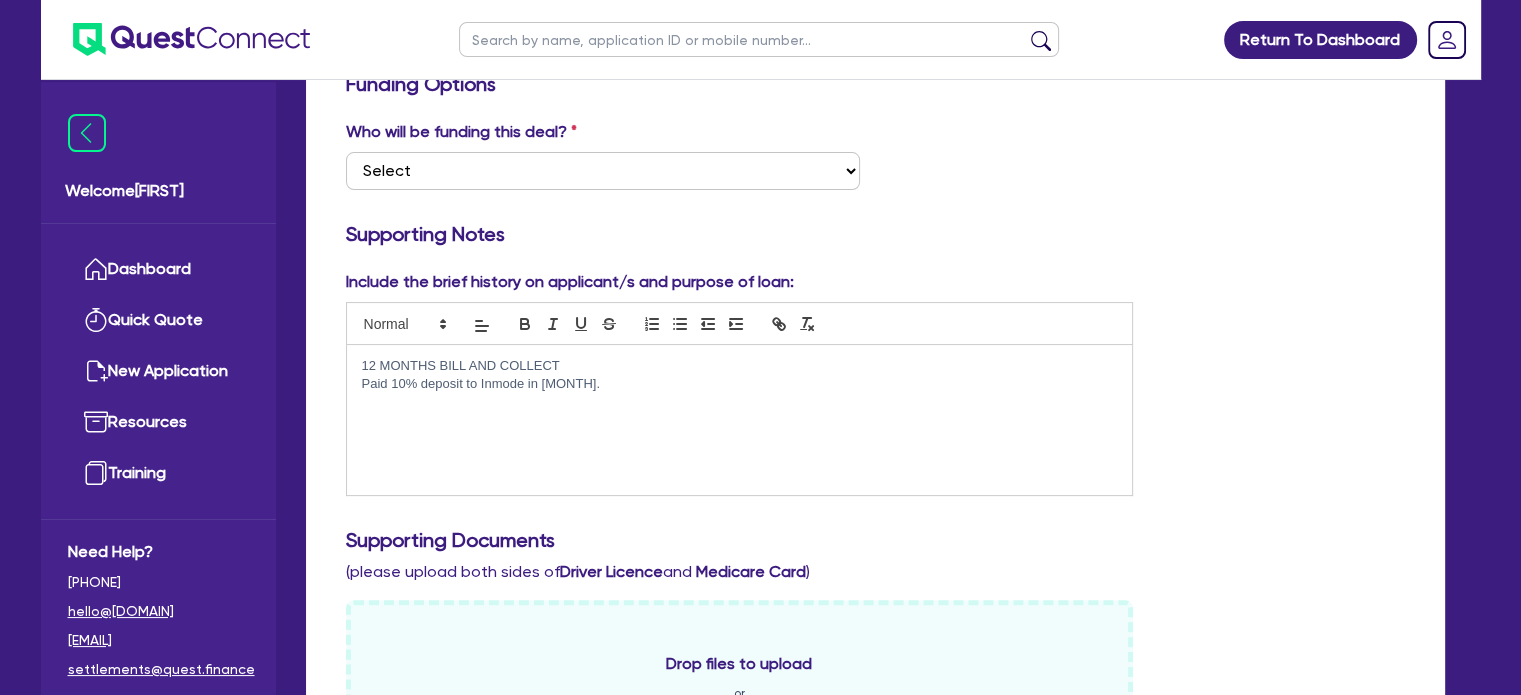 click on "12 MONTHS BILL AND COLLECT" at bounding box center (739, 366) 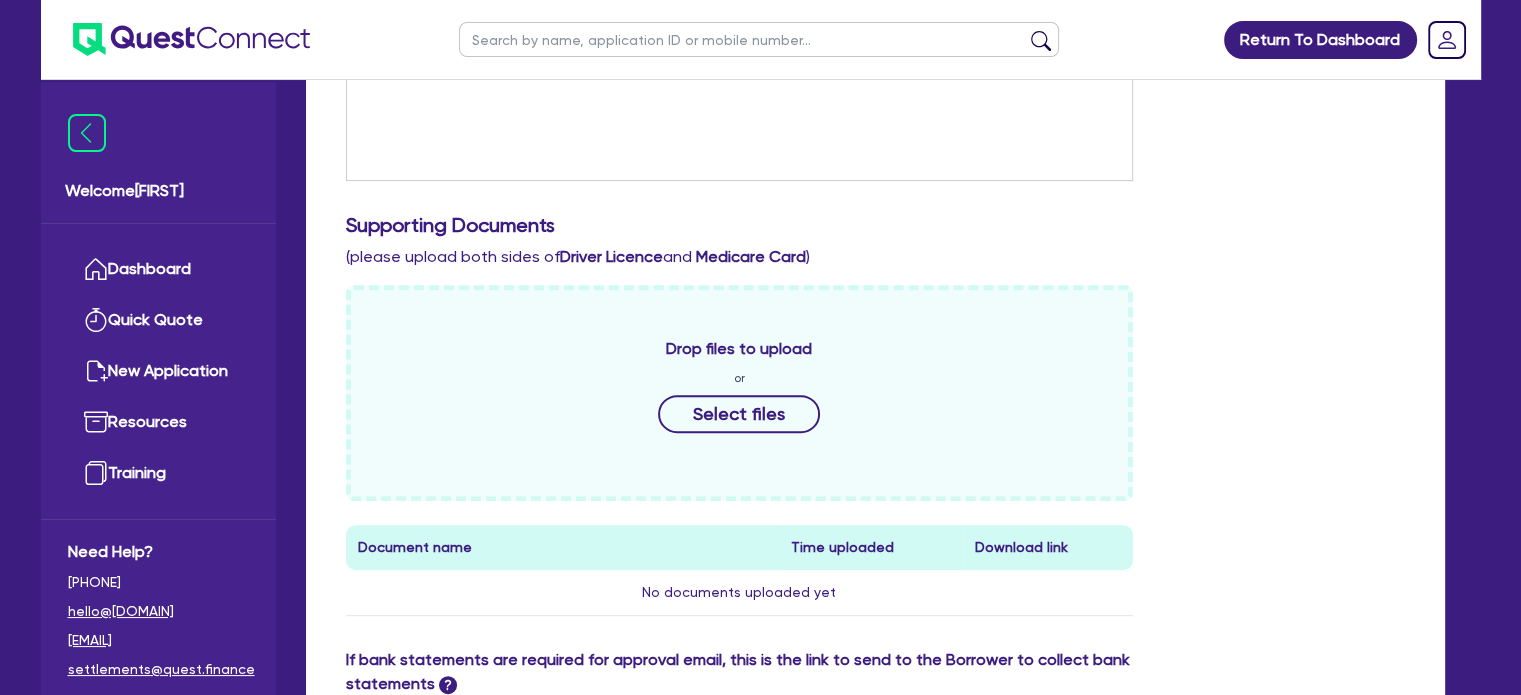 scroll, scrollTop: 494, scrollLeft: 0, axis: vertical 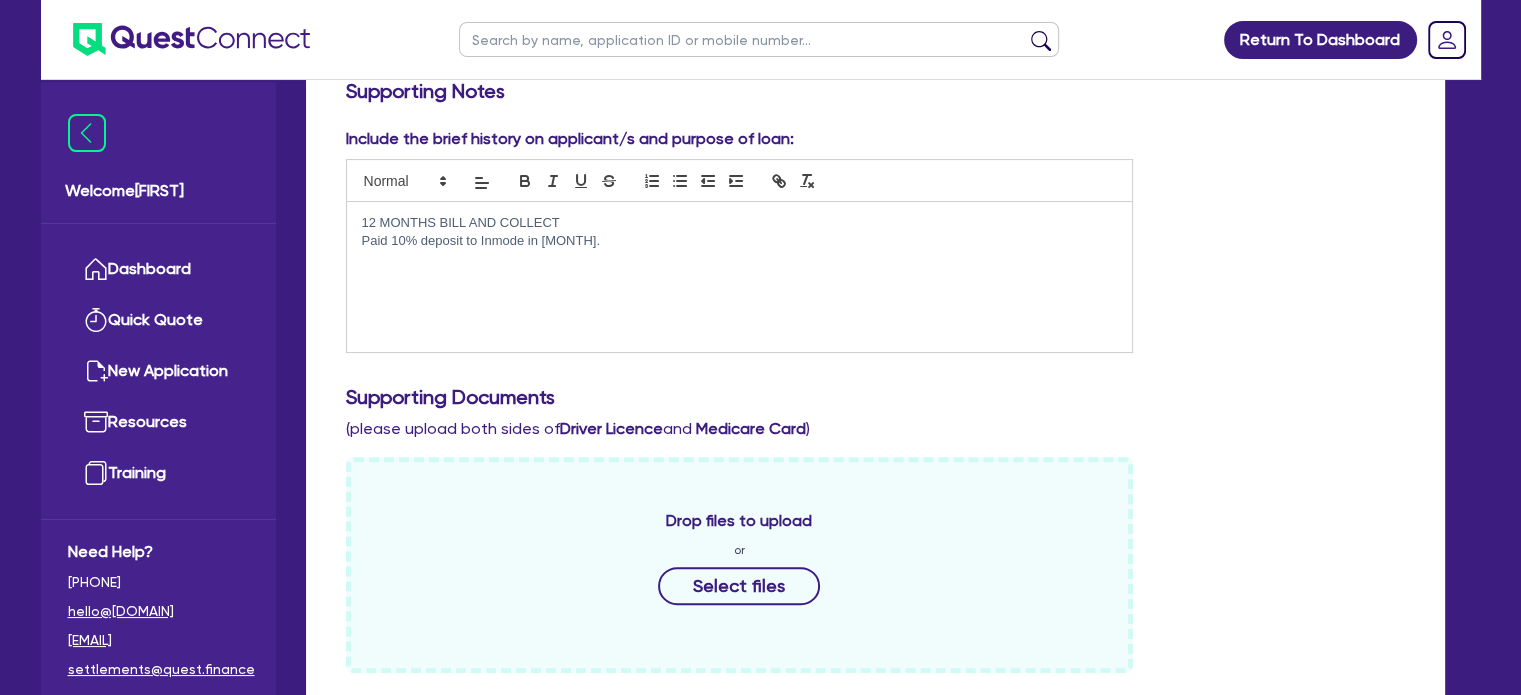 click on "12 MONTHS BILL AND COLLECT Paid 10% deposit to Inmode in June." at bounding box center (739, 277) 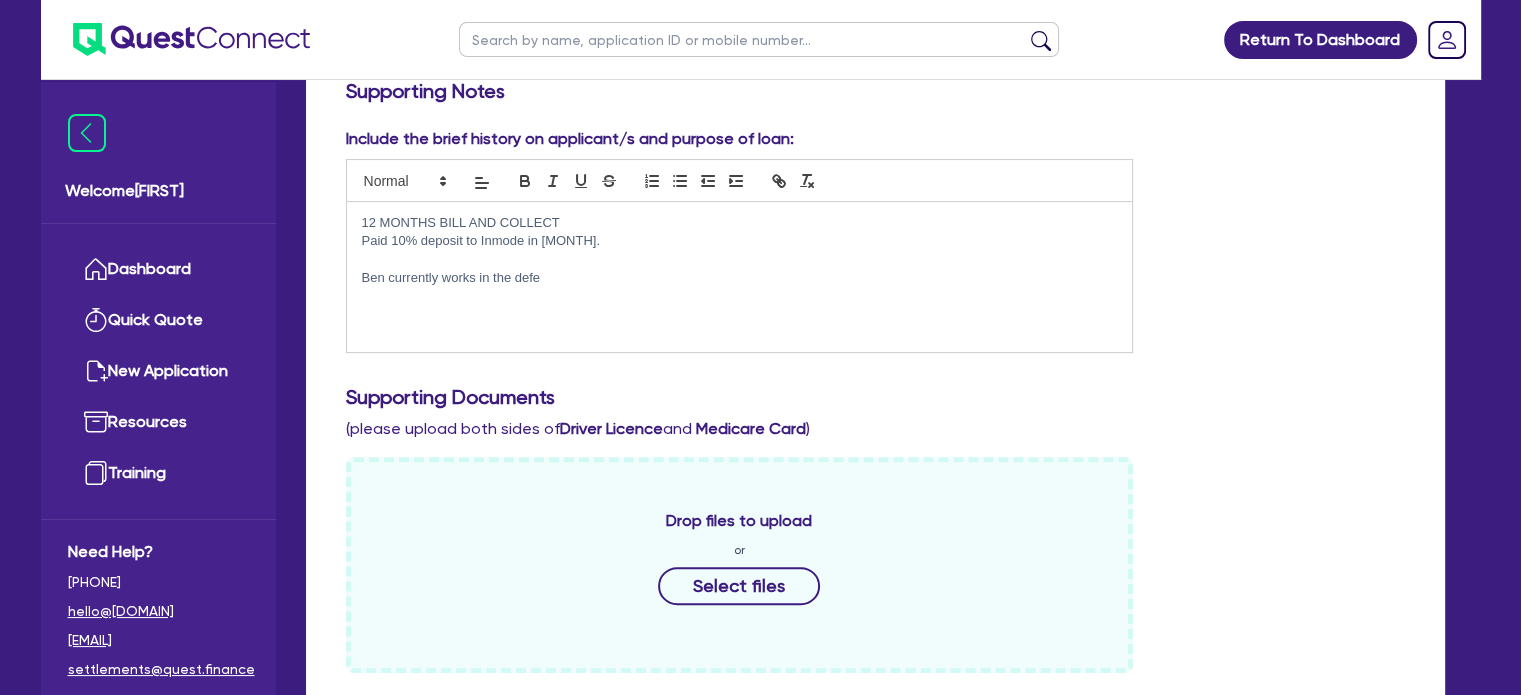 scroll, scrollTop: 0, scrollLeft: 0, axis: both 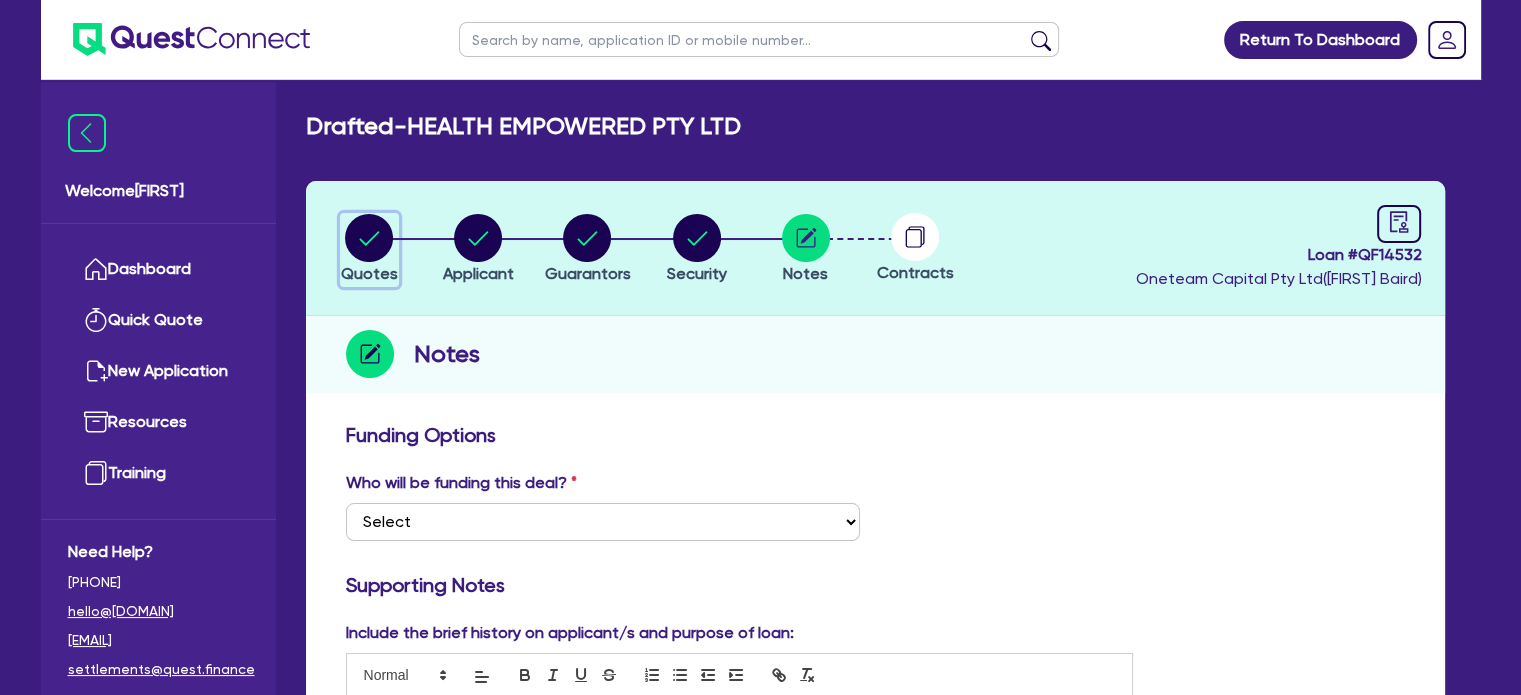 click at bounding box center (369, 238) 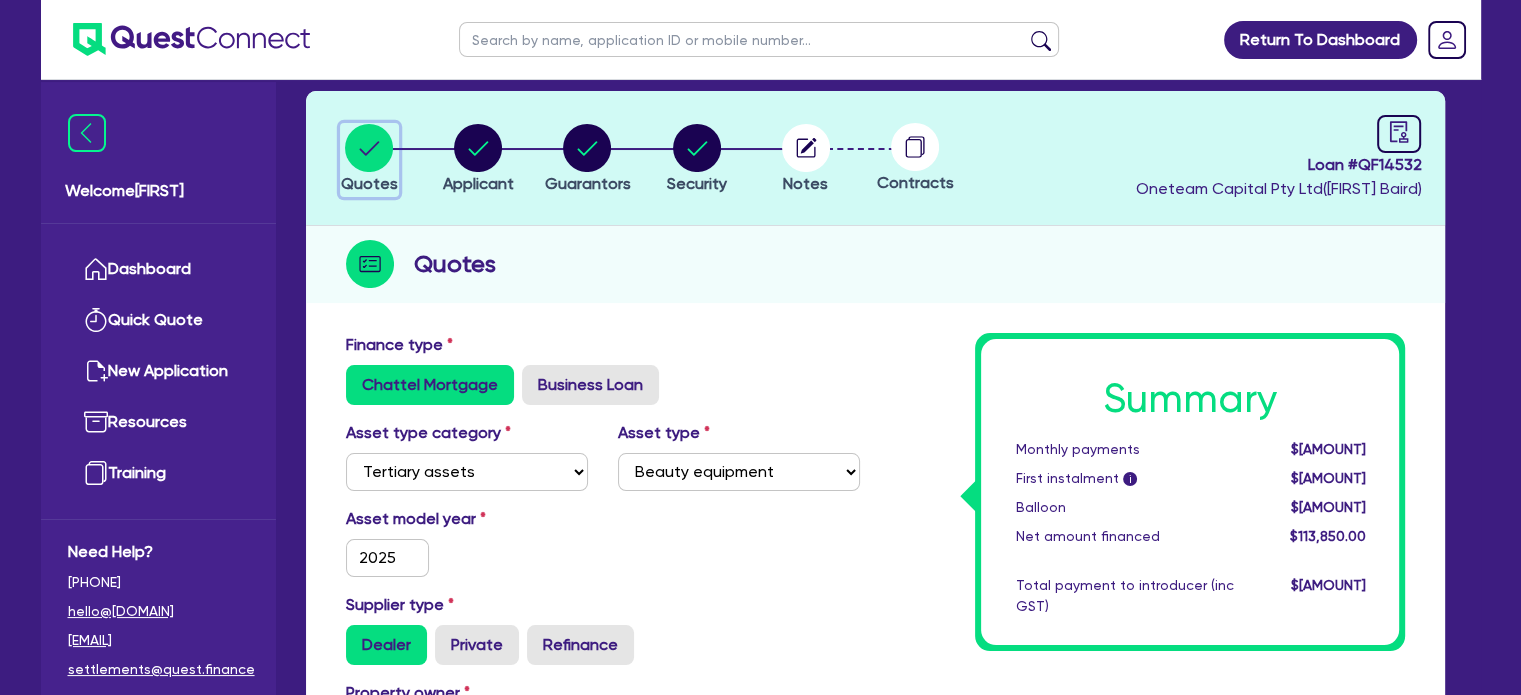 scroll, scrollTop: 91, scrollLeft: 0, axis: vertical 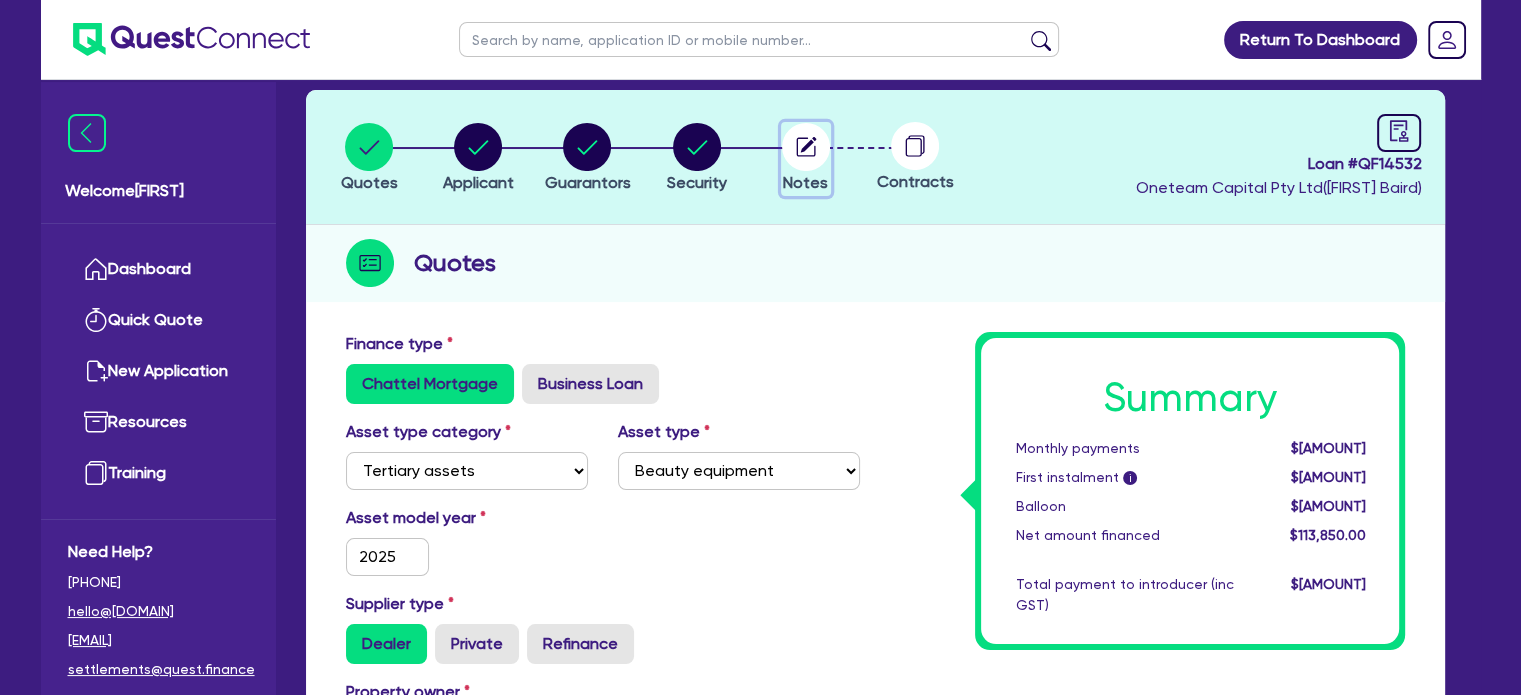 click at bounding box center [806, 147] 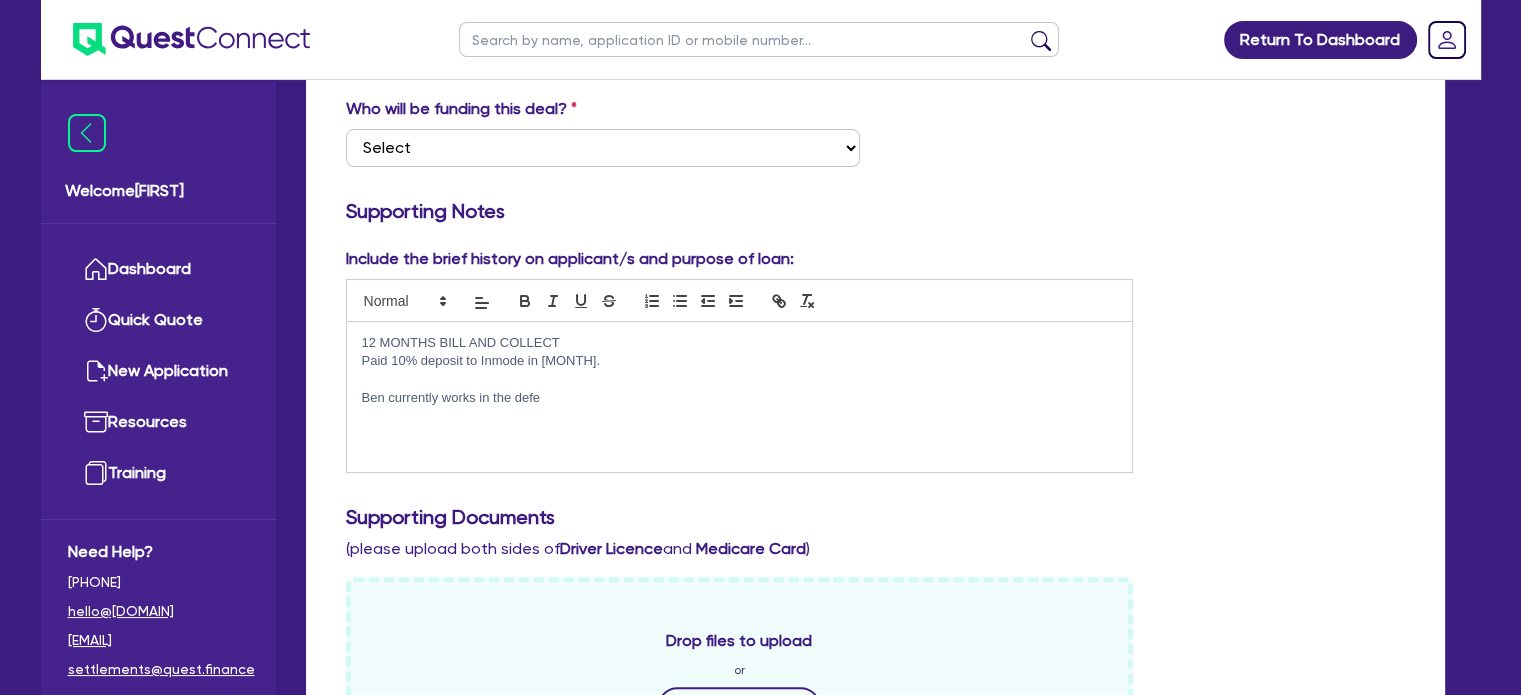 scroll, scrollTop: 379, scrollLeft: 0, axis: vertical 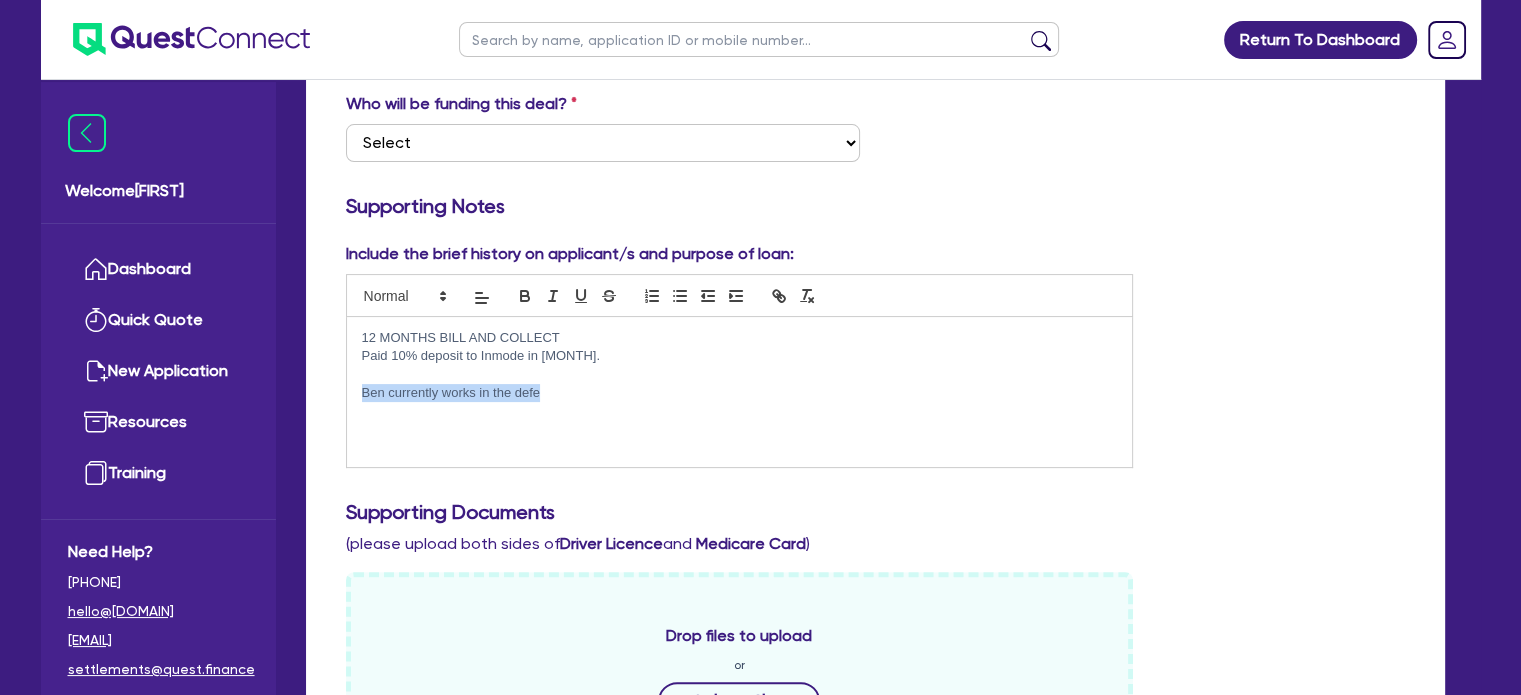 drag, startPoint x: 548, startPoint y: 397, endPoint x: 307, endPoint y: 391, distance: 241.07468 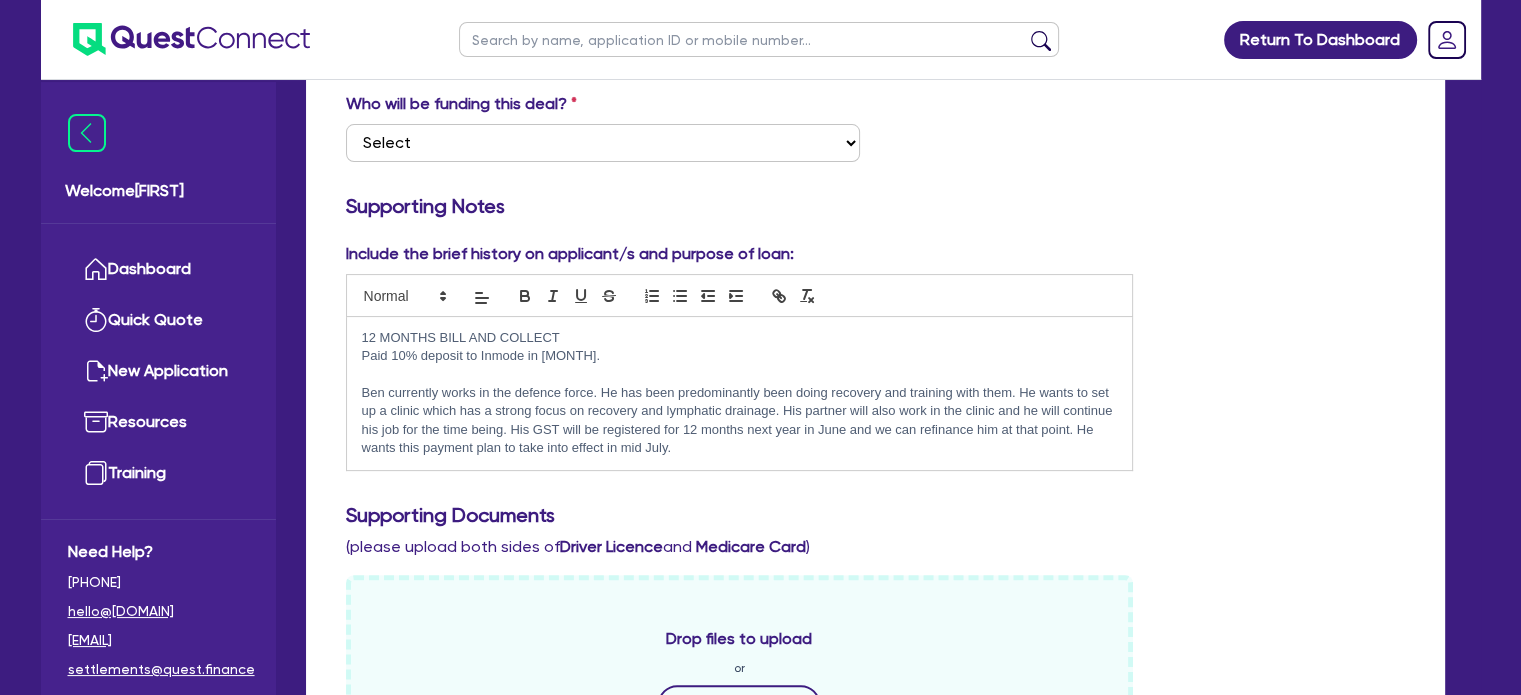 scroll, scrollTop: 0, scrollLeft: 0, axis: both 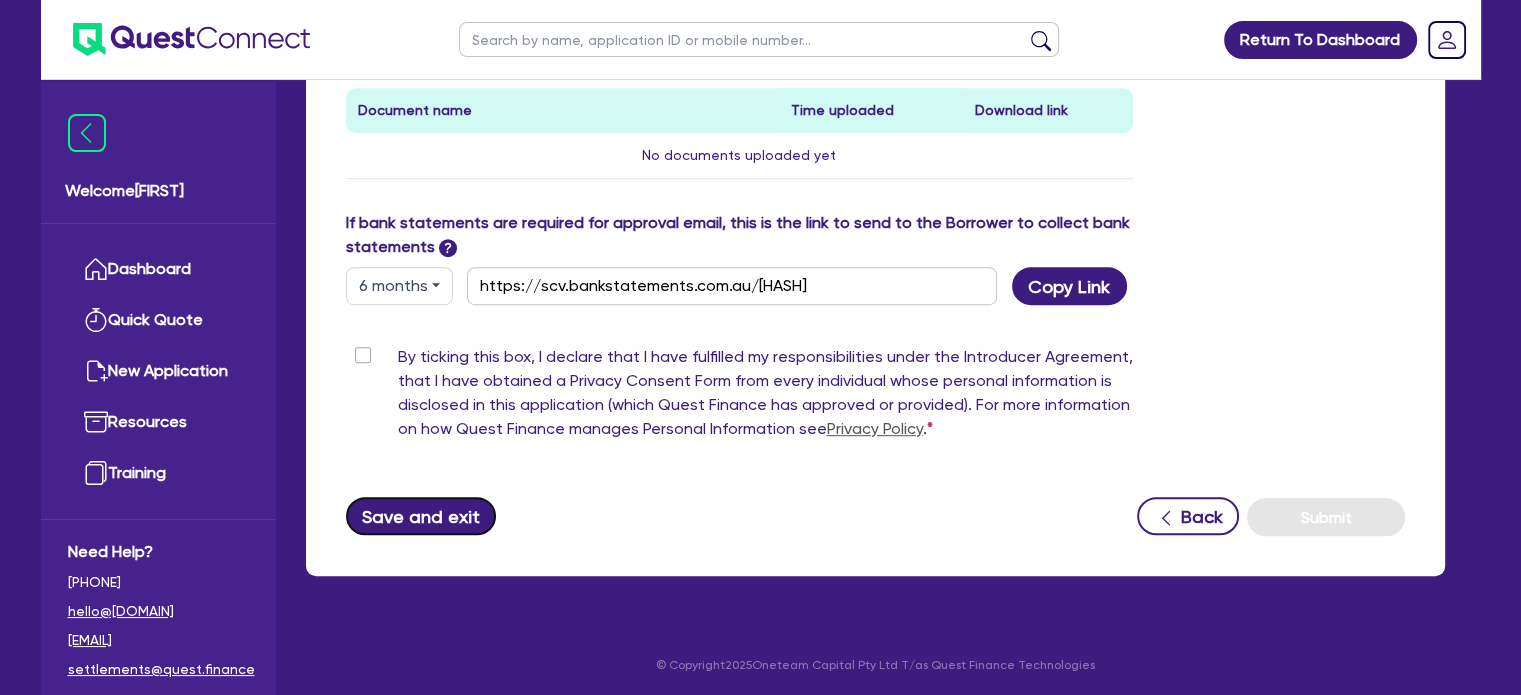 click on "Save and exit" at bounding box center (421, 516) 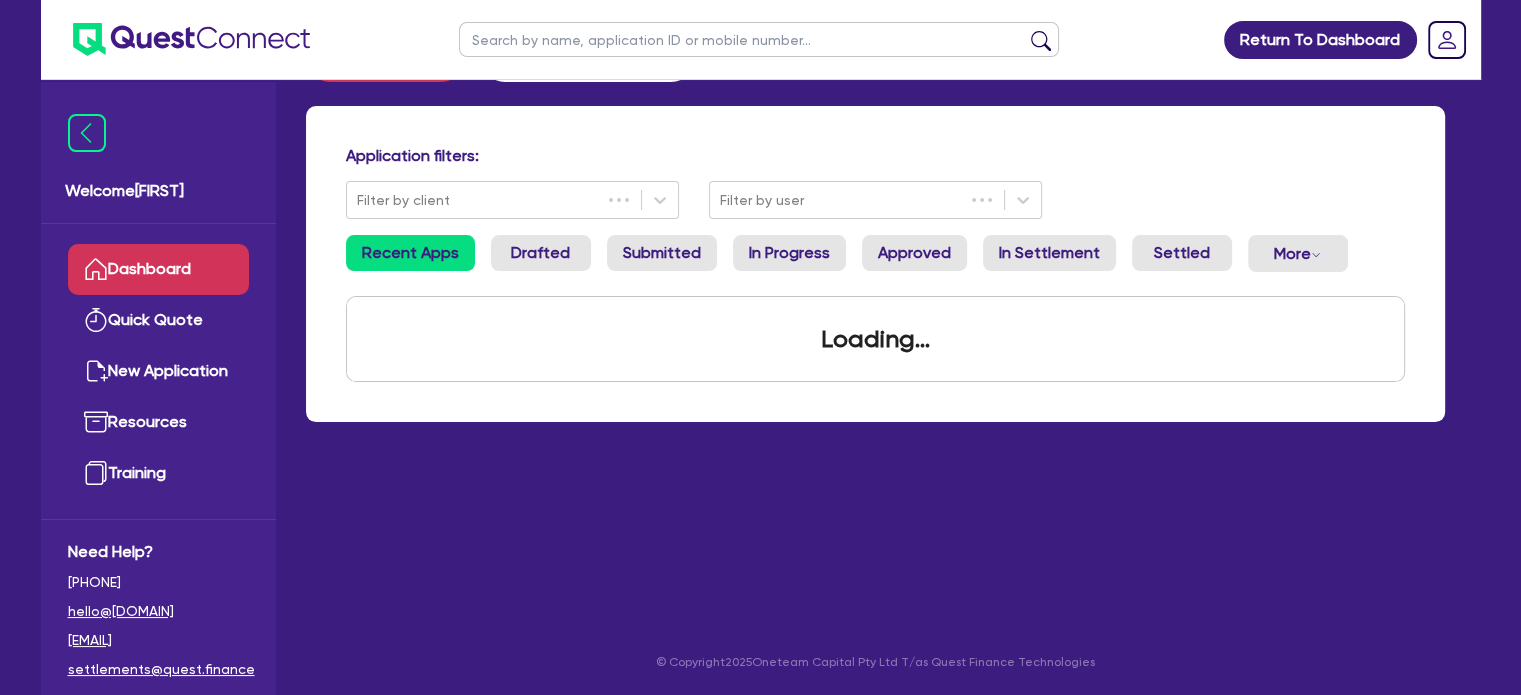scroll, scrollTop: 0, scrollLeft: 0, axis: both 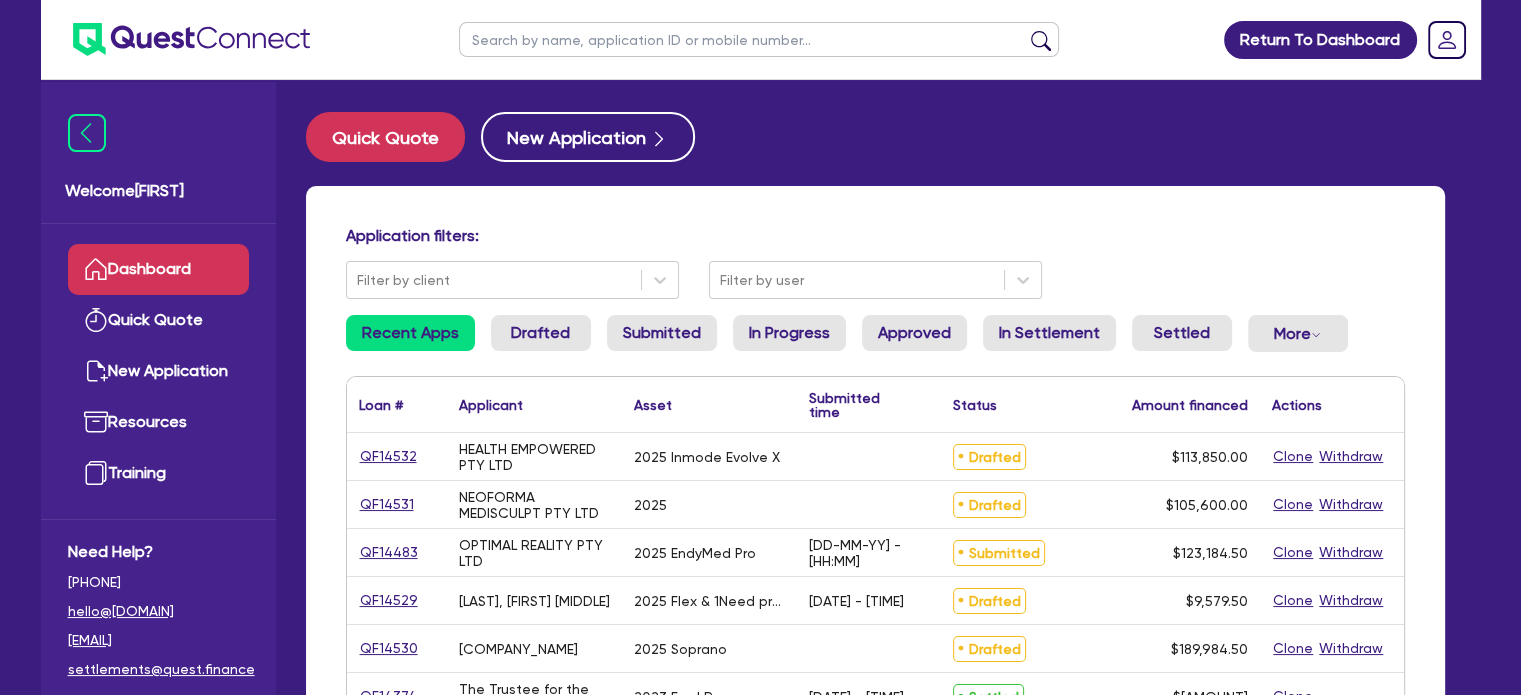 click at bounding box center [759, 39] 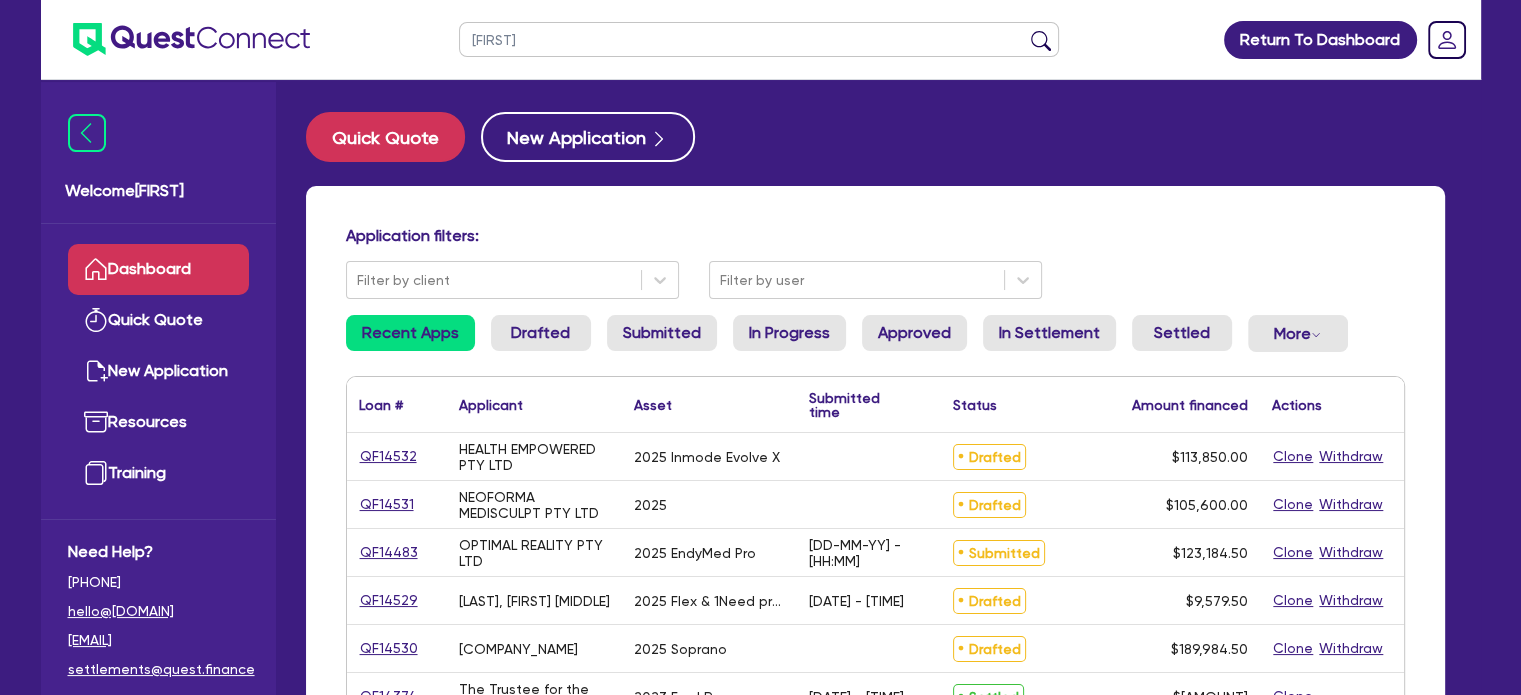 type on "[FIRST]" 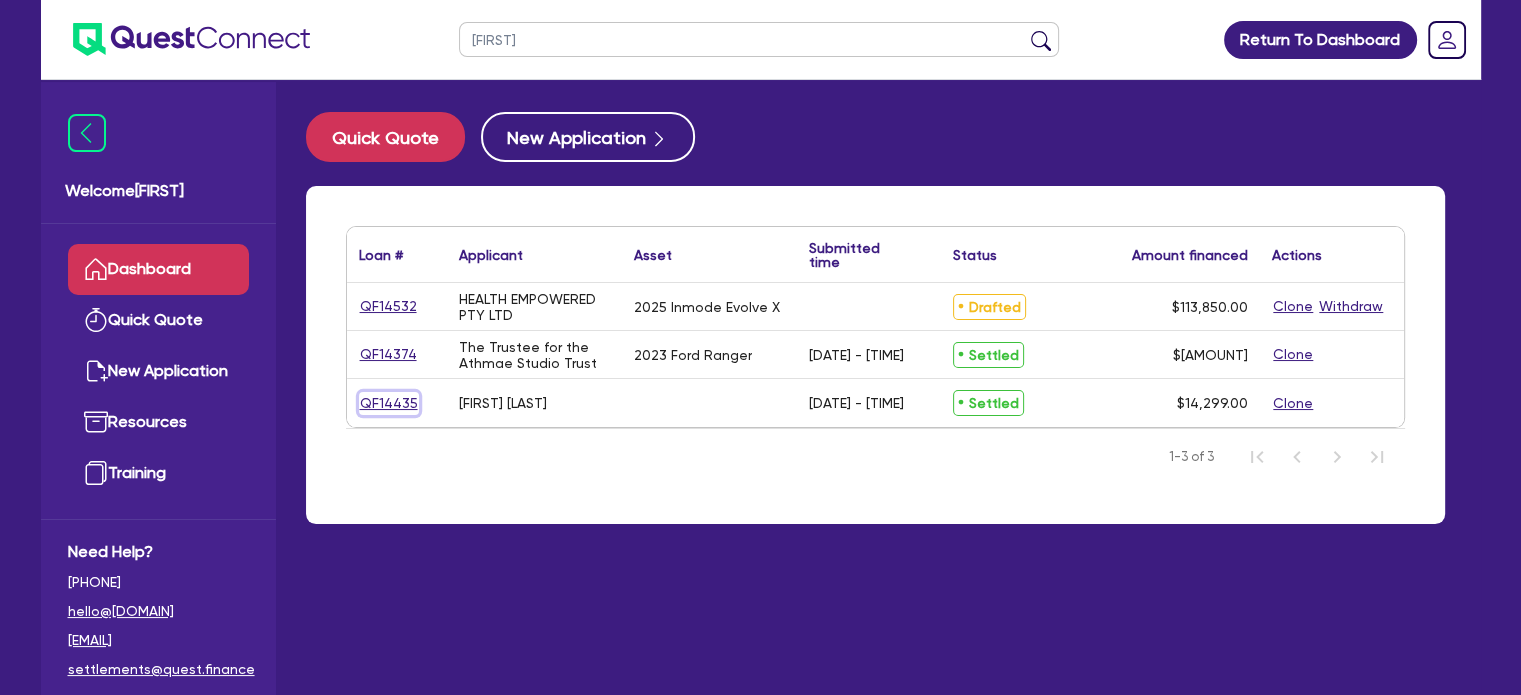 click on "QF14435" at bounding box center [389, 403] 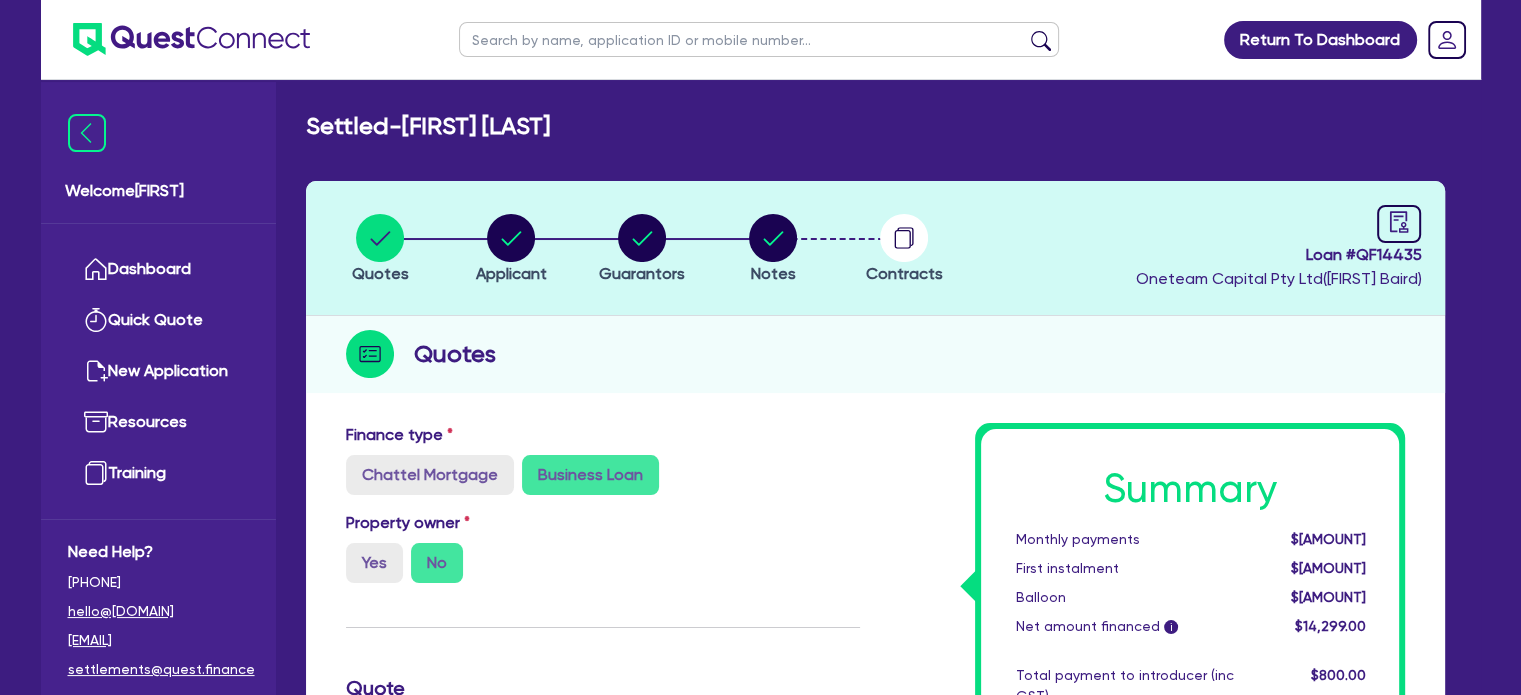 click on "Notes" at bounding box center [773, 248] 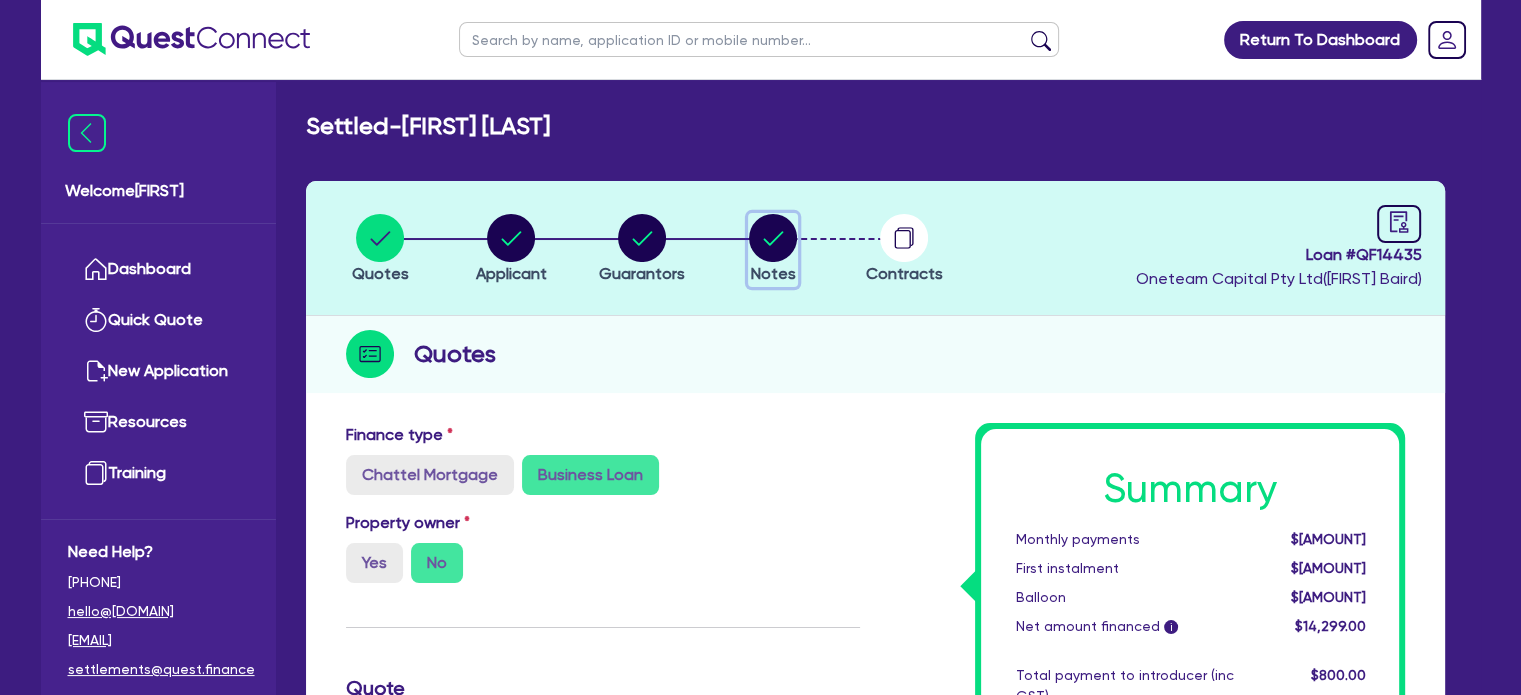 click at bounding box center [773, 238] 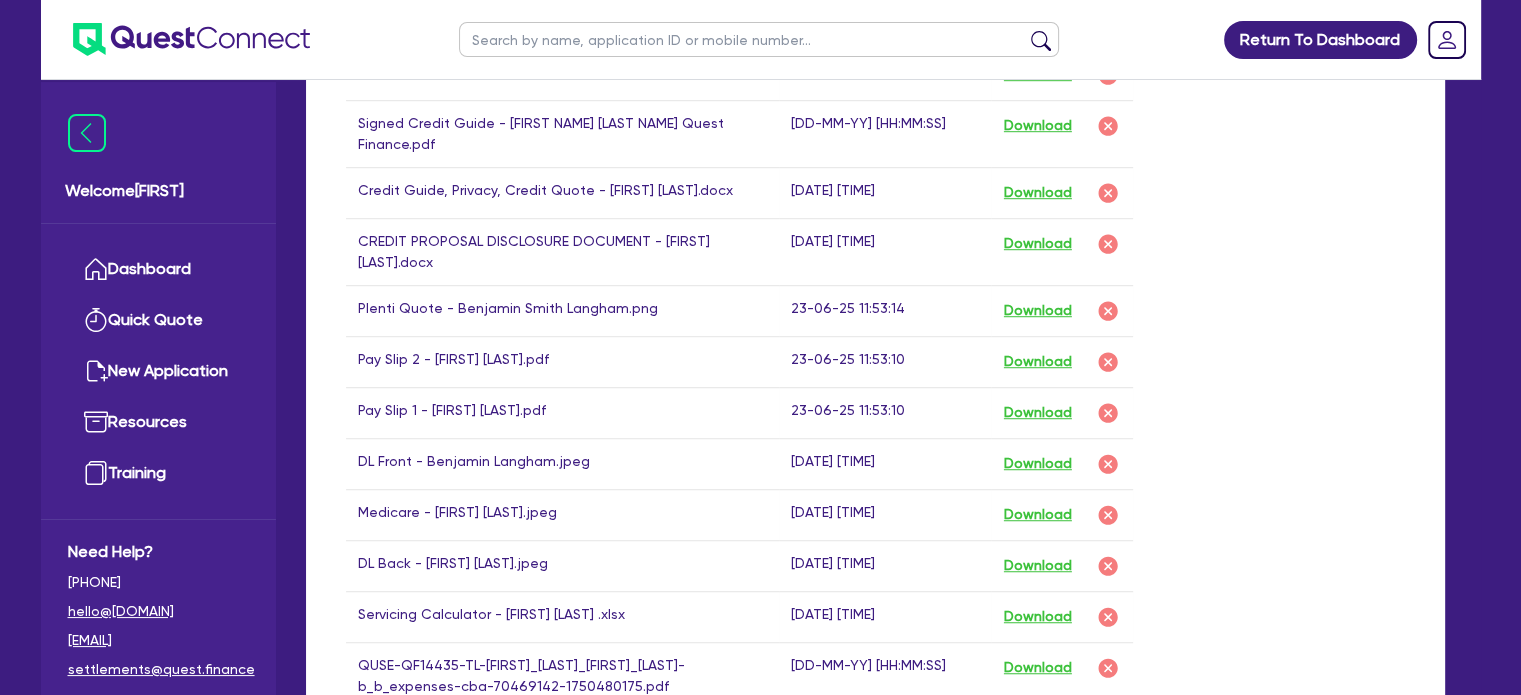 scroll, scrollTop: 1354, scrollLeft: 0, axis: vertical 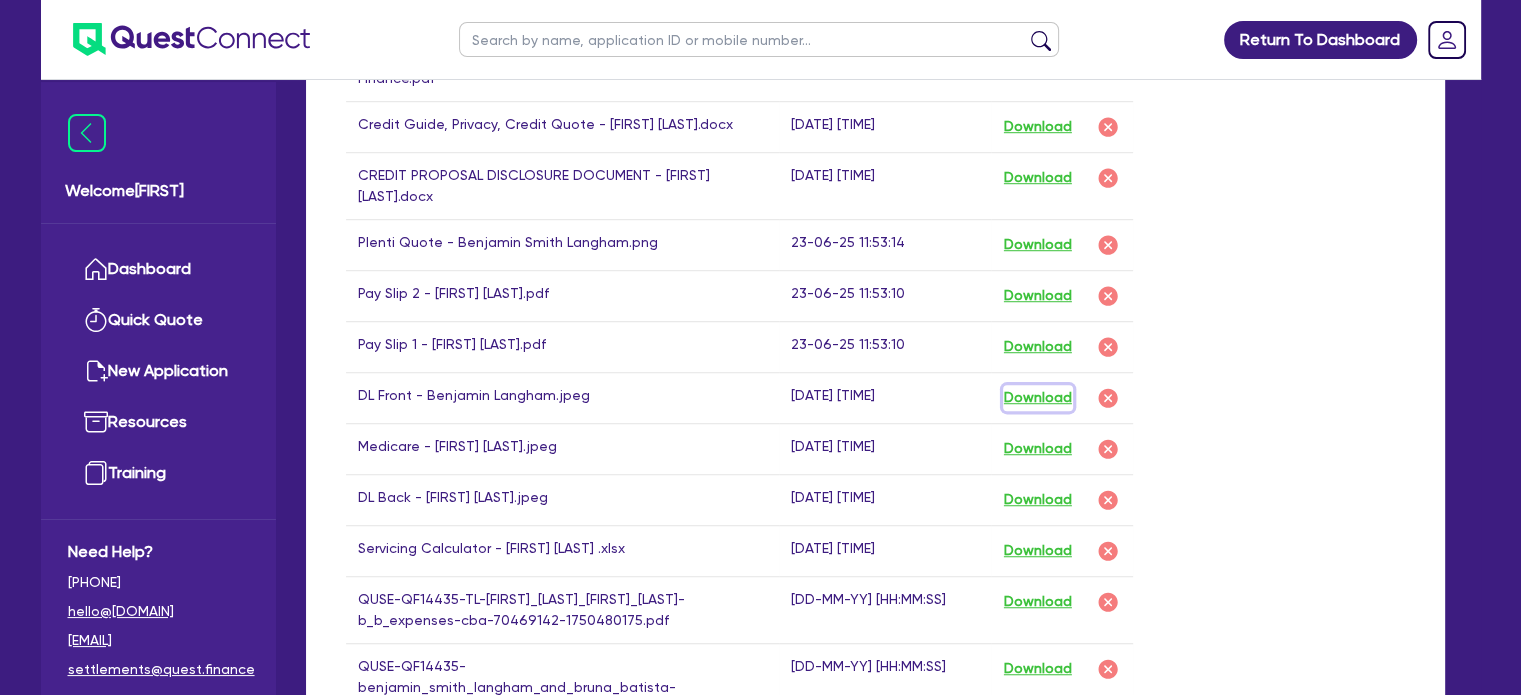 click on "Download" at bounding box center (1038, 398) 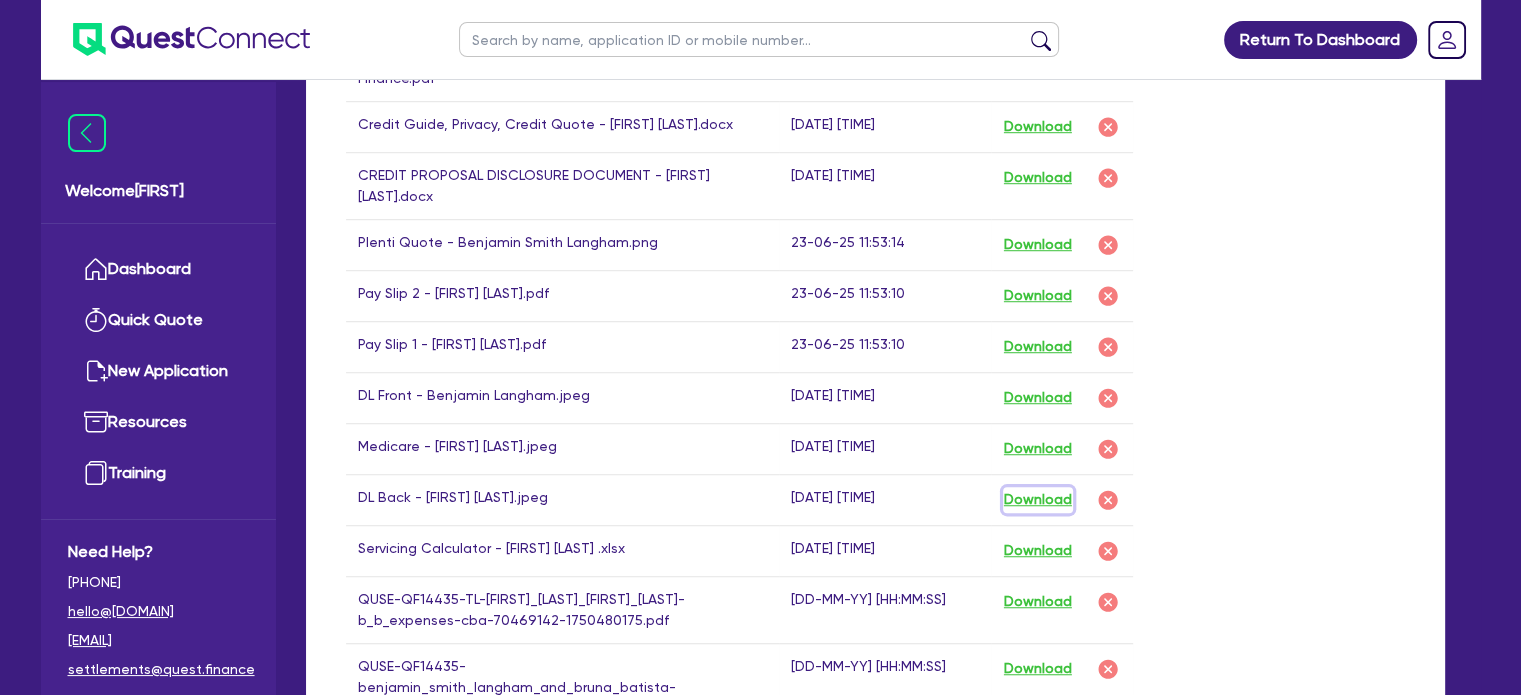 click on "Download" at bounding box center [1038, 500] 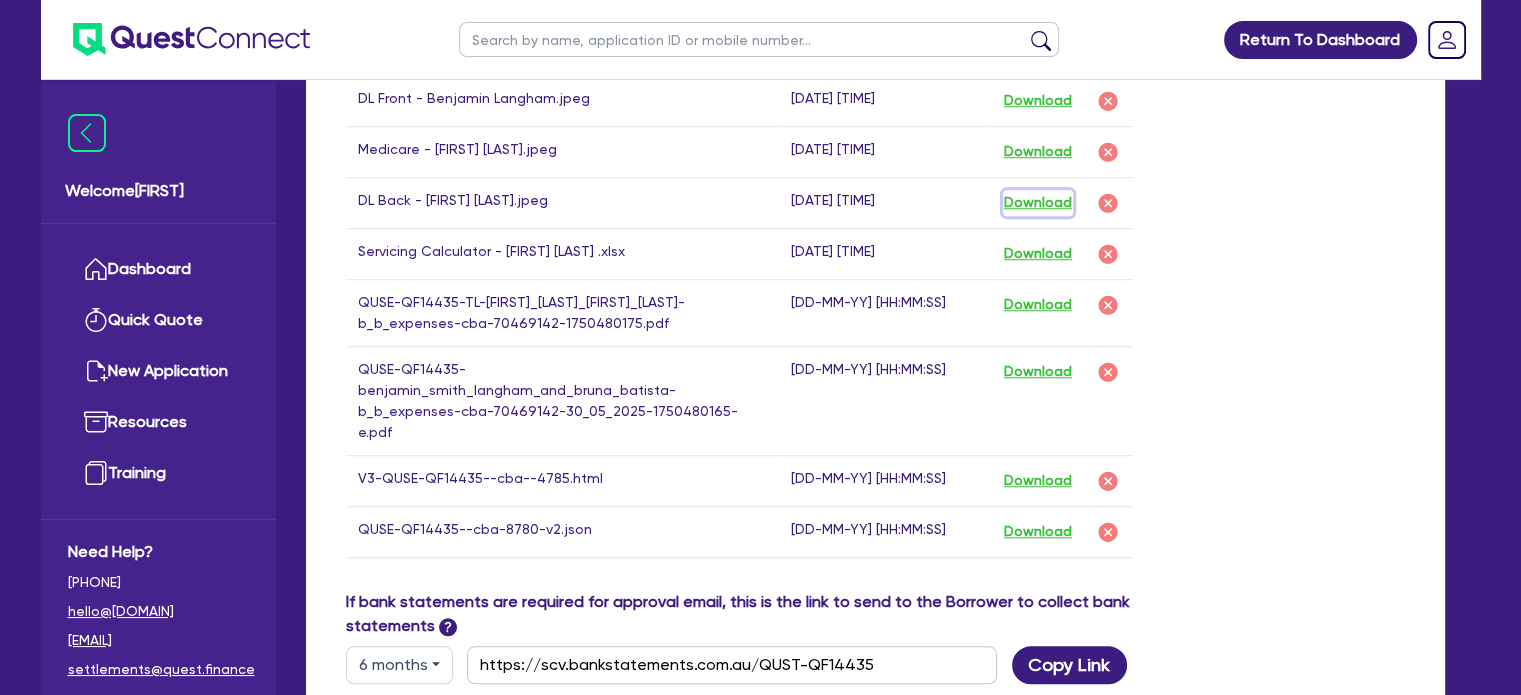 scroll, scrollTop: 1652, scrollLeft: 0, axis: vertical 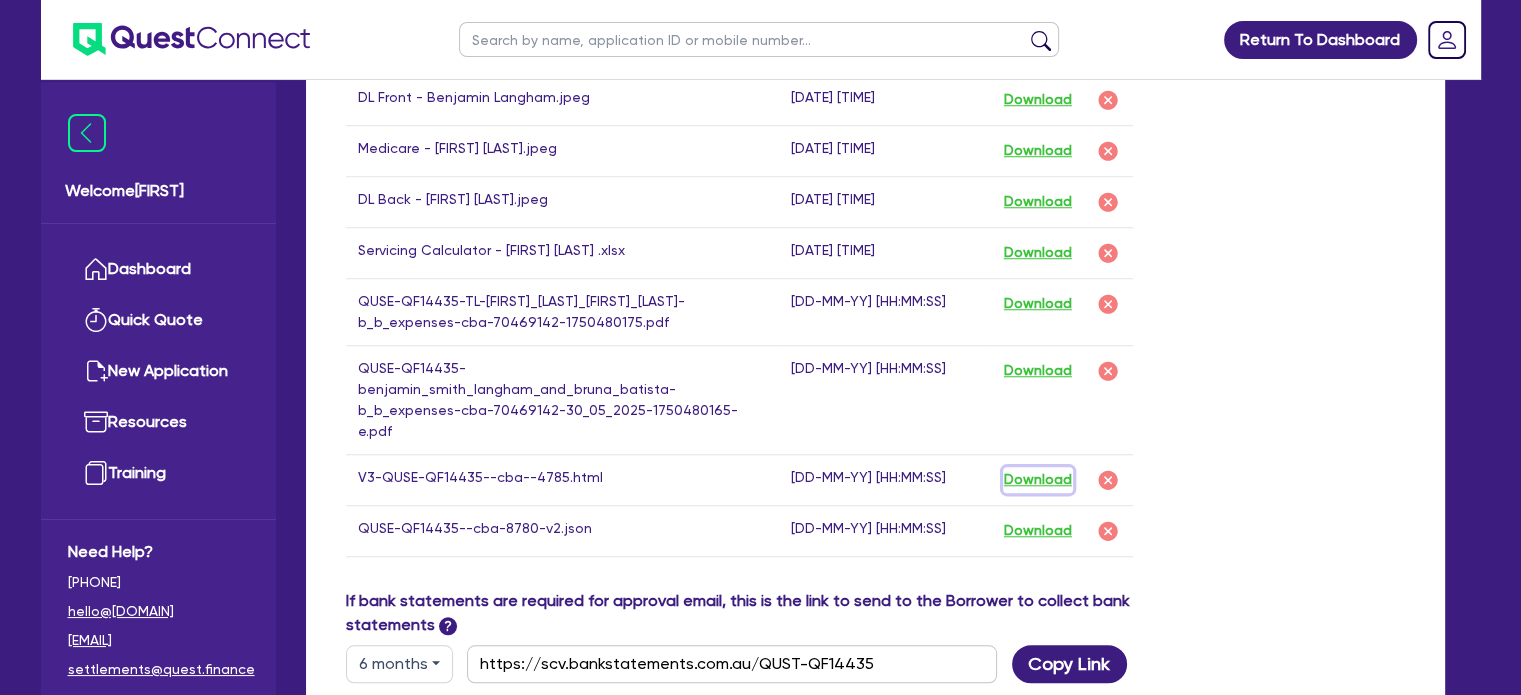 click on "Download" at bounding box center (1038, 480) 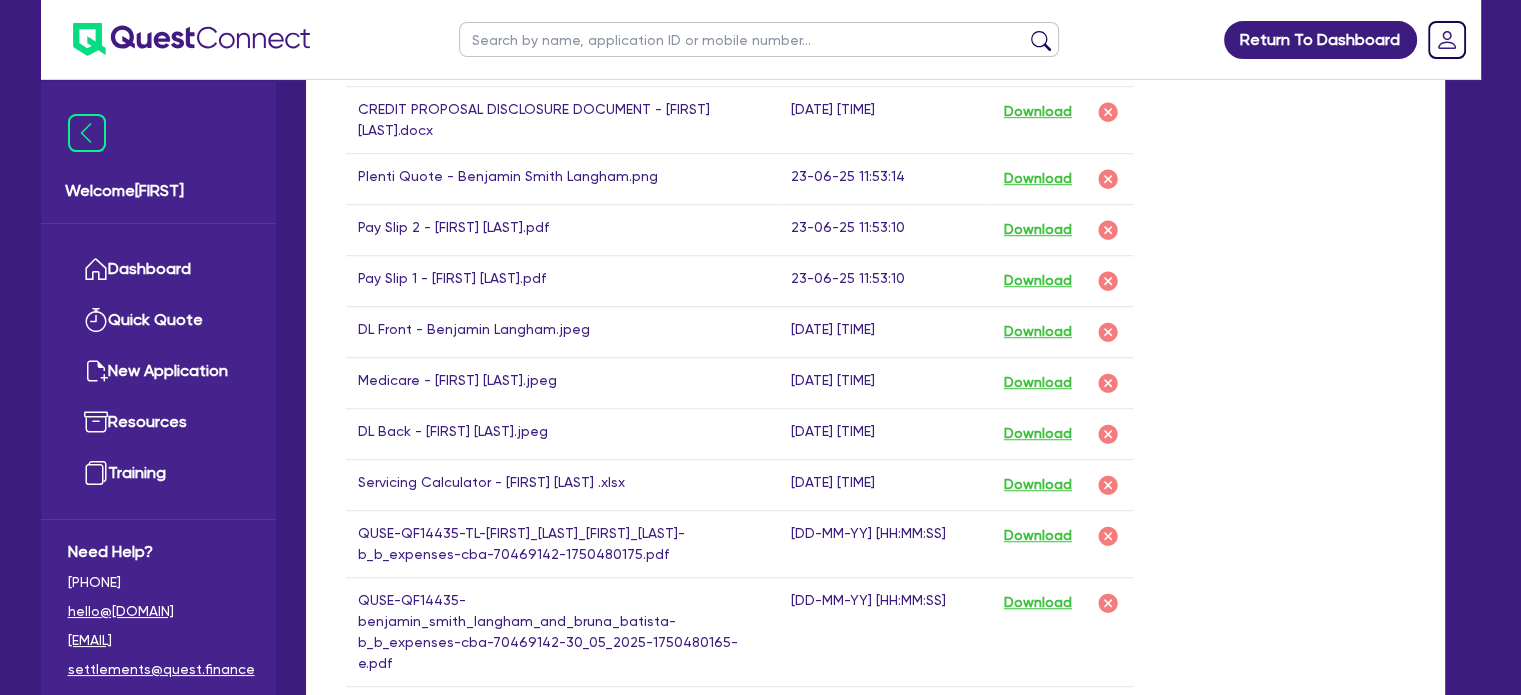 scroll, scrollTop: 1364, scrollLeft: 0, axis: vertical 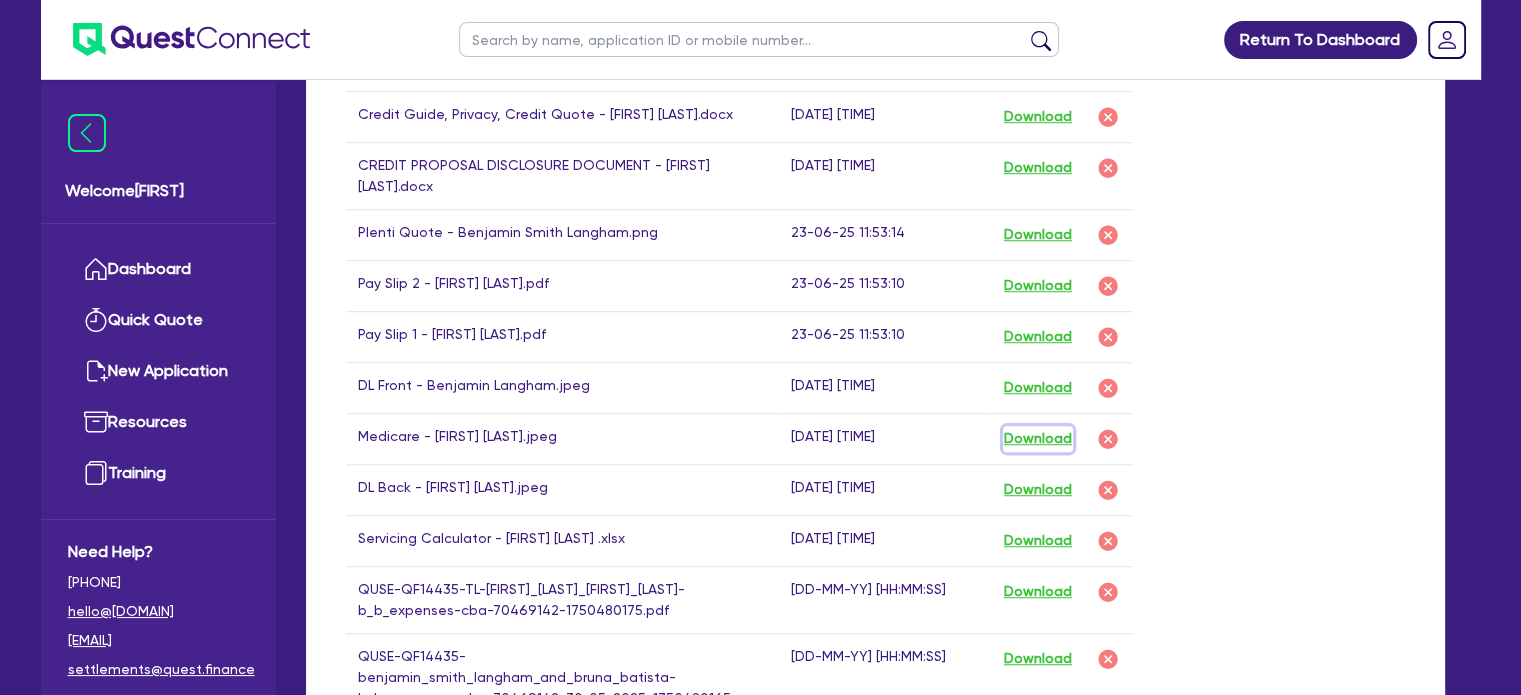 click on "Download" at bounding box center [1038, 439] 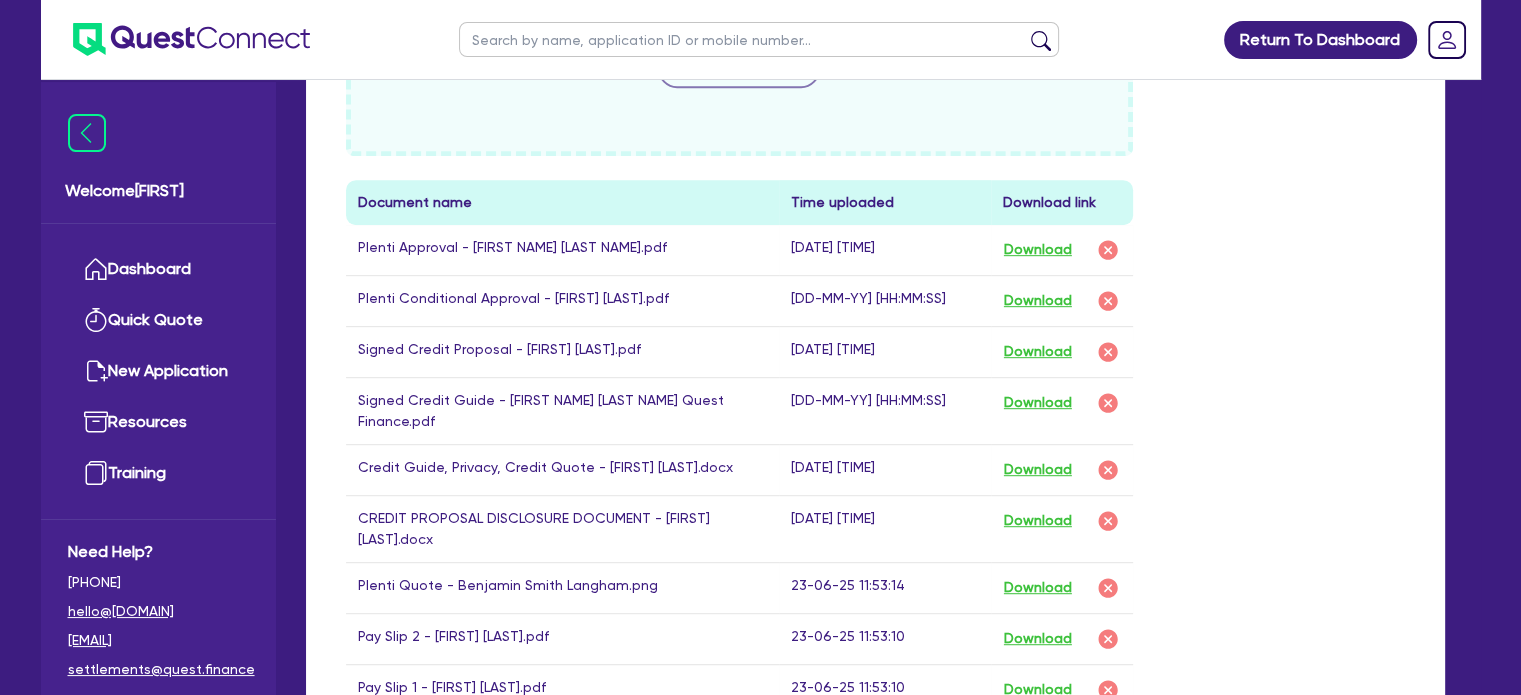 scroll, scrollTop: 1007, scrollLeft: 0, axis: vertical 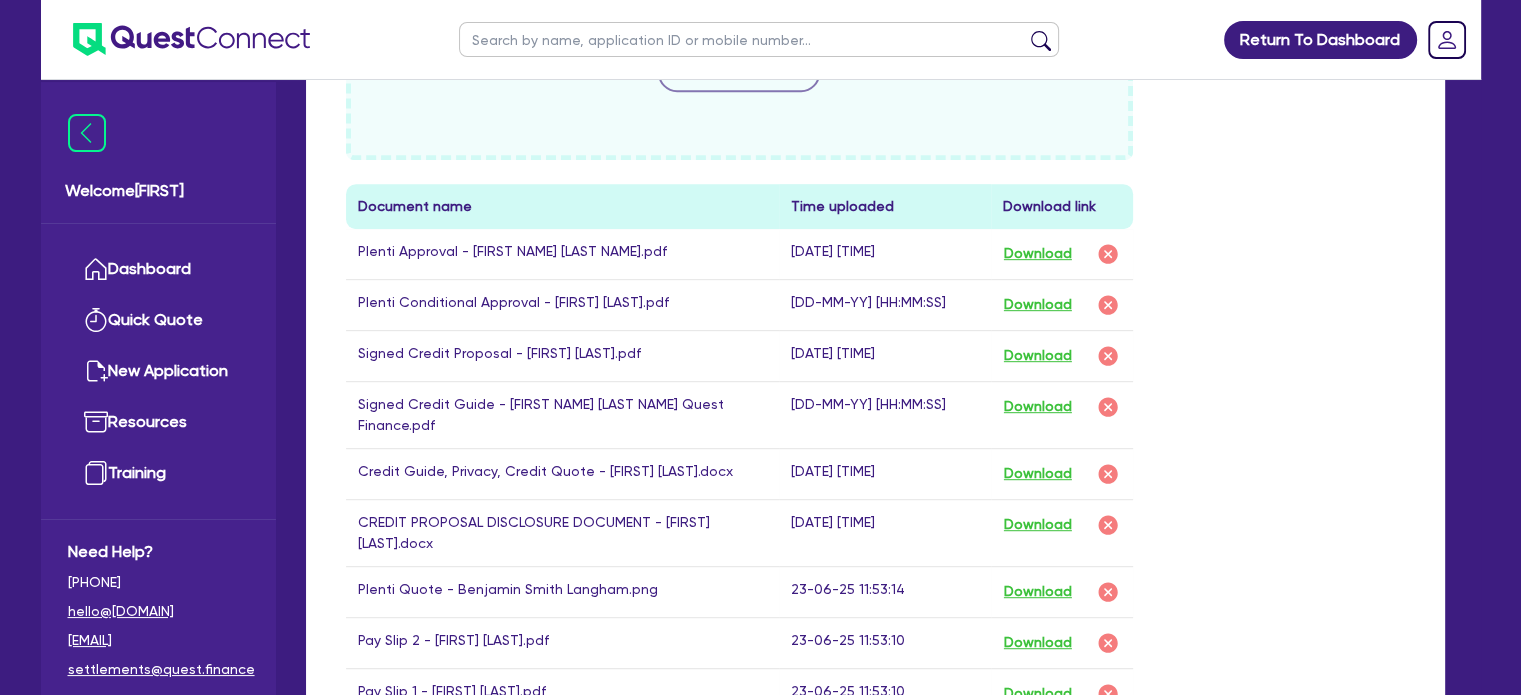 click at bounding box center (759, 39) 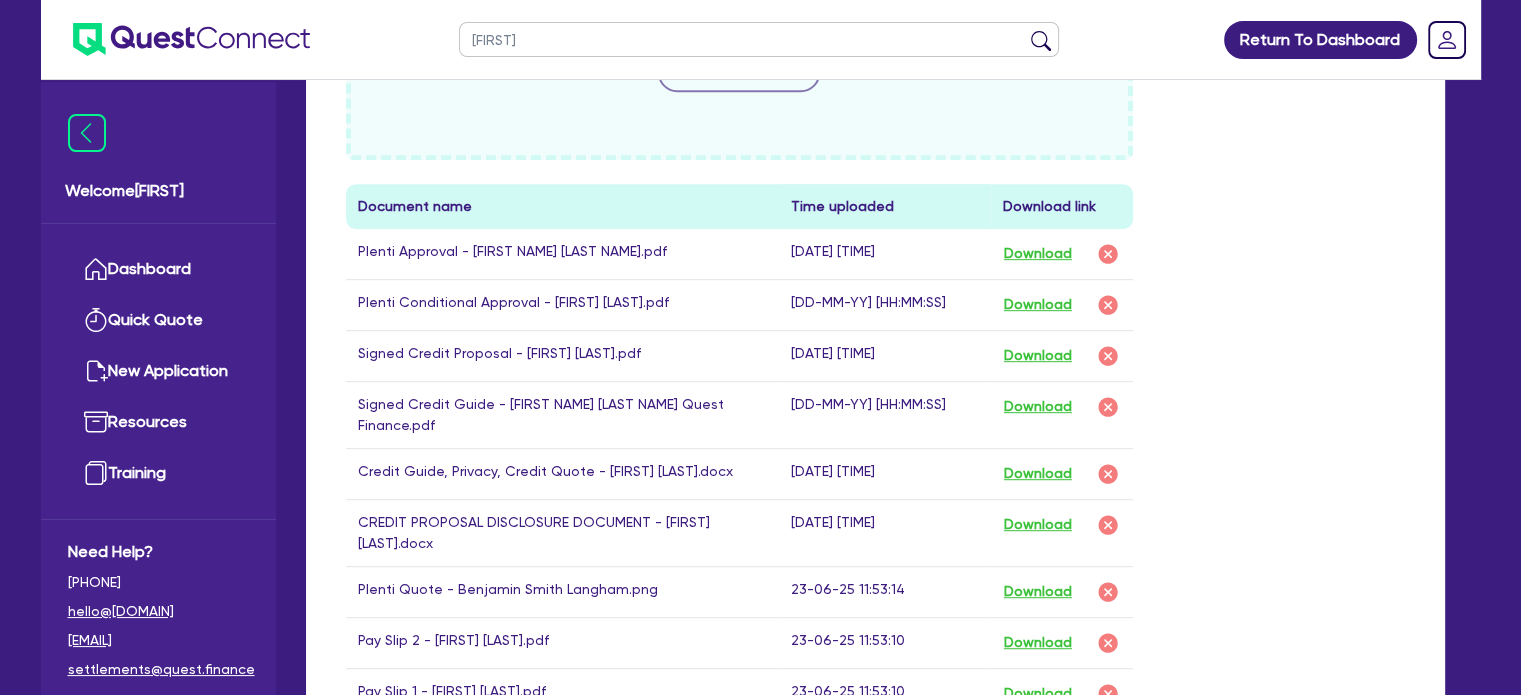 click at bounding box center (1041, 44) 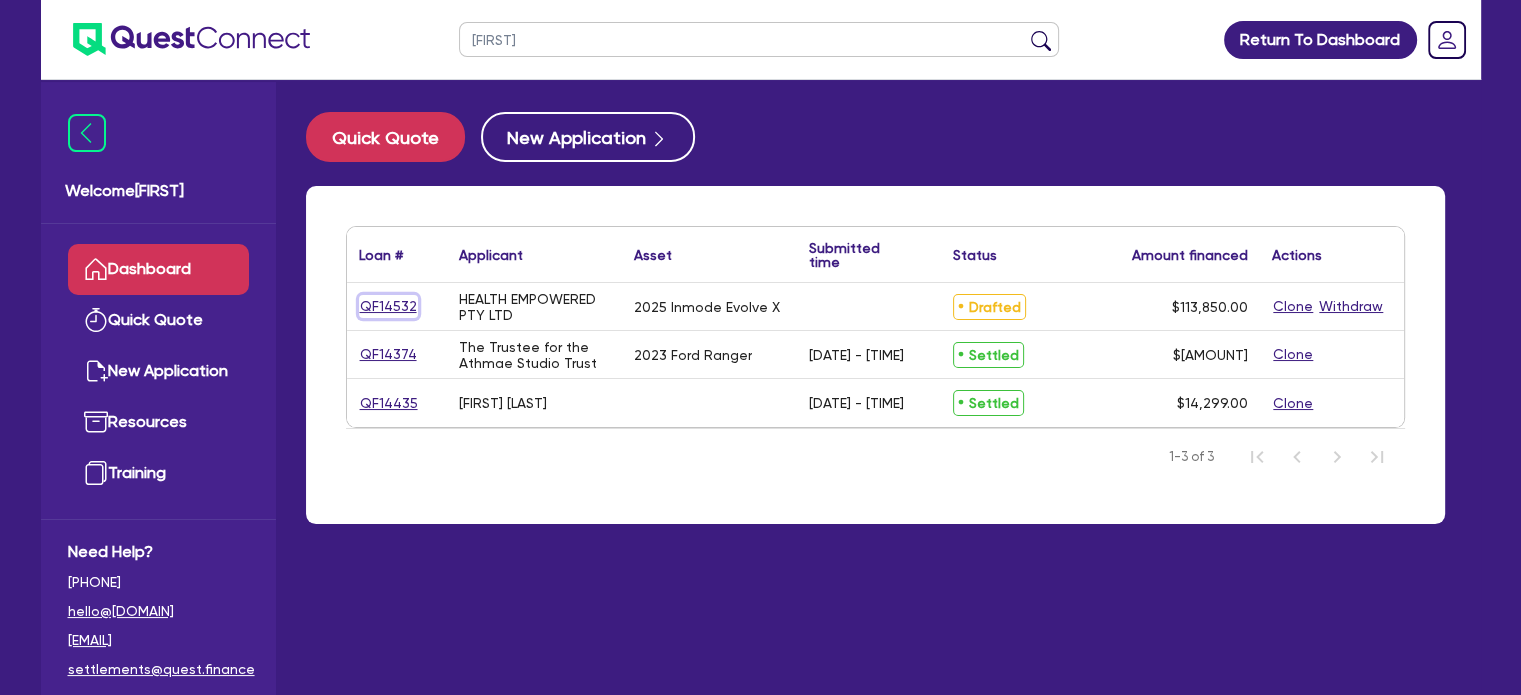 click on "QF14532" at bounding box center [388, 306] 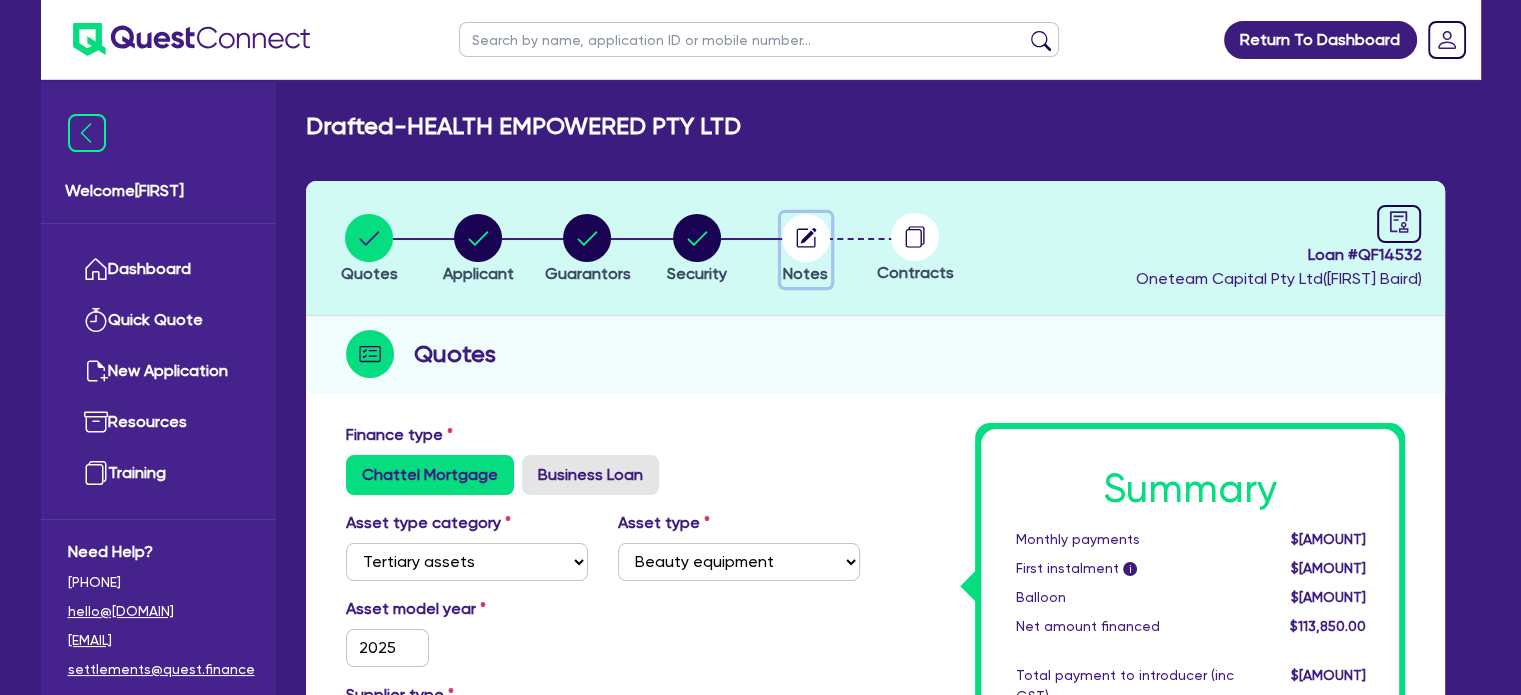 click at bounding box center [806, 238] 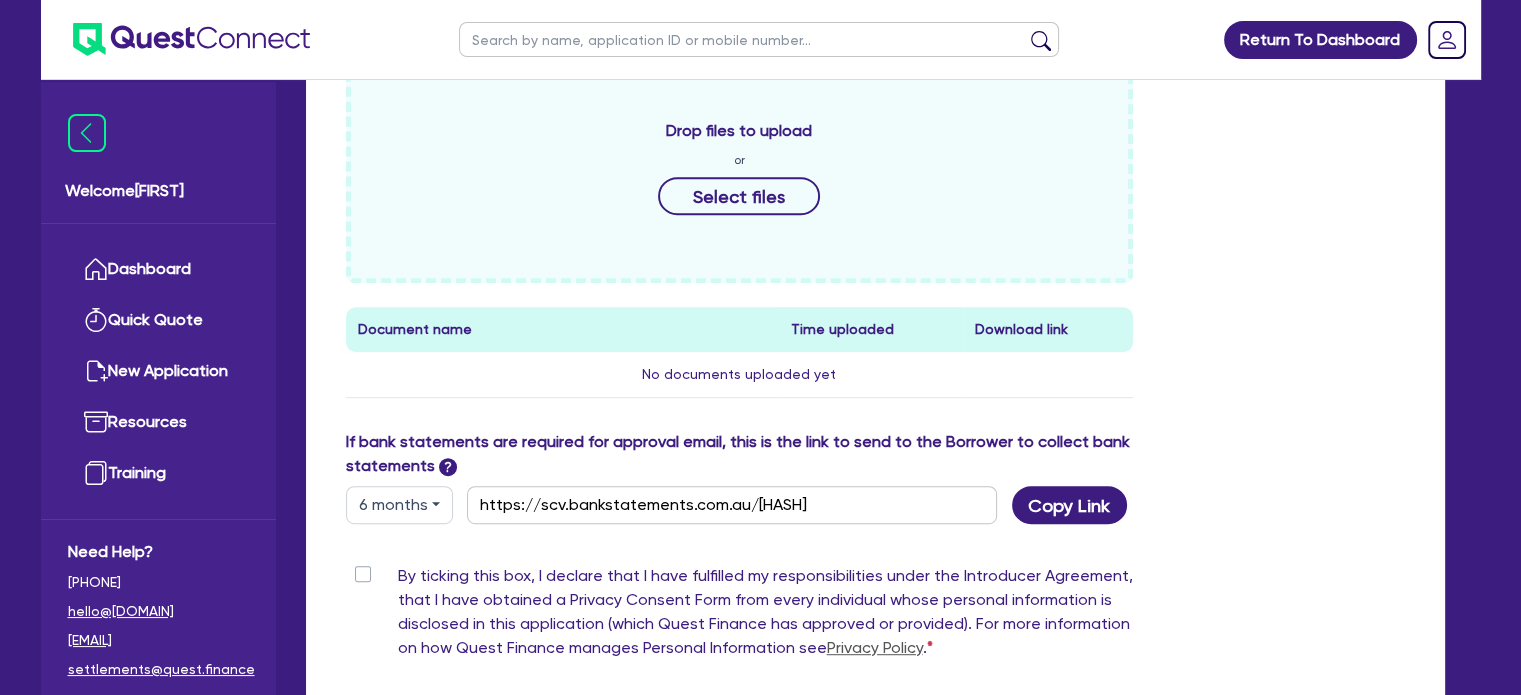 scroll, scrollTop: 894, scrollLeft: 0, axis: vertical 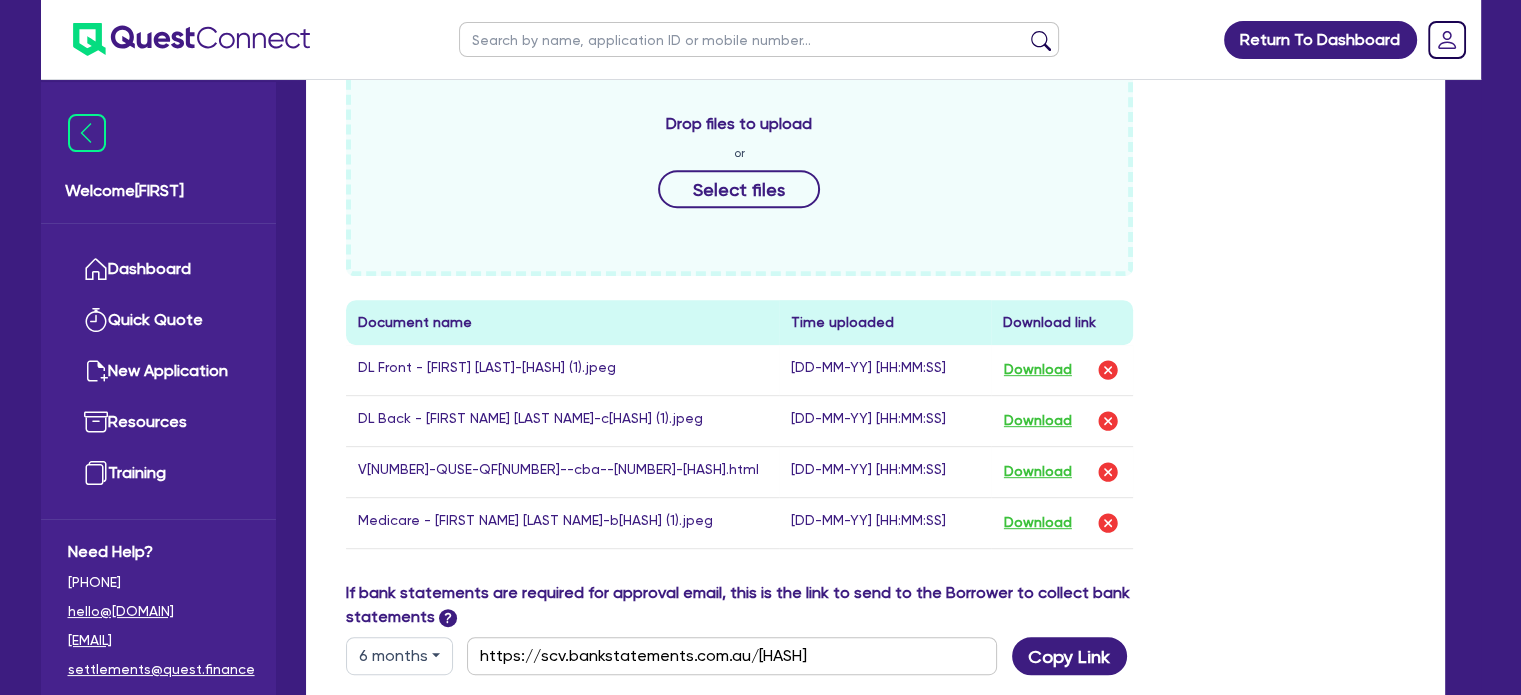 click on "If bank statements are required for approval email, this is the link to send to the Borrower to collect bank statements ? 6 months 3 months 6 months 12 months https://scv.bankstatements.com.au/QUST-QF14532 Copy Link" at bounding box center (876, 628) 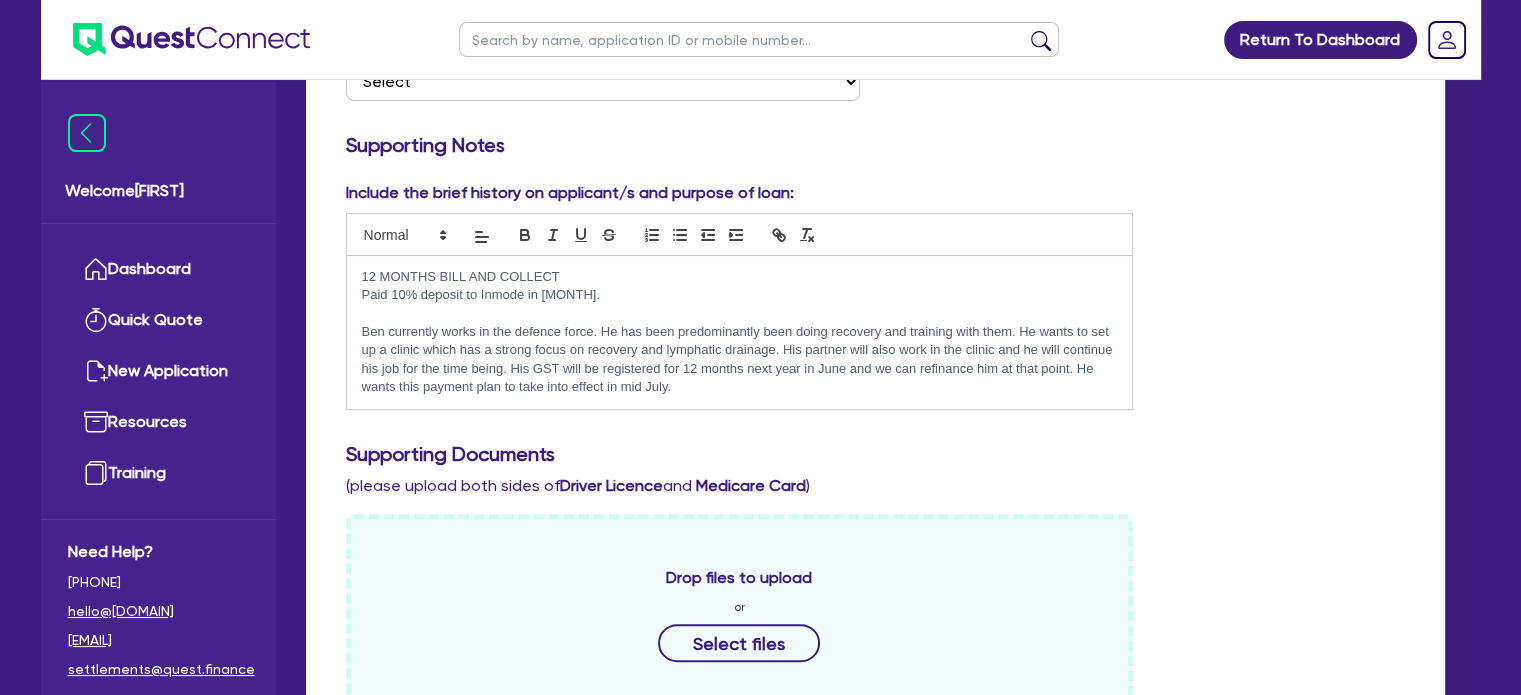 scroll, scrollTop: 439, scrollLeft: 0, axis: vertical 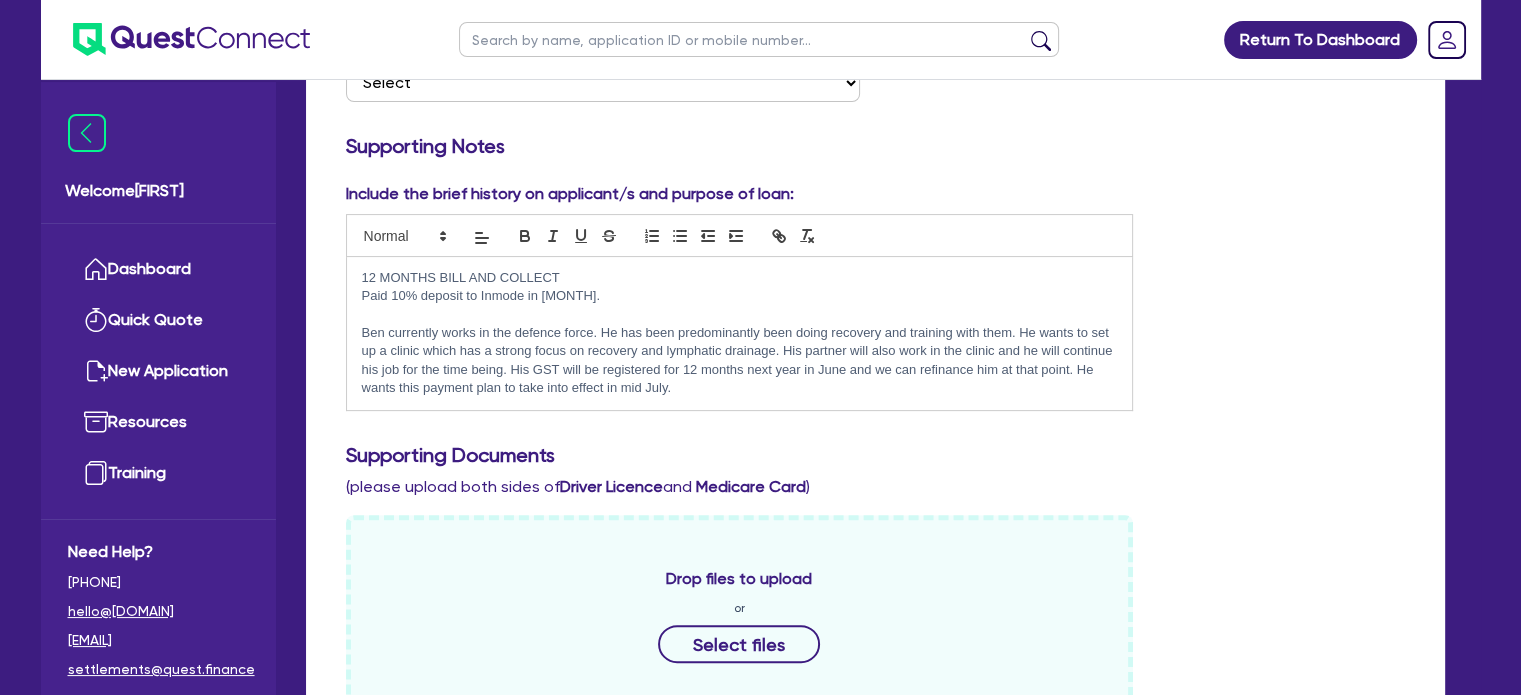click on "Ben currently works in the defence force. He has been predominantly been doing recovery and training with them. He wants to set up a clinic which has a strong focus on recovery and lymphatic drainage. His partner will also work in the clinic and he will continue his job for the time being. His GST will be registered for 12 months next year in June and we can refinance him at that point. He wants this payment plan to take into effect in mid July." at bounding box center (739, 361) 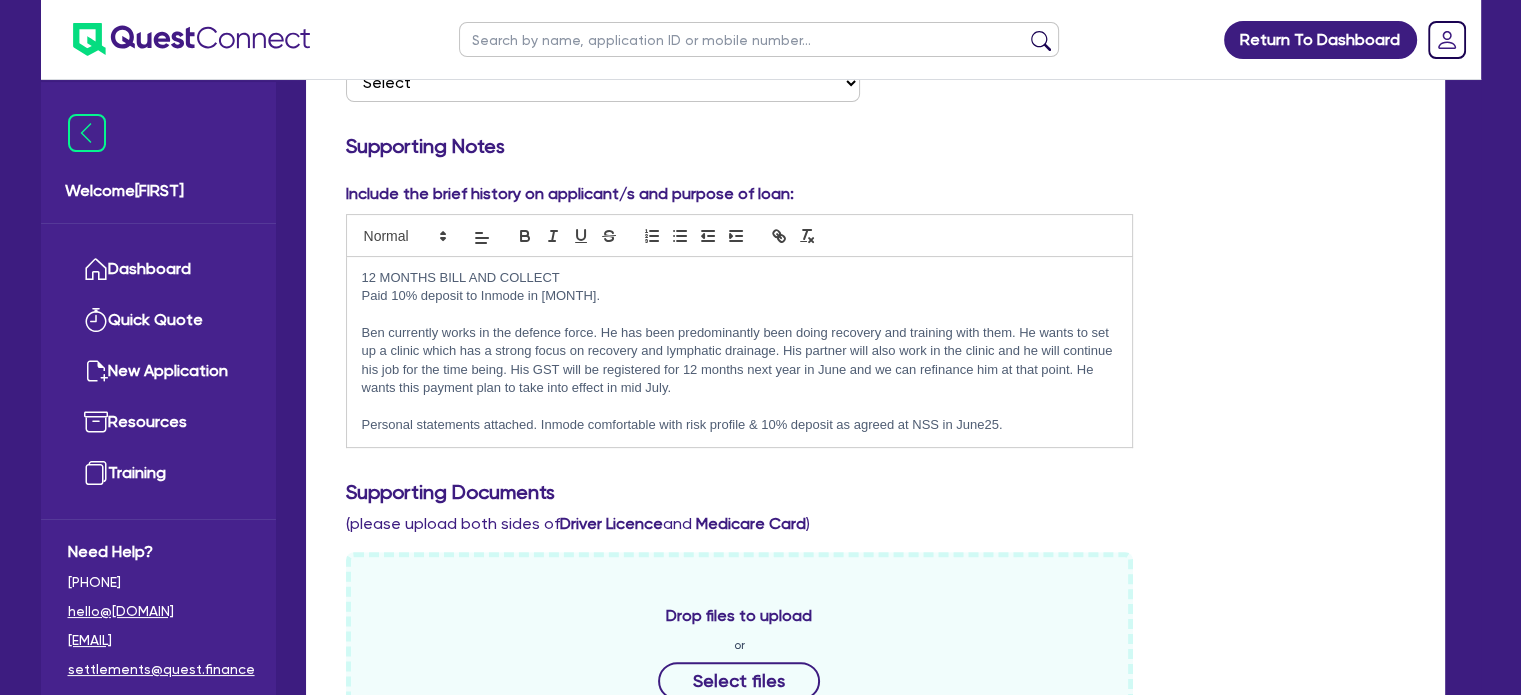scroll, scrollTop: 656, scrollLeft: 0, axis: vertical 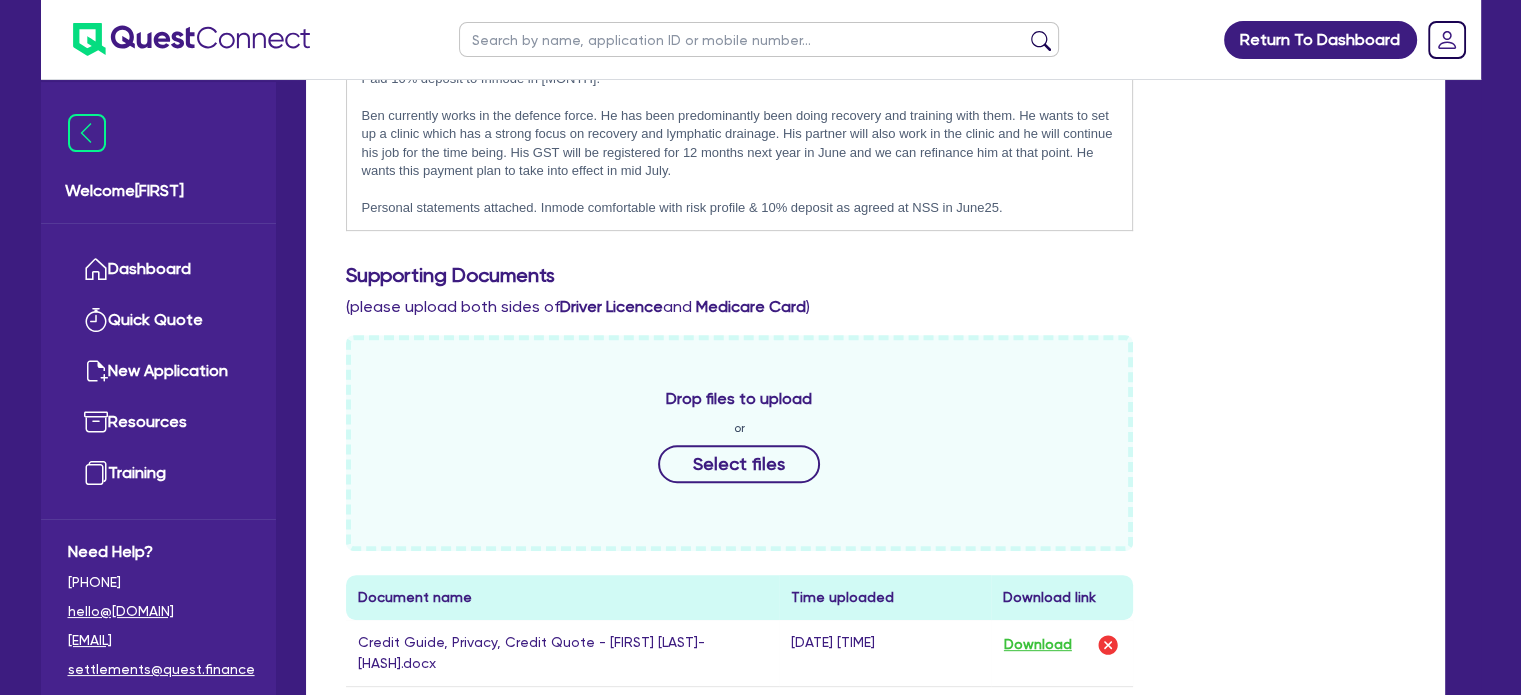 click on "Drop files to upload or Select files Document name Time uploaded Download link Credit Guide, Privacy, Credit Quote - Benjamin Smith Langham-960029e7.docx 01-07-25 14:32:00 Download DL Front - Benjamin Langham-3d32c009 (1).jpeg 01-07-25 14:30:57 Download DL Back - Benjamin Langham-ce115c01 (1).jpeg 01-07-25 14:30:56 Download V3-QUSE-QF14435--cba--4785-c85828f3 (2).html 01-07-25 14:30:56 Download Medicare - Benjamin Langham-b431e3a1 (1).jpeg 01-07-25 14:30:54 Download Delete "undefined" Are you sure you want to proceed with this action? Cancel Proceed" at bounding box center [876, 629] 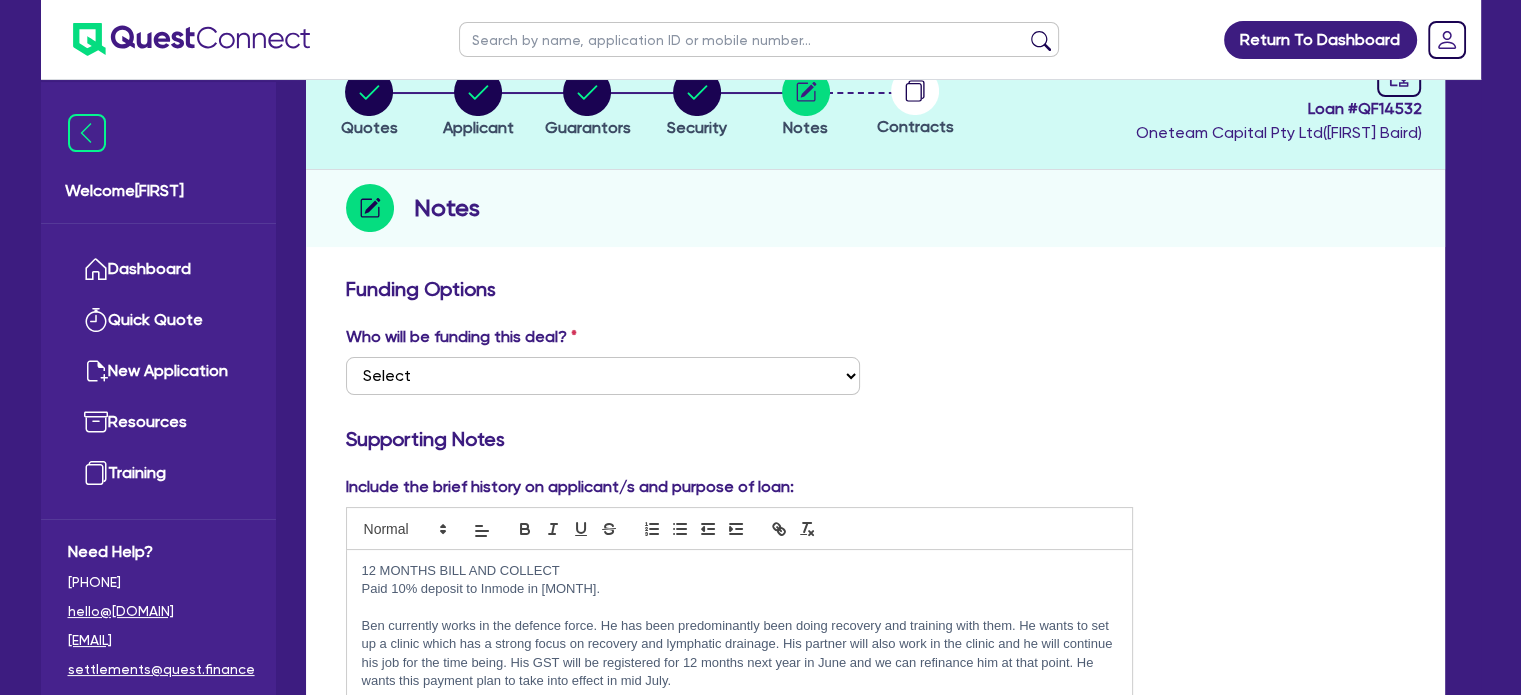 scroll, scrollTop: 0, scrollLeft: 0, axis: both 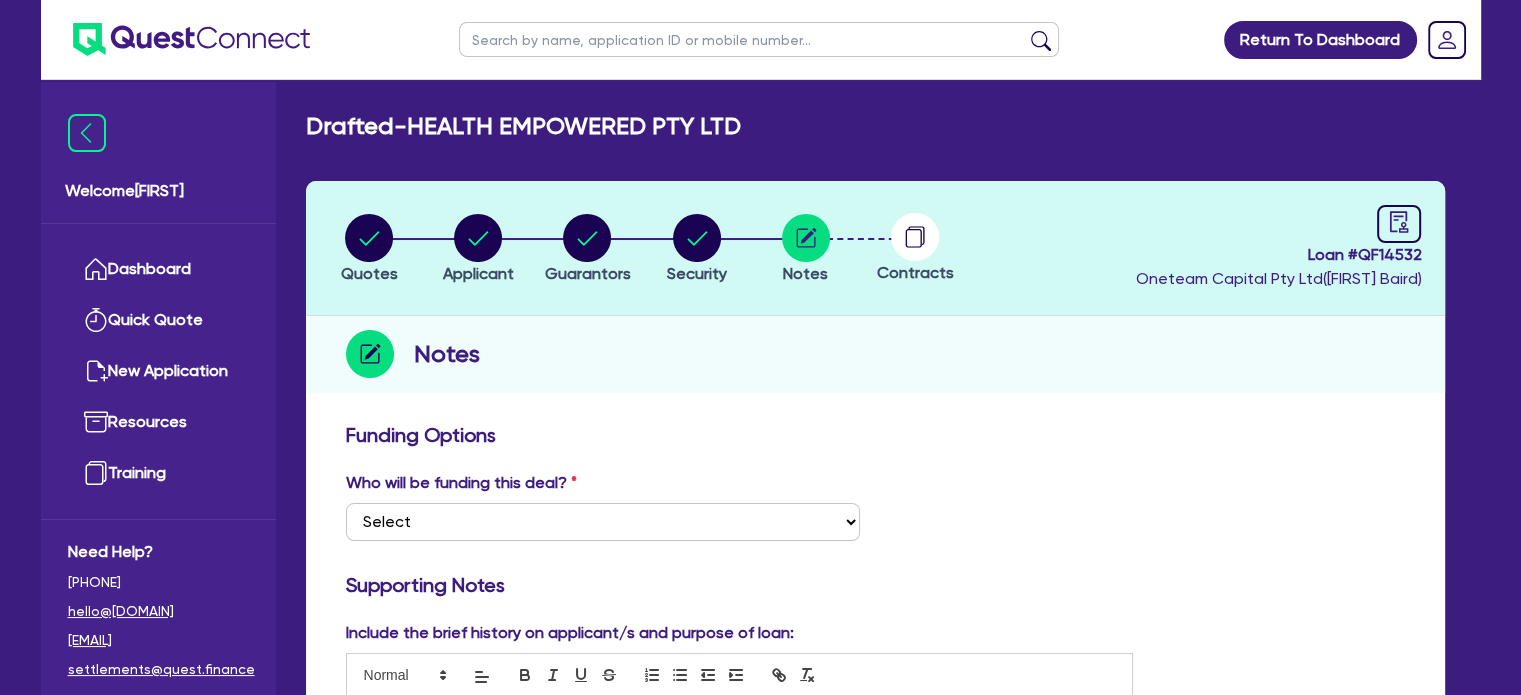 click at bounding box center (759, 39) 